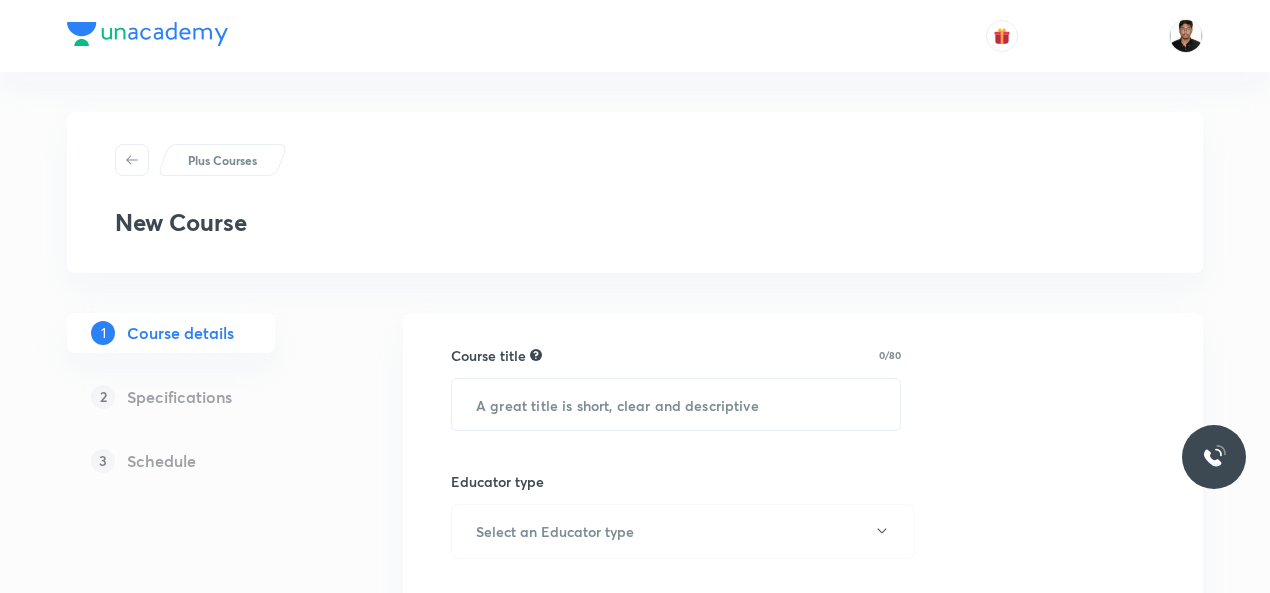 scroll, scrollTop: 0, scrollLeft: 0, axis: both 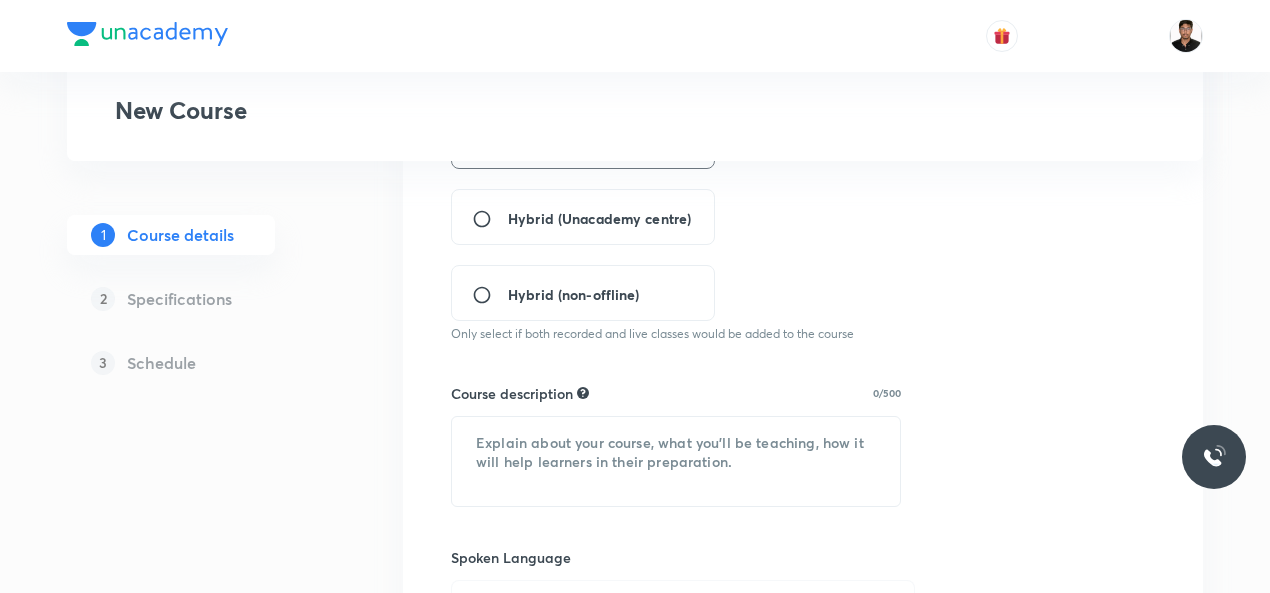 click on "Hybrid (Unacademy centre)" at bounding box center (490, 219) 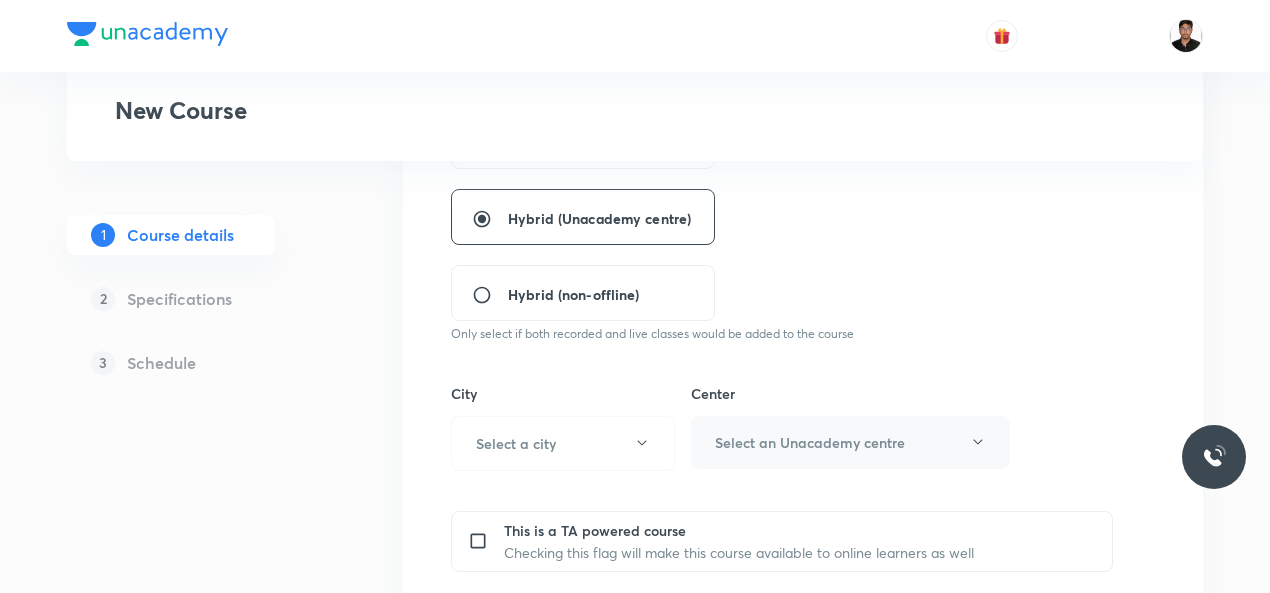 click on "City" at bounding box center (563, 393) 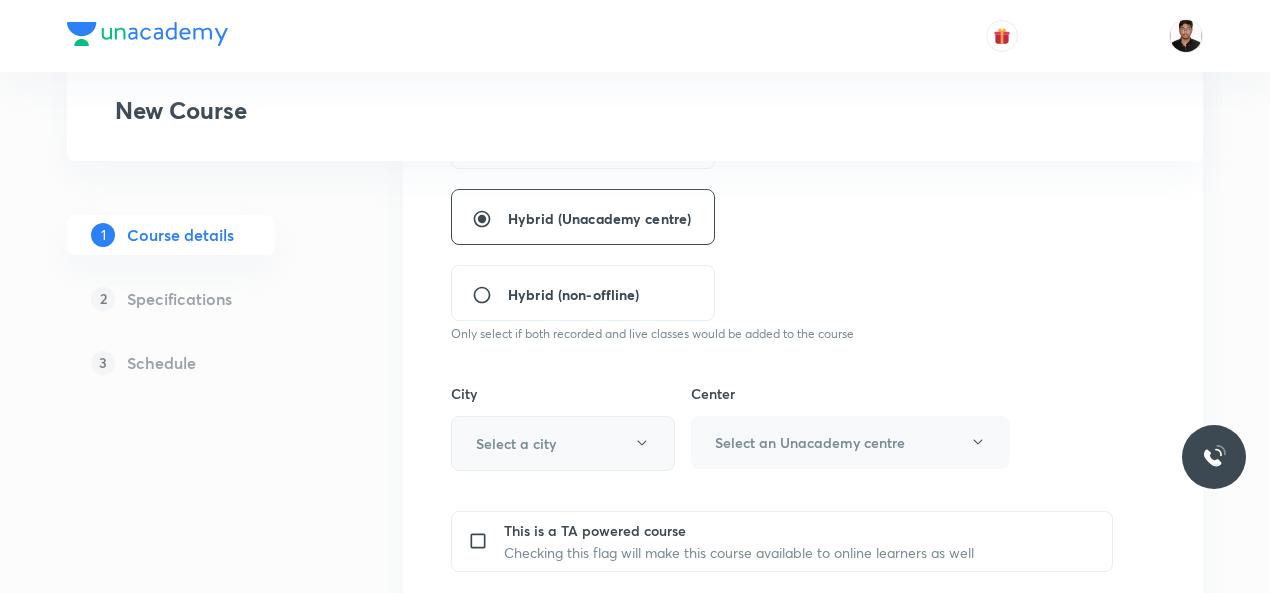 click on "Select a city" at bounding box center (563, 443) 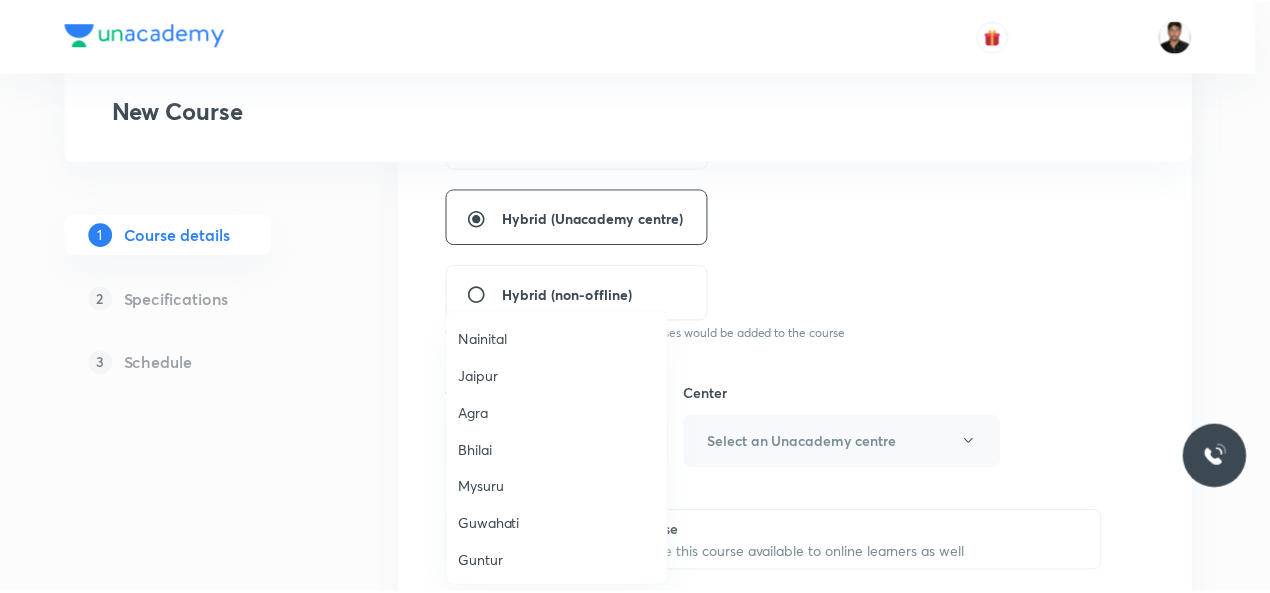 scroll, scrollTop: 560, scrollLeft: 0, axis: vertical 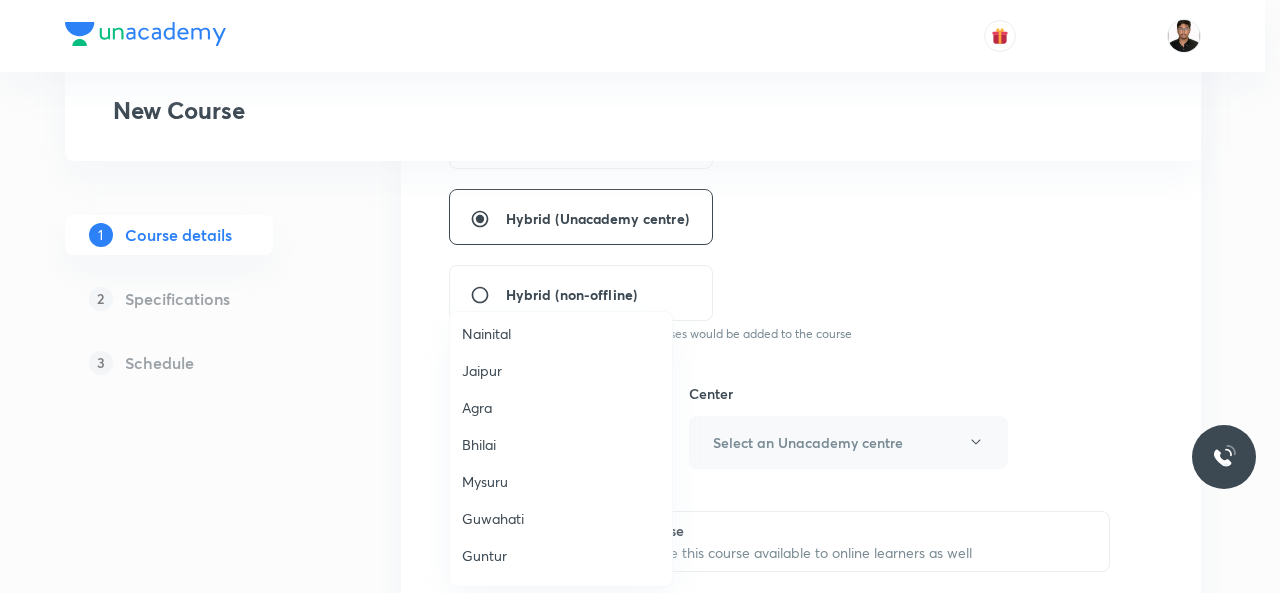 click on "Guwahati" at bounding box center [561, 518] 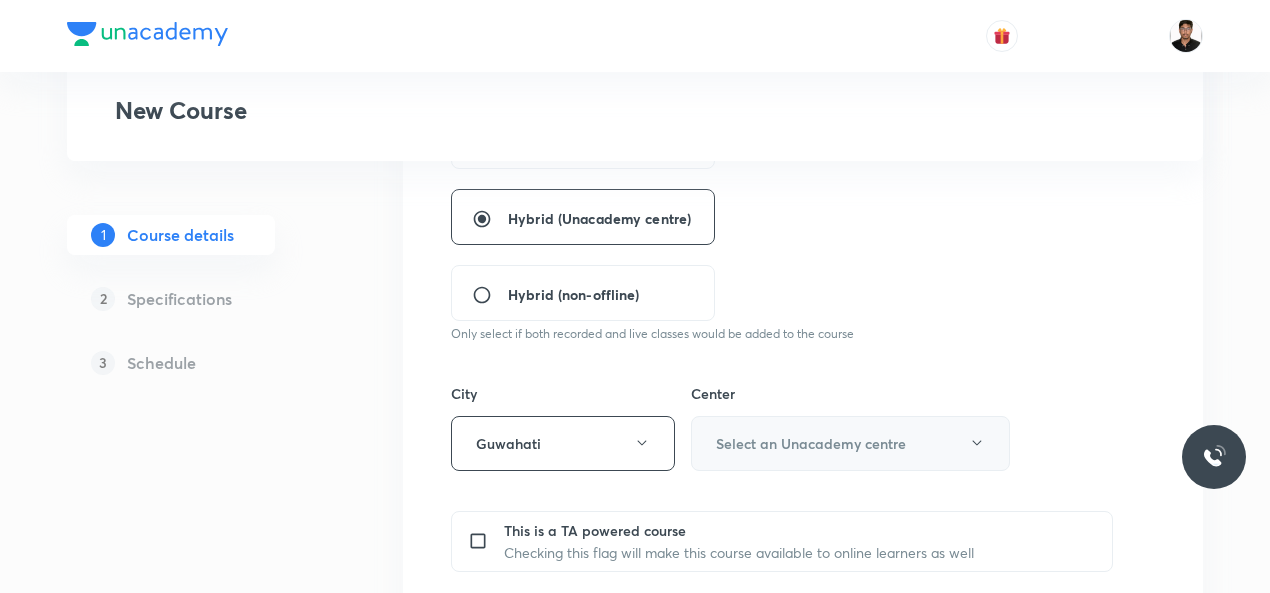 click on "Select an Unacademy centre" at bounding box center [811, 443] 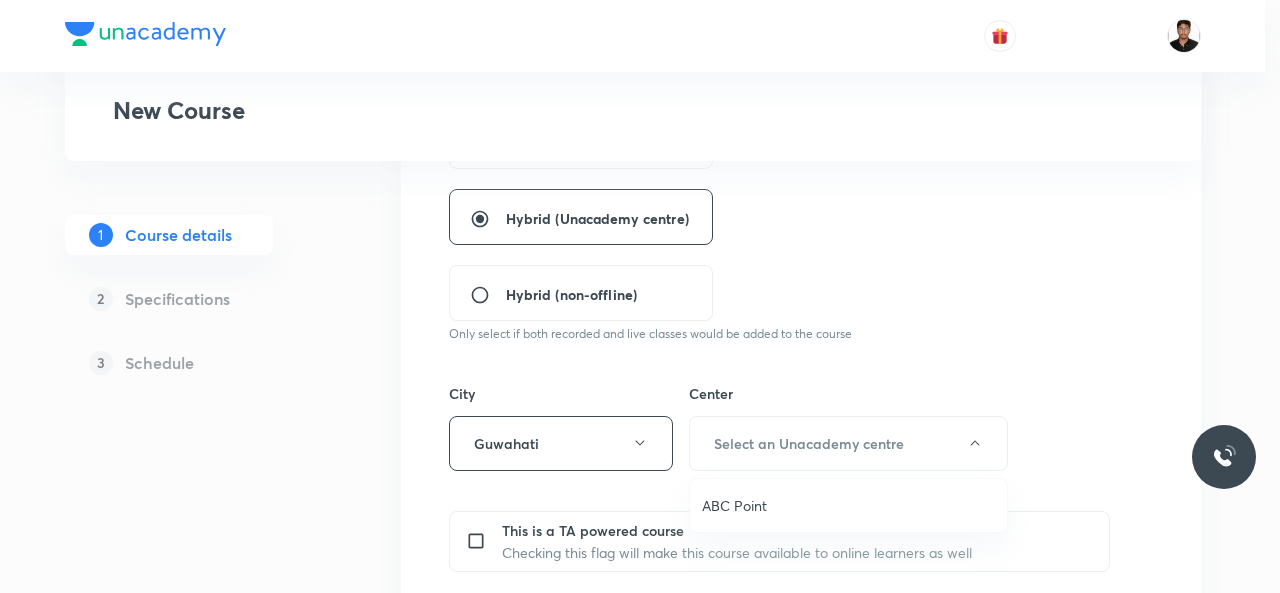 click on "ABC Point" at bounding box center [848, 505] 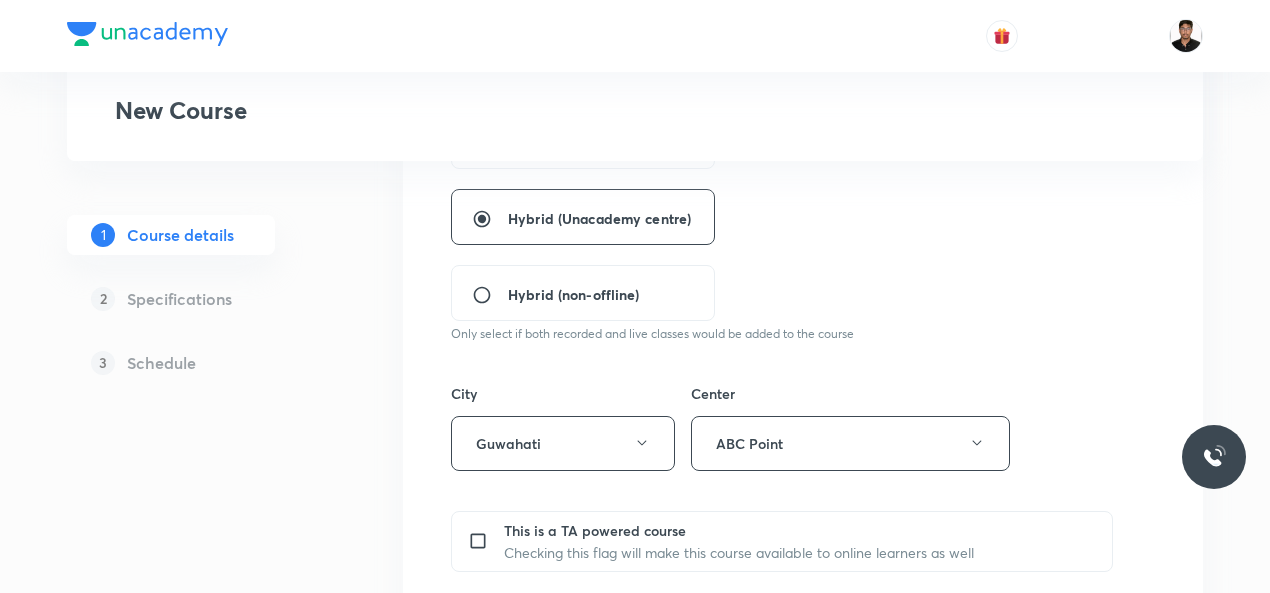 type 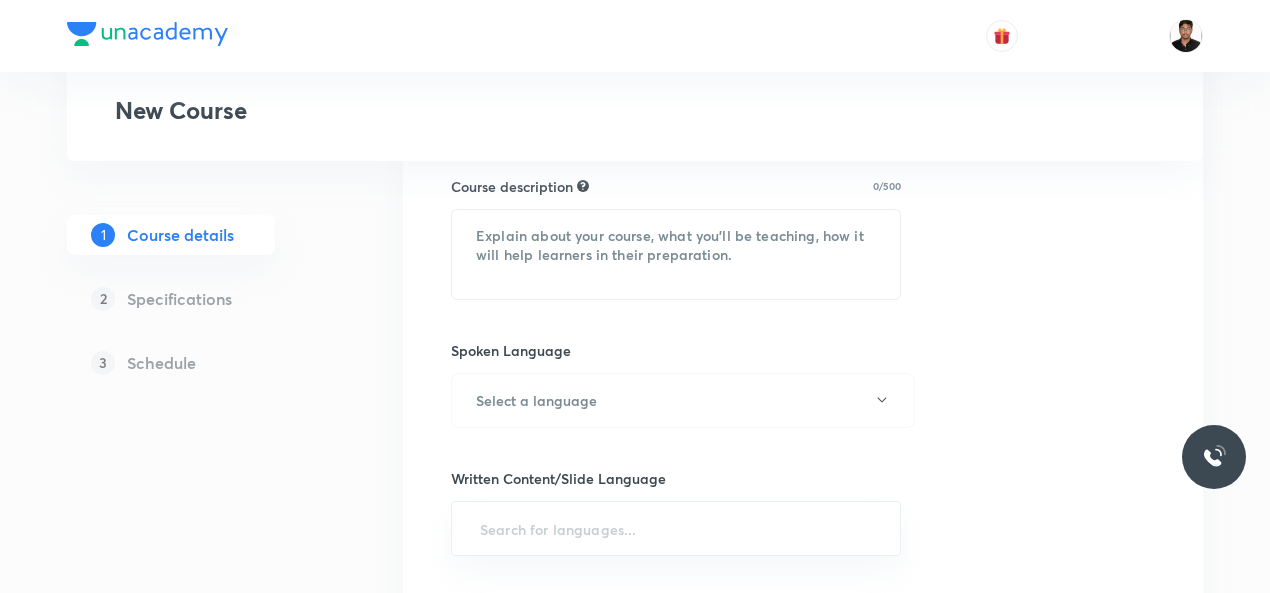 scroll, scrollTop: 959, scrollLeft: 0, axis: vertical 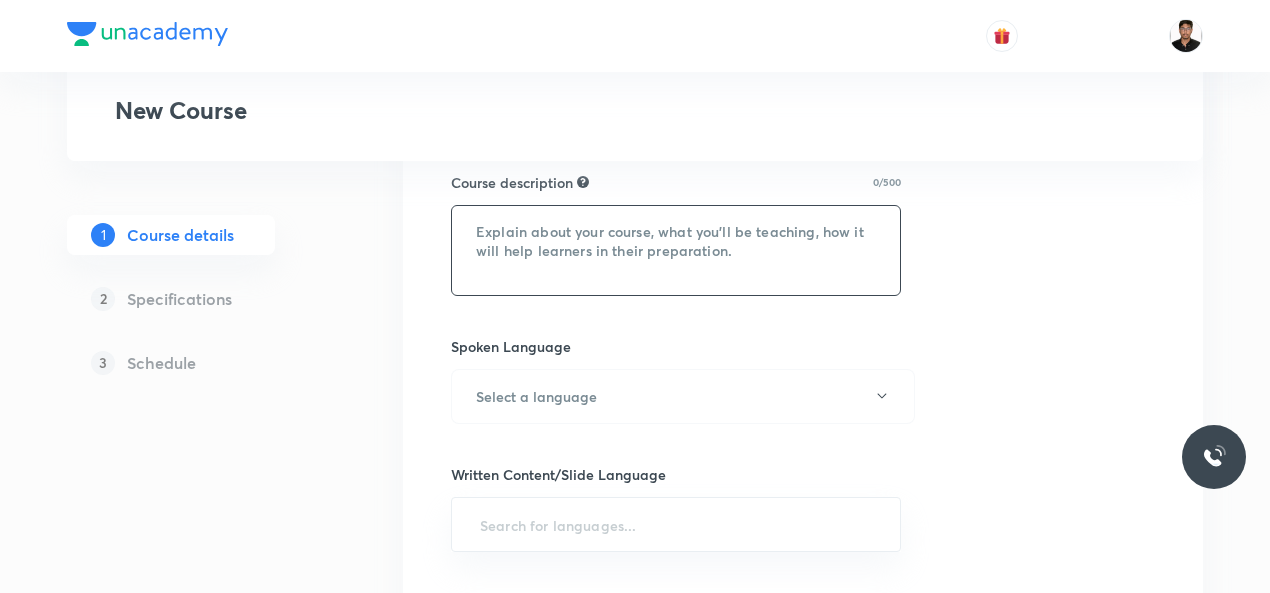 click at bounding box center [676, 250] 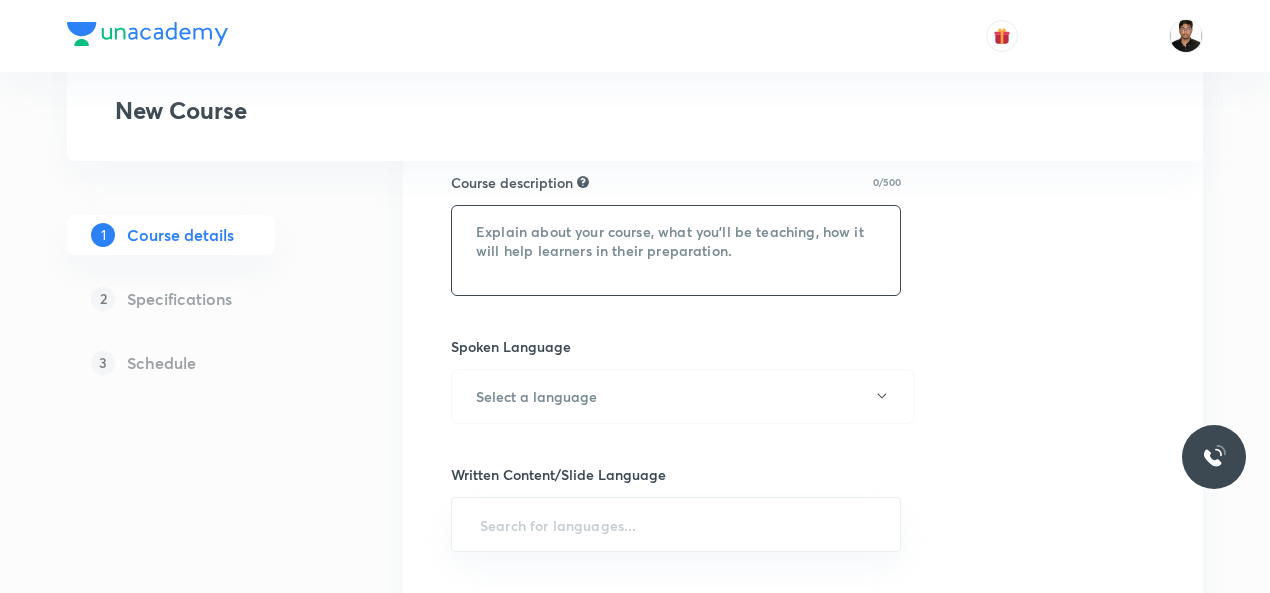 scroll, scrollTop: 440, scrollLeft: 0, axis: vertical 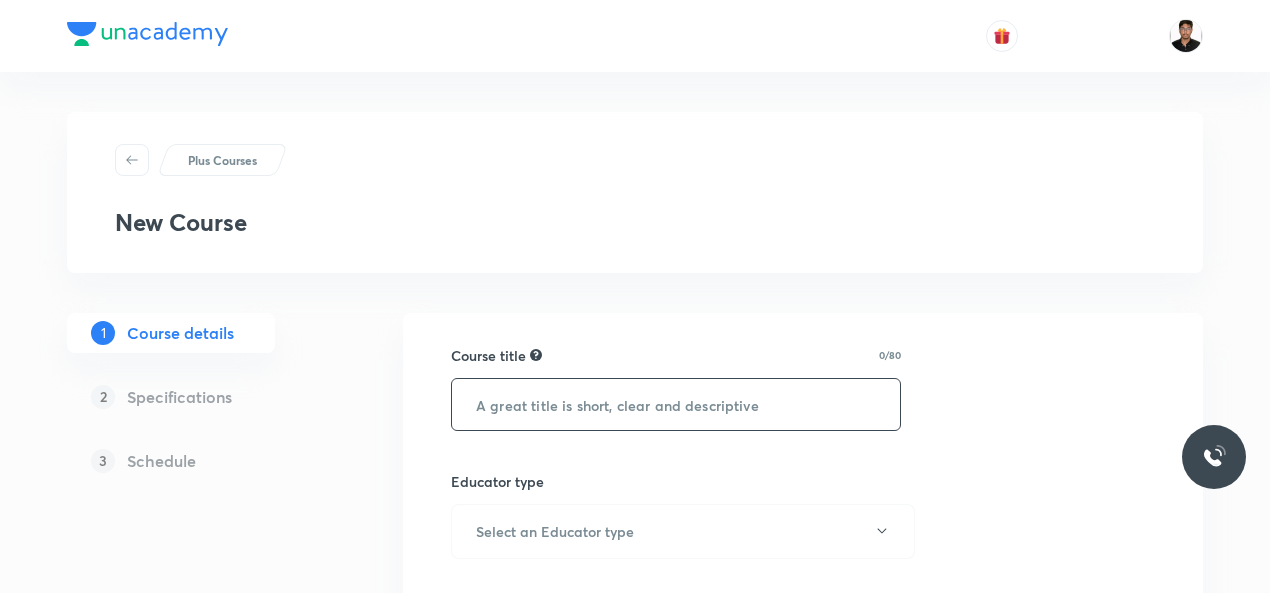 click at bounding box center (676, 404) 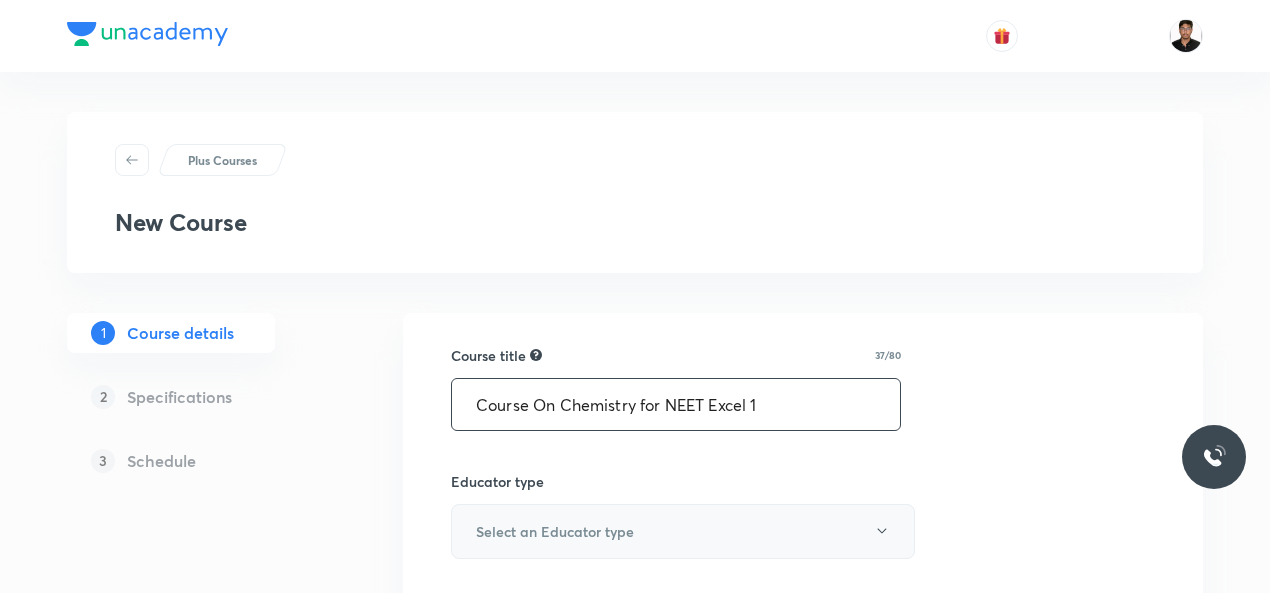type on "Course On Chemistry for NEET Excel 1" 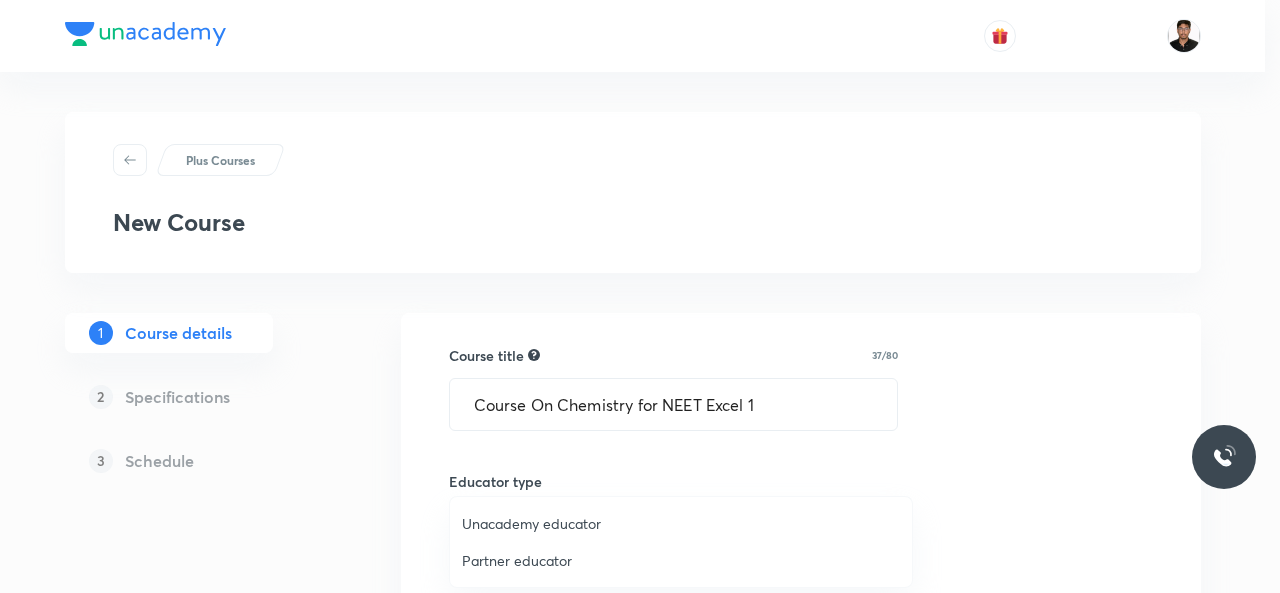 click on "Unacademy educator" at bounding box center (681, 523) 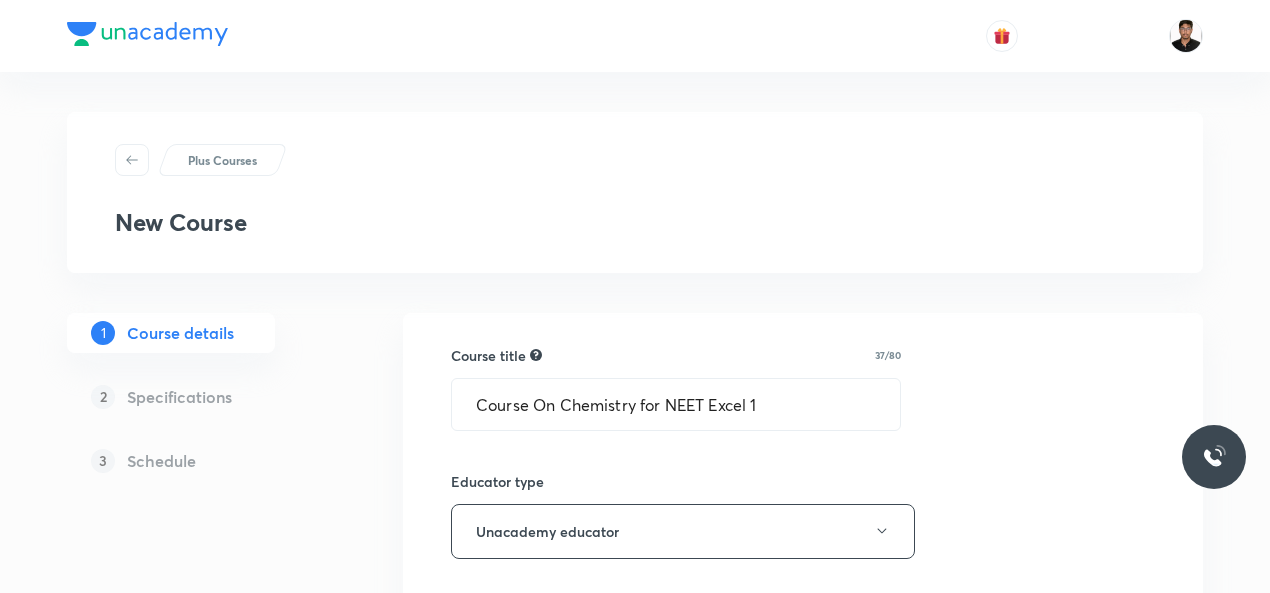 click on "Course title 37/80 Course On Chemistry for NEET Excel 1 ​ Educator type Unacademy educator   Course type Online only Hybrid (Unacademy centre) Hybrid (non-offline) Only select if both recorded and live classes would be added to the course Course description 0/500 ​ Spoken Language Select a language Written Content/Slide Language ​ Select a goal ​ Educators ​ Save & continue" at bounding box center [803, 984] 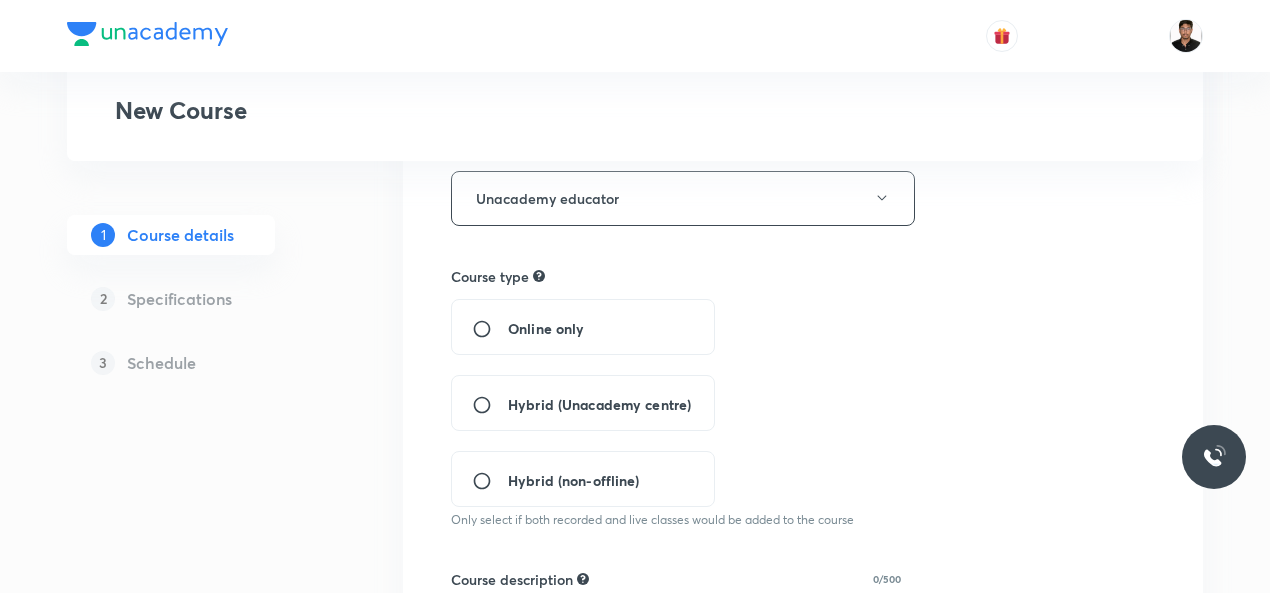 scroll, scrollTop: 360, scrollLeft: 0, axis: vertical 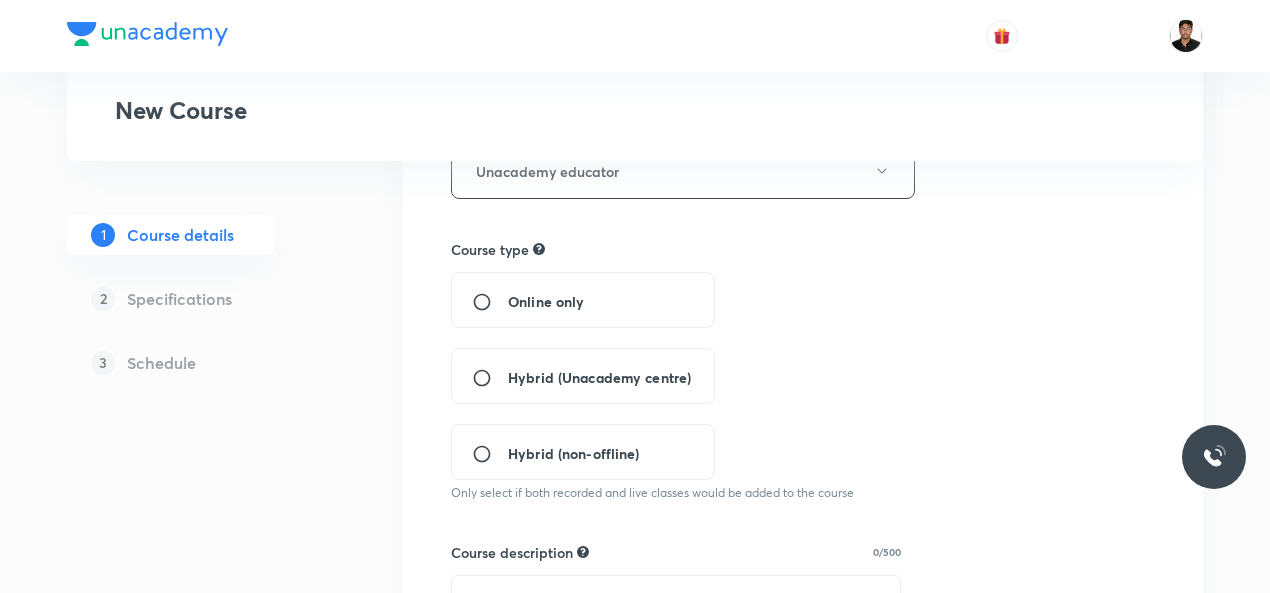click on "Hybrid (Unacademy centre)" at bounding box center (490, 378) 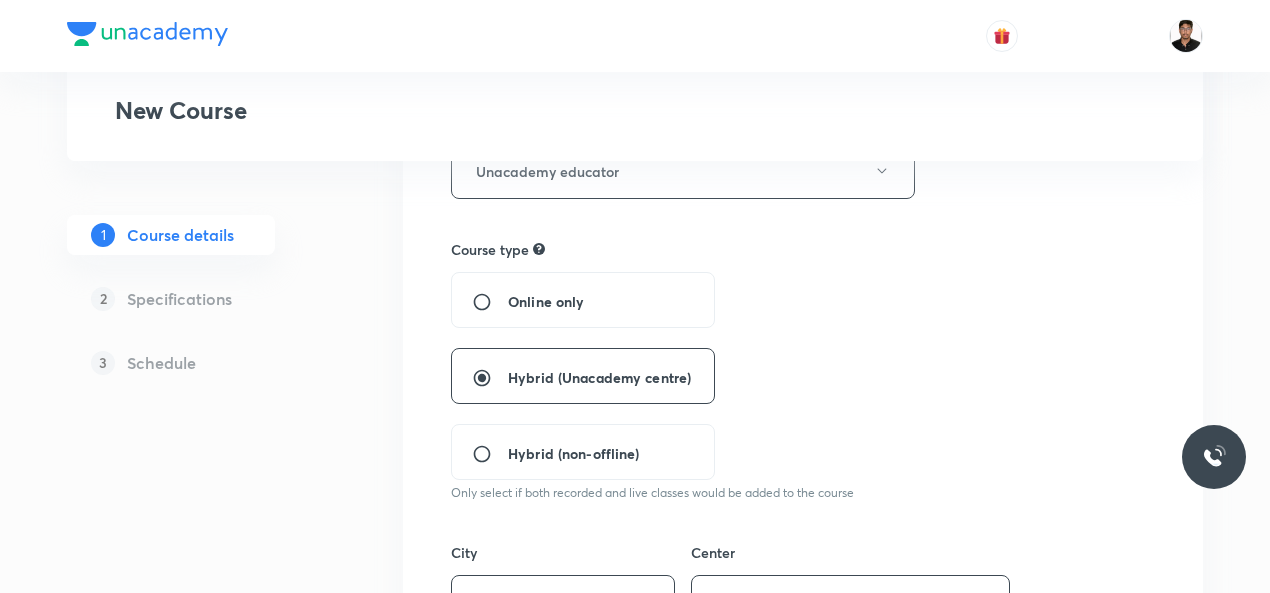click on "Hybrid (non-offline)" at bounding box center [490, 454] 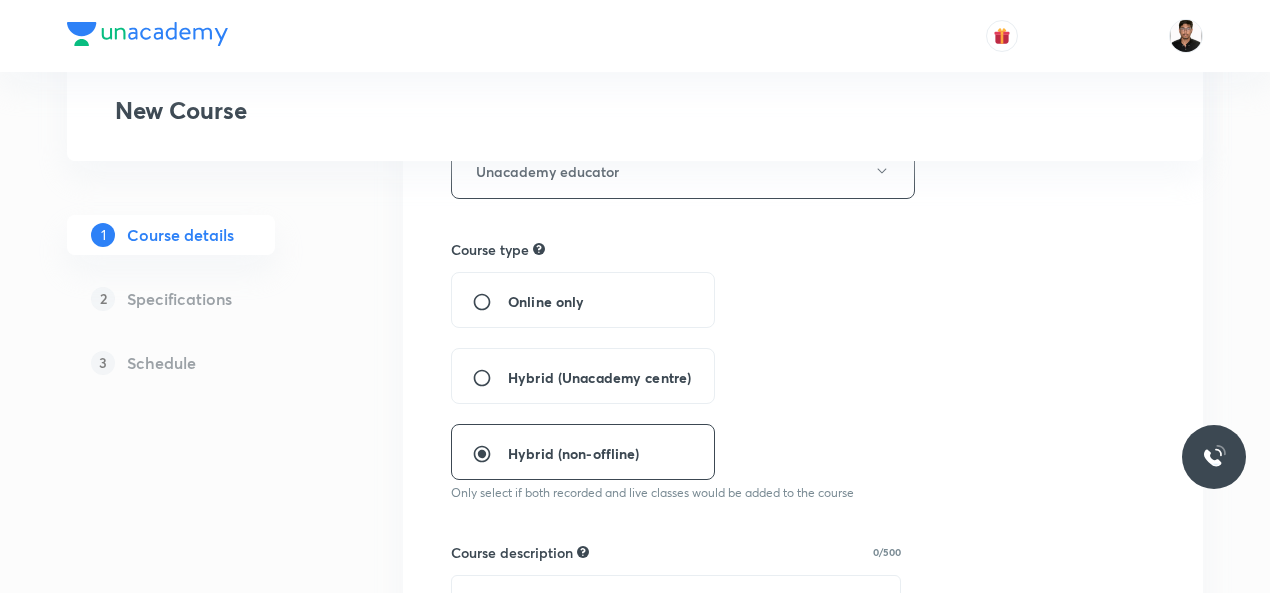 click on "Online only" at bounding box center [490, 302] 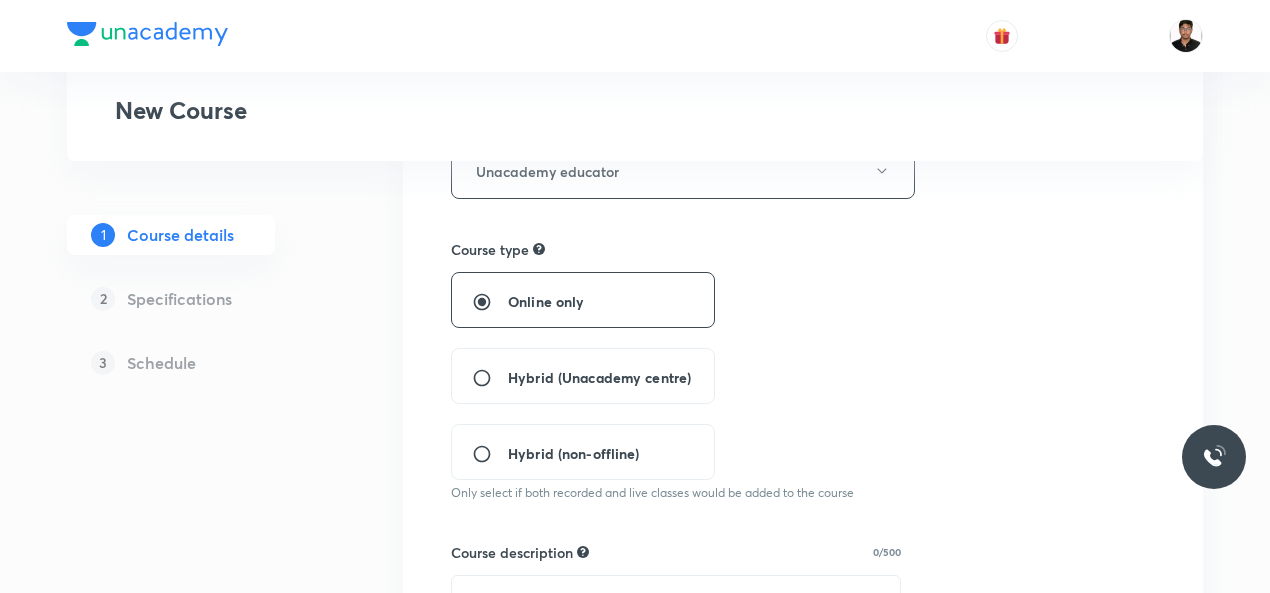 click on "Hybrid (Unacademy centre)" at bounding box center (490, 378) 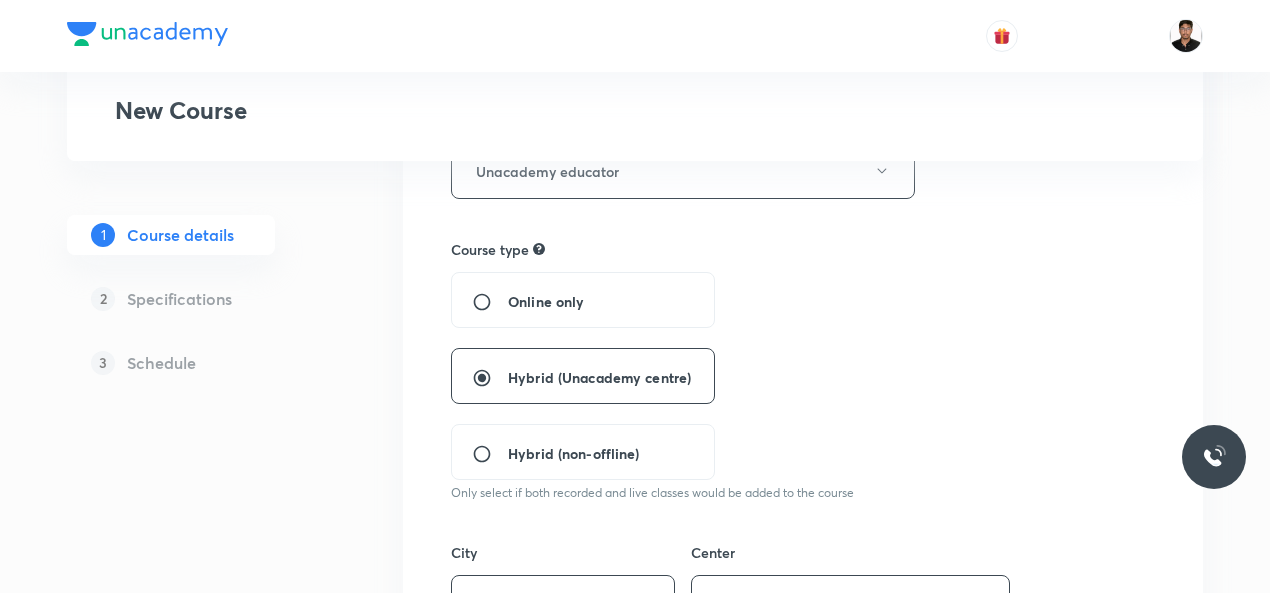 click on "Course title 37/80 Course On Chemistry for NEET Excel 1 ​ Educator type Unacademy educator   Course type Online only Hybrid (Unacademy centre) Hybrid (non-offline) Only select if both recorded and live classes would be added to the course City Guwahati Center ABC Point This is a TA powered course Checking this flag will make this course available to online learners as well Course description 0/500 ​ Spoken Language Select a language Written Content/Slide Language ​ Select a goal ​ Educators ​ Save & continue" at bounding box center [803, 739] 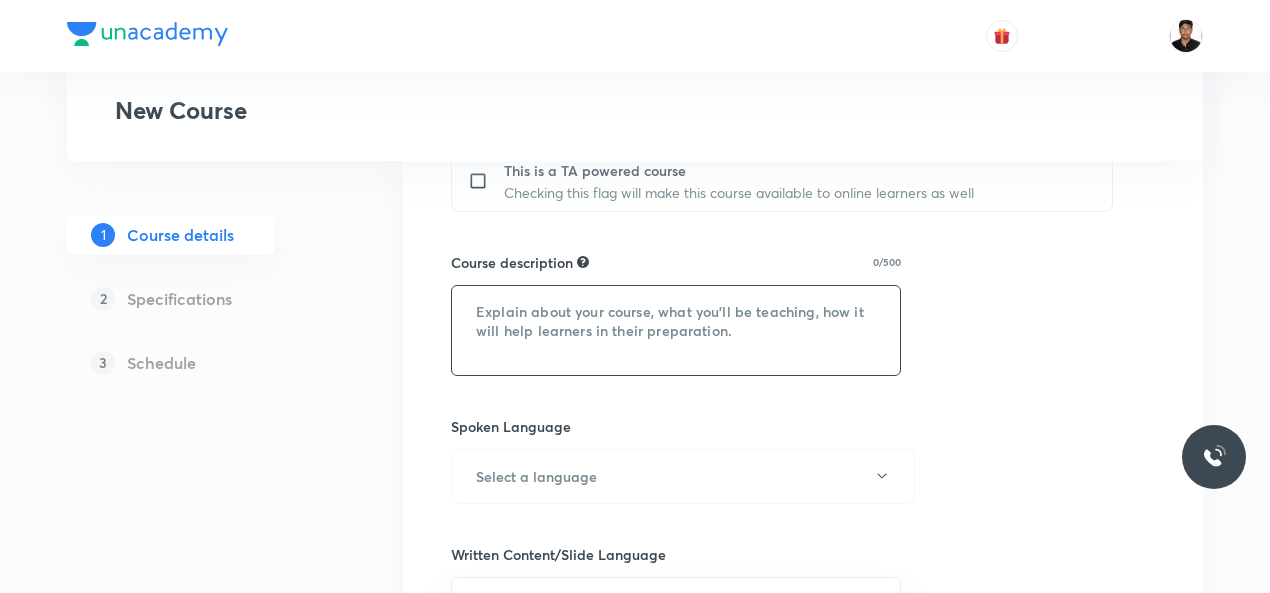 click at bounding box center [676, 330] 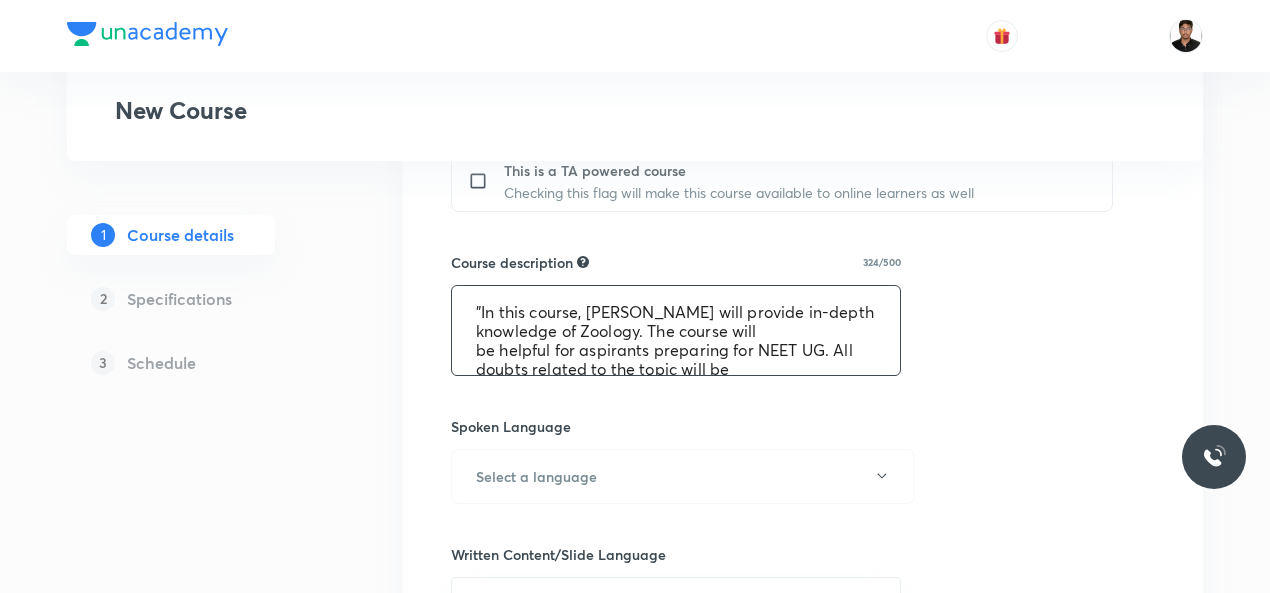 scroll, scrollTop: 61, scrollLeft: 0, axis: vertical 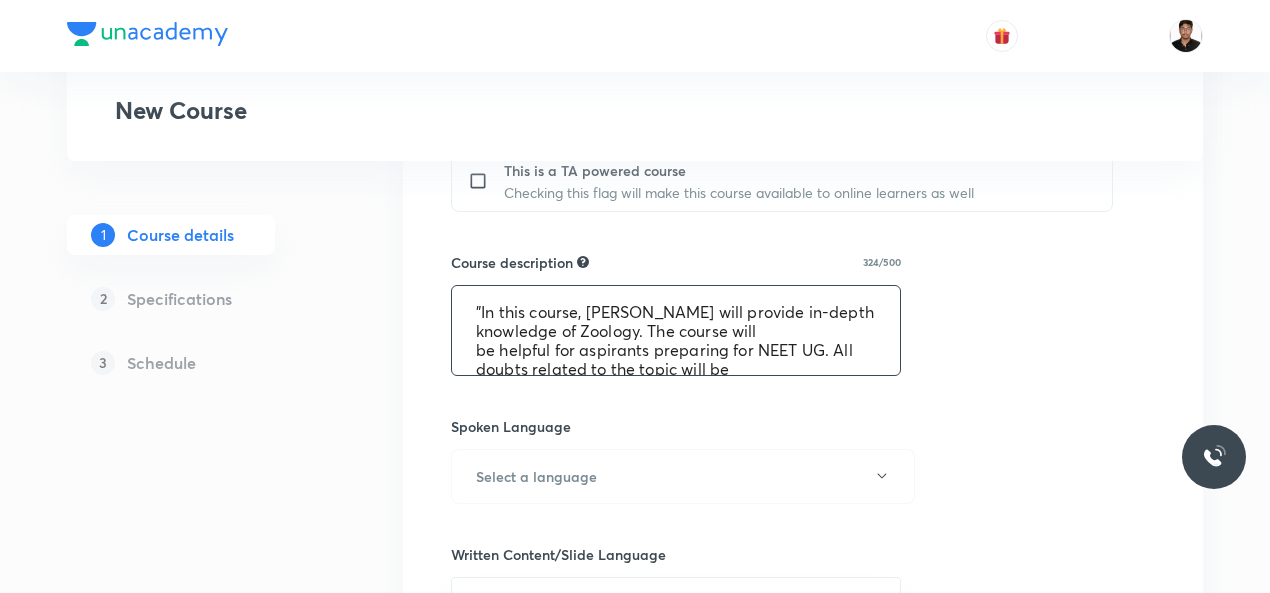 click on ""In this course, Tanisha Shekhawat will provide in-depth knowledge of Zoology. The course will
be helpful for aspirants preparing for NEET UG. All doubts related to the topic will be
clarified during the doubt-clearing sessions in the course. The course will be covered in Hinglish and the notes will be provided in English"" at bounding box center (676, 330) 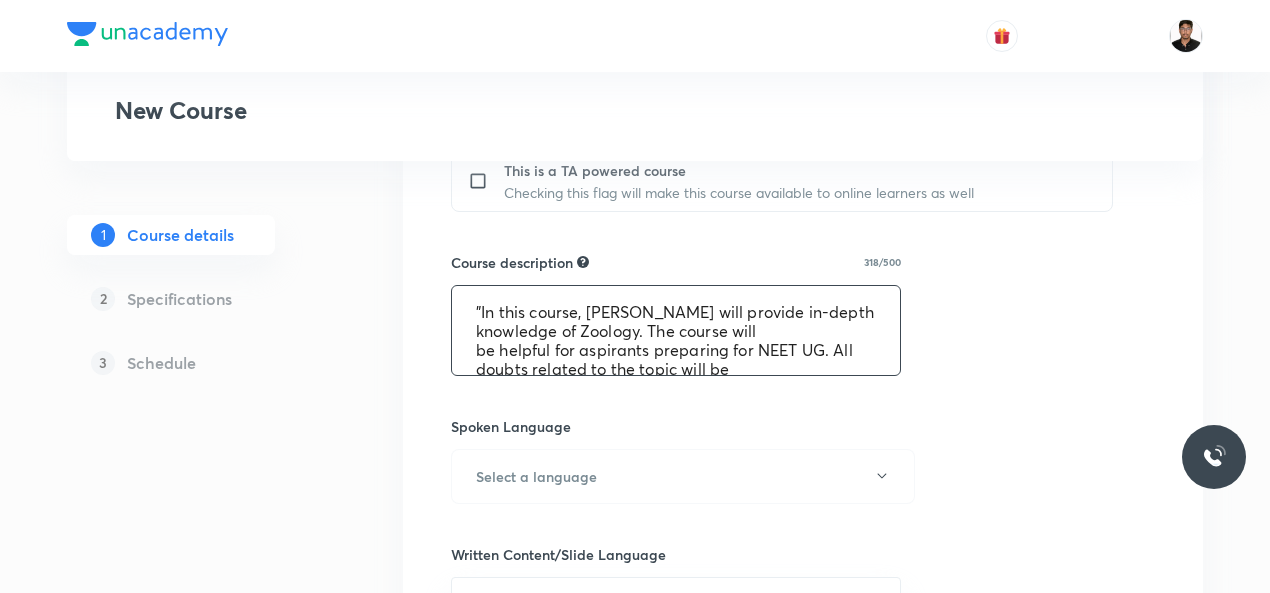 click on ""In this course, Soumik Bose will provide in-depth knowledge of Zoology. The course will
be helpful for aspirants preparing for NEET UG. All doubts related to the topic will be
clarified during the doubt-clearing sessions in the course. The course will be covered in Hinglish and the notes will be provided in English"" at bounding box center [676, 330] 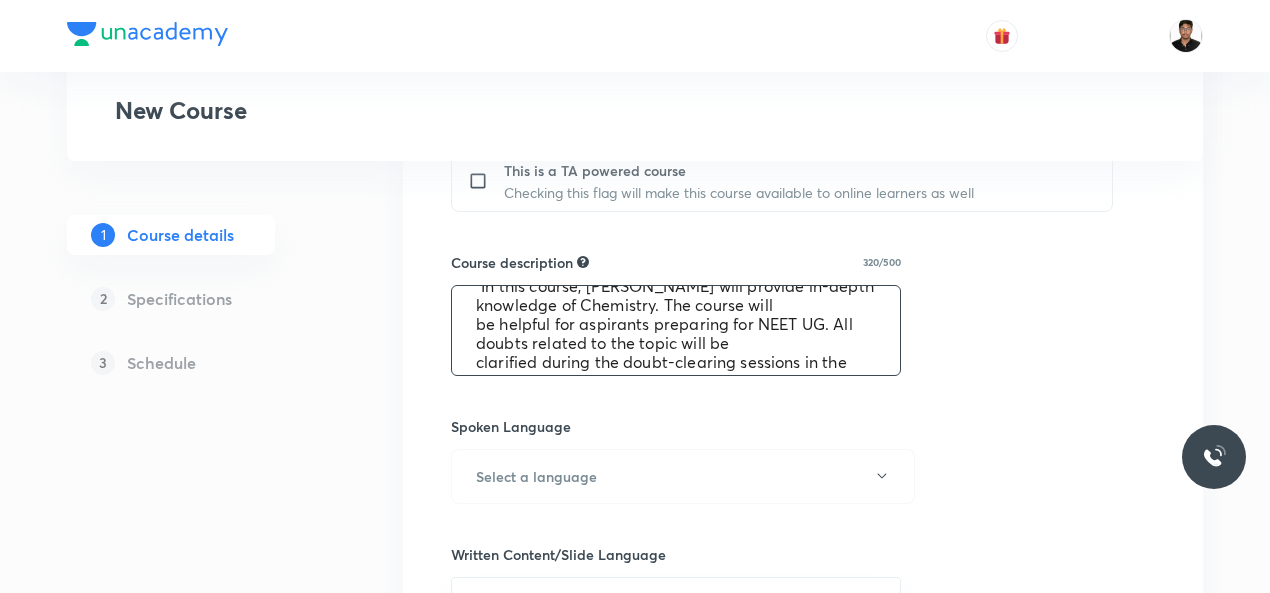 scroll, scrollTop: 40, scrollLeft: 0, axis: vertical 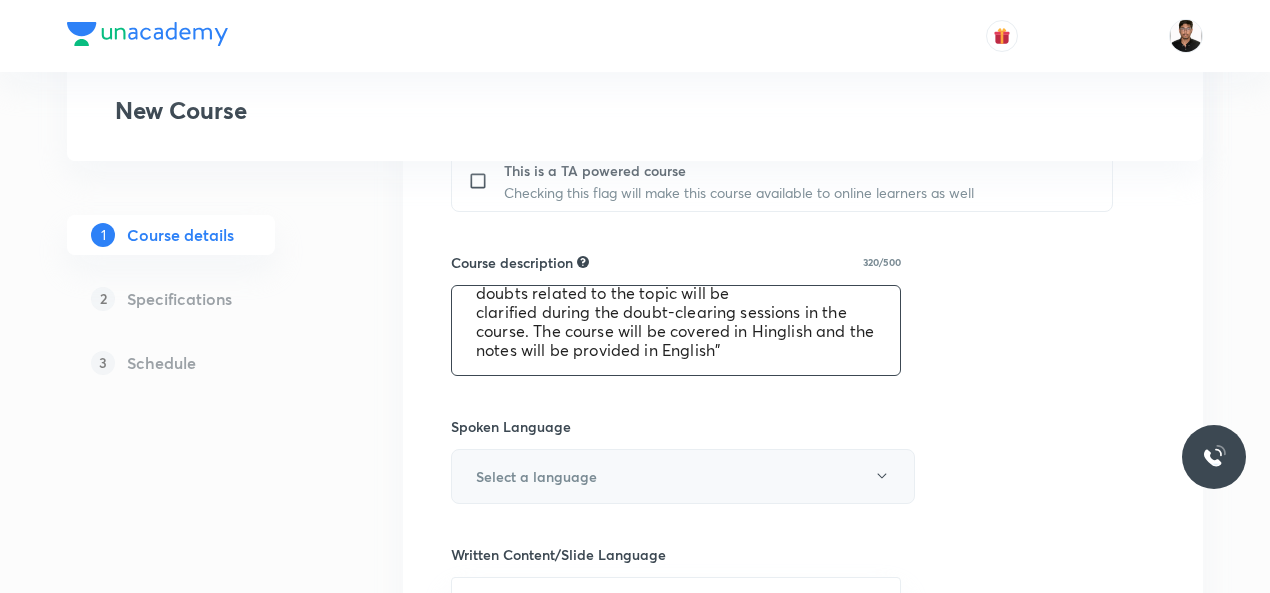 type on ""In this course, Soumik Bose will provide in-depth knowledge of Chemistry. The course will
be helpful for aspirants preparing for NEET UG. All doubts related to the topic will be
clarified during the doubt-clearing sessions in the course. The course will be covered in Hinglish and the notes will be provided in English"" 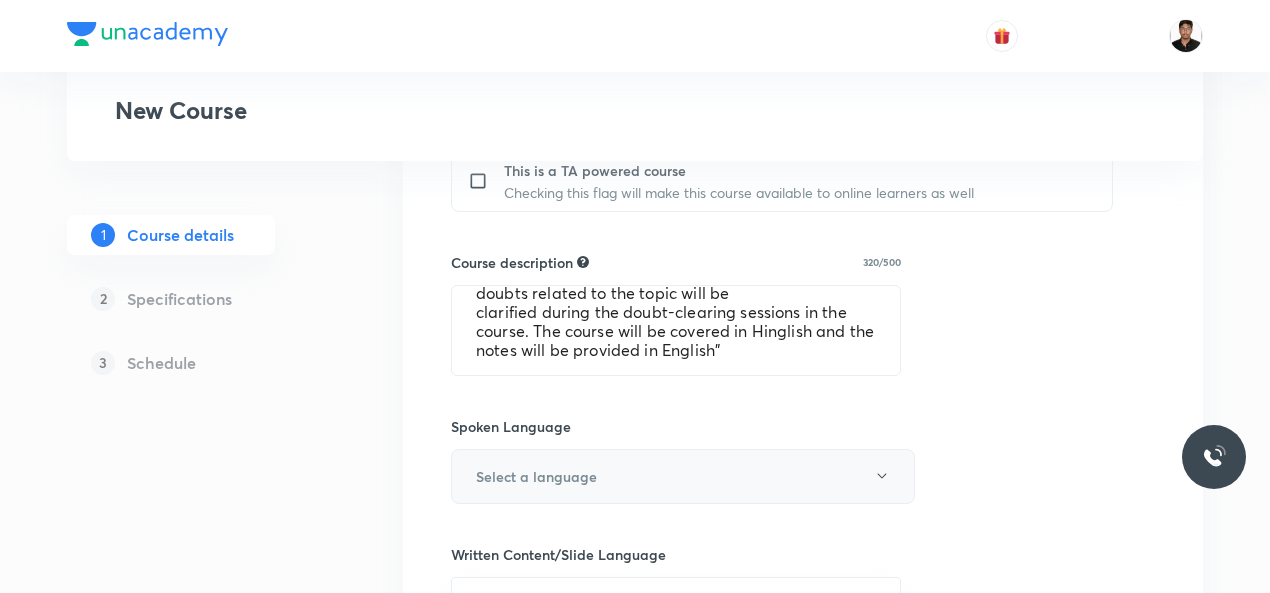 click on "Select a language" at bounding box center (683, 476) 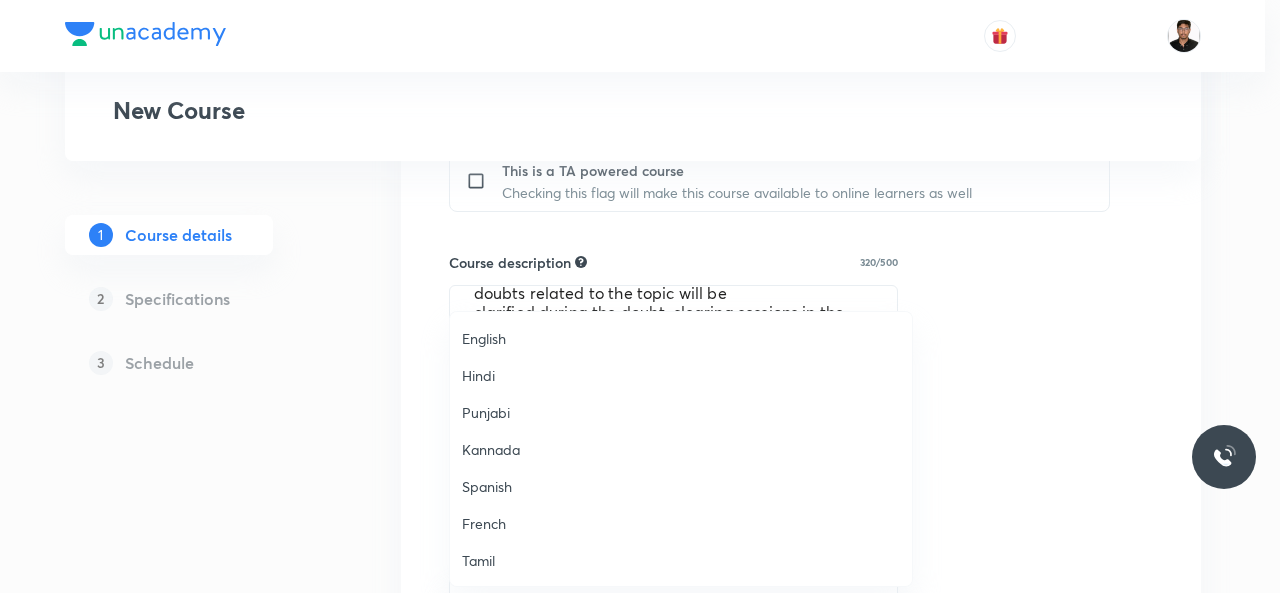 click on "Hindi" at bounding box center (681, 375) 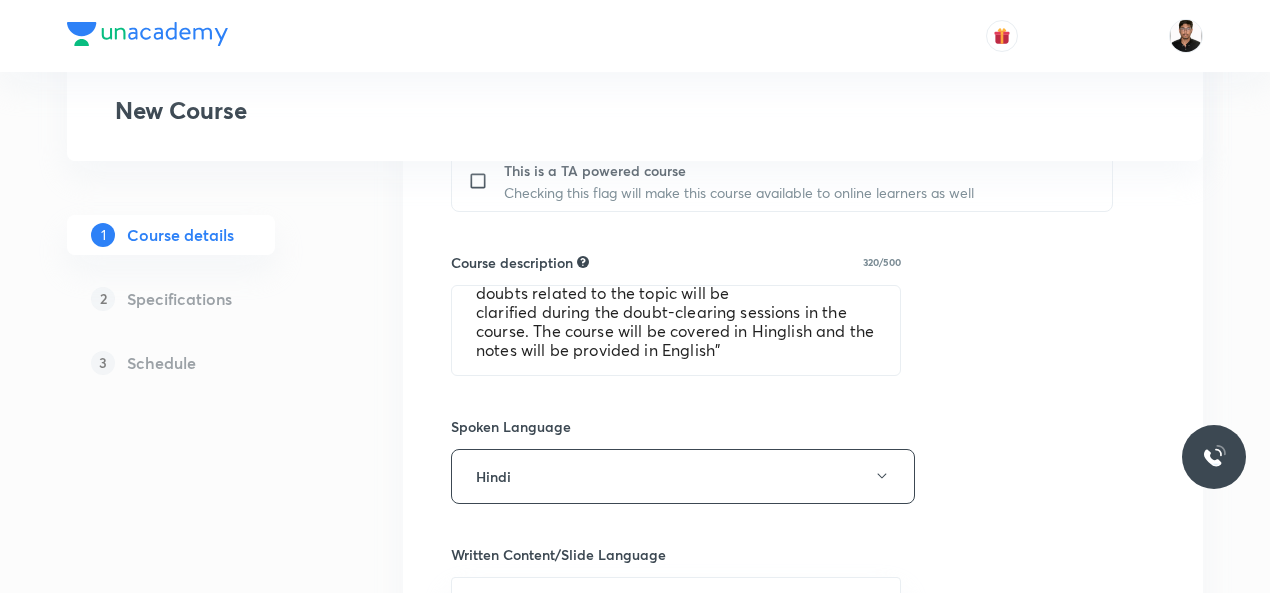 click on "Course title 37/80 Course On Chemistry for NEET Excel 1 ​ Educator type Unacademy educator   Course type Online only Hybrid (Unacademy centre) Hybrid (non-offline) Only select if both recorded and live classes would be added to the course City Guwahati Center ABC Point This is a TA powered course Checking this flag will make this course available to online learners as well Course description 320/500 "In this course, Soumik Bose will provide in-depth knowledge of Chemistry. The course will
be helpful for aspirants preparing for NEET UG. All doubts related to the topic will be
clarified during the doubt-clearing sessions in the course. The course will be covered in Hinglish and the notes will be provided in English" ​ Spoken Language Hindi Written Content/Slide Language ​ Select a goal ​ Educators ​ Save & continue" at bounding box center (803, 220) 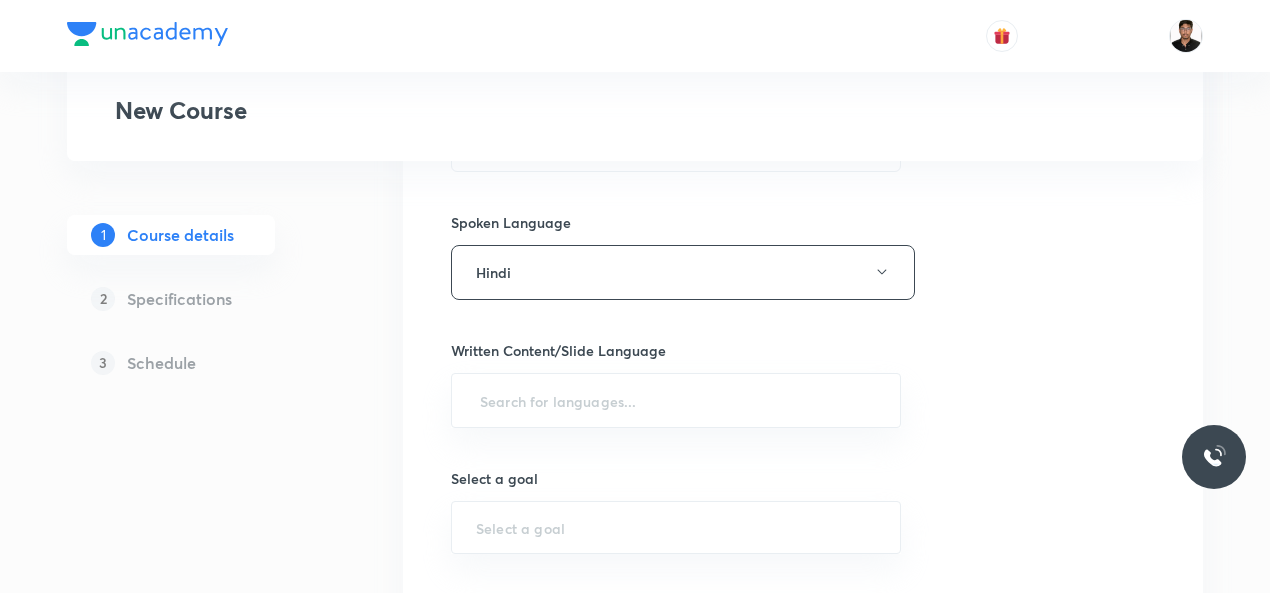 scroll, scrollTop: 1119, scrollLeft: 0, axis: vertical 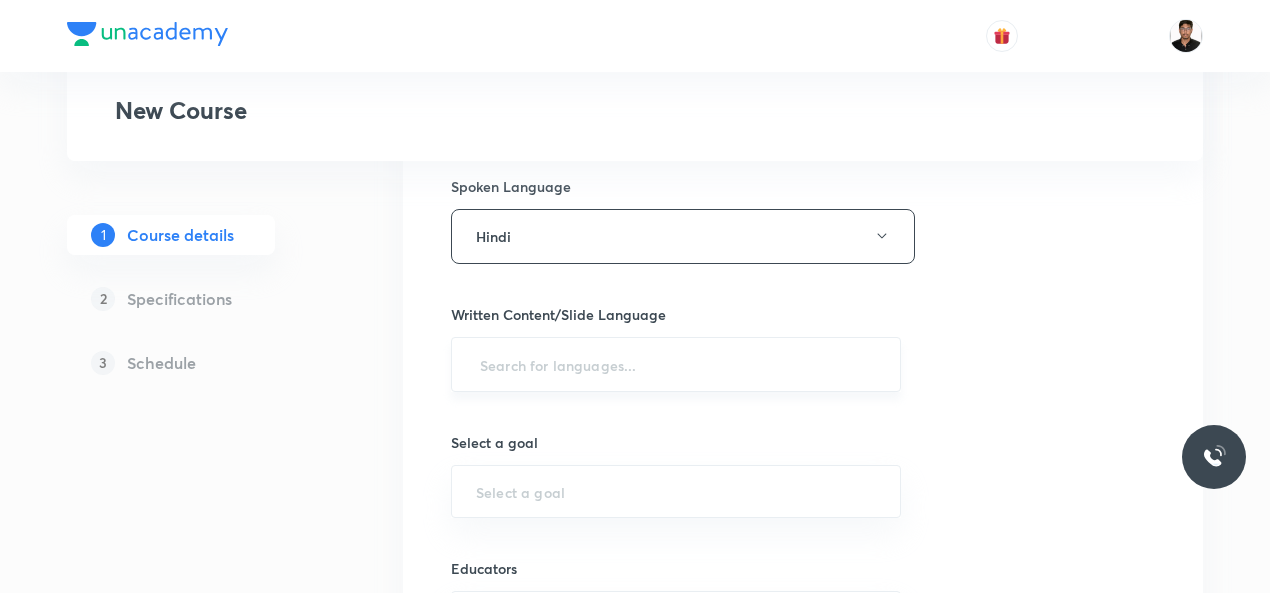 click on "​" at bounding box center [676, 364] 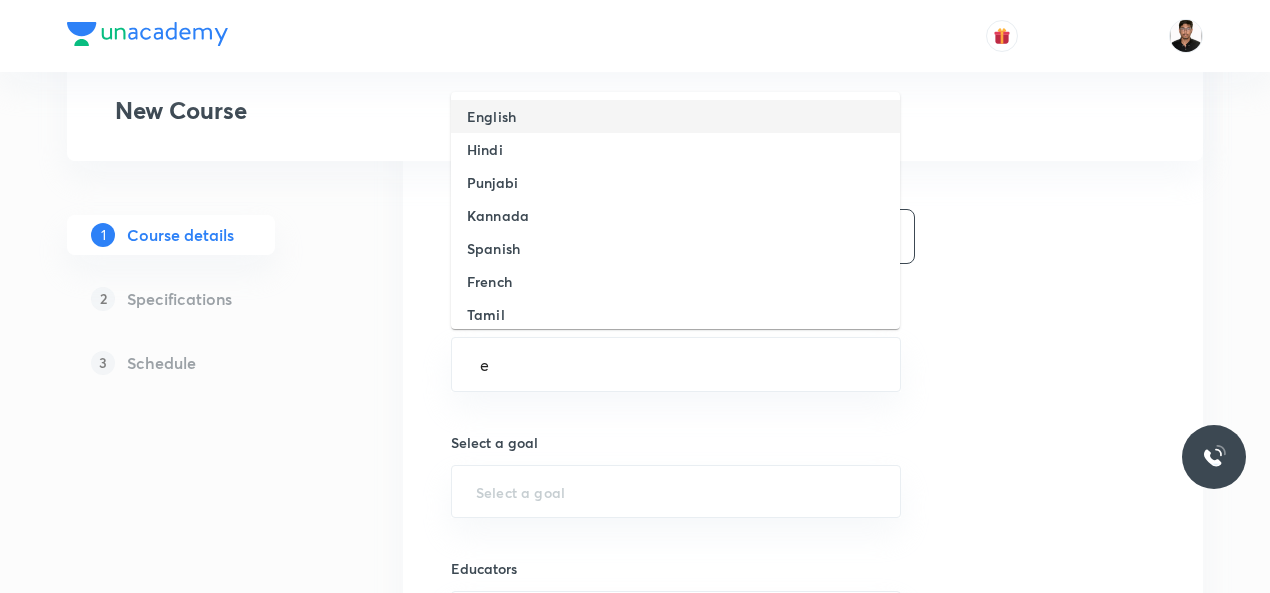 click on "English" at bounding box center [491, 116] 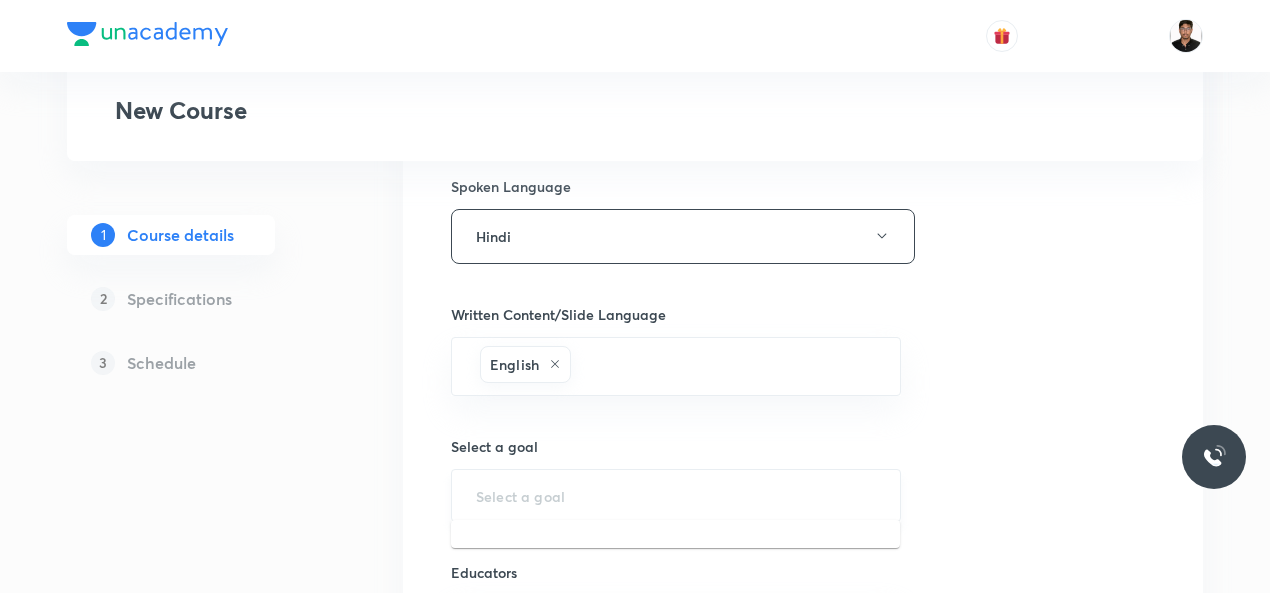 click at bounding box center (676, 495) 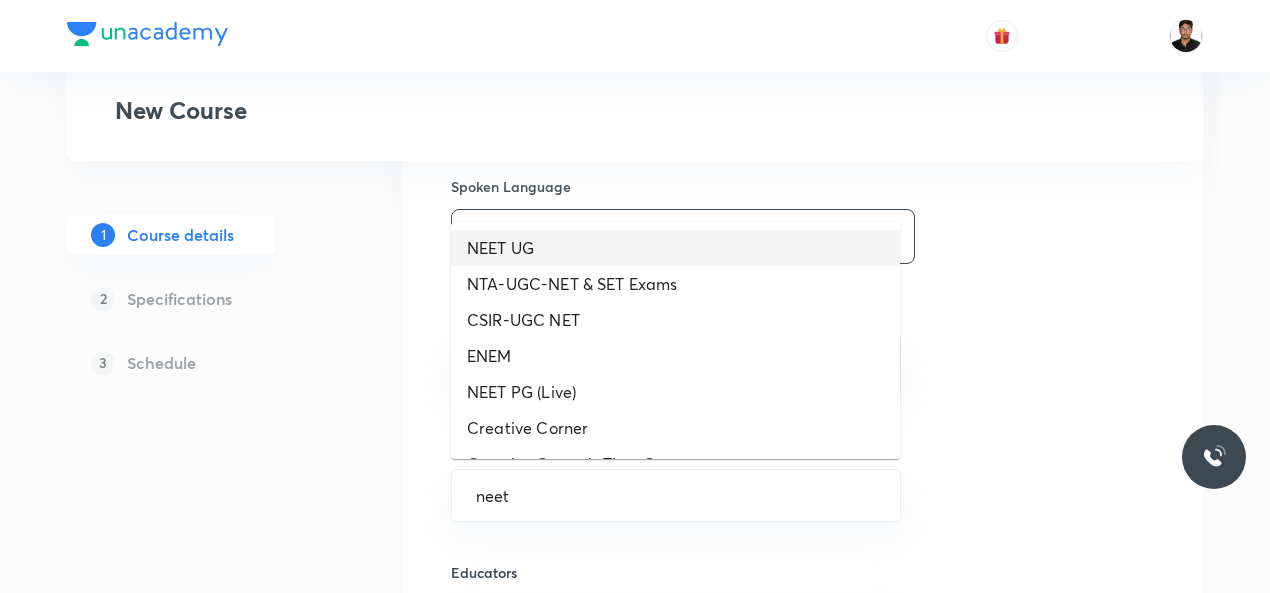 click on "NEET UG" at bounding box center [675, 248] 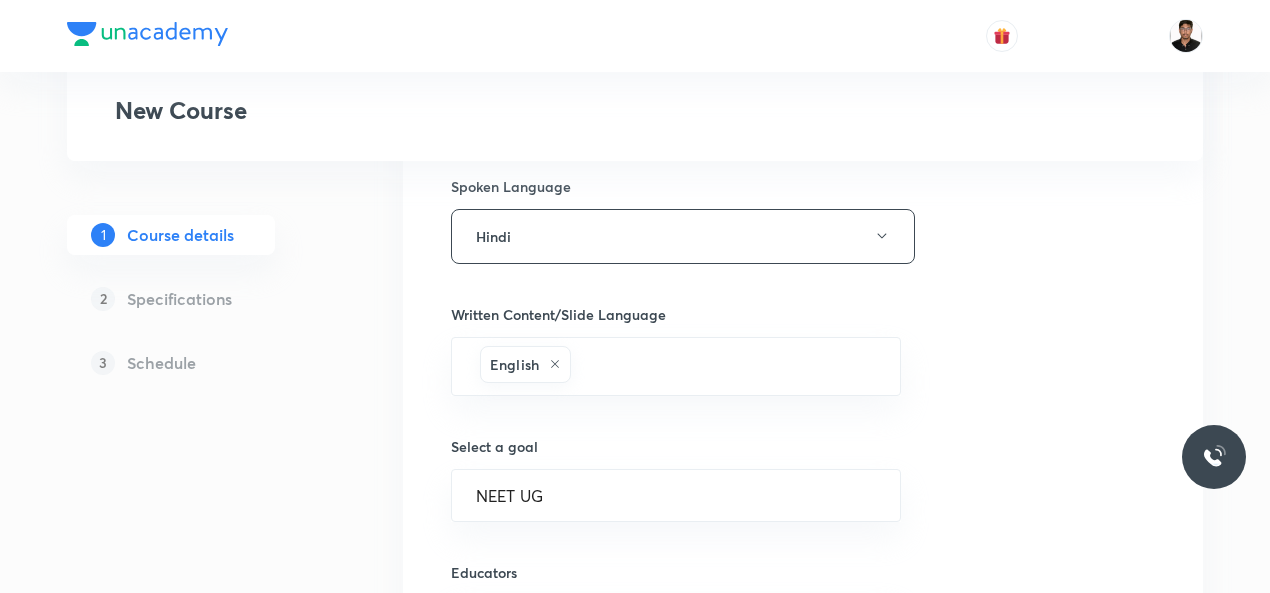 click on "Course title 37/80 Course On Chemistry for NEET Excel 1 ​ Educator type Unacademy educator   Course type Online only Hybrid (Unacademy centre) Hybrid (non-offline) Only select if both recorded and live classes would be added to the course City Guwahati Center ABC Point This is a TA powered course Checking this flag will make this course available to online learners as well Course description 320/500 "In this course, Soumik Bose will provide in-depth knowledge of Chemistry. The course will
be helpful for aspirants preparing for NEET UG. All doubts related to the topic will be
clarified during the doubt-clearing sessions in the course. The course will be covered in Hinglish and the notes will be provided in English" ​ Spoken Language Hindi Written Content/Slide Language English ​ Select a goal NEET UG ​ Educators ​ Save & continue" at bounding box center [803, -18] 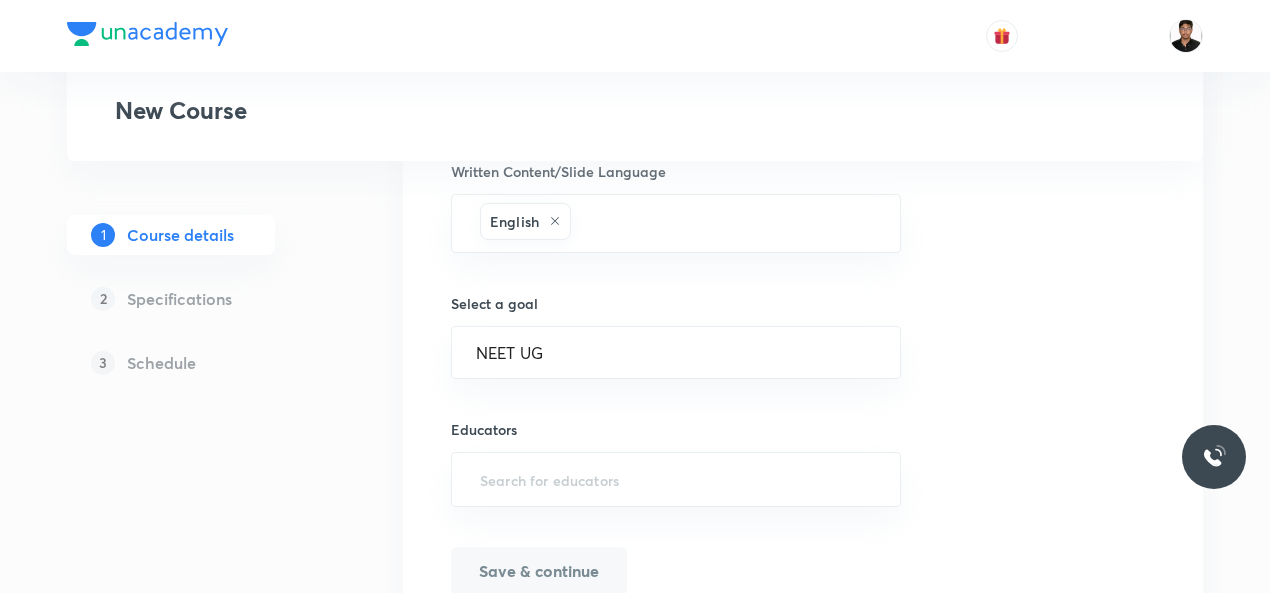 scroll, scrollTop: 1319, scrollLeft: 0, axis: vertical 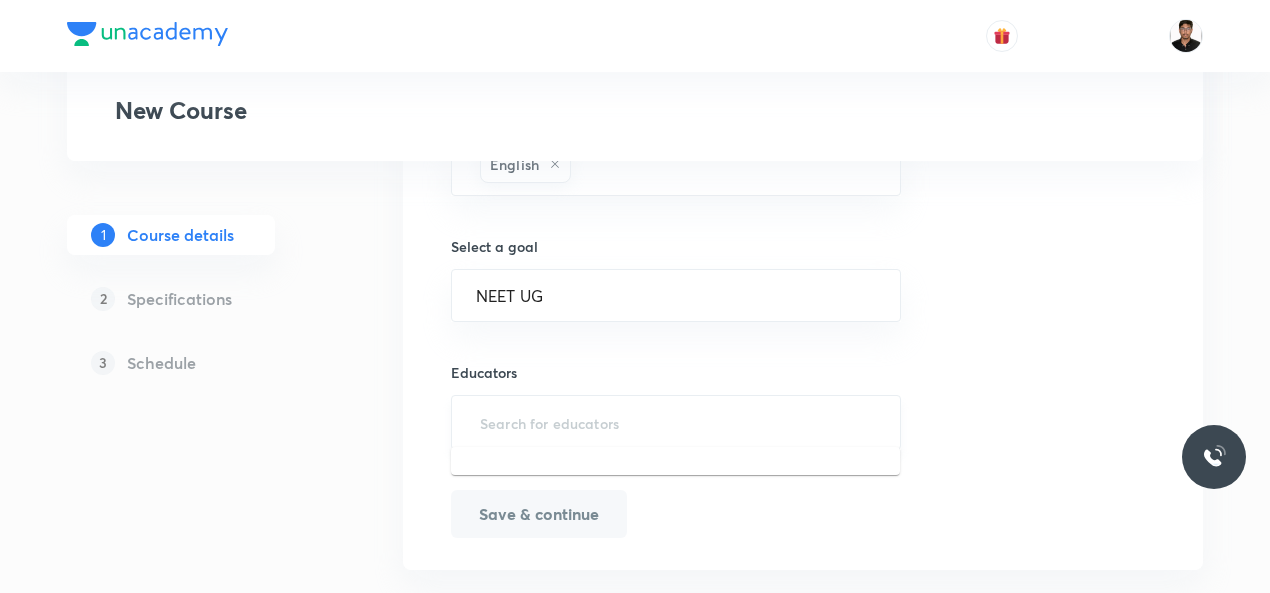click at bounding box center (676, 422) 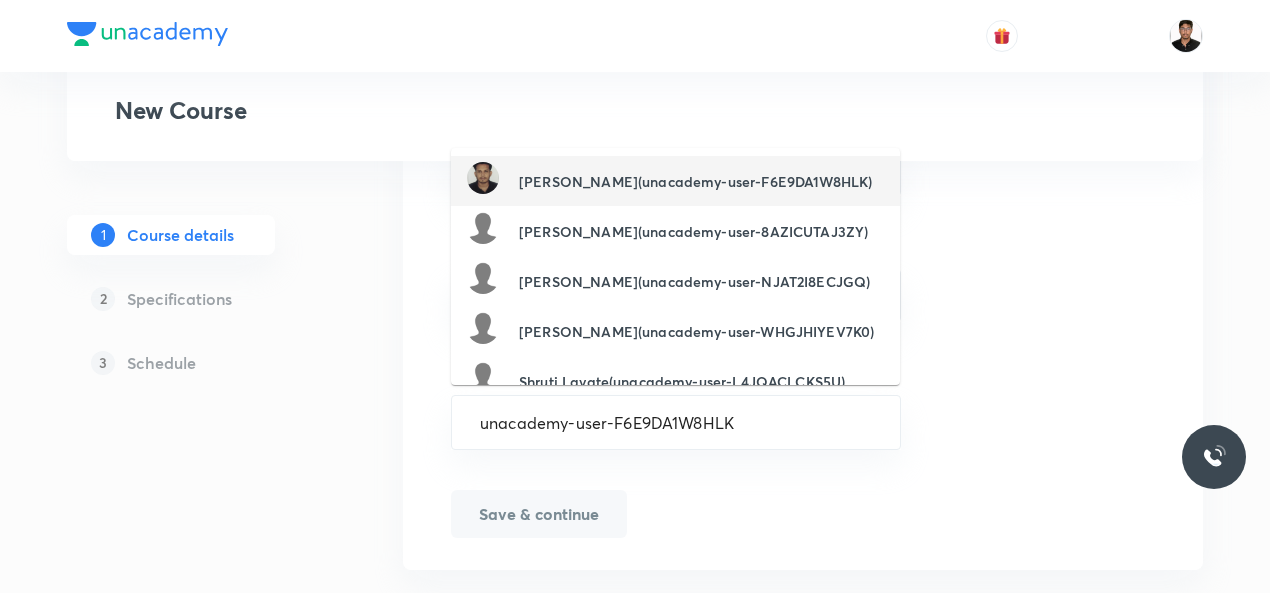 click on "Soumik Bose(unacademy-user-F6E9DA1W8HLK)" at bounding box center (695, 181) 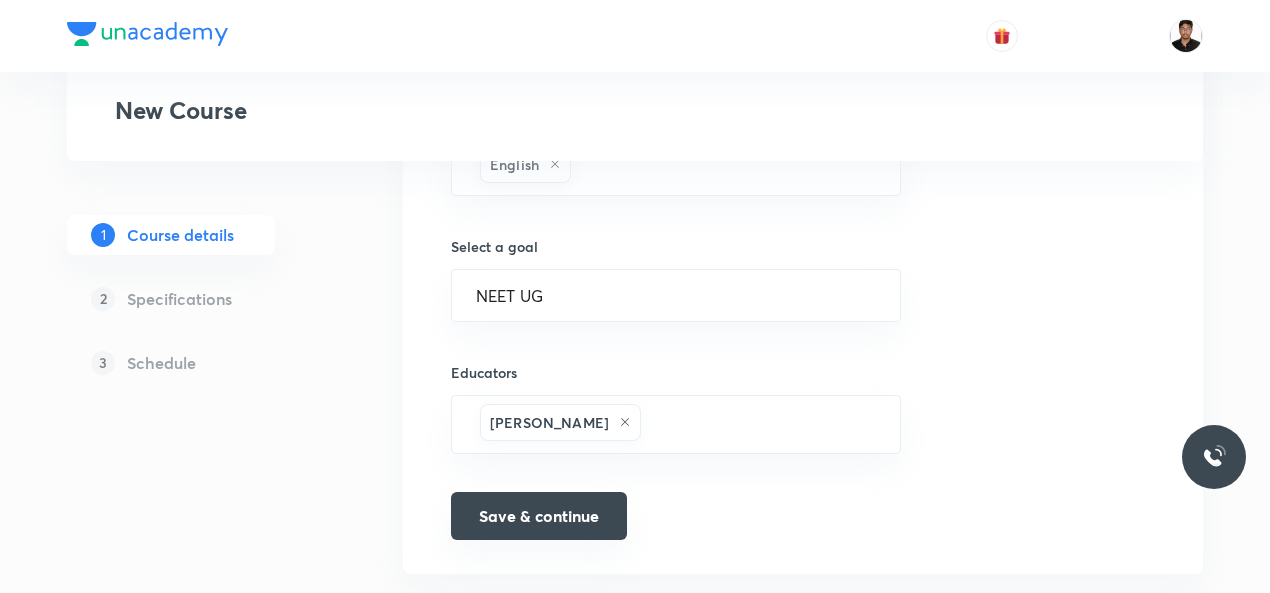 click on "Save & continue" at bounding box center [539, 516] 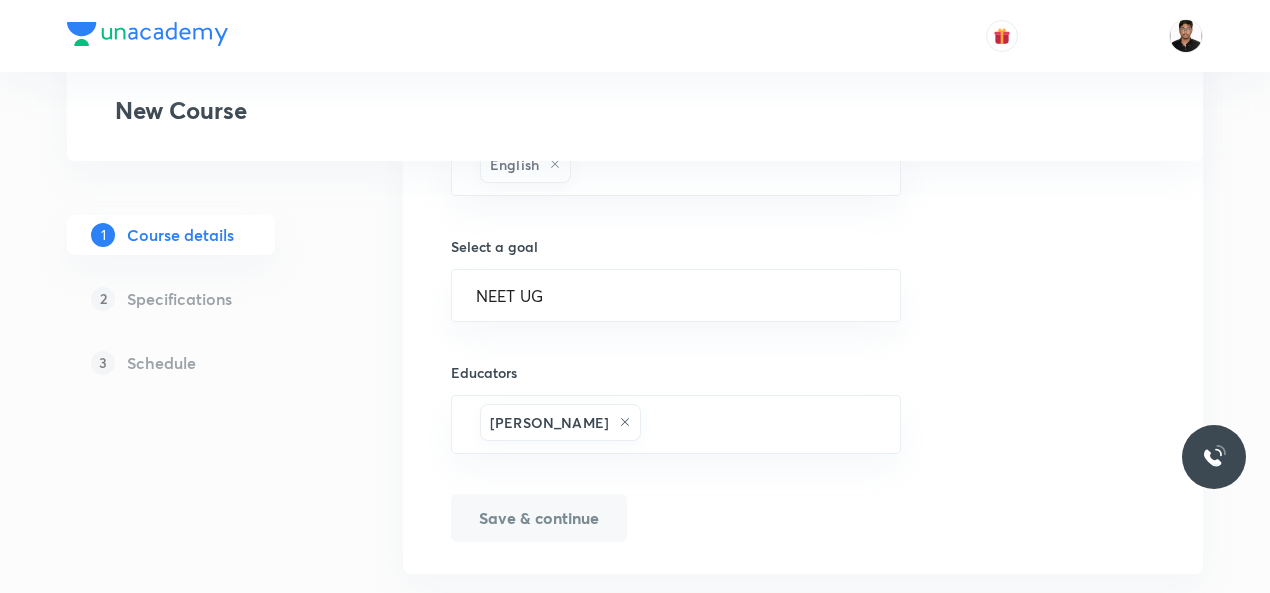type on "Course On Chemistry for NEET Excel 1" 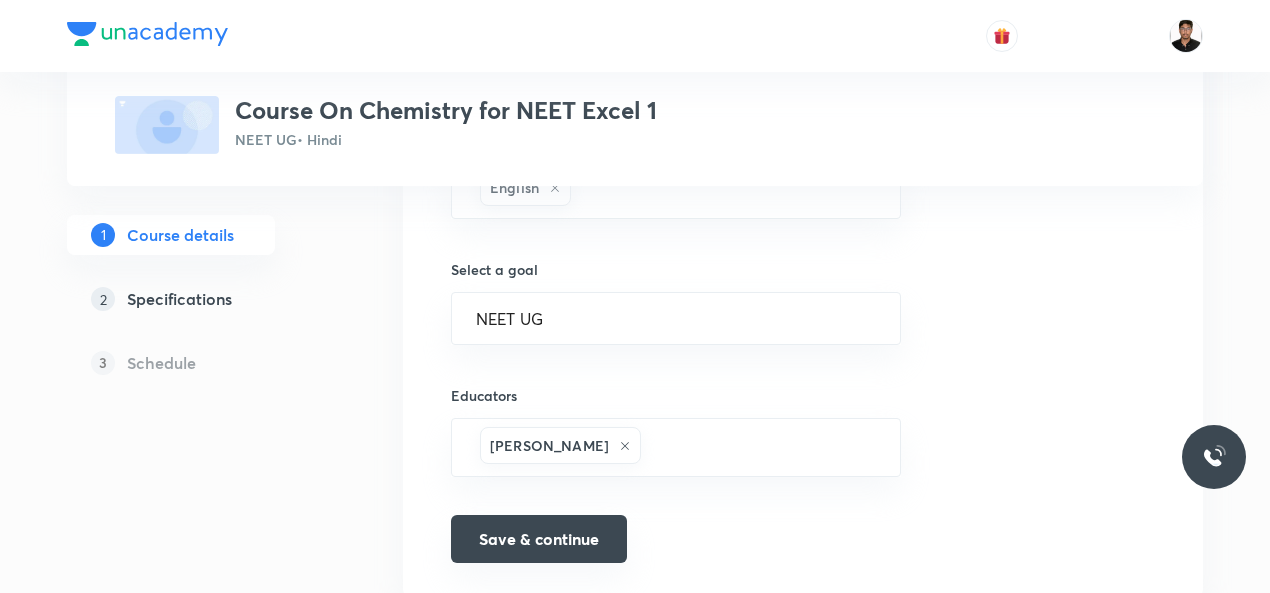 scroll, scrollTop: 1344, scrollLeft: 0, axis: vertical 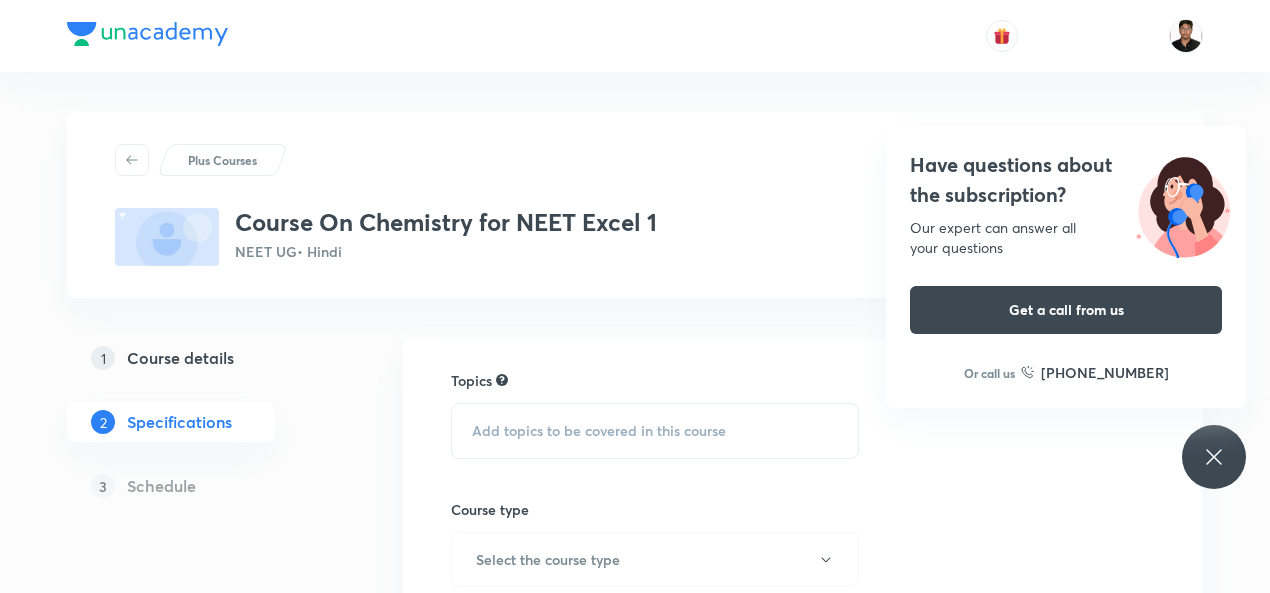 click on "Have questions about the subscription? Our expert can answer all your questions Get a call from us Or call us +91 8585858585" at bounding box center (1214, 457) 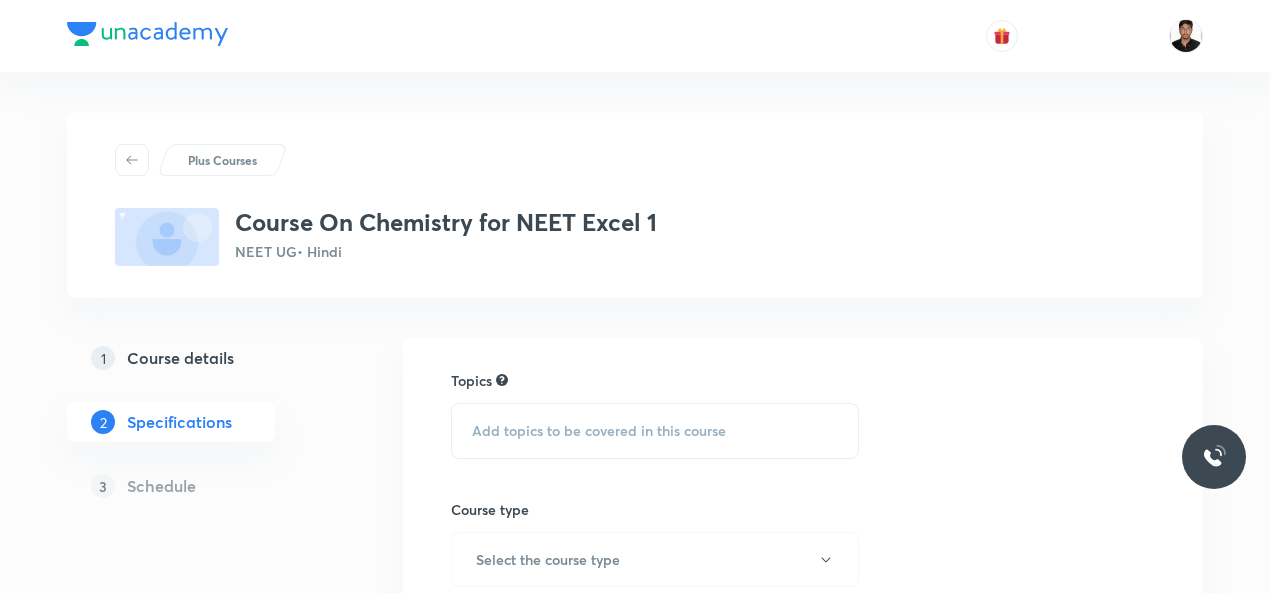 click on "Add topics to be covered in this course" at bounding box center (599, 431) 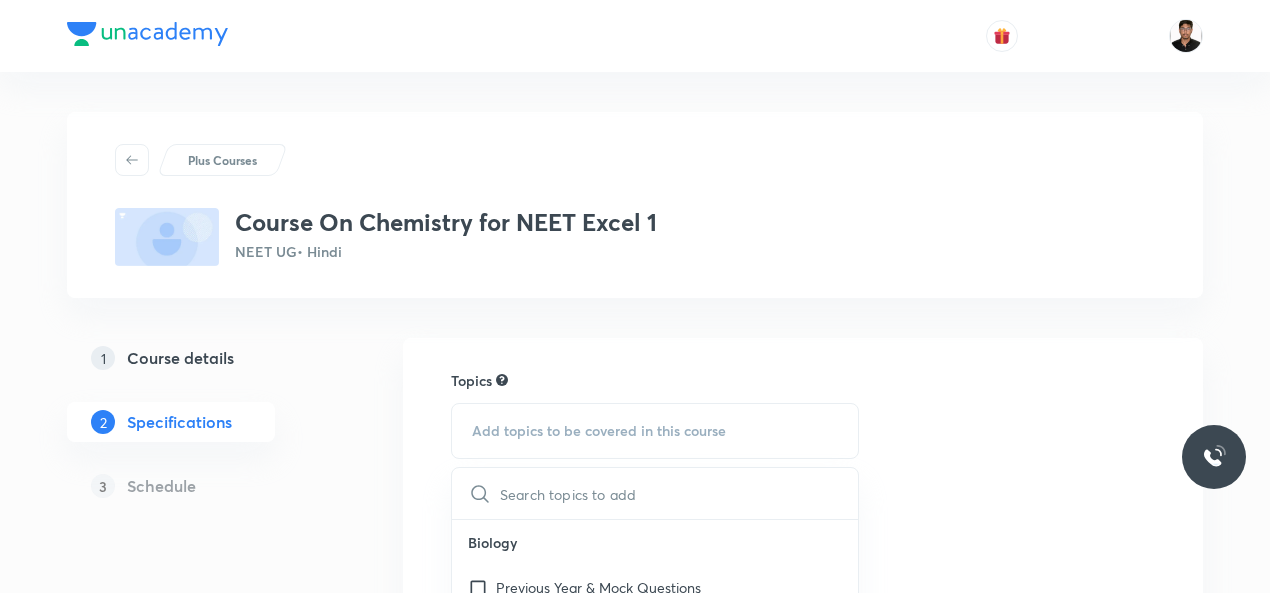 scroll, scrollTop: 519, scrollLeft: 0, axis: vertical 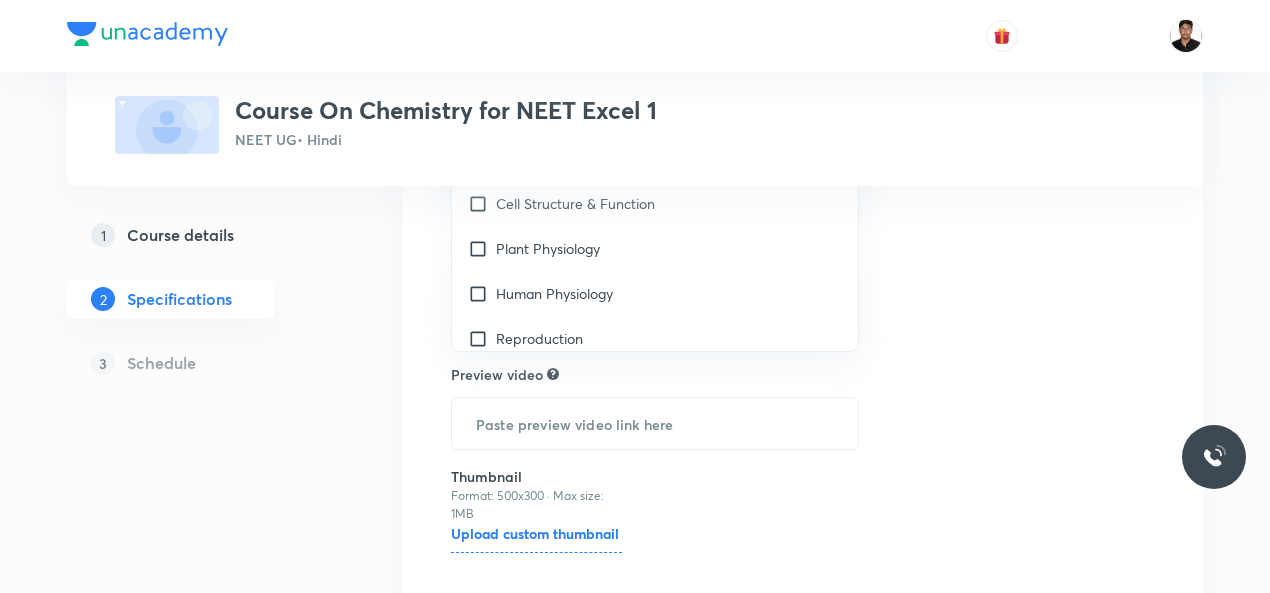 click on "Topics Add topics to be covered in this course ​ Biology Previous Year & Mock Questions Diversity of Living Organisms Structural Organisation Cell Structure & Function Plant Physiology Human Physiology Reproduction Genetics & Evolution Biology & Human Welfare Biotechnology & Applications Environment & Ecology Cell - The Unit of Life Crash Course Reproduction in Organisms Biological Classification The Living World Cell Cycle and Cell Division Plant Kingdom Principles of Inheritance and Variation (Genetics) Sexual Reproduction in Flowering plants Reproductive Health Human Reproduction Morphology of Flowering Plants Respiration in Plants Photosynthesis in Higher Plants Mineral Nutrition Transport in Plants Anatomy of Flowering Plants Environmental Issues Biodiversity and Conservation Ecosystem Organism, Population and Community Microbes in Human Welfare Strategies for Enhancement in Food Production Molecular Basis of Inheritance Biotechnology and Its Application Biotechnology Principles and Processes Frog ​" at bounding box center [803, 246] 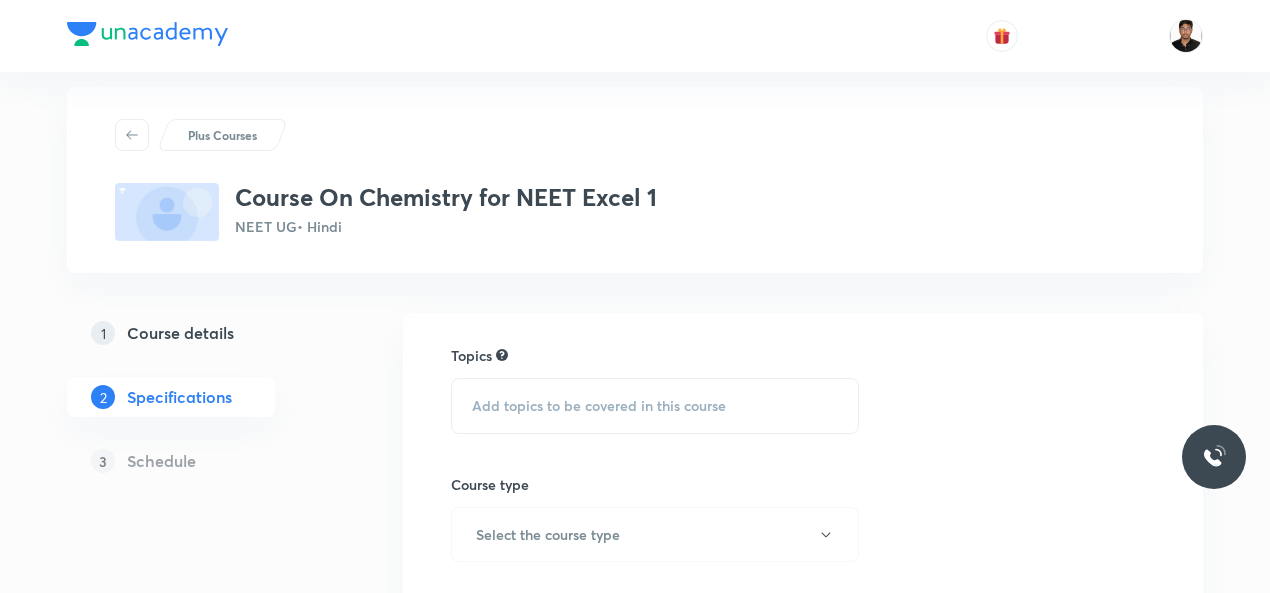scroll, scrollTop: 0, scrollLeft: 0, axis: both 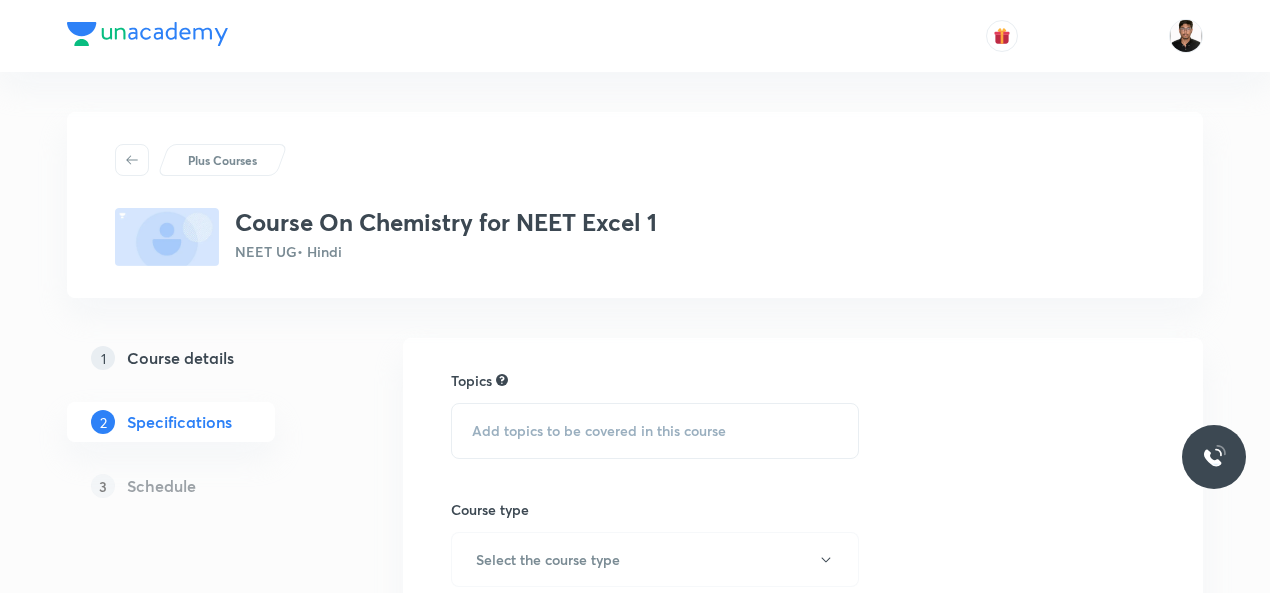 click on "Add topics to be covered in this course" at bounding box center (655, 431) 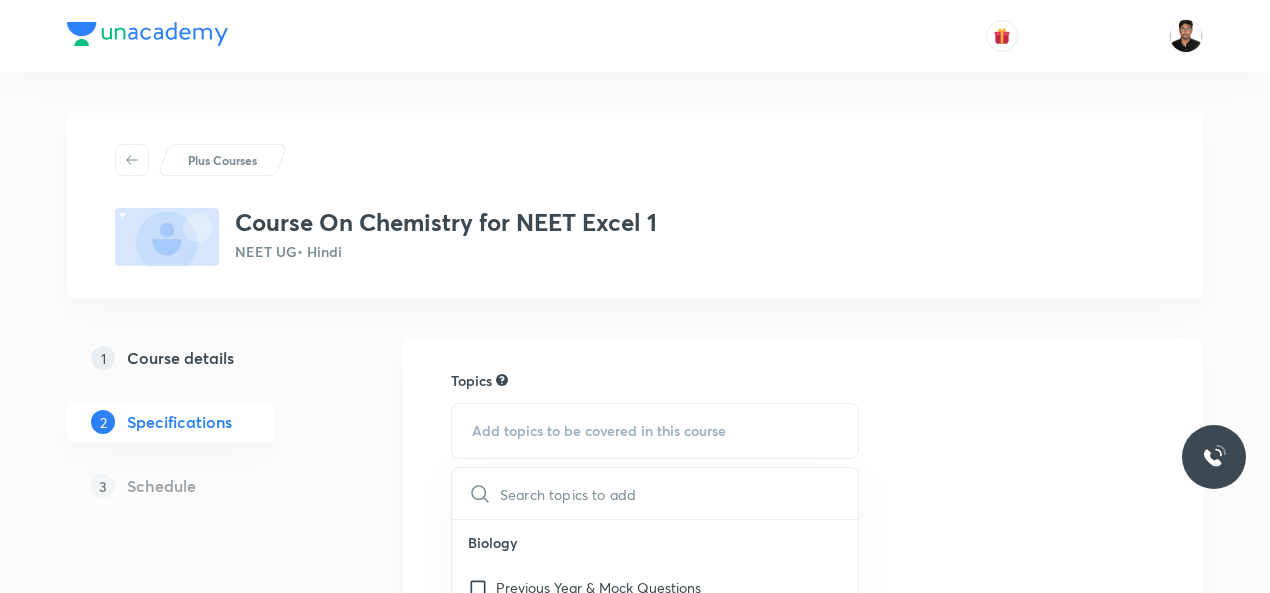 scroll, scrollTop: 519, scrollLeft: 0, axis: vertical 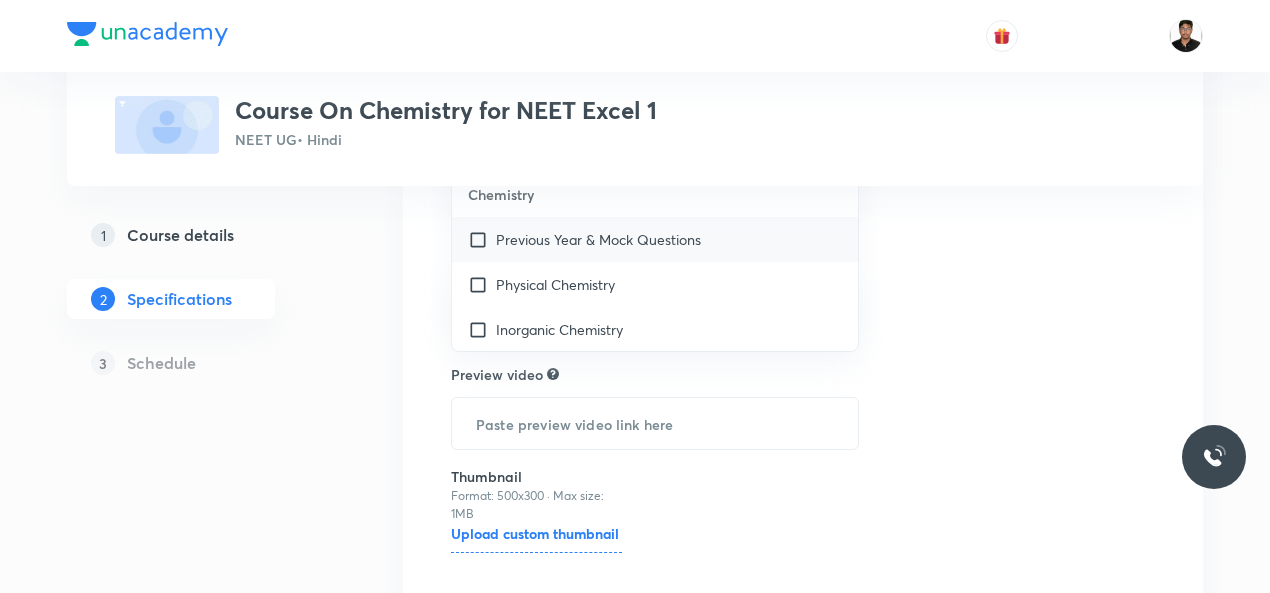 click at bounding box center (482, 239) 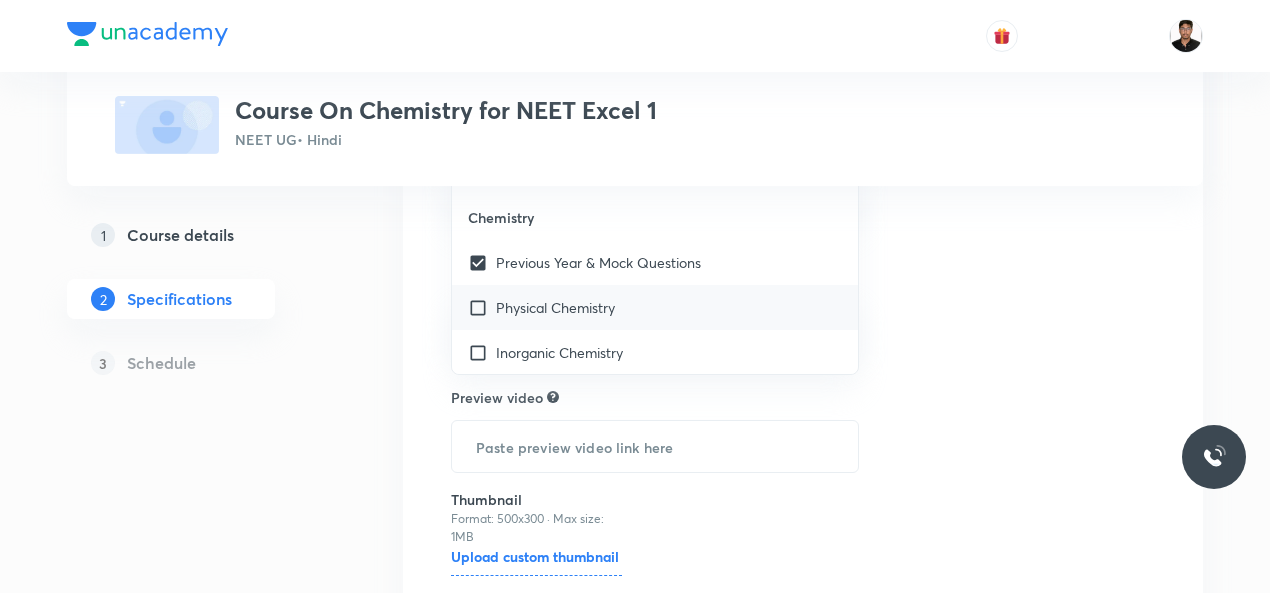 click at bounding box center (482, 307) 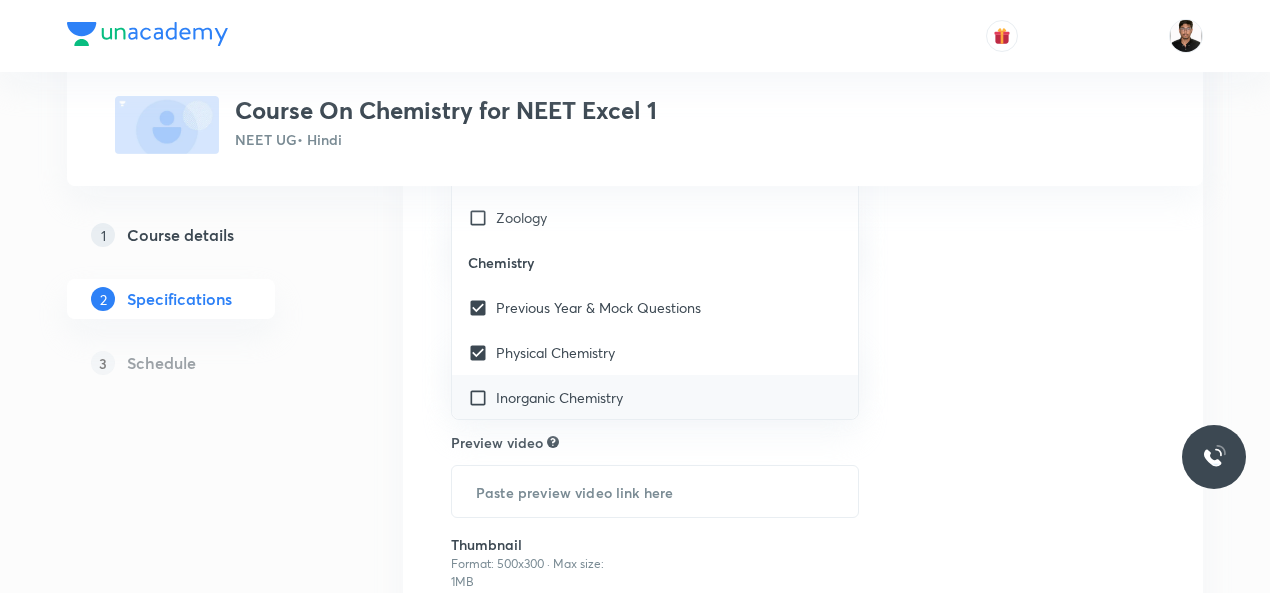 click at bounding box center (482, 397) 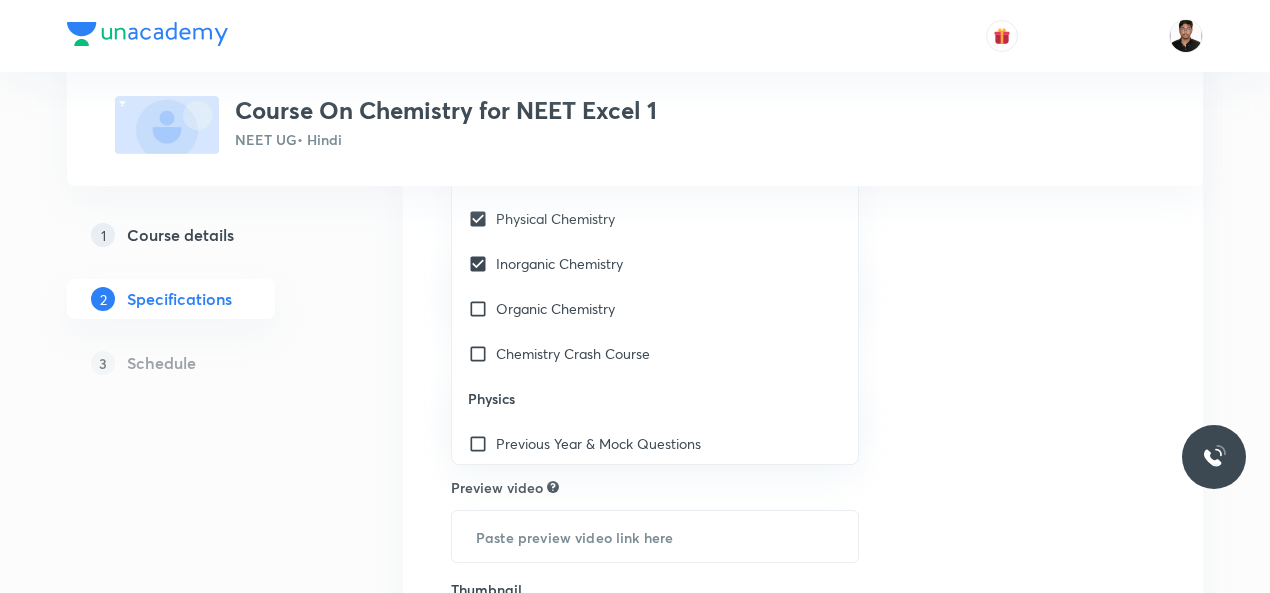scroll, scrollTop: 2954, scrollLeft: 0, axis: vertical 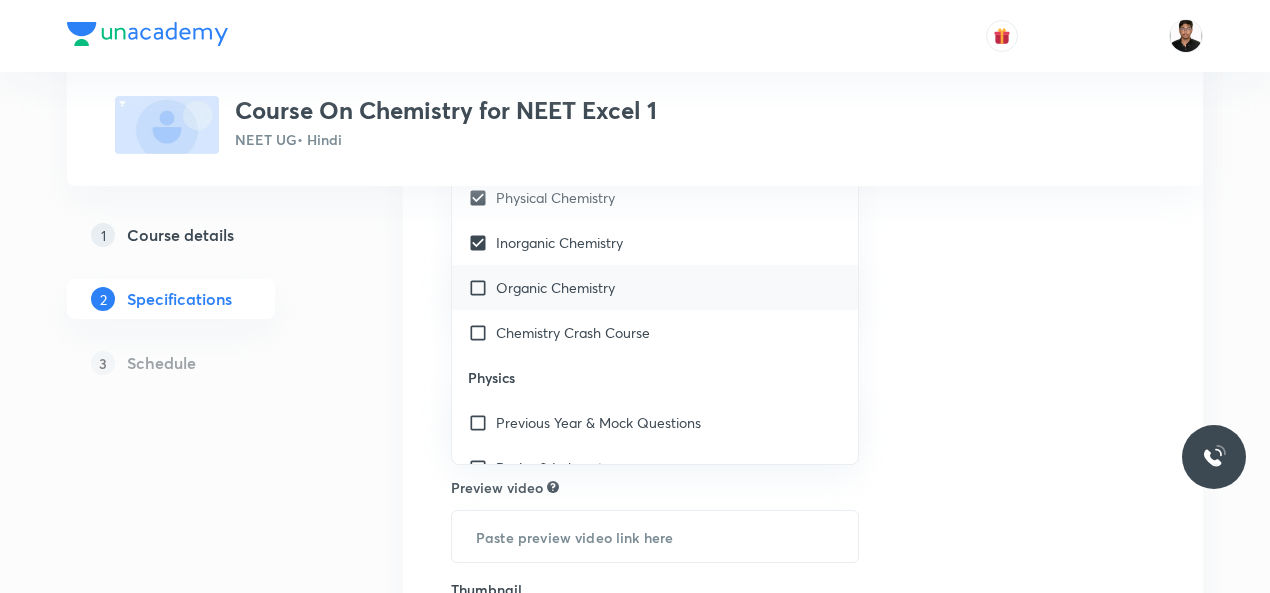 click at bounding box center (482, 287) 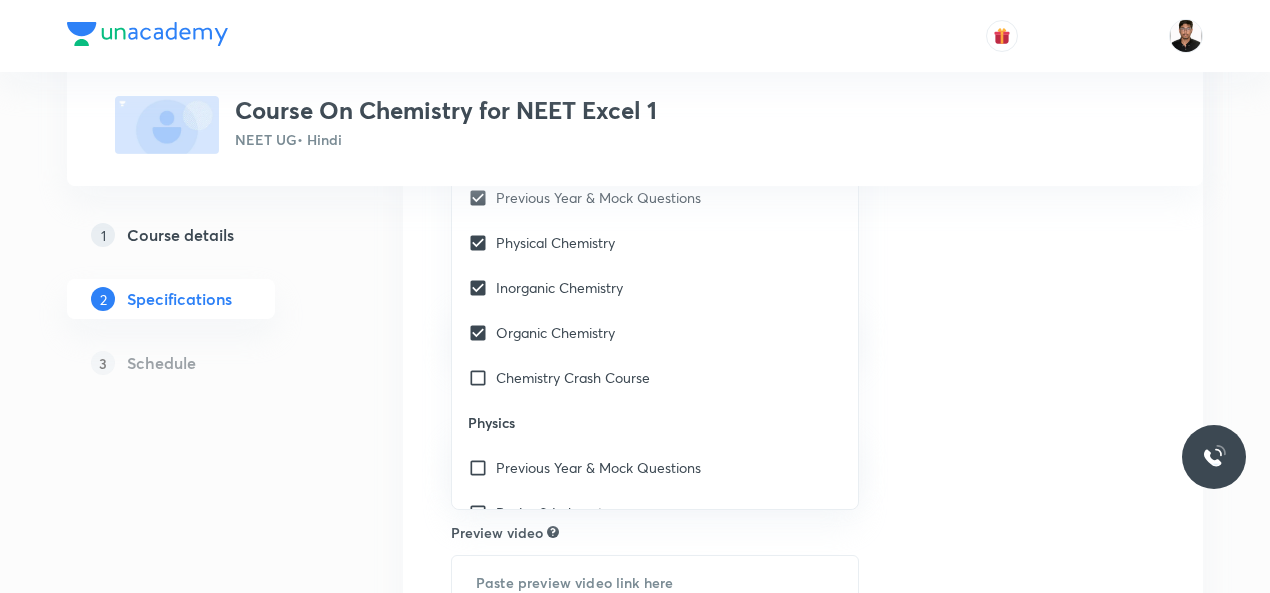 click on "Topics Previous Year & Mock Questions Physical Chemistry Inorganic Chemistry Organic Chemistry CLEAR ​ Biology Previous Year & Mock Questions Diversity of Living Organisms Structural Organisation Cell Structure & Function Plant Physiology Human Physiology Reproduction Genetics & Evolution Biology & Human Welfare Biotechnology & Applications Environment & Ecology Cell - The Unit of Life Crash Course Reproduction in Organisms Biological Classification The Living World Cell Cycle and Cell Division Plant Kingdom Principles of Inheritance and Variation (Genetics) Sexual Reproduction in Flowering plants Reproductive Health Human Reproduction Morphology of Flowering Plants Respiration in Plants Photosynthesis in Higher Plants Mineral Nutrition Transport in Plants Anatomy of Flowering Plants Environmental Issues Biodiversity and Conservation Ecosystem Organism, Population and Community Microbes in Human Welfare Strategies for Enhancement in Food Production Molecular Basis of Inheritance Animal Husbandary Frog Waves" at bounding box center [803, 325] 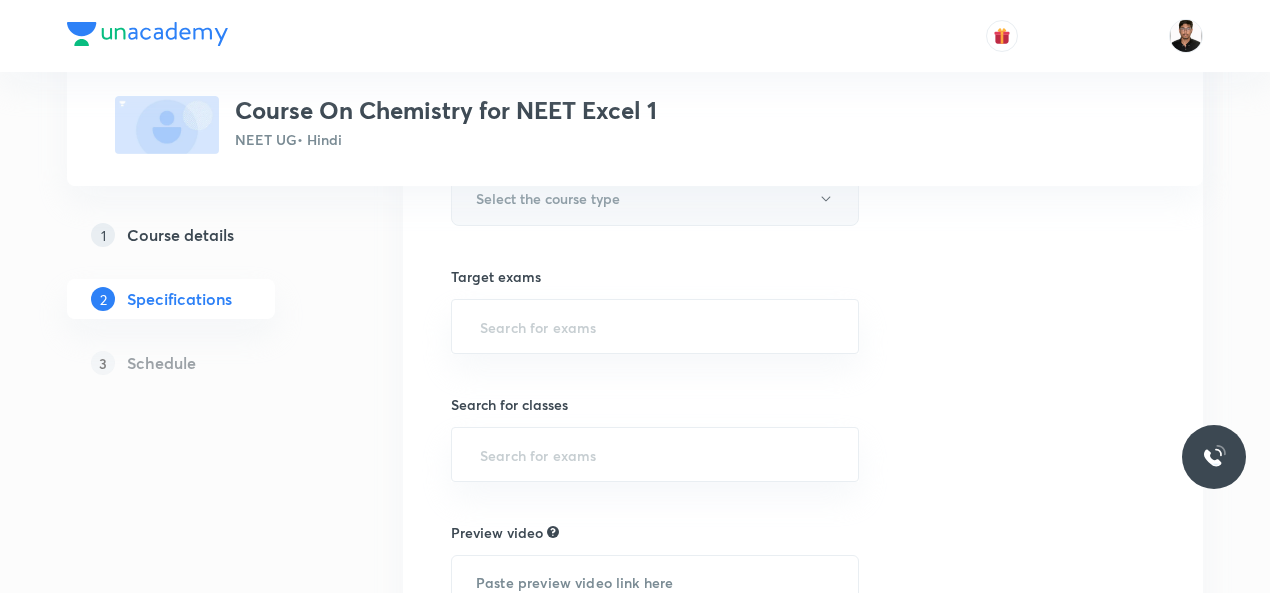 click 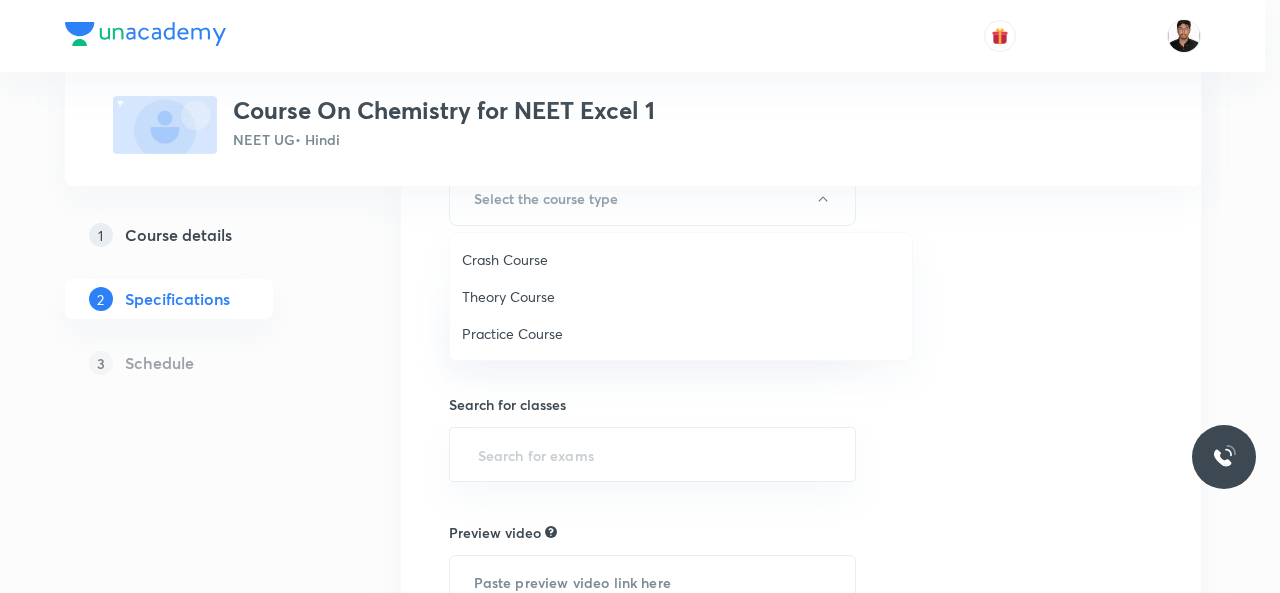 click on "Theory Course" at bounding box center [681, 296] 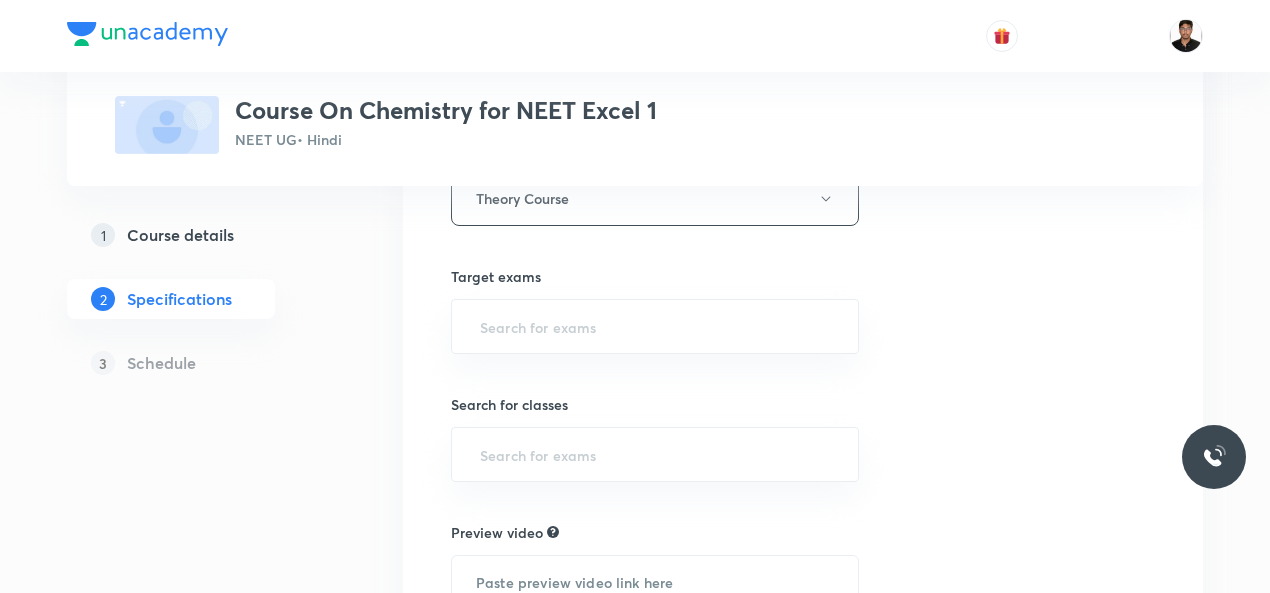 click on "Topics Previous Year & Mock Questions Physical Chemistry Inorganic Chemistry Organic Chemistry CLEAR Course type Theory Course Target exams ​ Search for classes ​ Preview video ​ Thumbnail Format: 500x300 · Max size: 1MB Upload custom thumbnail Save & continue" at bounding box center [803, 325] 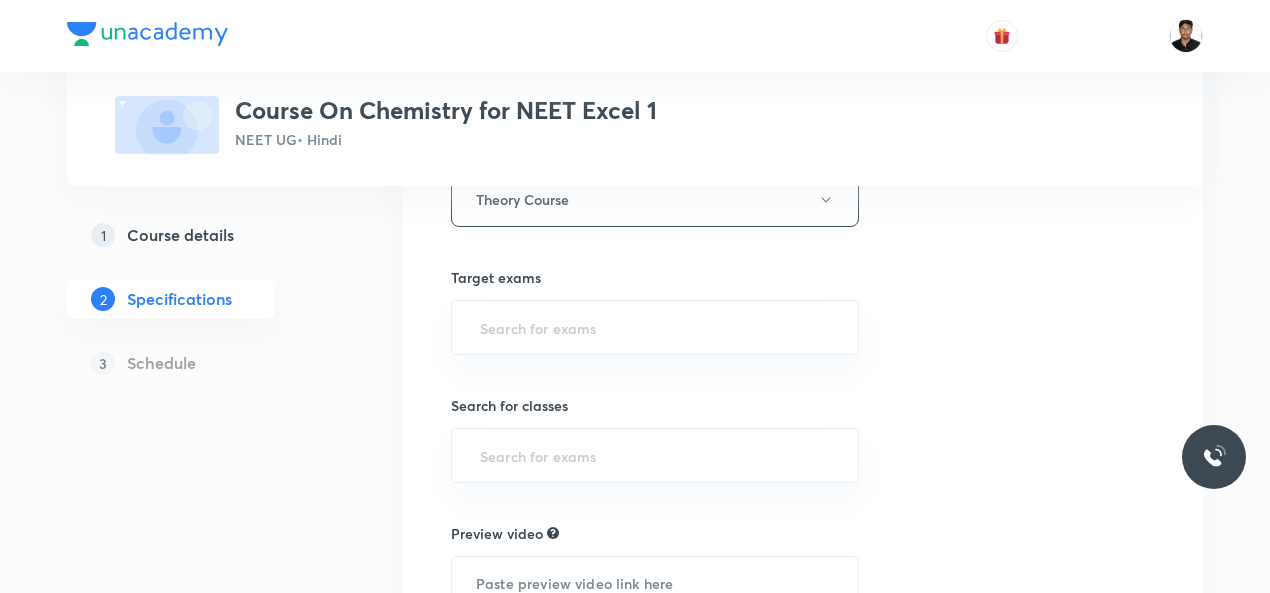 scroll, scrollTop: 519, scrollLeft: 0, axis: vertical 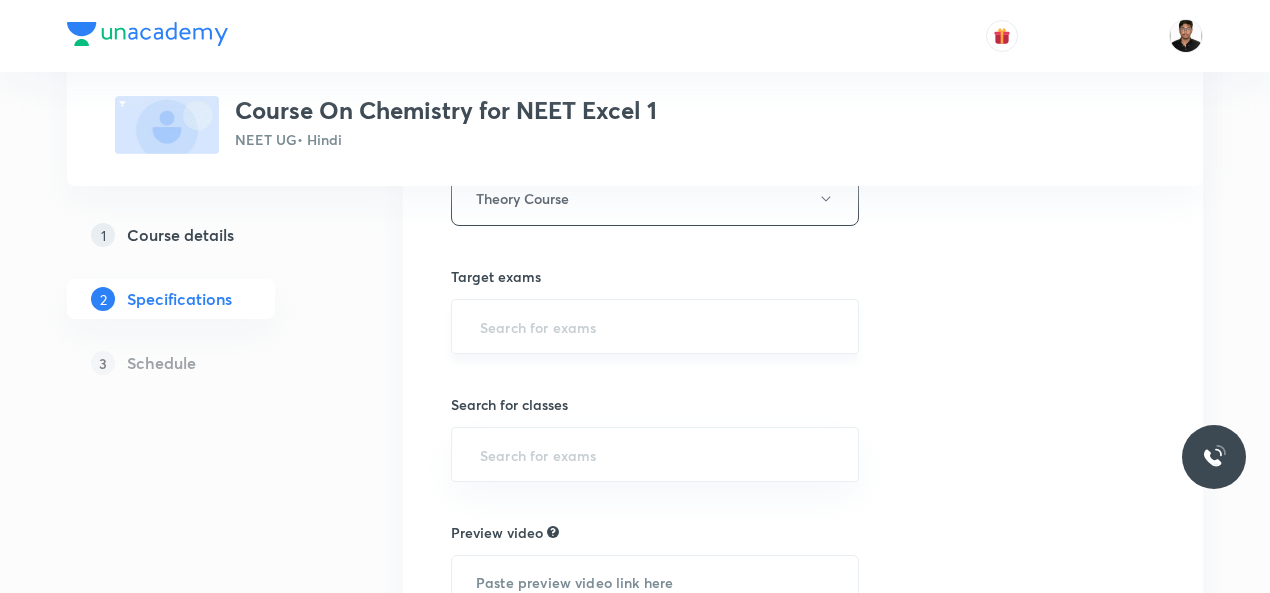 click at bounding box center [655, 326] 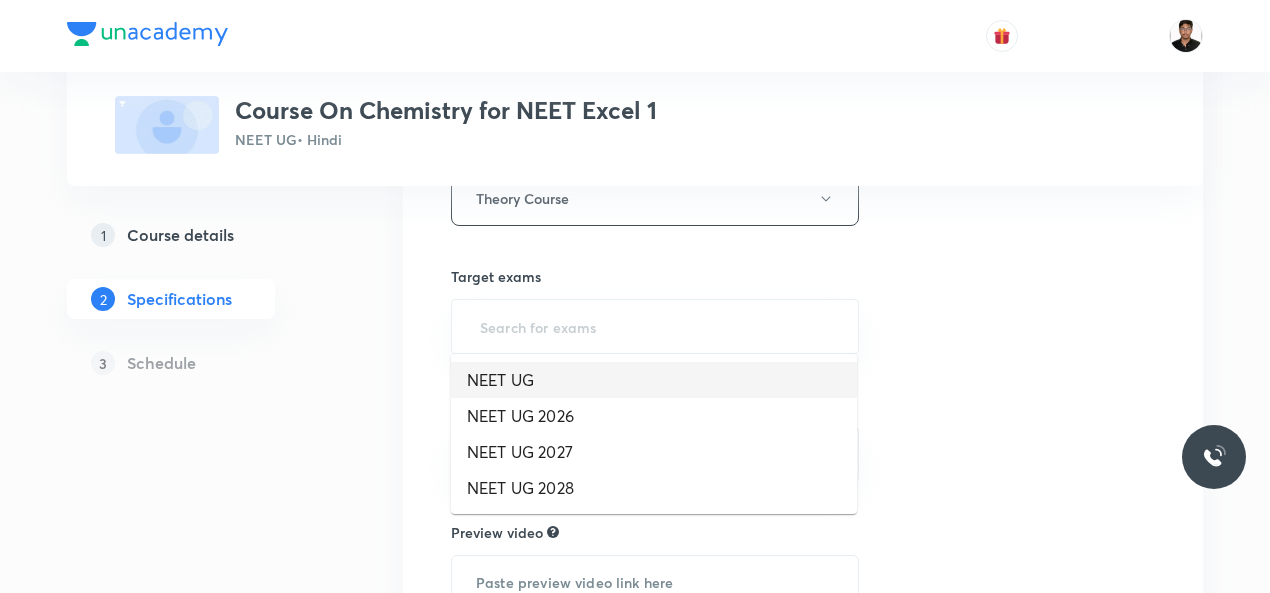click on "NEET UG" at bounding box center [654, 380] 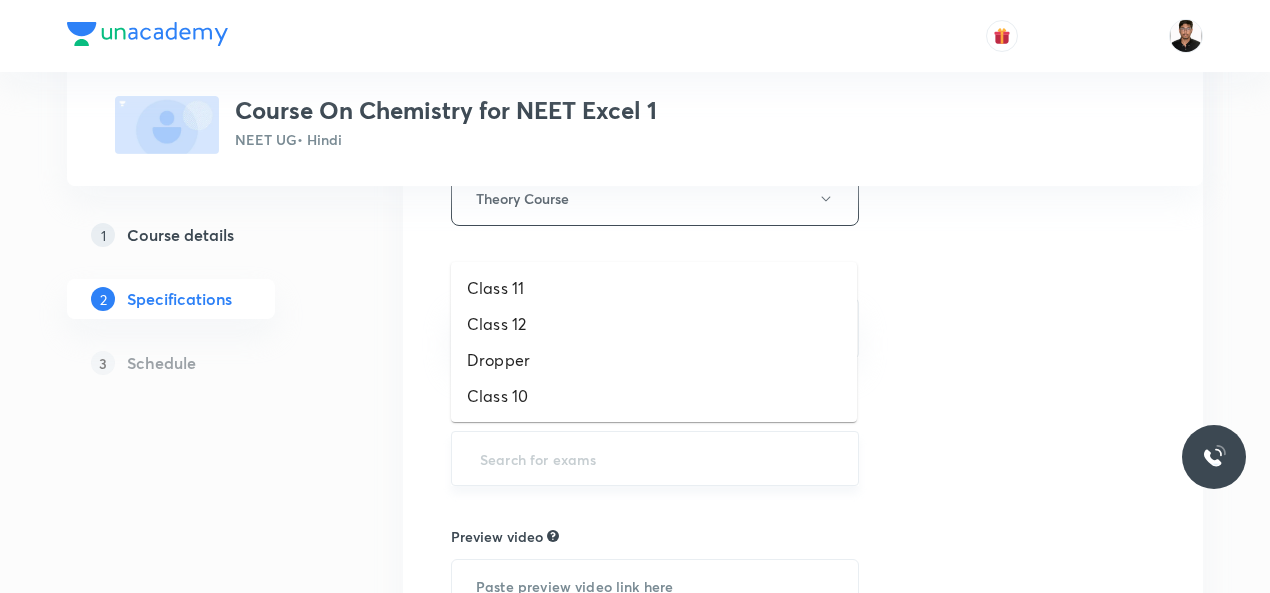 click at bounding box center [655, 458] 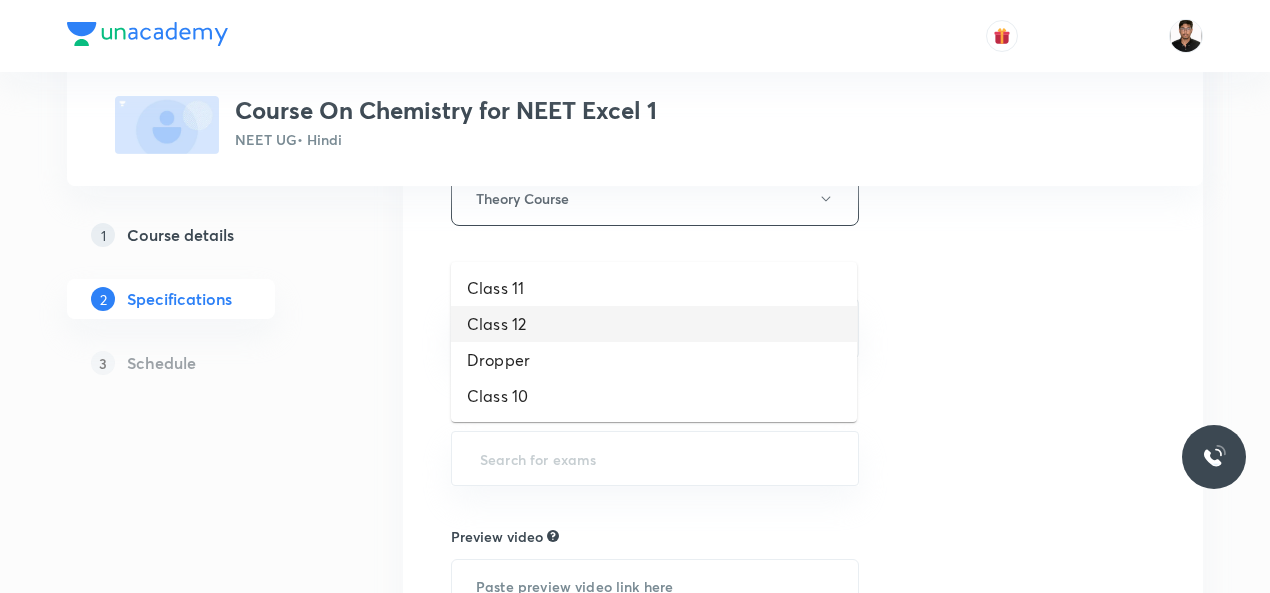 click on "Class 12" at bounding box center [654, 324] 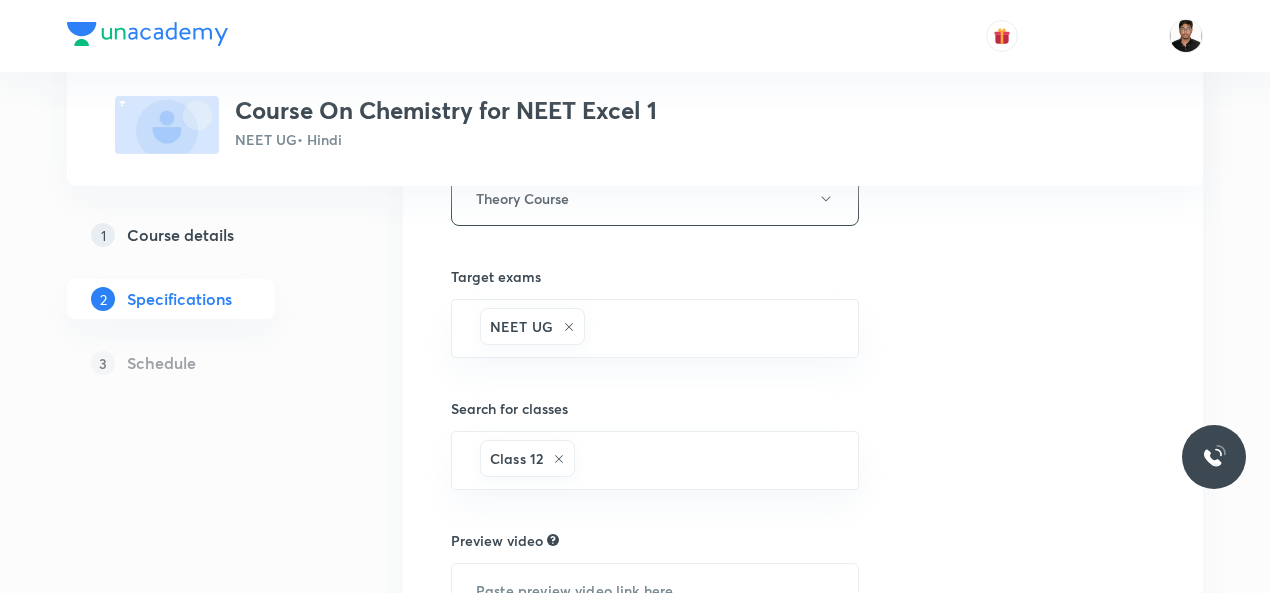 click on "Topics Previous Year & Mock Questions Physical Chemistry Inorganic Chemistry Organic Chemistry CLEAR Course type Theory Course Target exams NEET UG ​ Search for classes Class 12 ​ Preview video ​ Thumbnail Format: 500x300 · Max size: 1MB Upload custom thumbnail Save & continue" at bounding box center [803, 329] 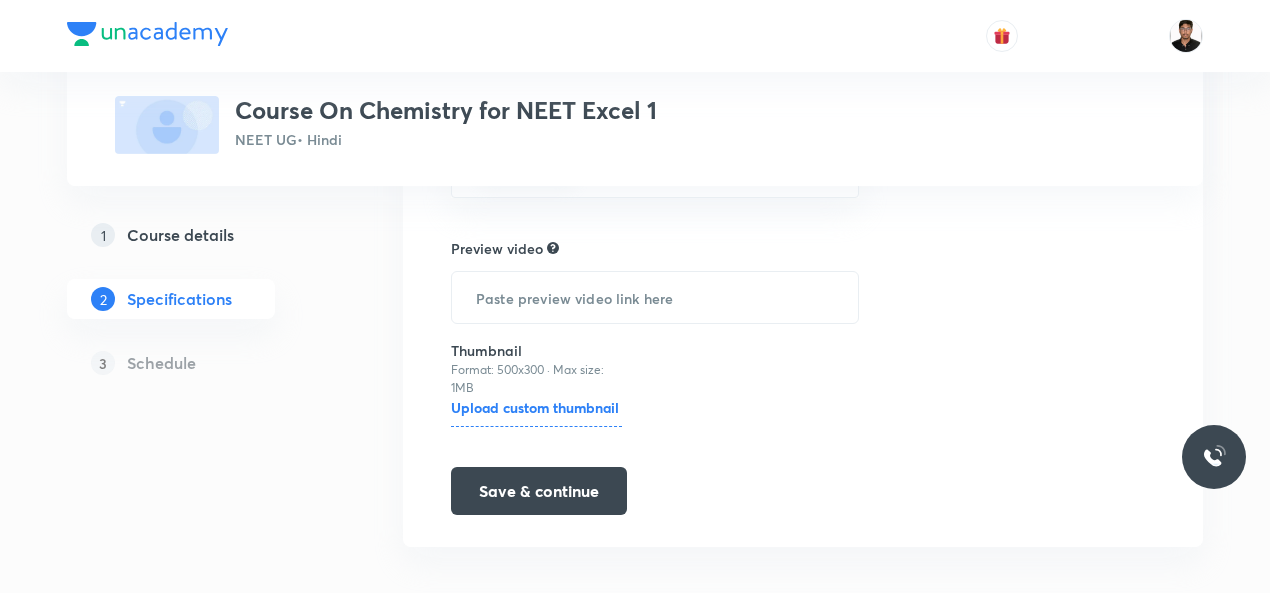 scroll, scrollTop: 821, scrollLeft: 0, axis: vertical 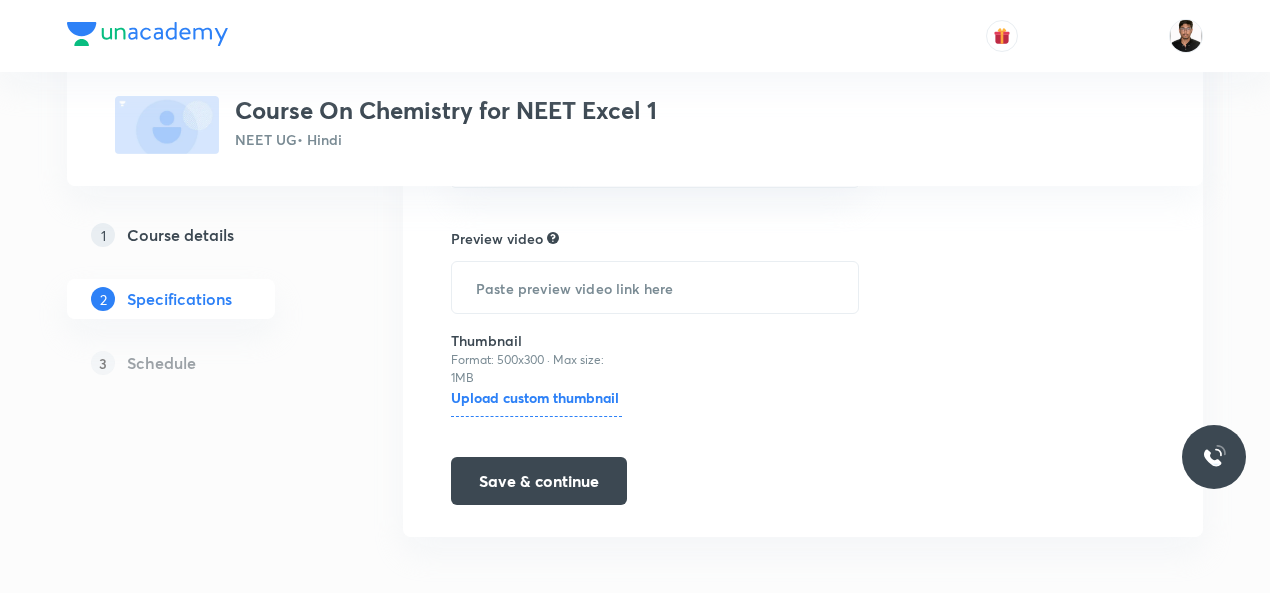 click on "Topics Previous Year & Mock Questions Physical Chemistry Inorganic Chemistry Organic Chemistry CLEAR Course type Theory Course Target exams NEET UG ​ Search for classes Class 12 ​ Preview video ​ Thumbnail Format: 500x300 · Max size: 1MB Upload custom thumbnail Save & continue" at bounding box center [803, 27] 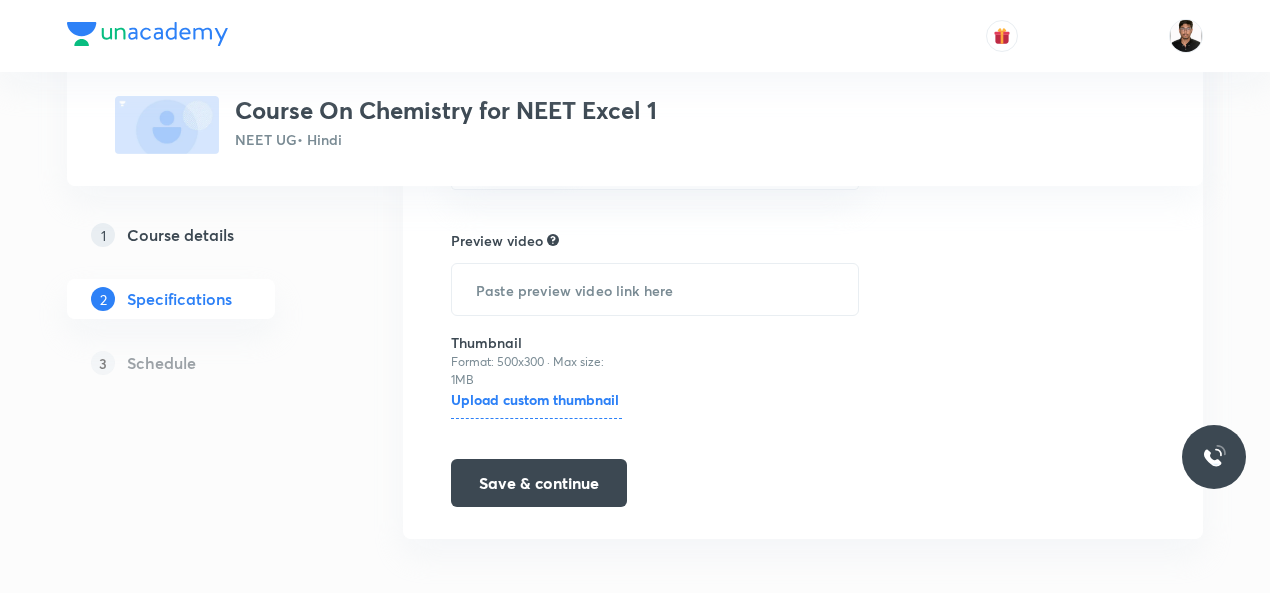 scroll, scrollTop: 821, scrollLeft: 0, axis: vertical 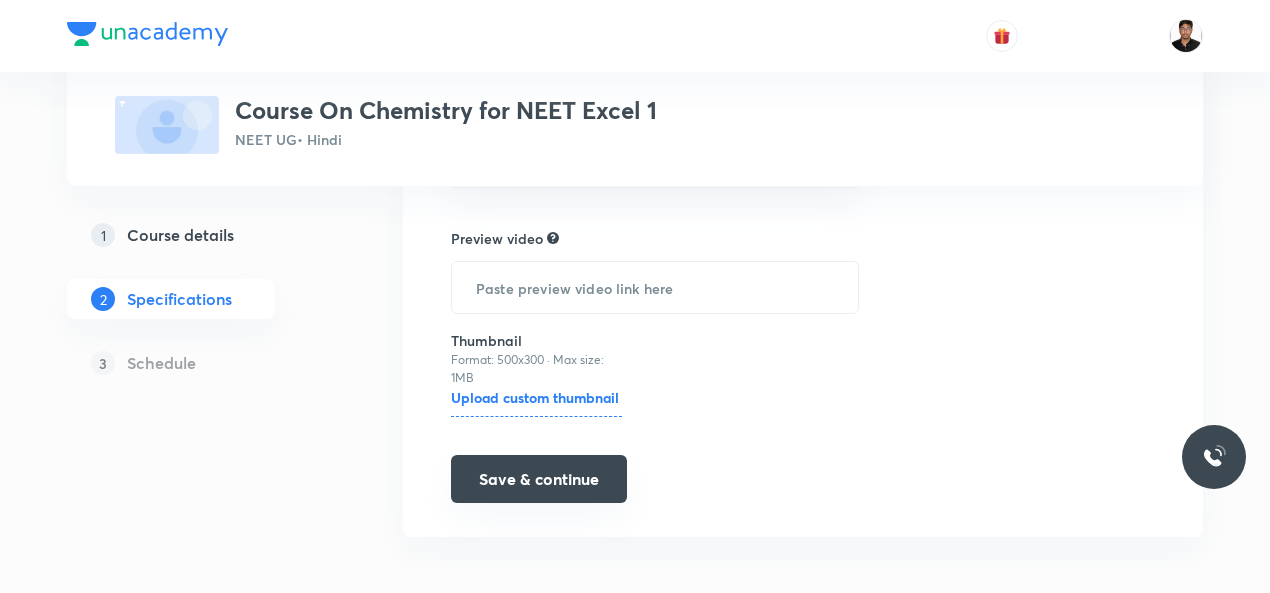click on "Save & continue" at bounding box center (539, 479) 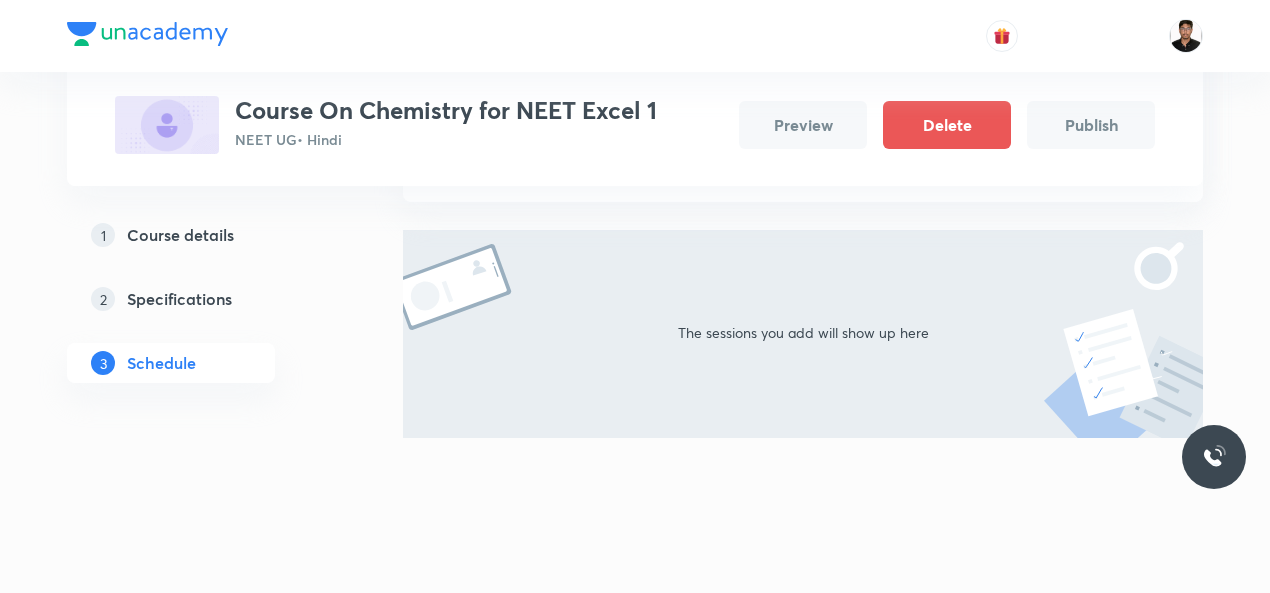 scroll, scrollTop: 0, scrollLeft: 0, axis: both 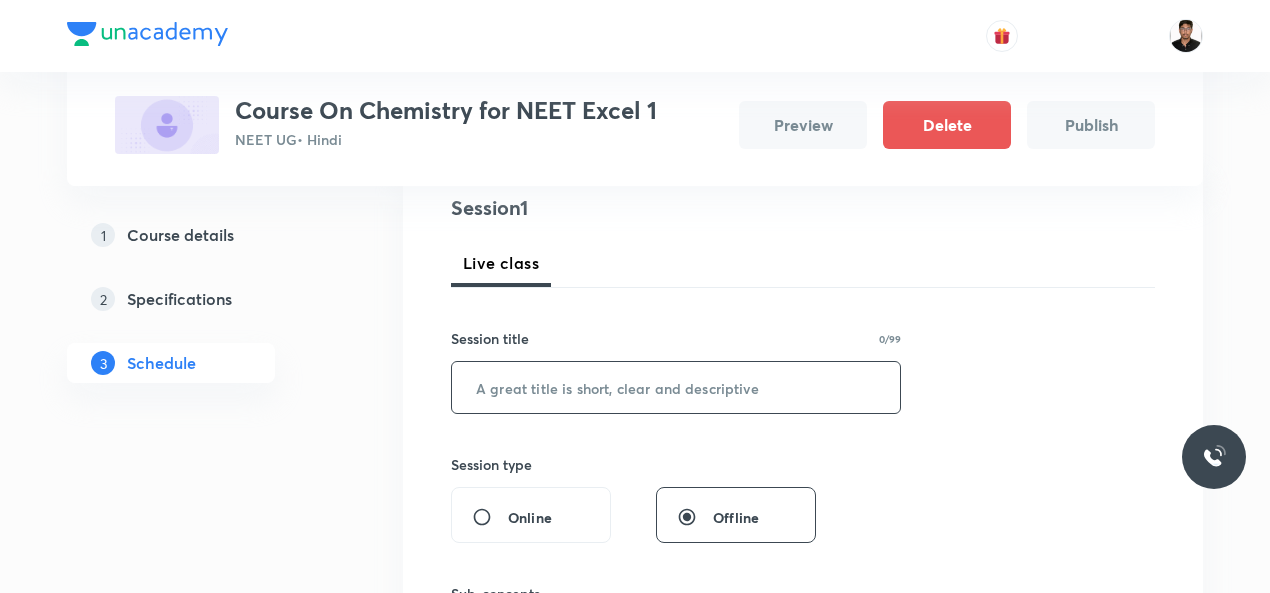 click at bounding box center [676, 387] 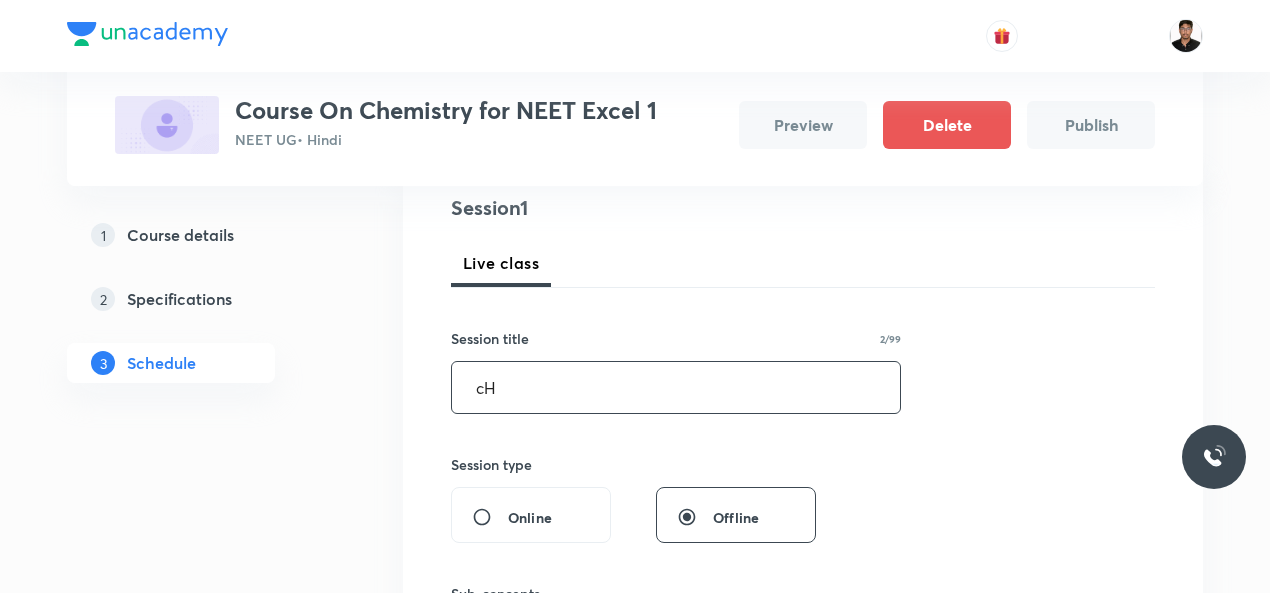 type on "c" 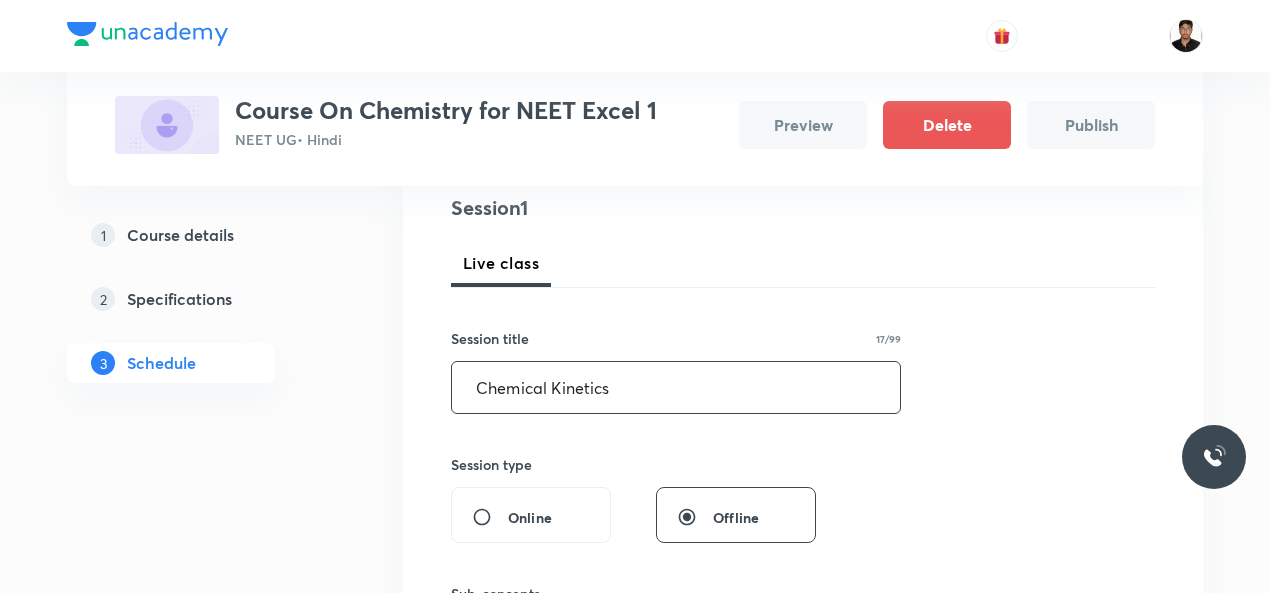 type on "Chemical Kinetics" 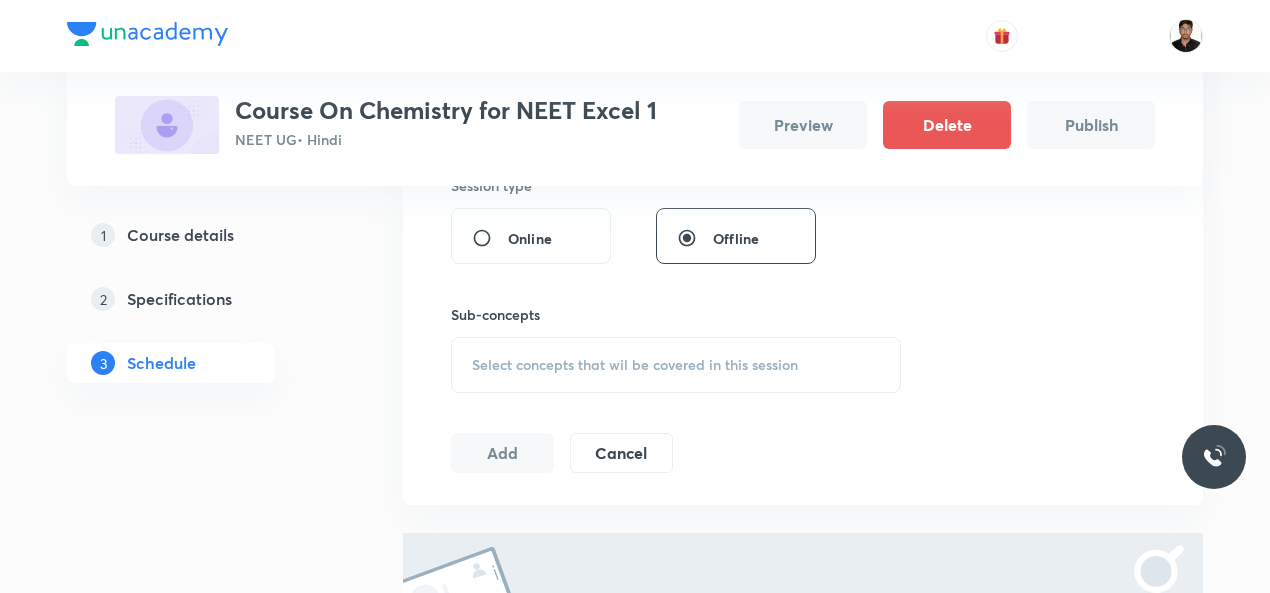 scroll, scrollTop: 519, scrollLeft: 0, axis: vertical 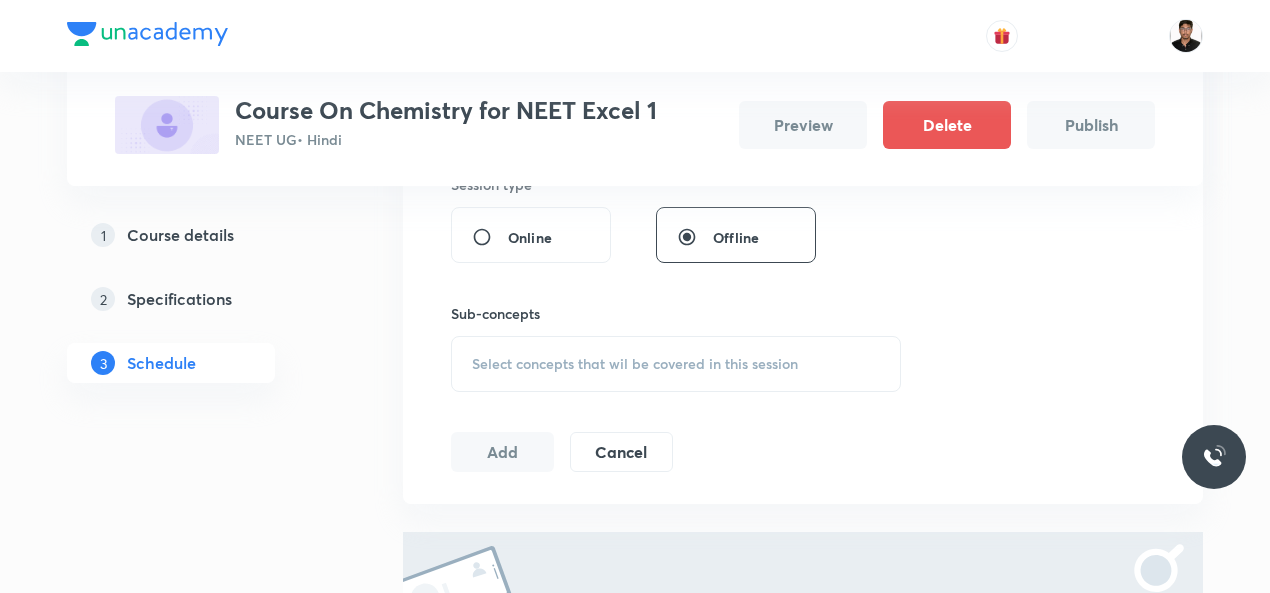 click on "Select concepts that wil be covered in this session" at bounding box center (635, 364) 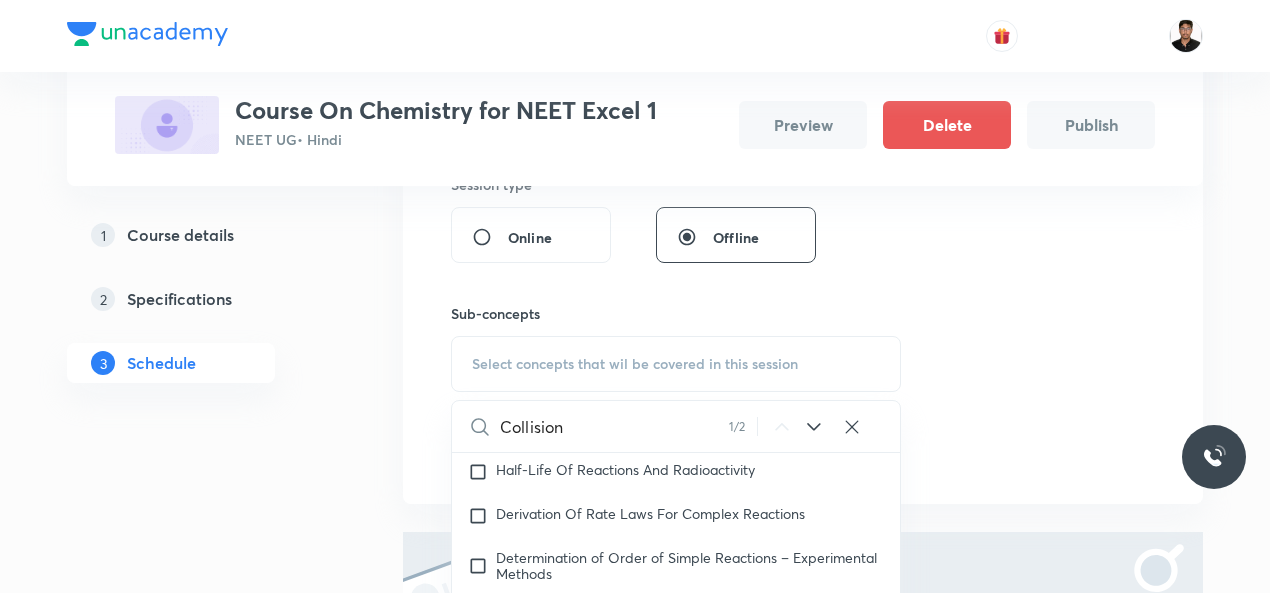 scroll, scrollTop: 13677, scrollLeft: 0, axis: vertical 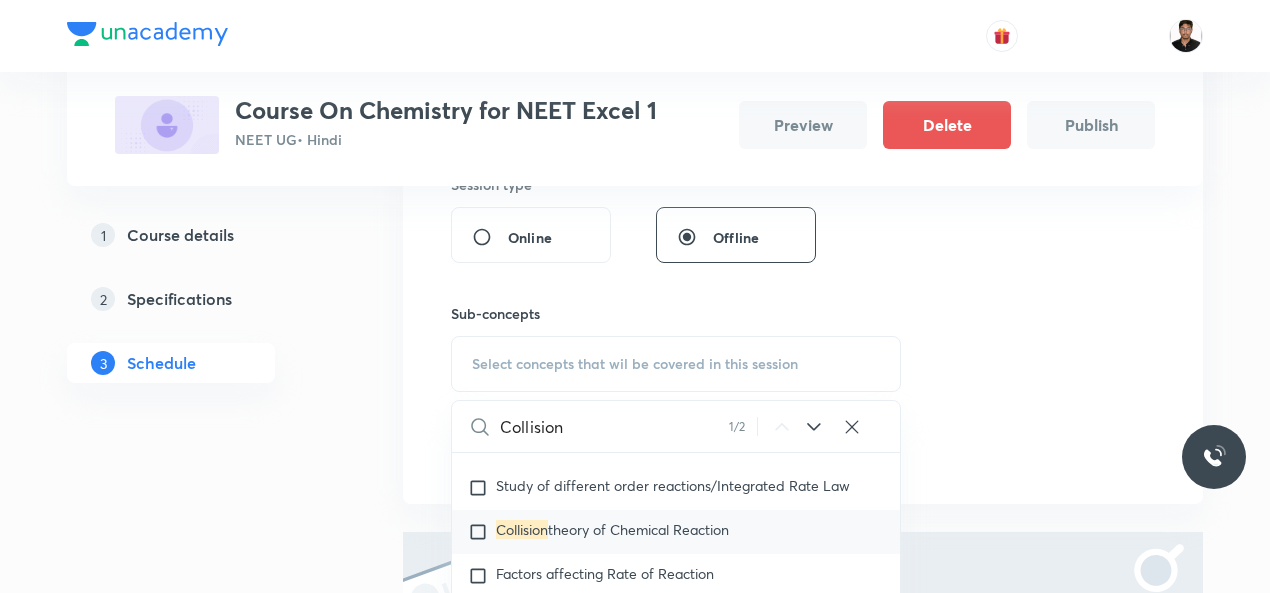 type on "Collision" 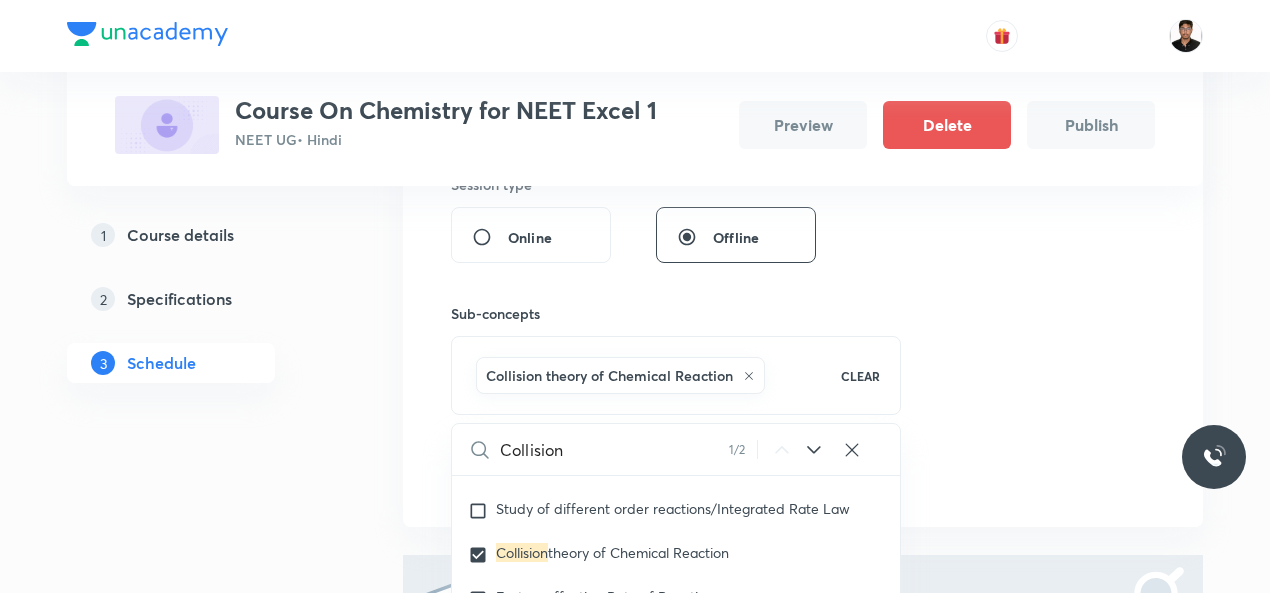 click on "Collision theory of Chemical Reaction" at bounding box center (645, 375) 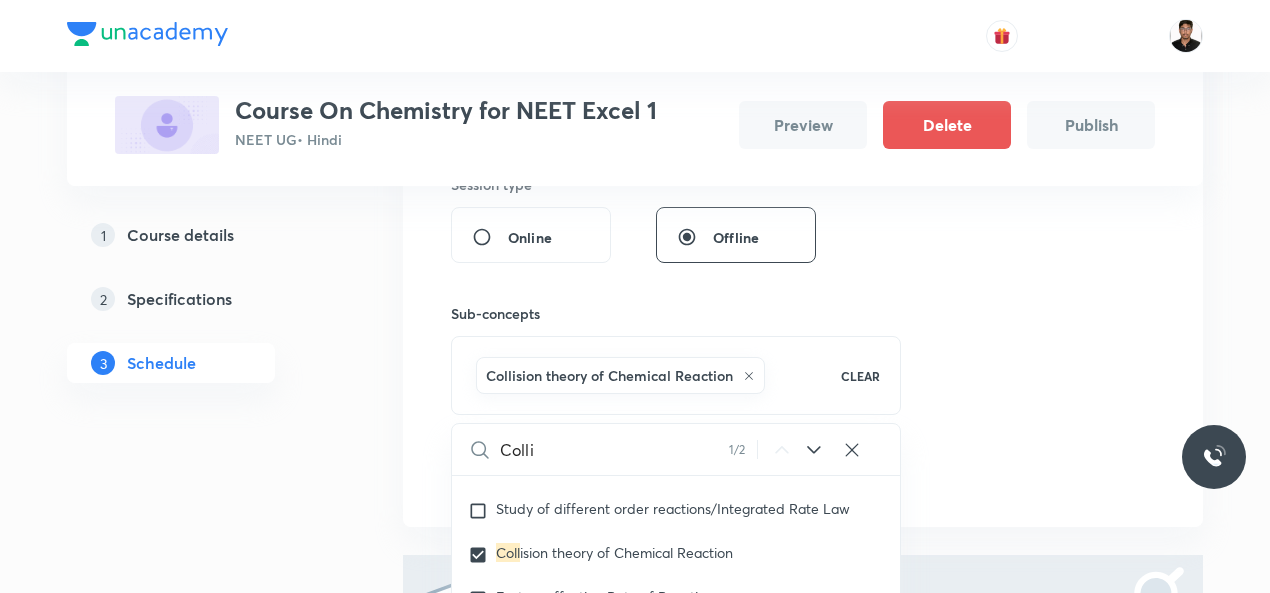 type on "Coll" 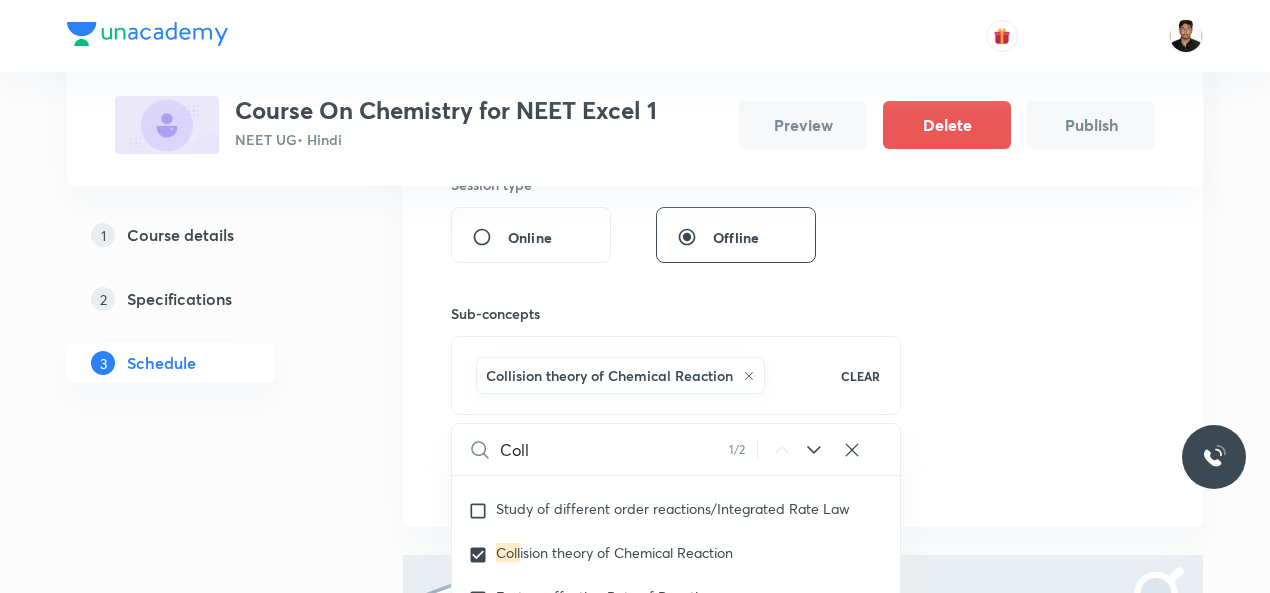 click on "Coll" at bounding box center (614, 449) 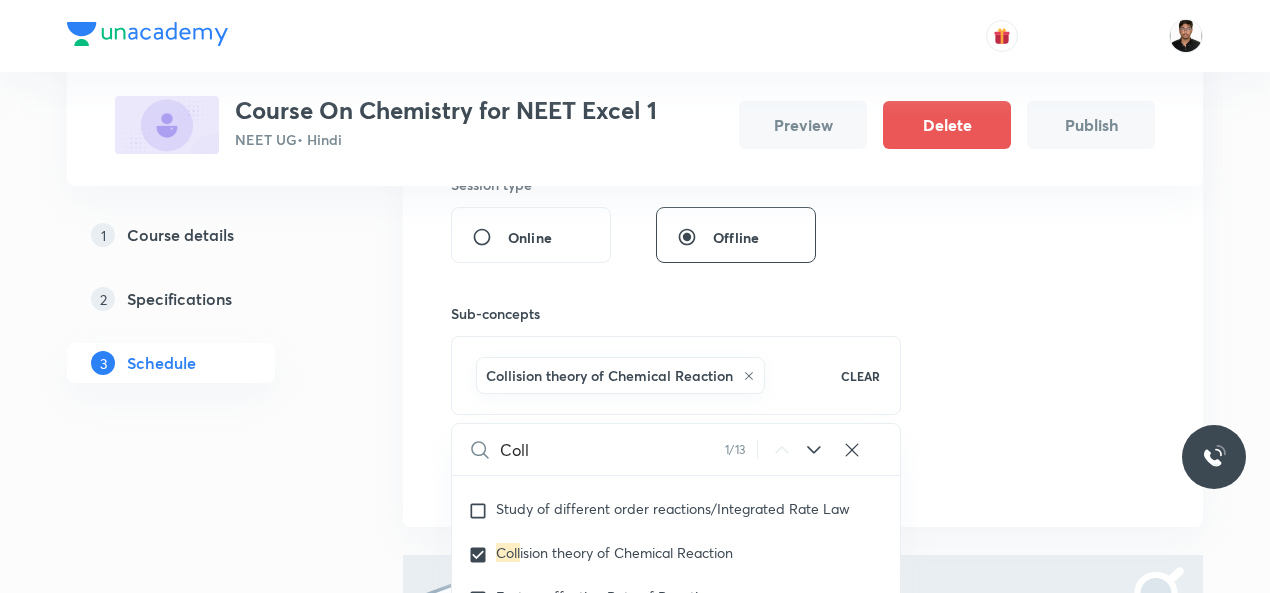 checkbox on "true" 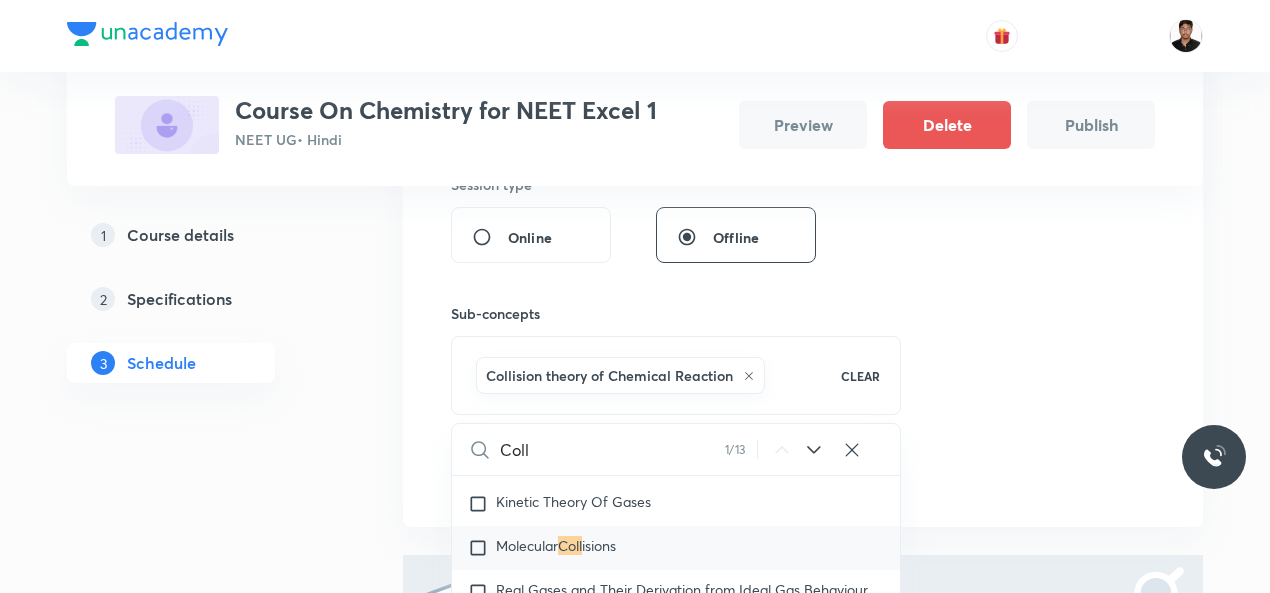 scroll, scrollTop: 4238, scrollLeft: 0, axis: vertical 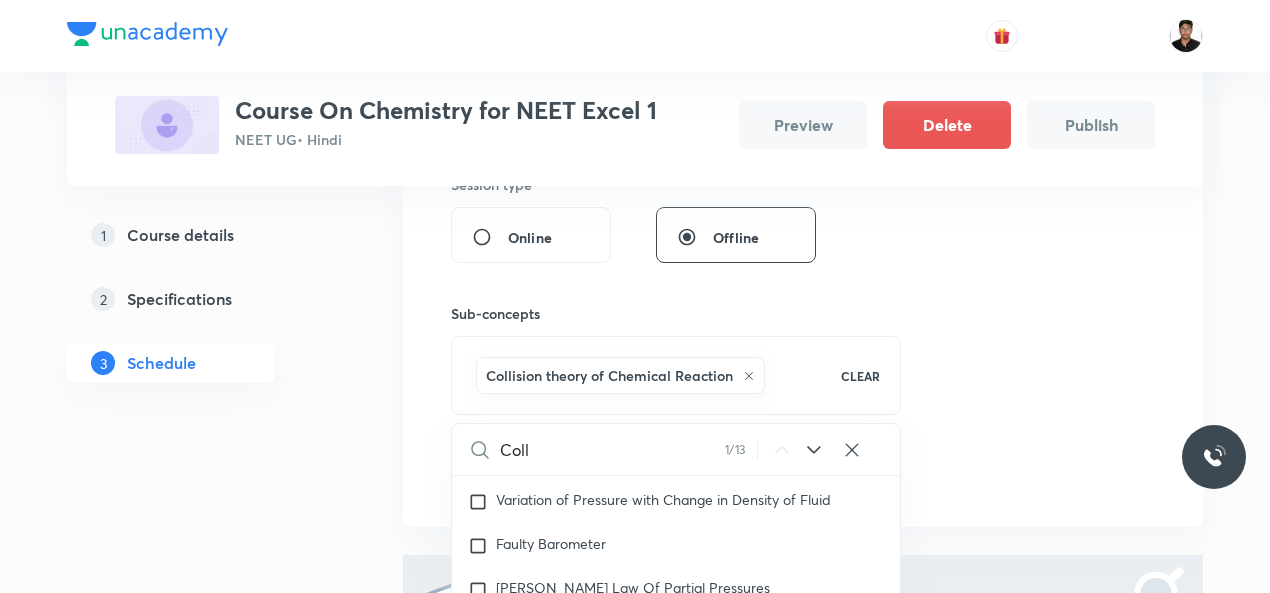 click on "Coll" at bounding box center [612, 449] 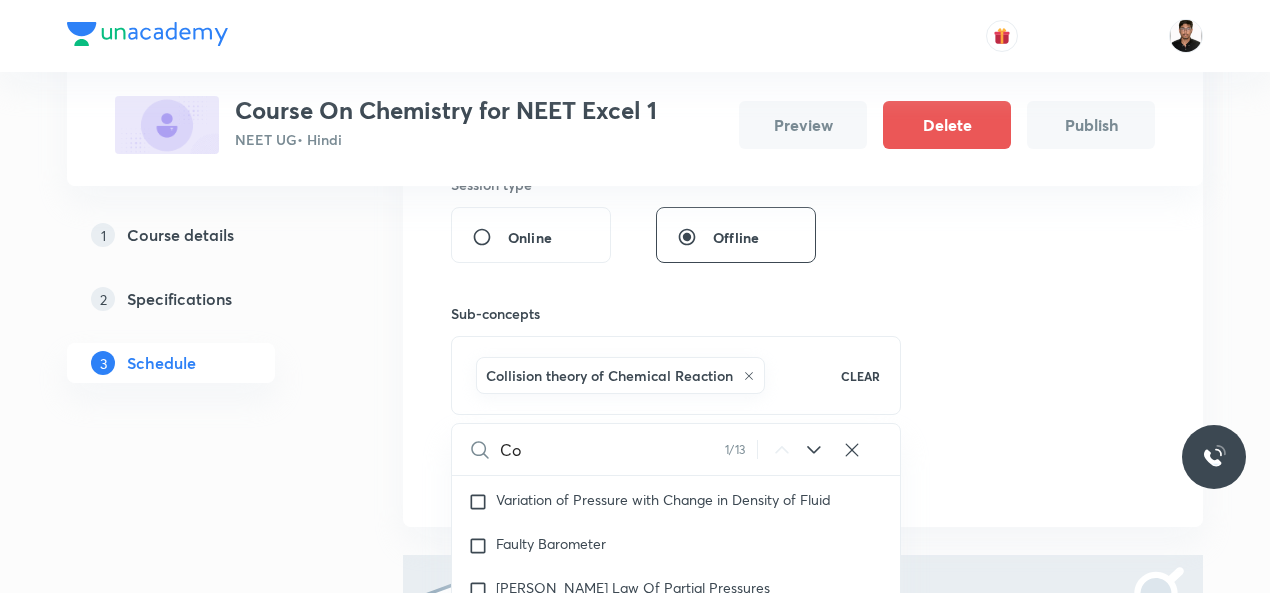 type on "C" 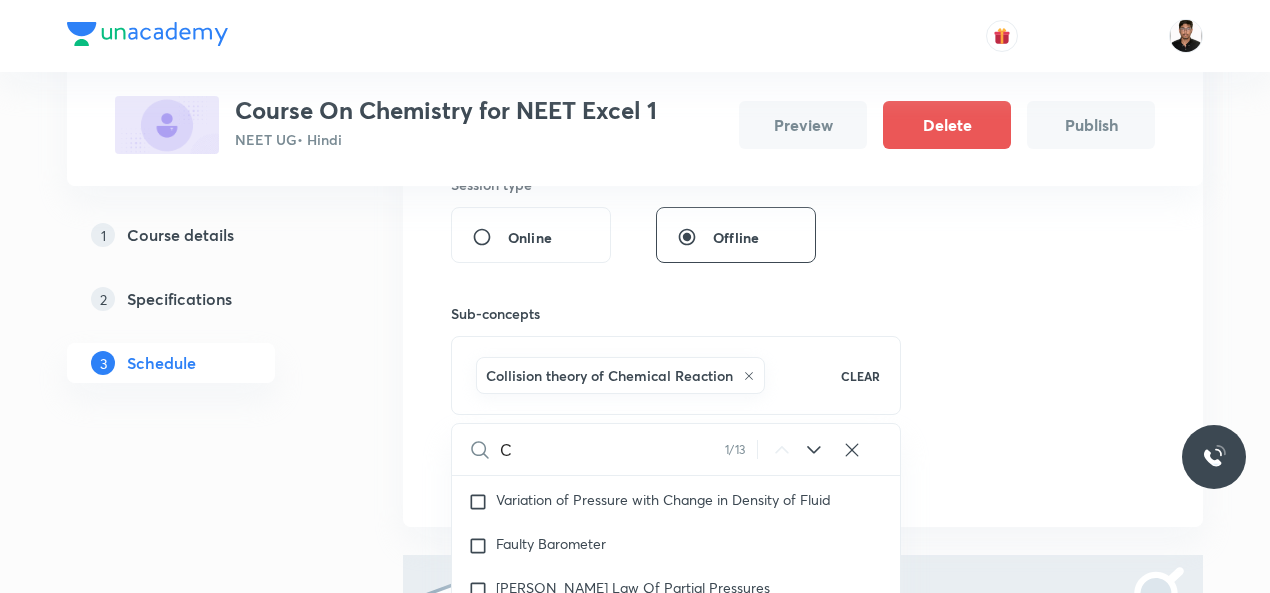 checkbox on "true" 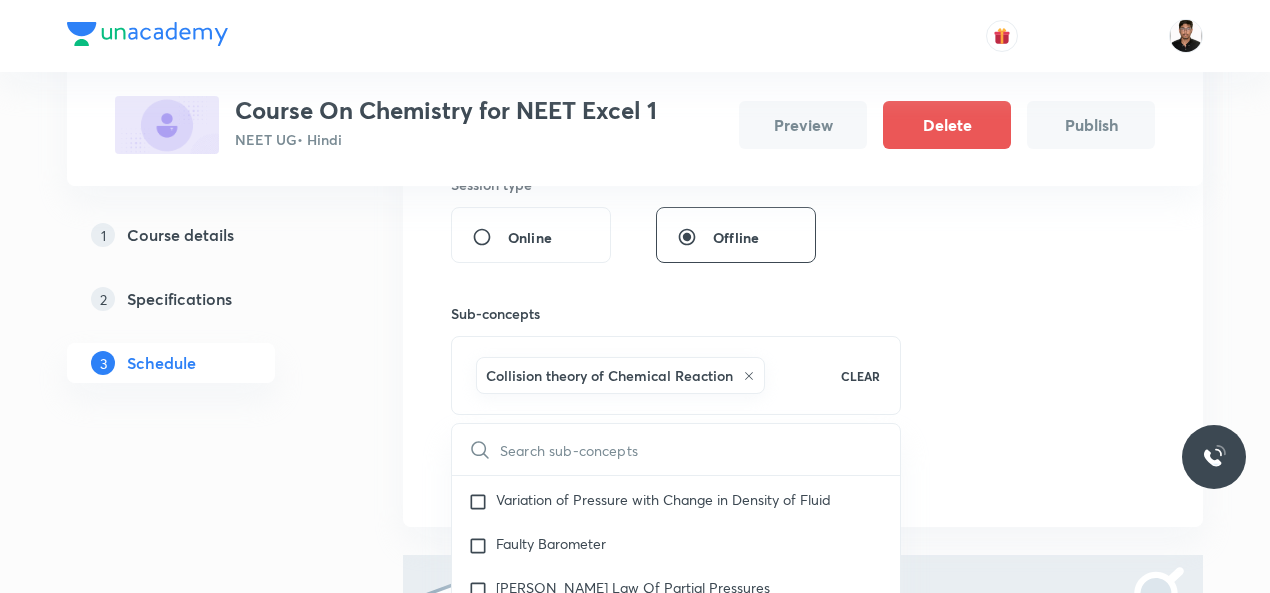 checkbox on "true" 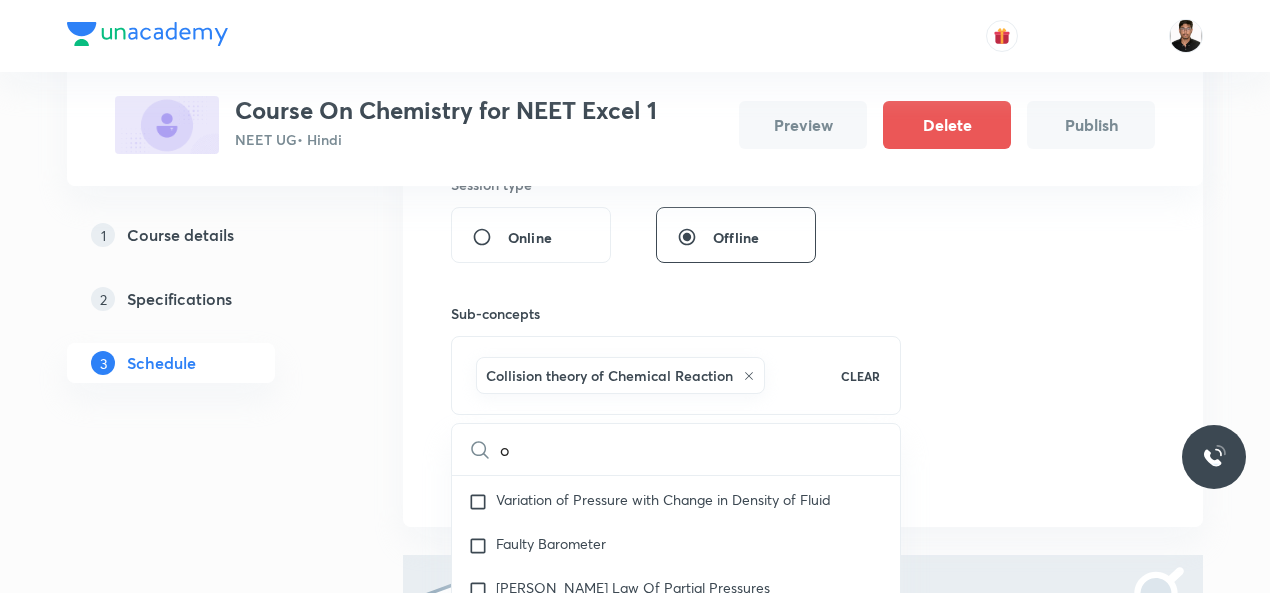 type 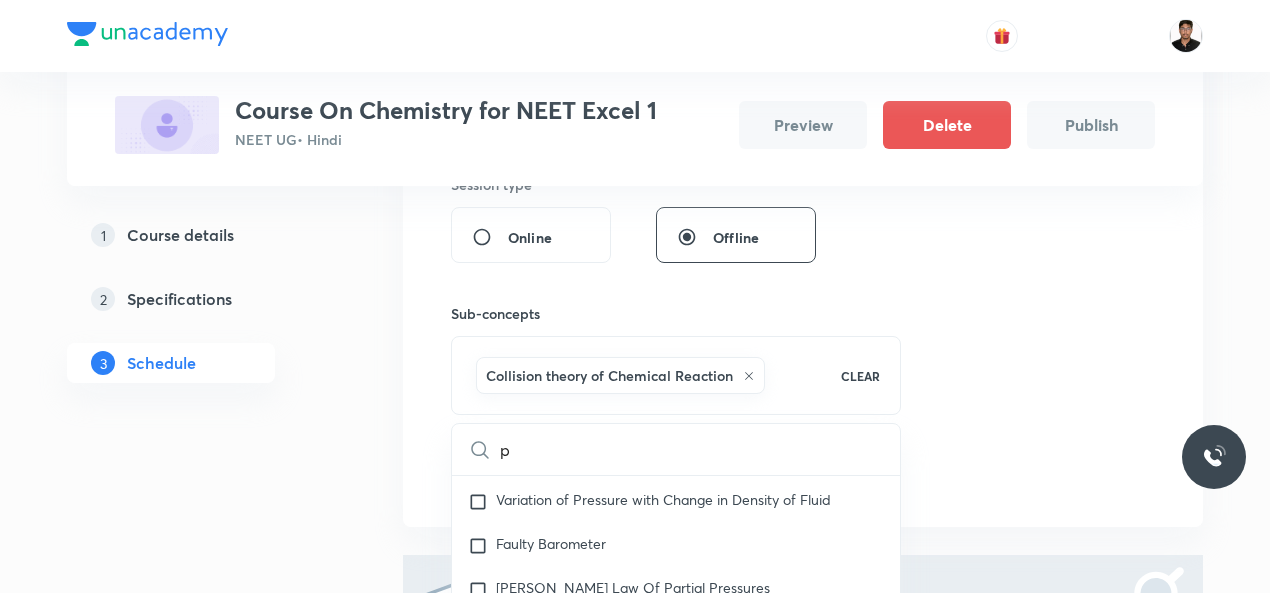 type on "ps" 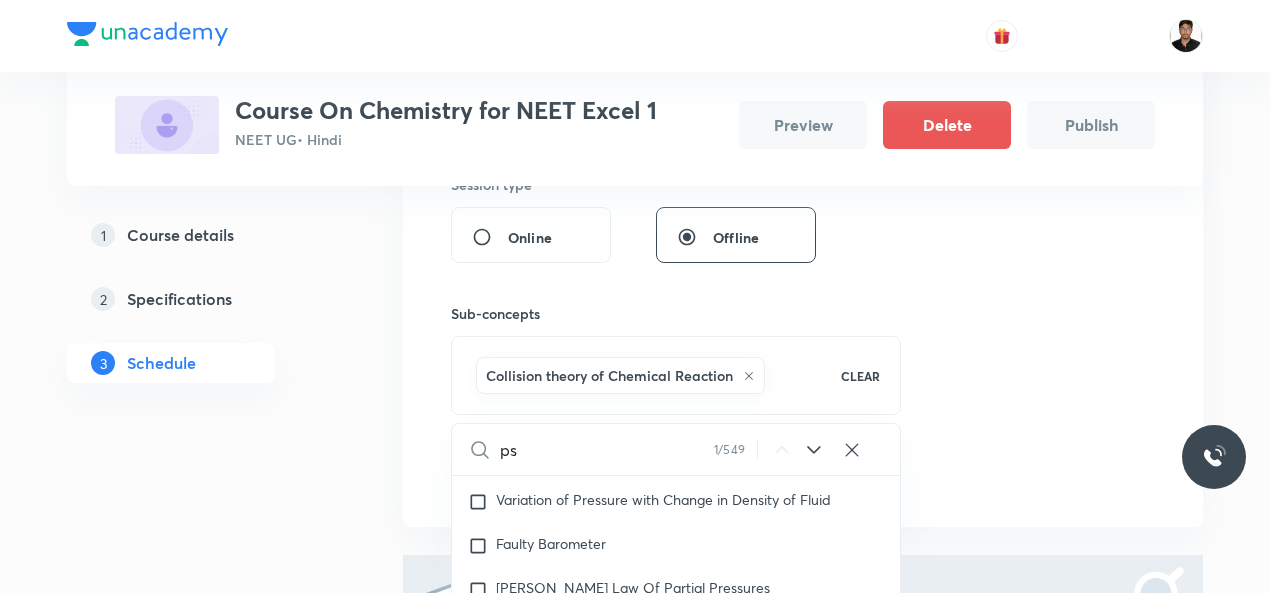 checkbox on "true" 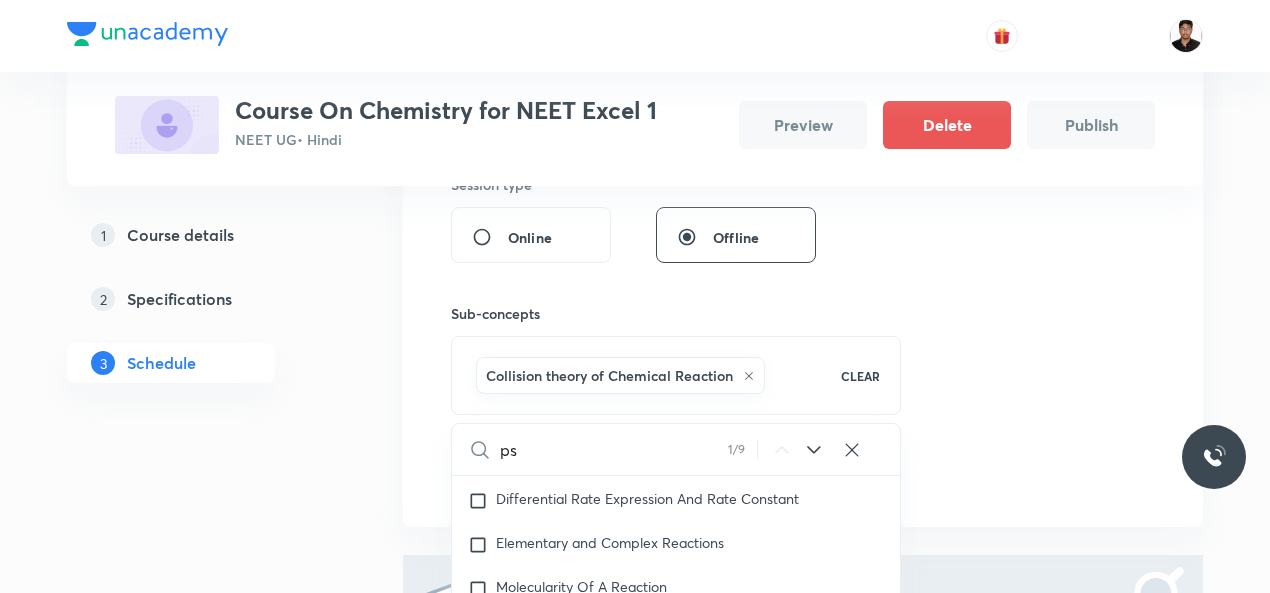 scroll, scrollTop: 13356, scrollLeft: 0, axis: vertical 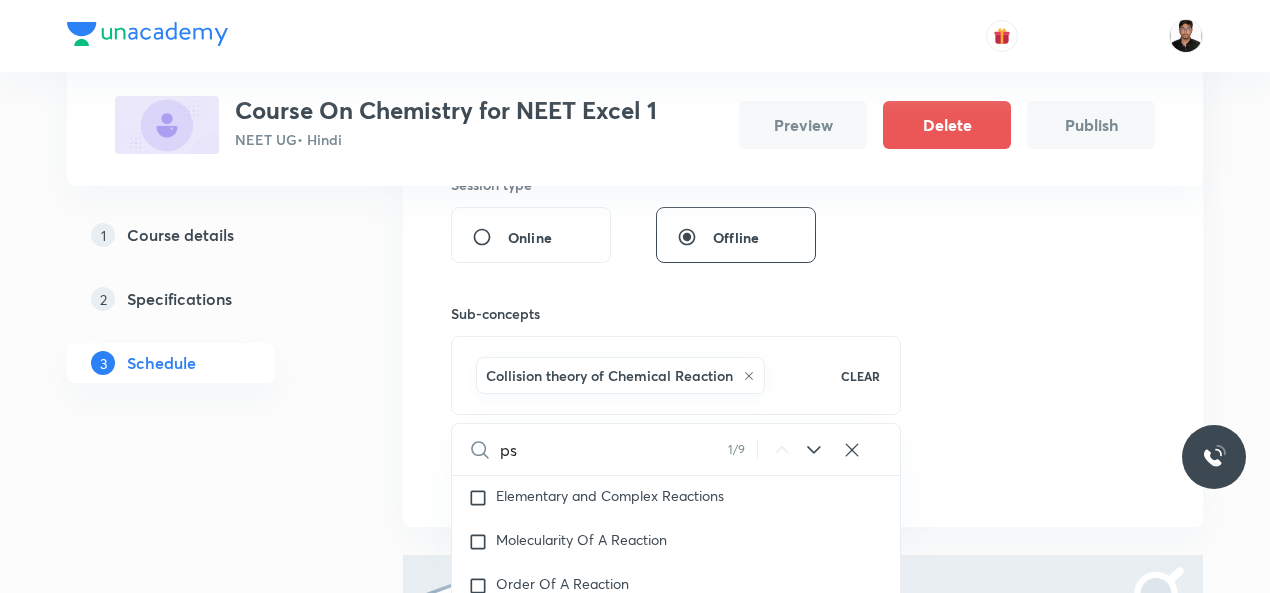 type on "pse" 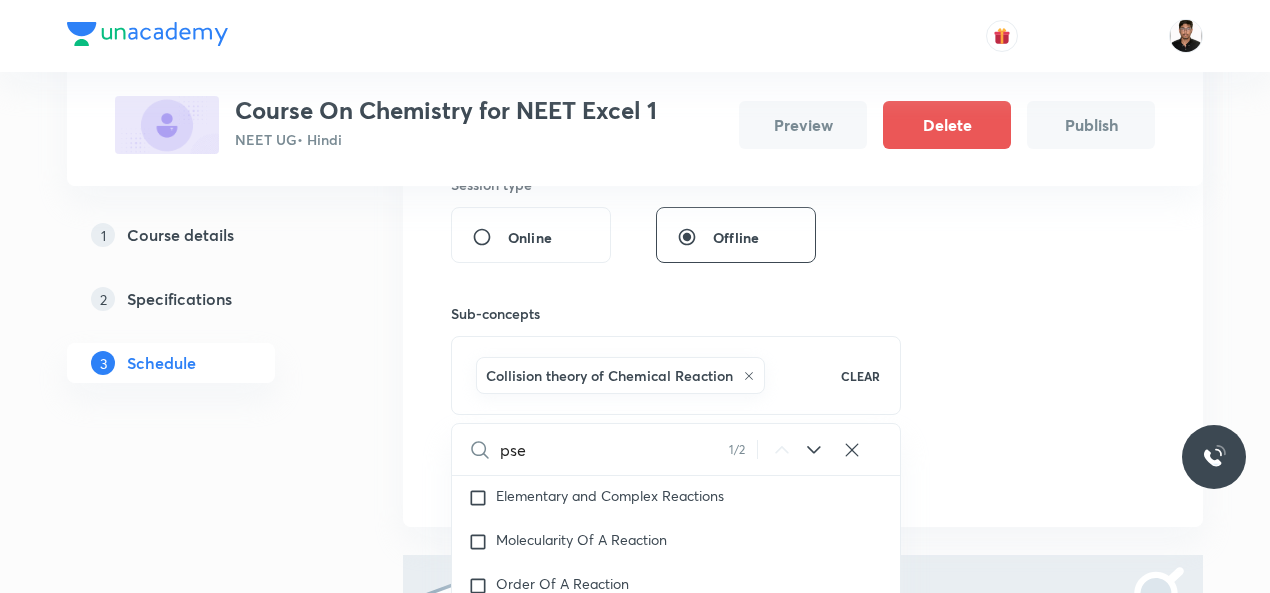 checkbox on "true" 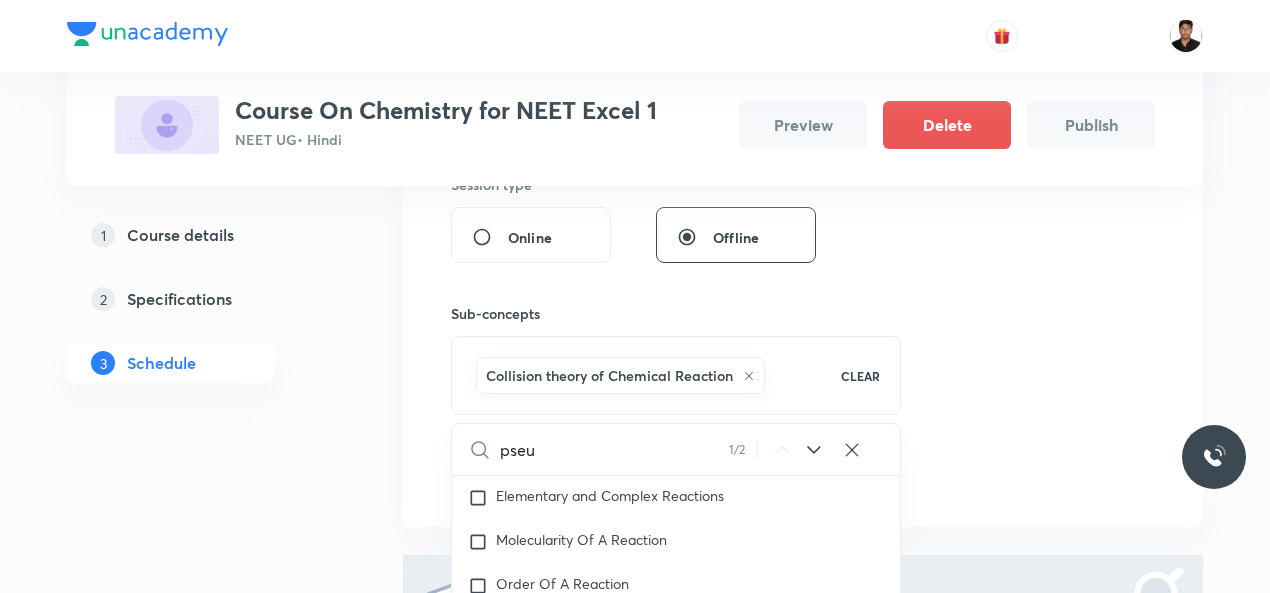 checkbox on "true" 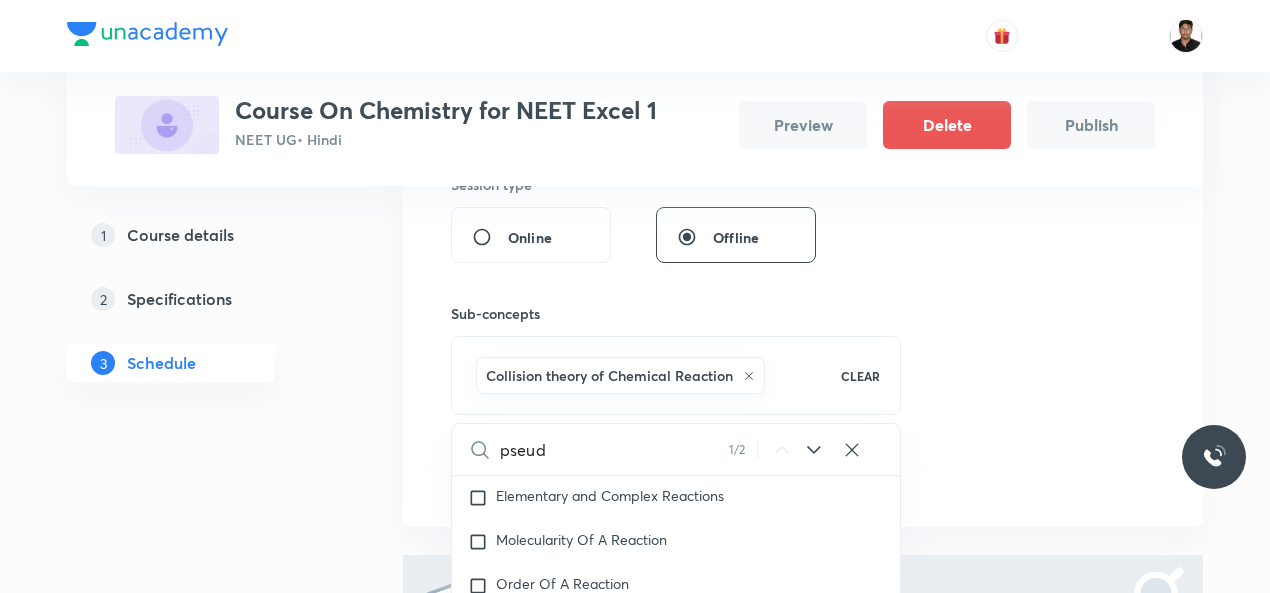 checkbox on "true" 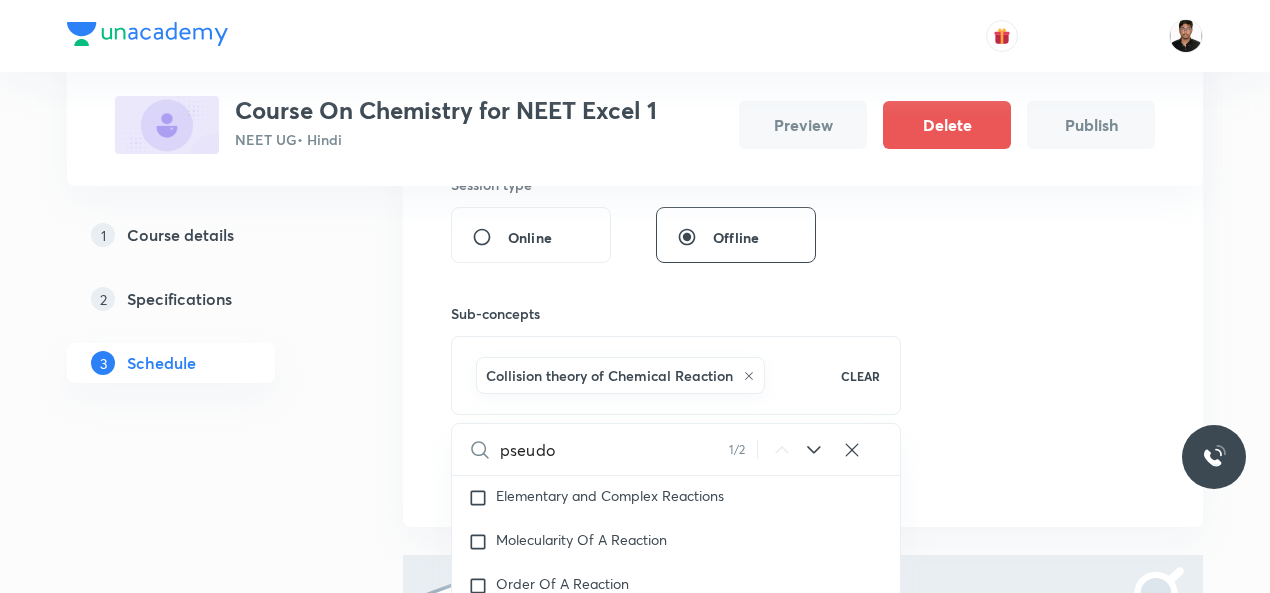 checkbox on "true" 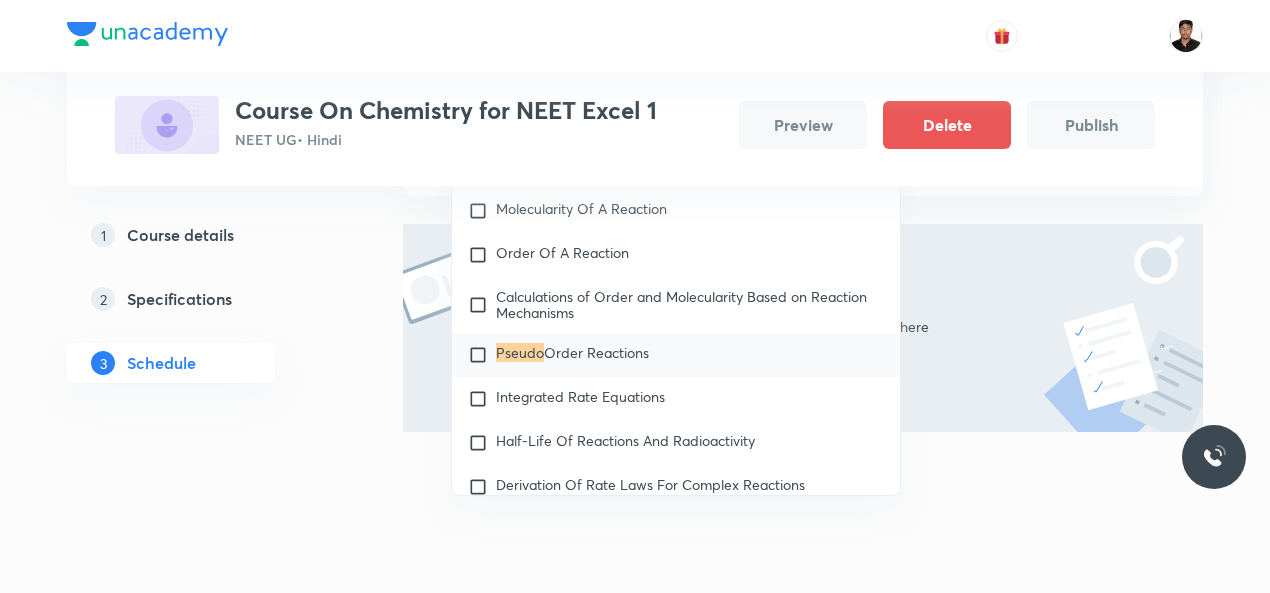 type on "pseudo" 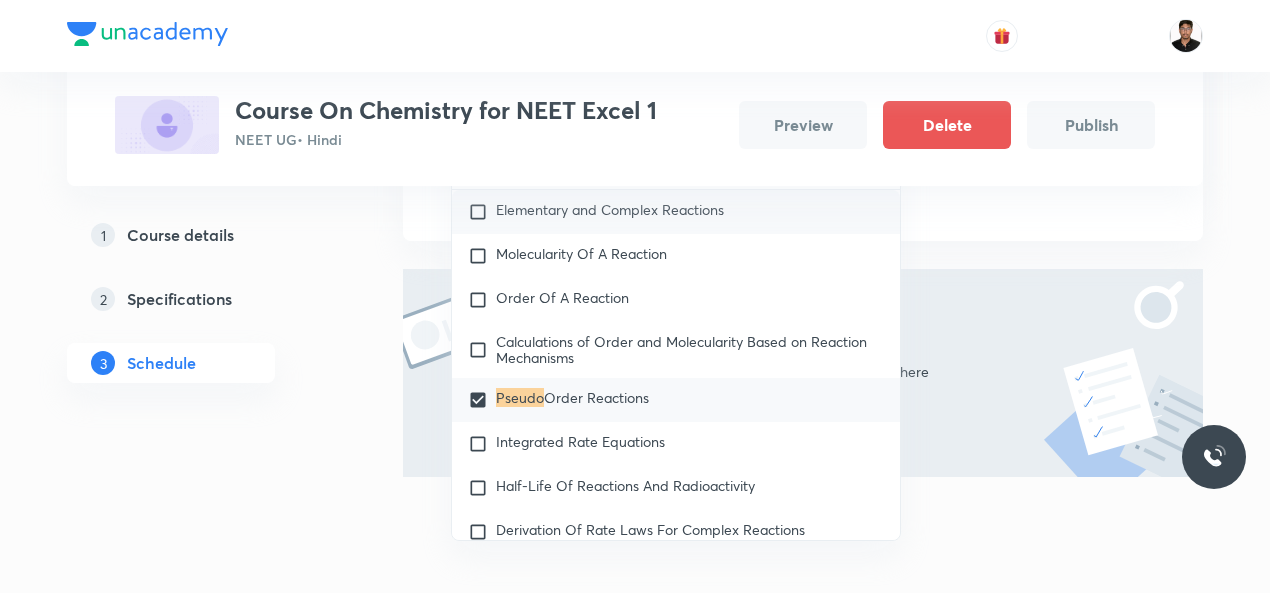 click at bounding box center [482, 212] 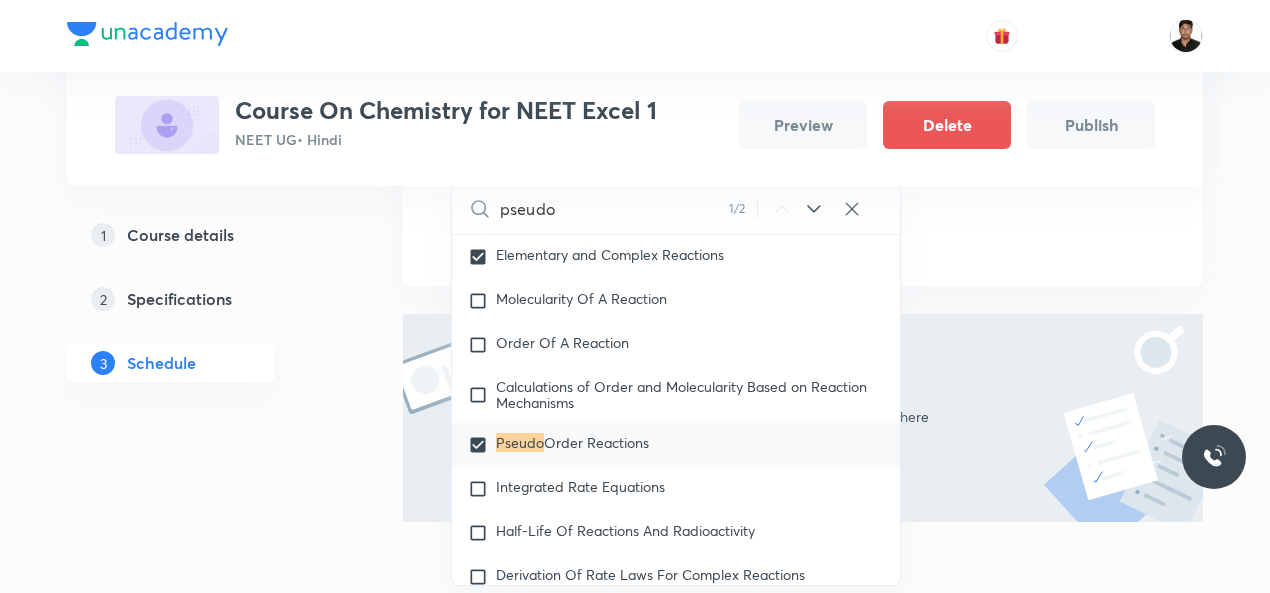 click on "The sessions you add will show up here" at bounding box center (803, 416) 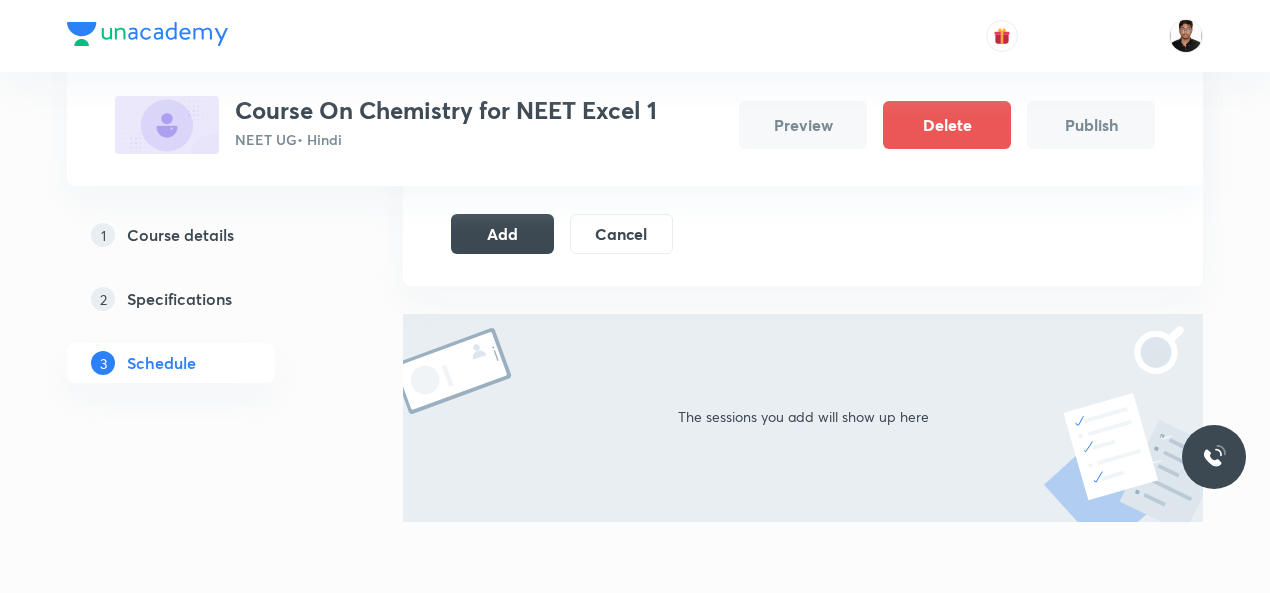 scroll, scrollTop: 331, scrollLeft: 0, axis: vertical 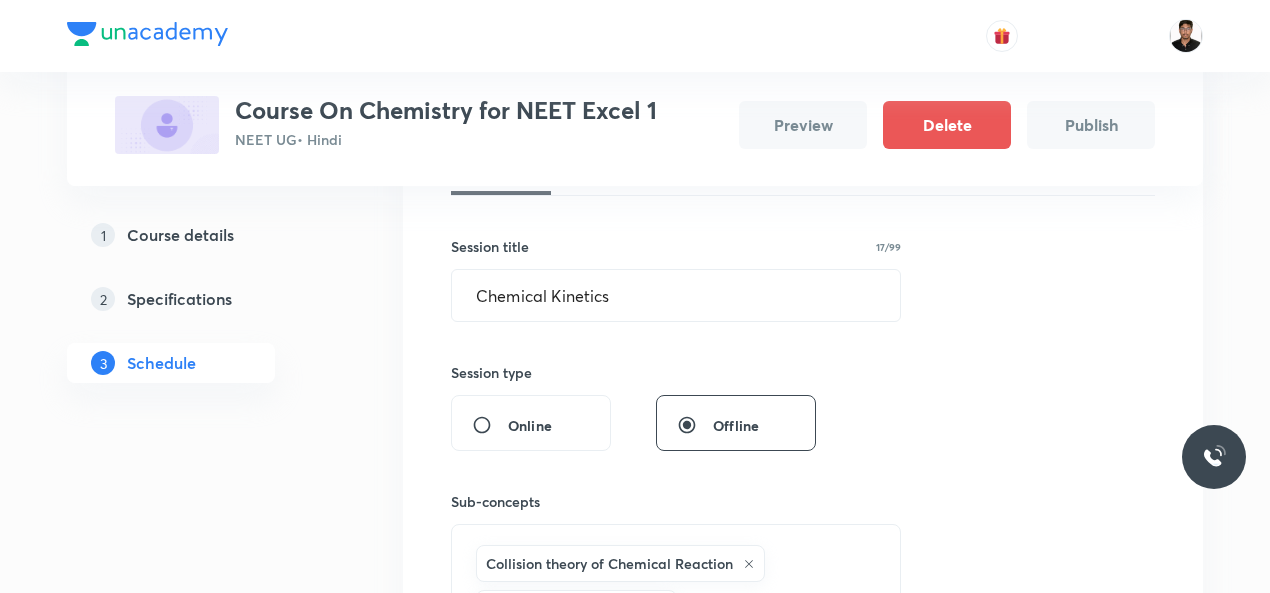 click on "Session  1 Live class Session title 17/99 Chemical Kinetics ​   Session type Online Offline Sub-concepts Collision theory of Chemical Reaction Pseudo Order Reactions Elementary and Complex Reactions CLEAR Add Cancel" at bounding box center [803, 437] 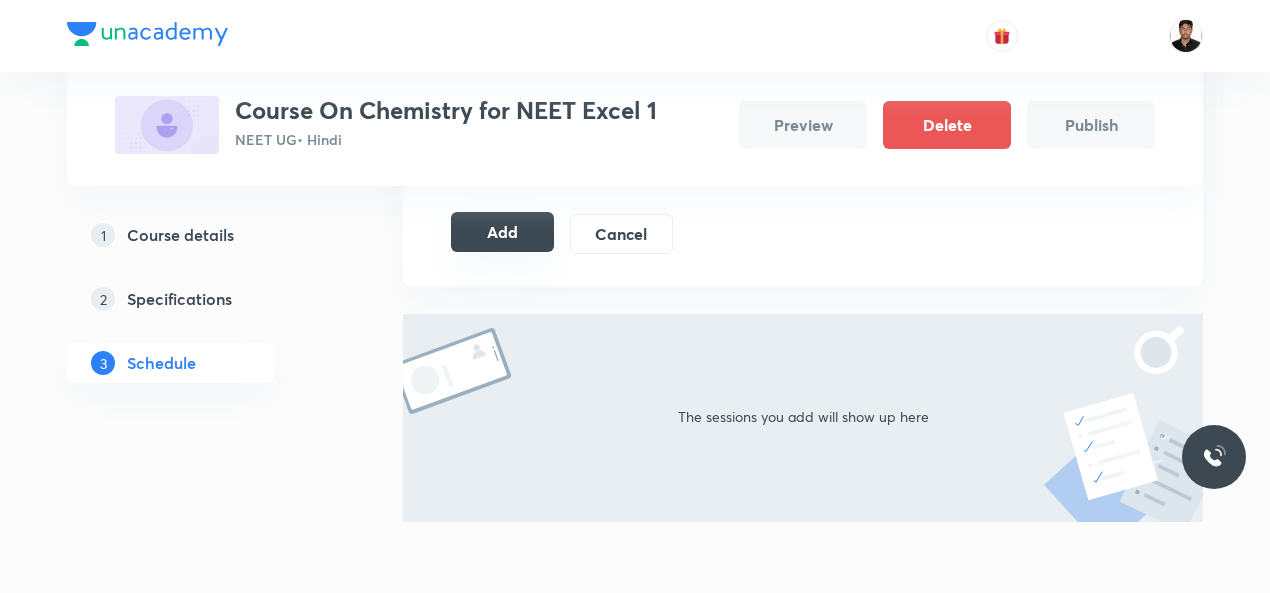 click on "Add" at bounding box center (502, 232) 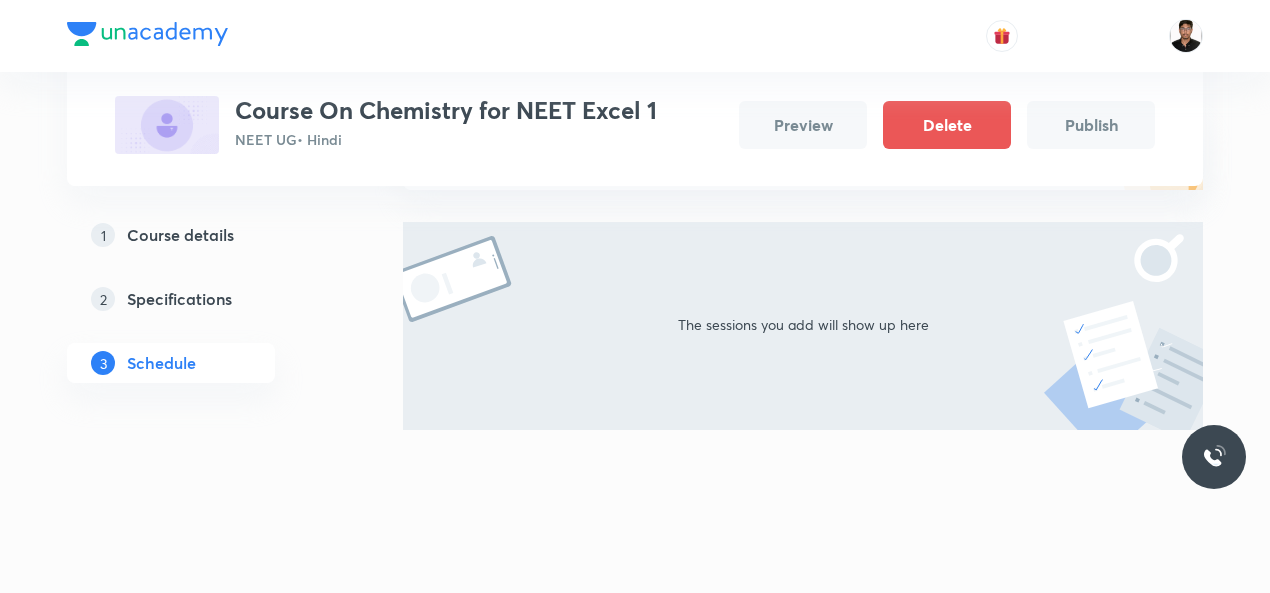 scroll, scrollTop: 263, scrollLeft: 0, axis: vertical 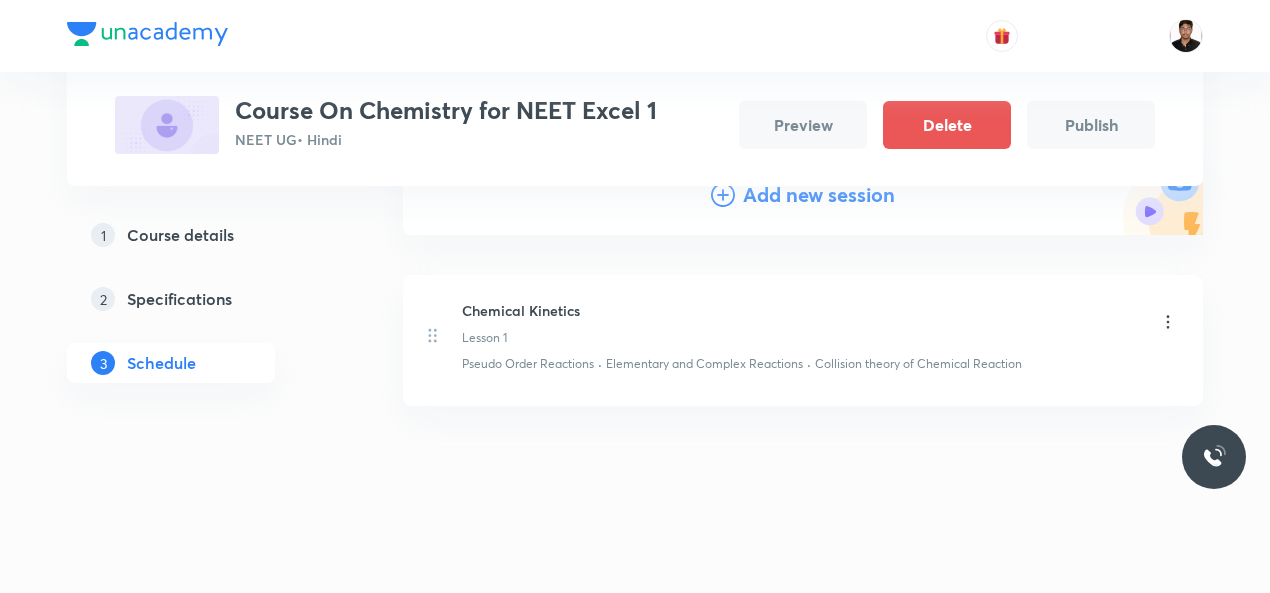 click 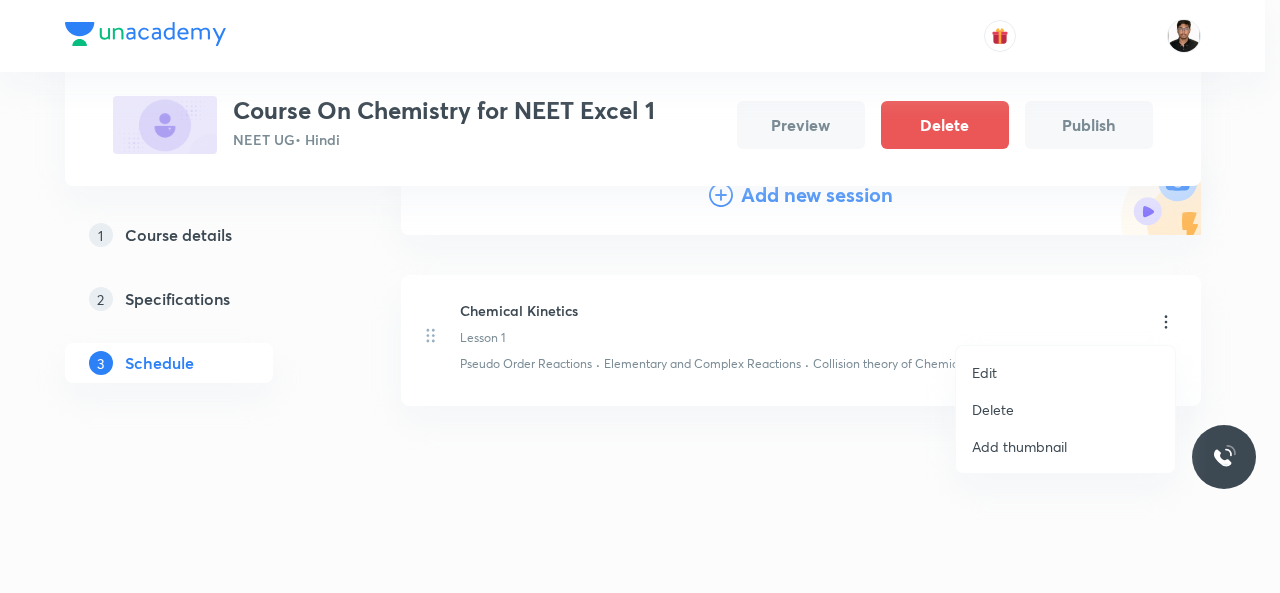click at bounding box center (640, 296) 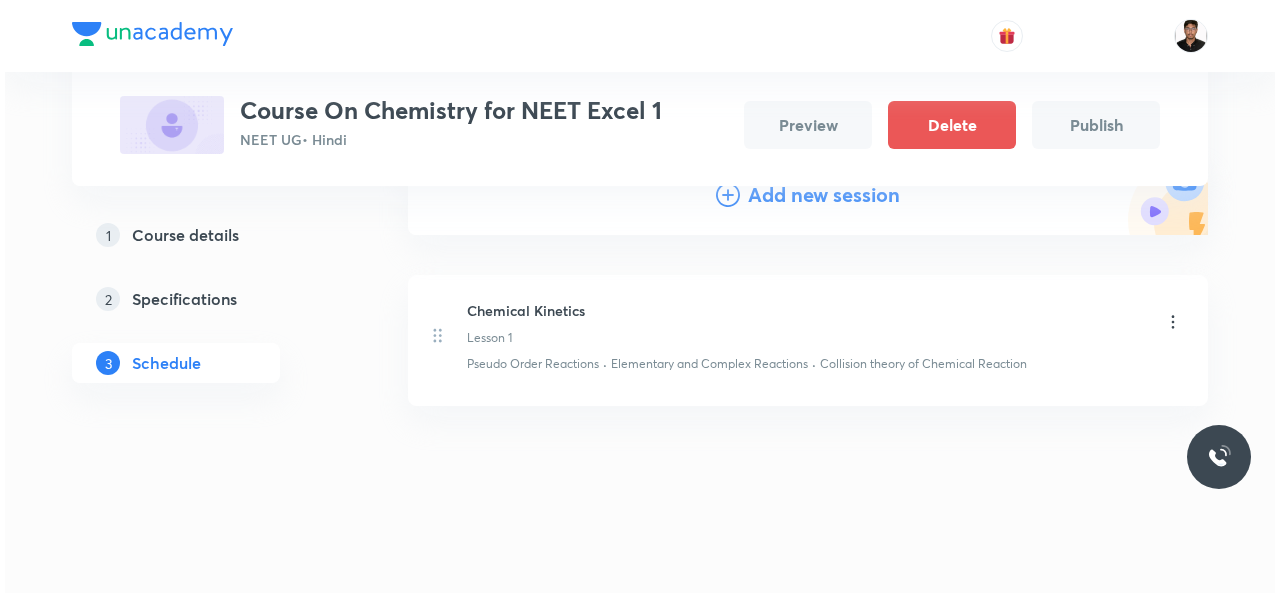 scroll, scrollTop: 0, scrollLeft: 0, axis: both 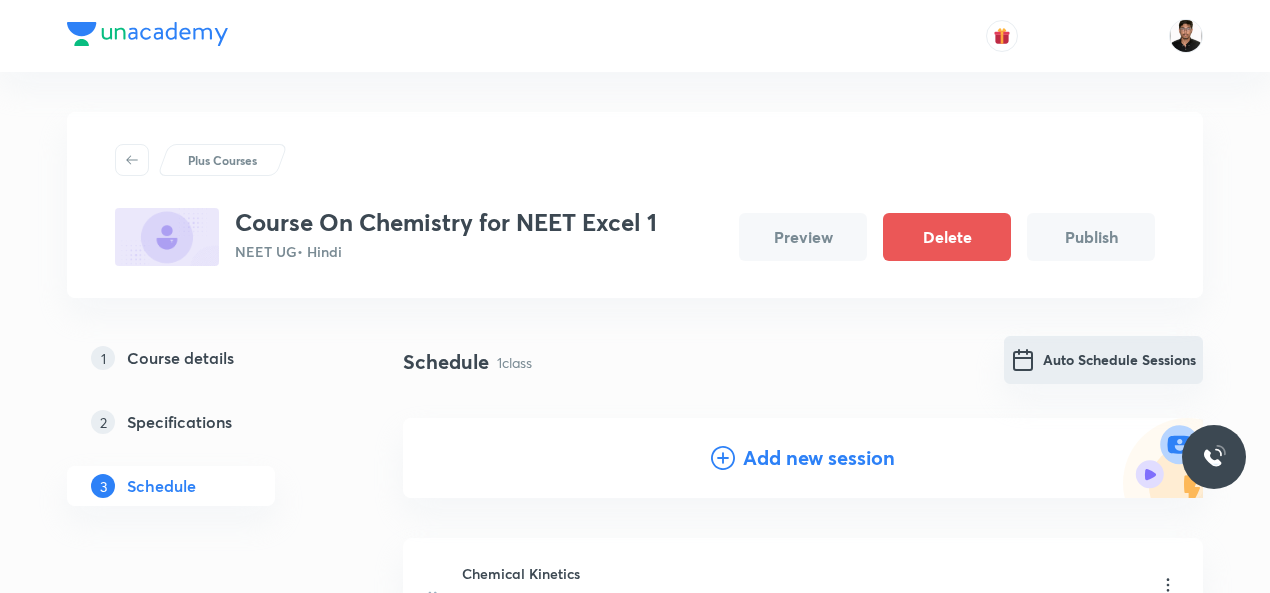 click on "Auto Schedule Sessions" at bounding box center [1103, 360] 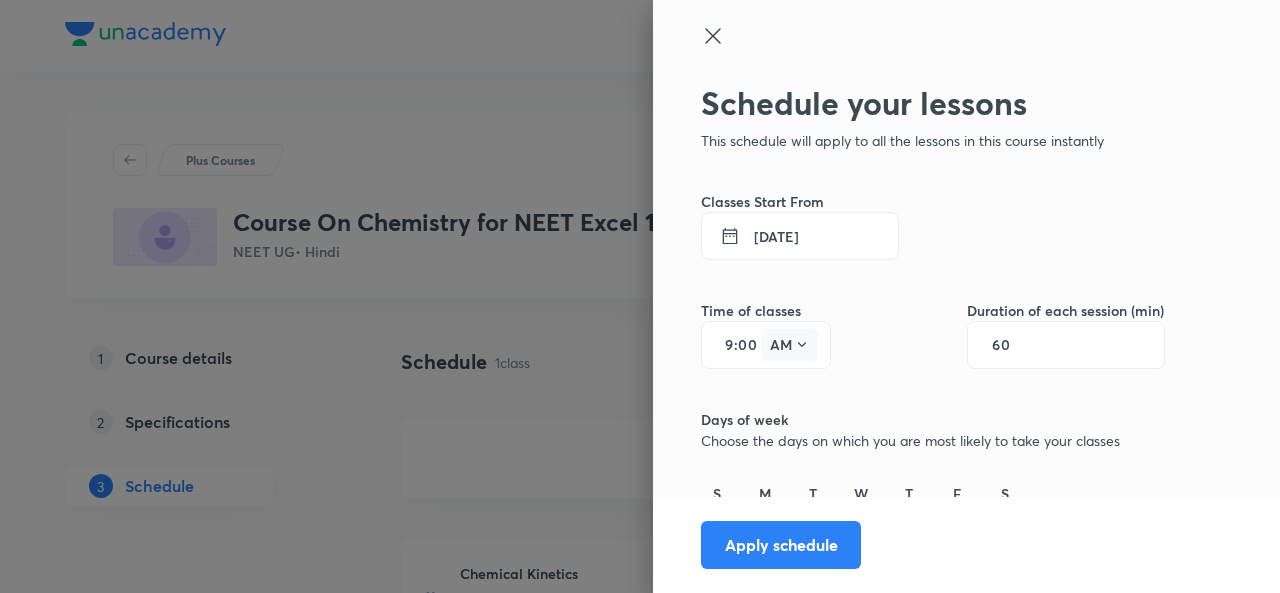 click on "AM" at bounding box center (790, 345) 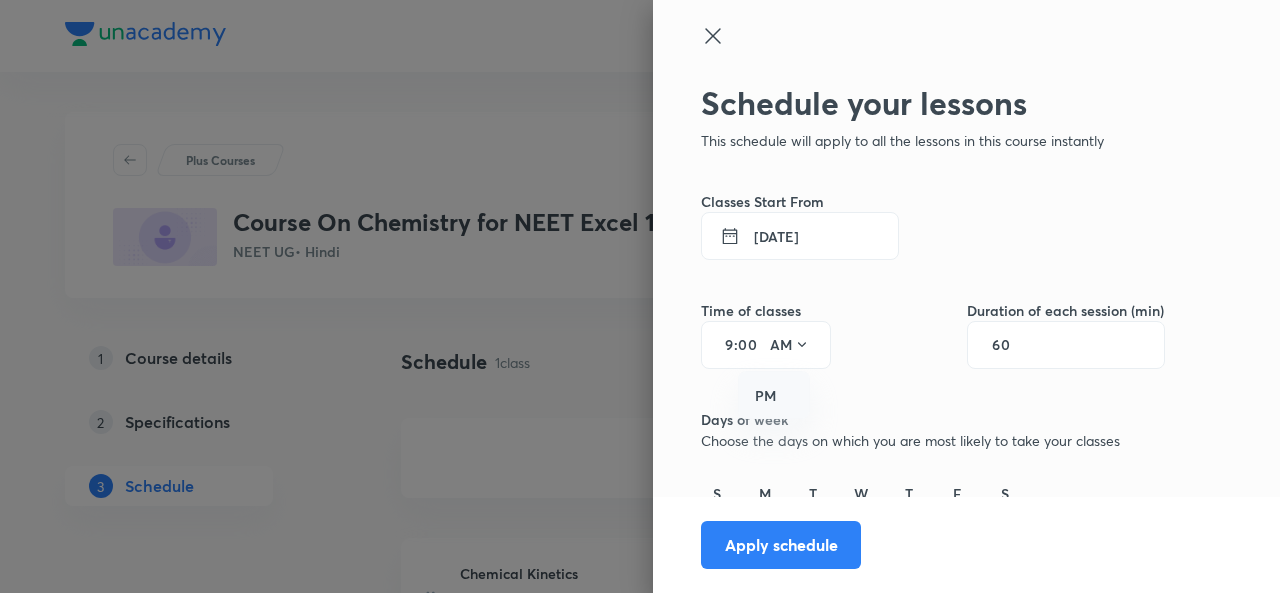 click on "PM" at bounding box center [775, 396] 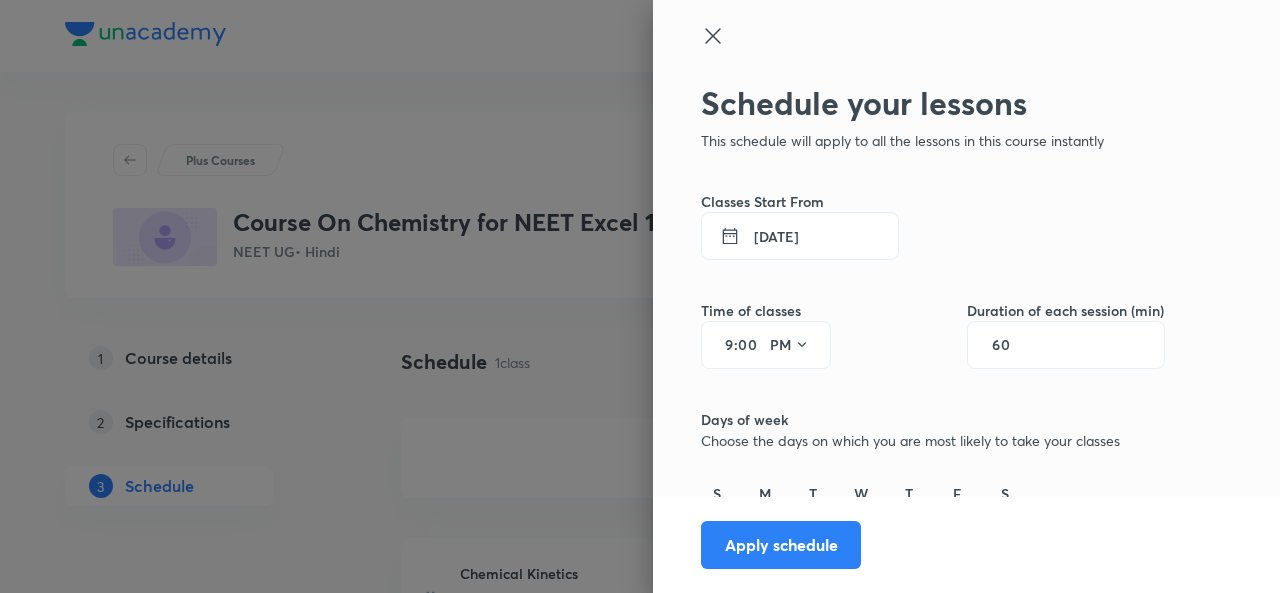 click on "00" at bounding box center (750, 345) 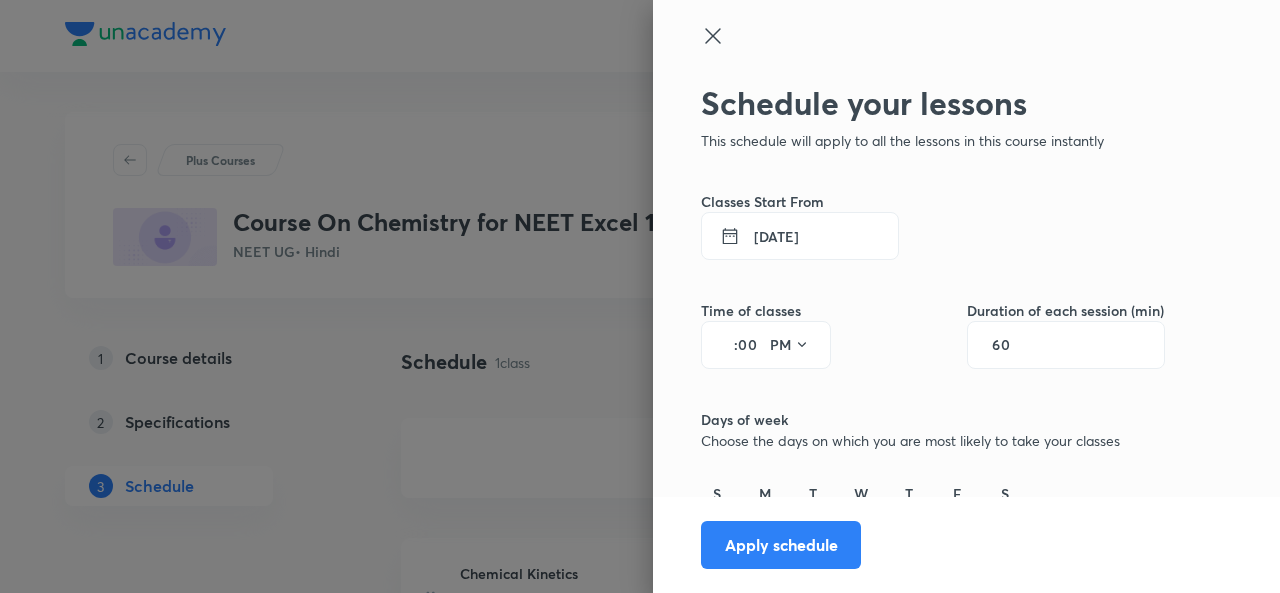 type on "5" 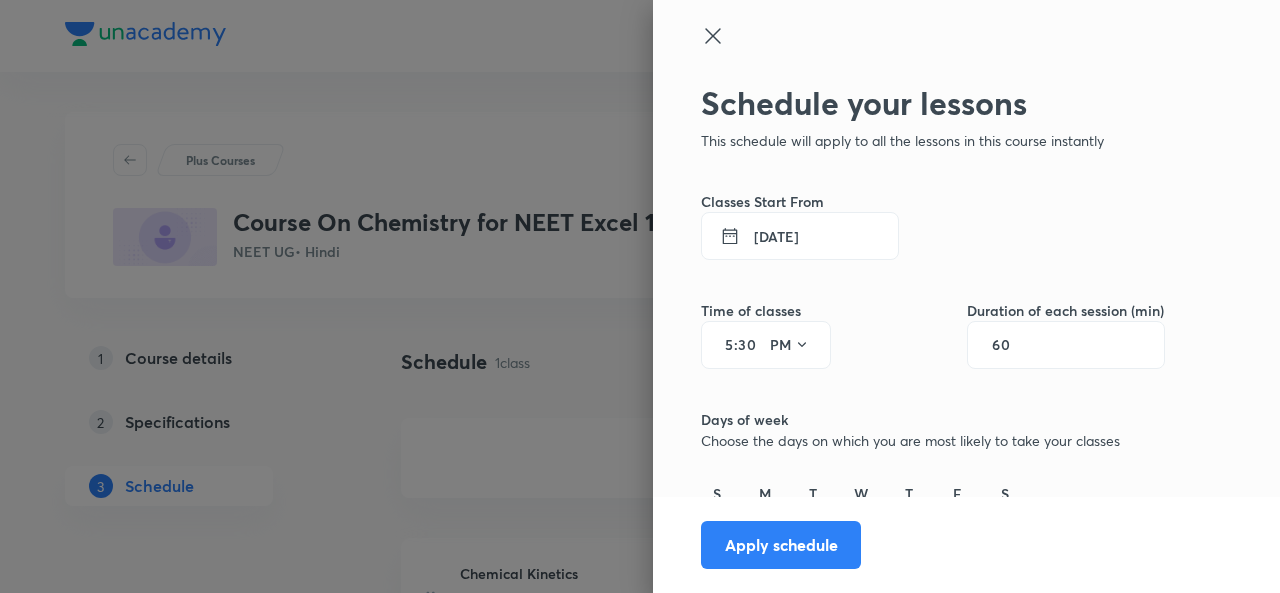 type on "30" 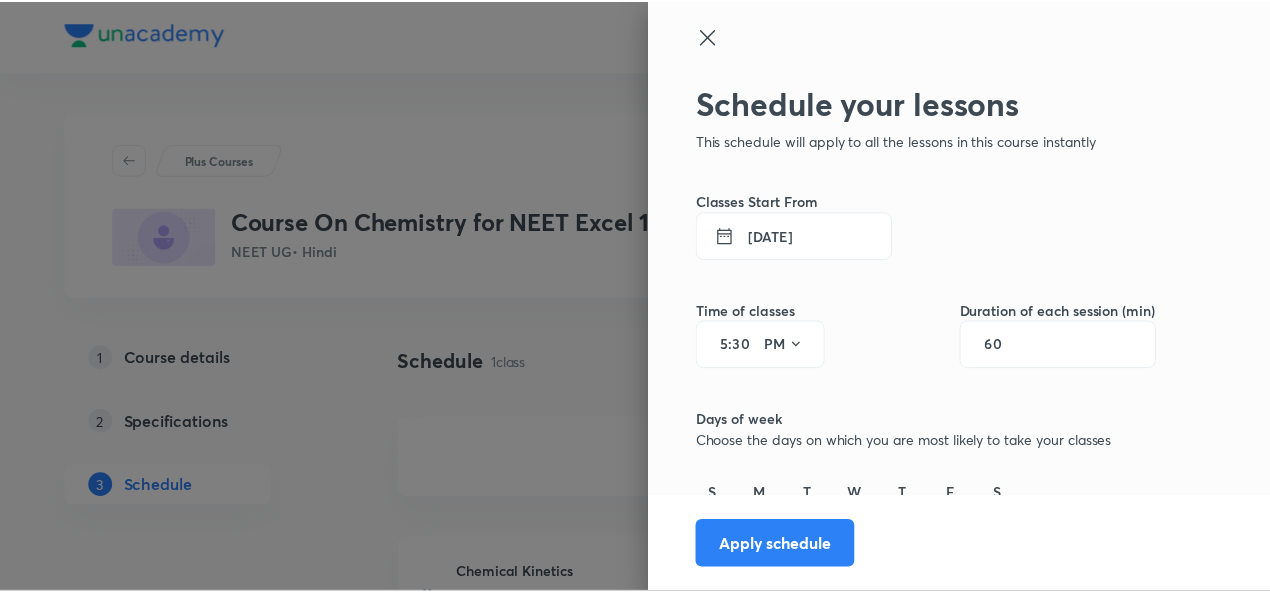 scroll, scrollTop: 146, scrollLeft: 0, axis: vertical 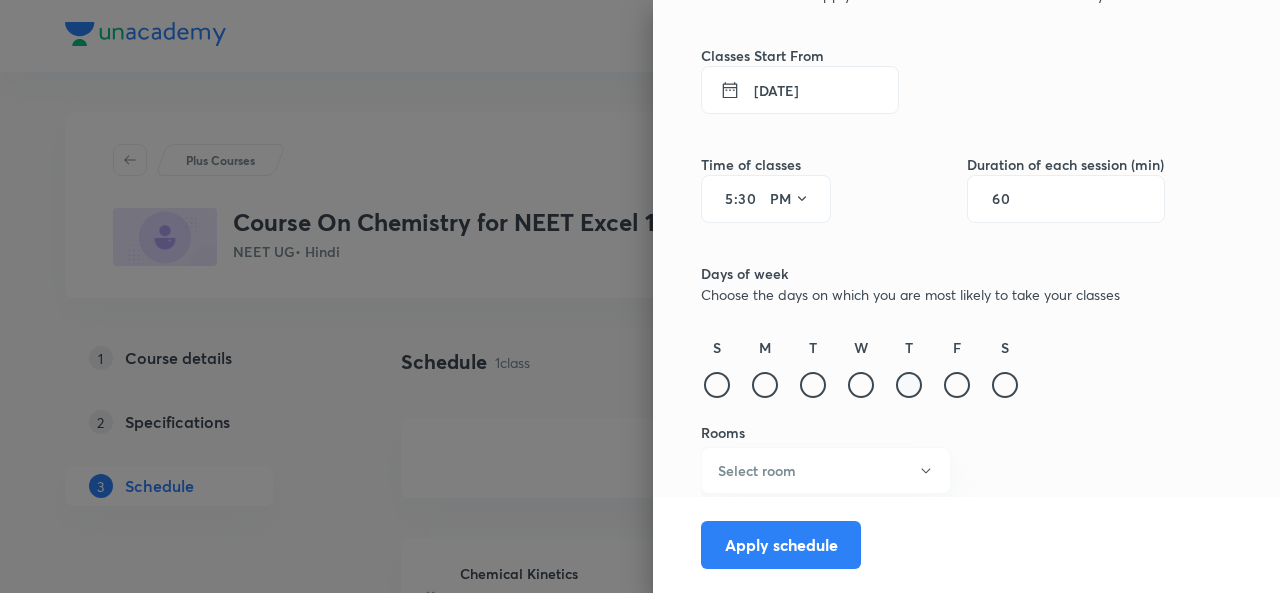 click at bounding box center (909, 385) 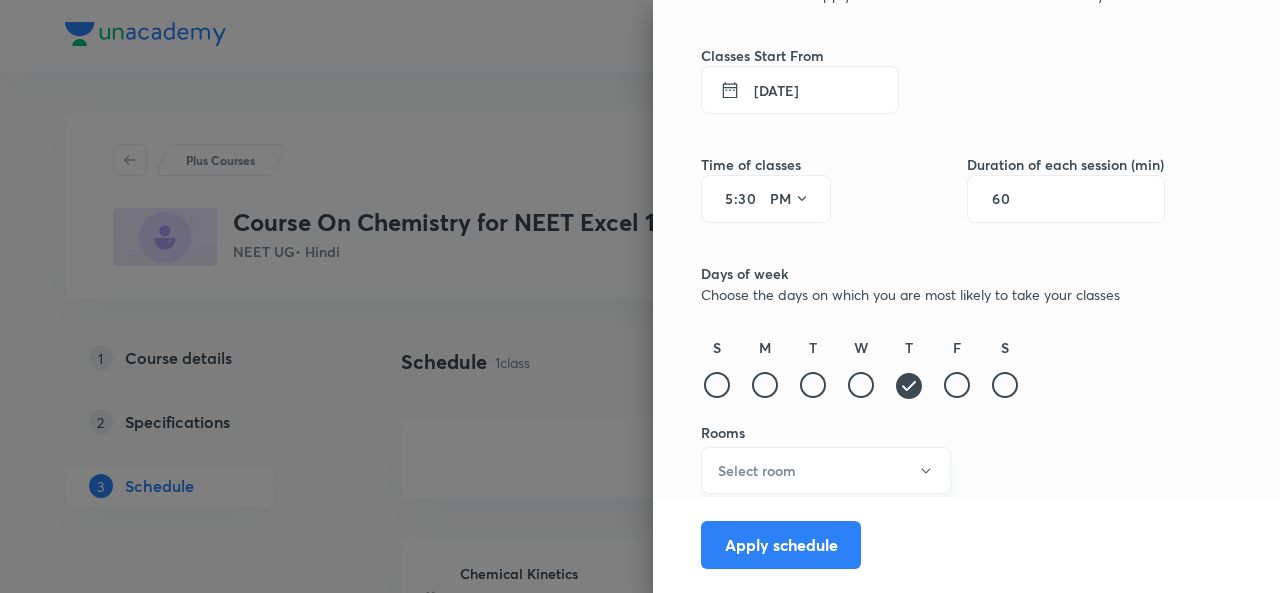 click on "Select room" at bounding box center [826, 470] 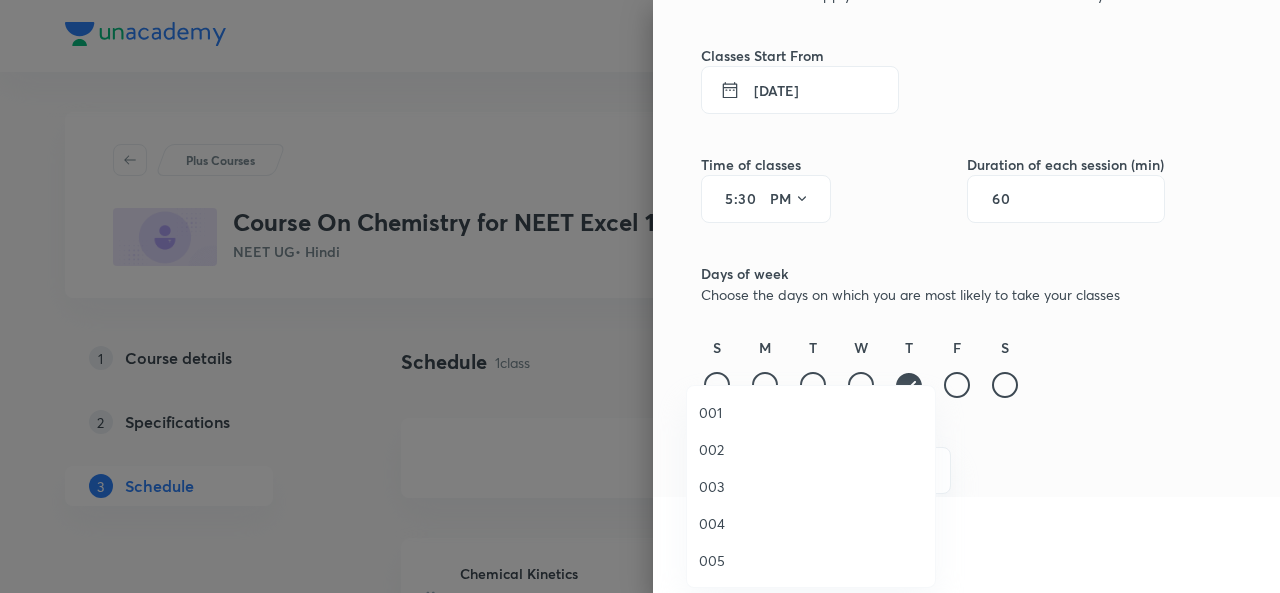 click on "001" at bounding box center [811, 412] 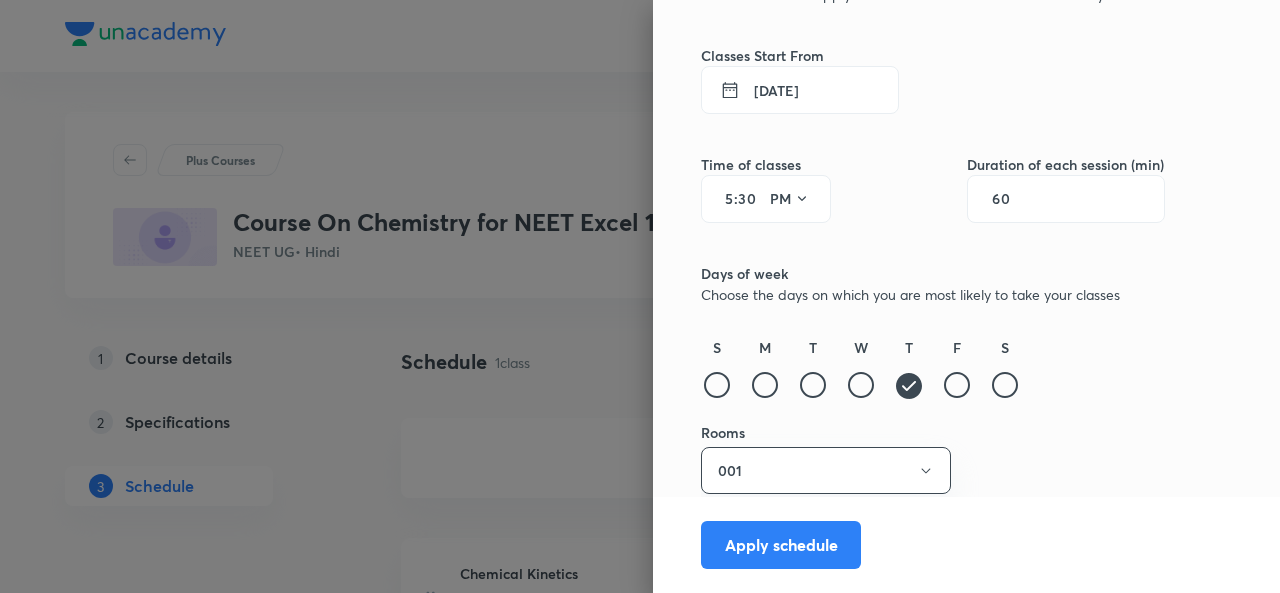 type 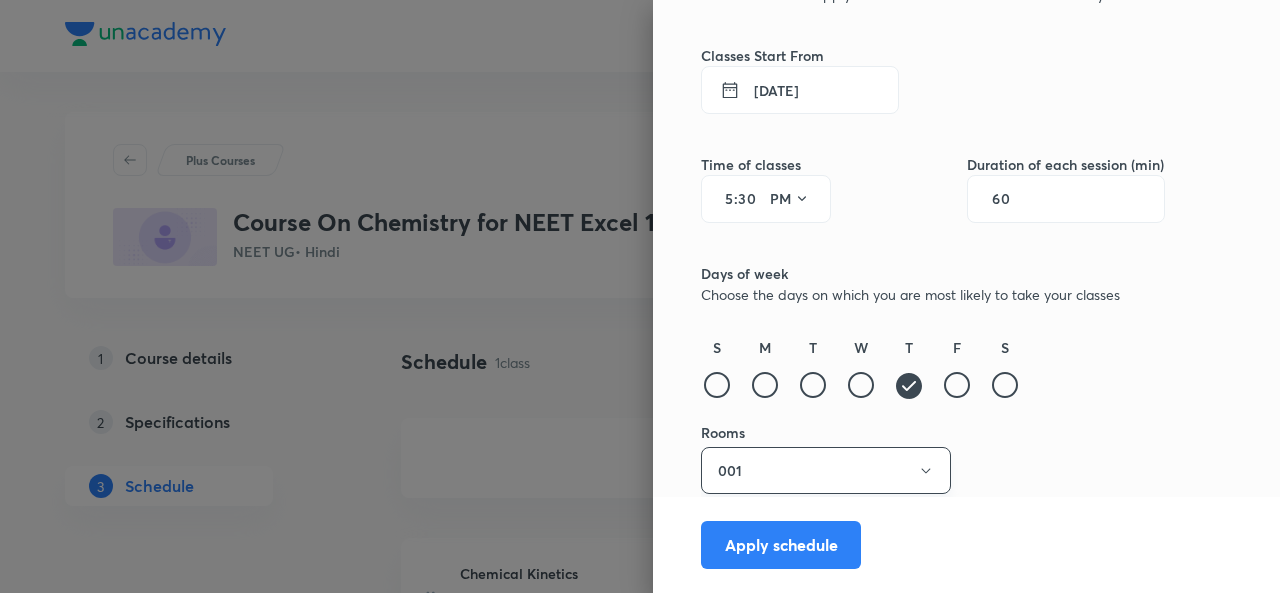 click on "001" at bounding box center (826, 470) 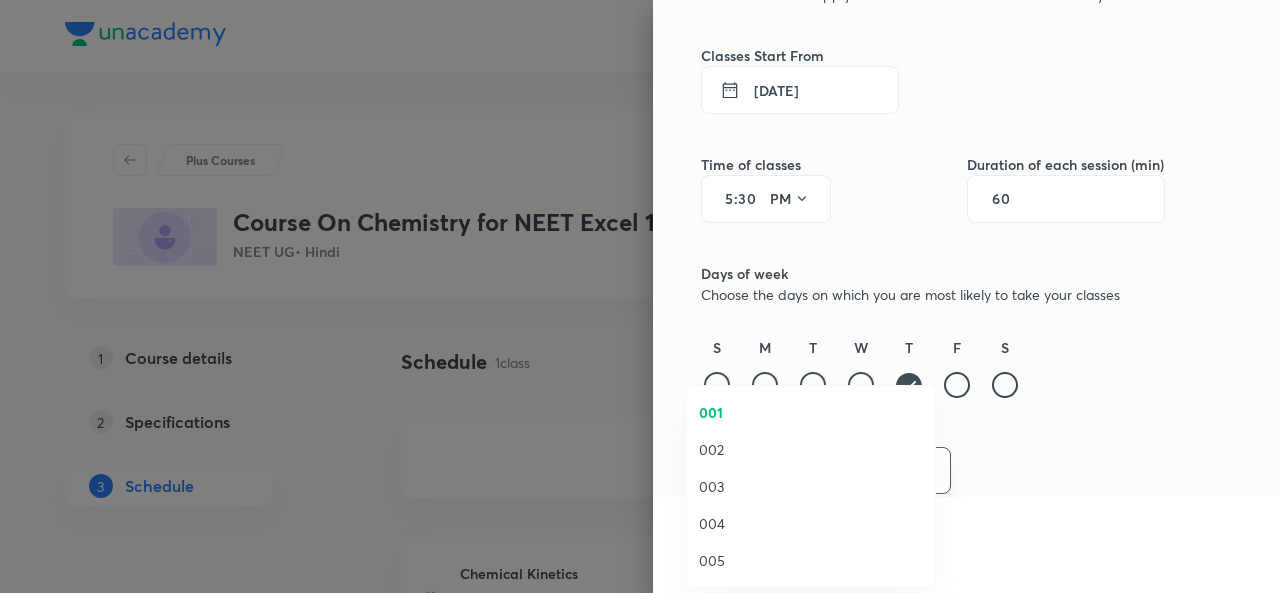 click on "002" at bounding box center (811, 449) 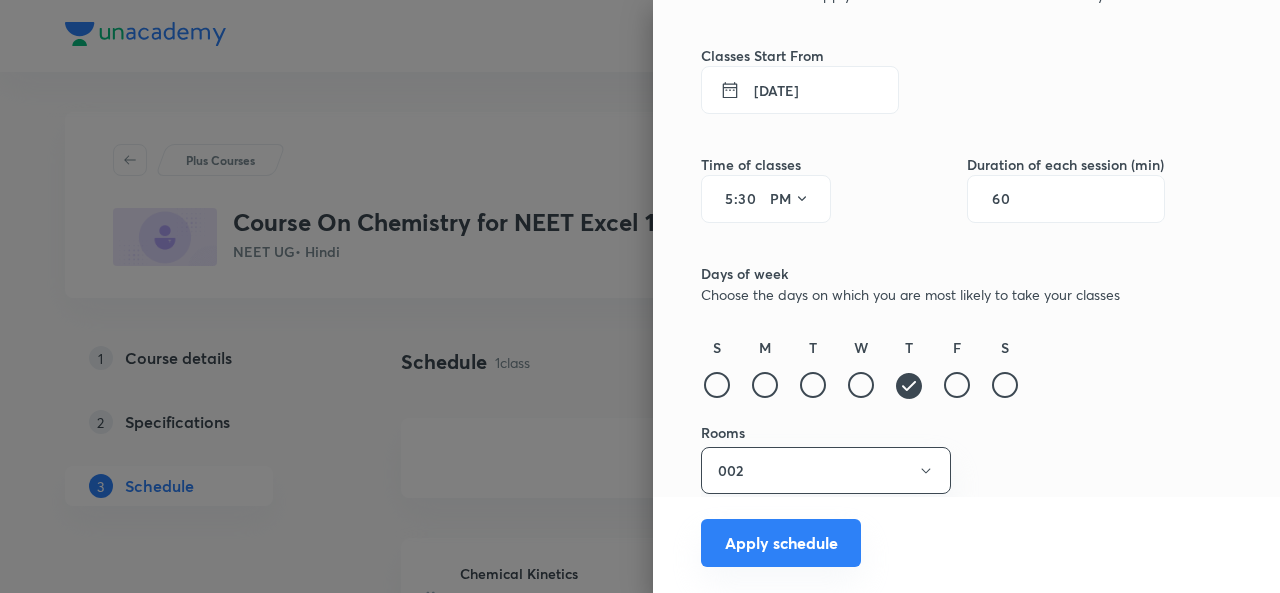 click on "Apply schedule" at bounding box center [781, 543] 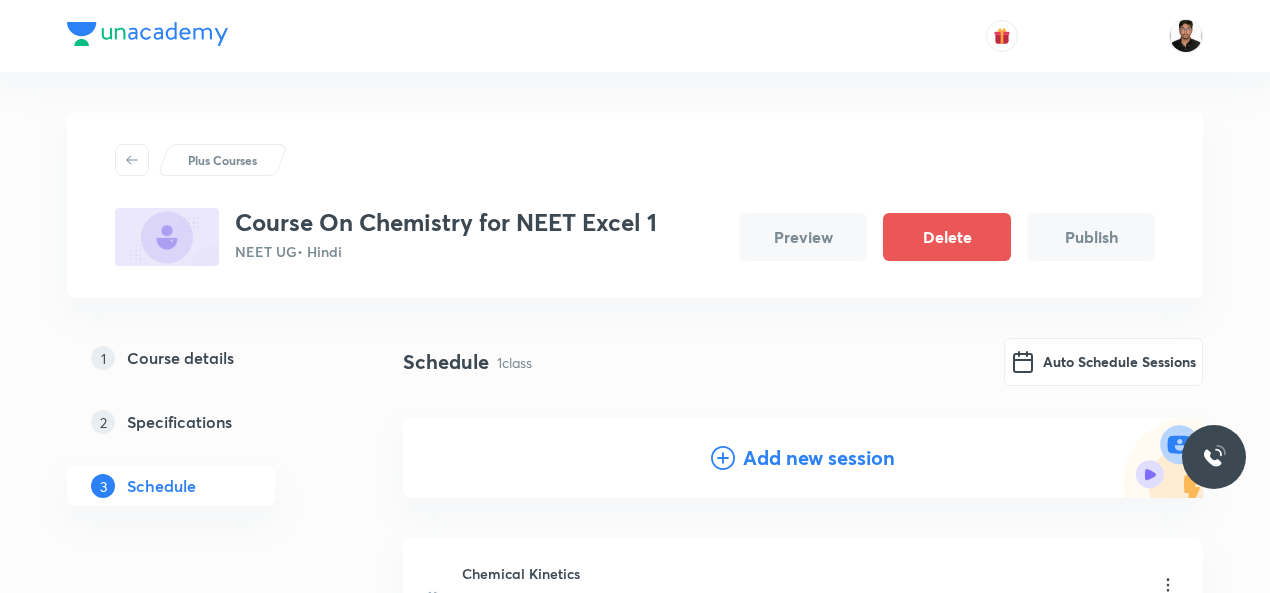 scroll, scrollTop: 263, scrollLeft: 0, axis: vertical 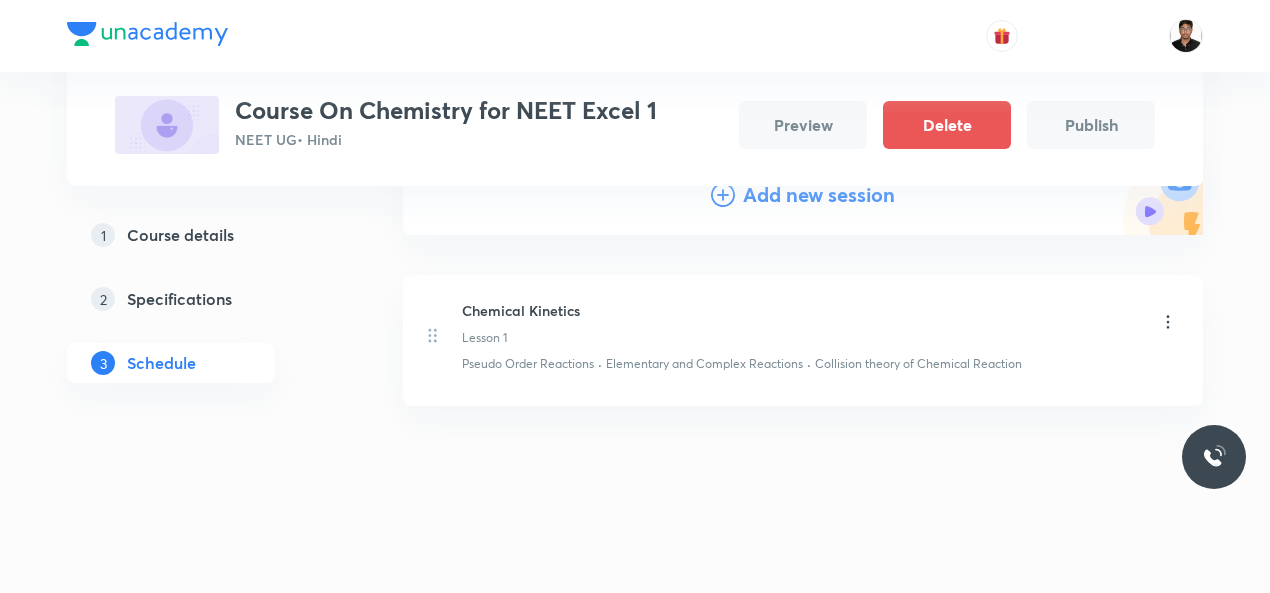 type 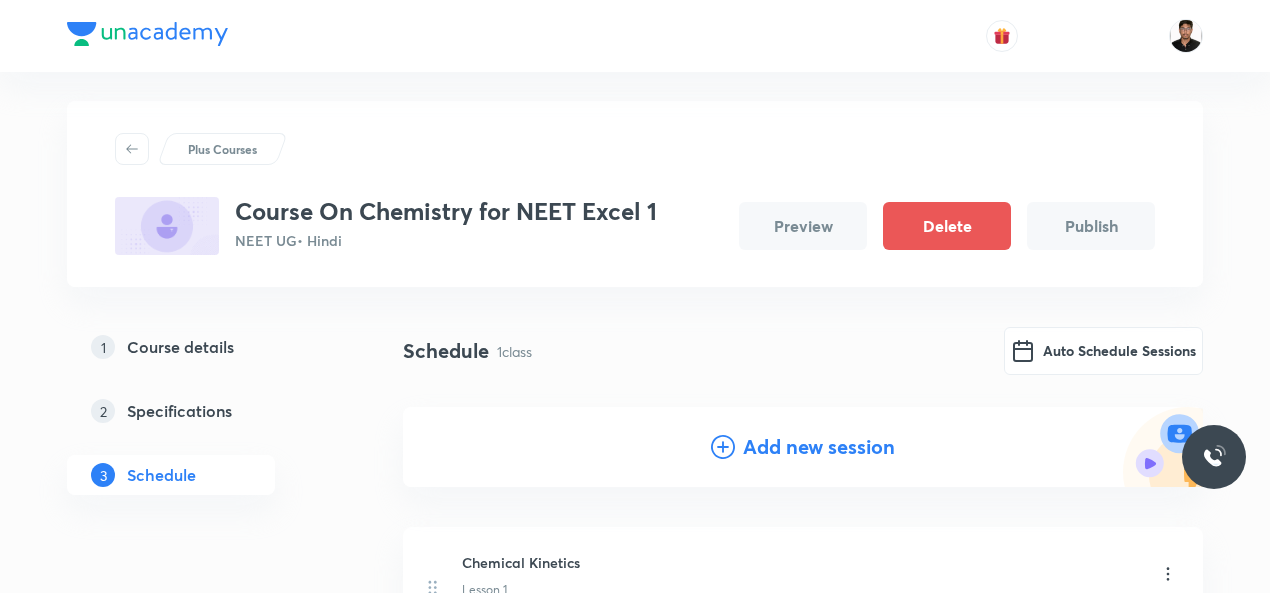 scroll, scrollTop: 0, scrollLeft: 0, axis: both 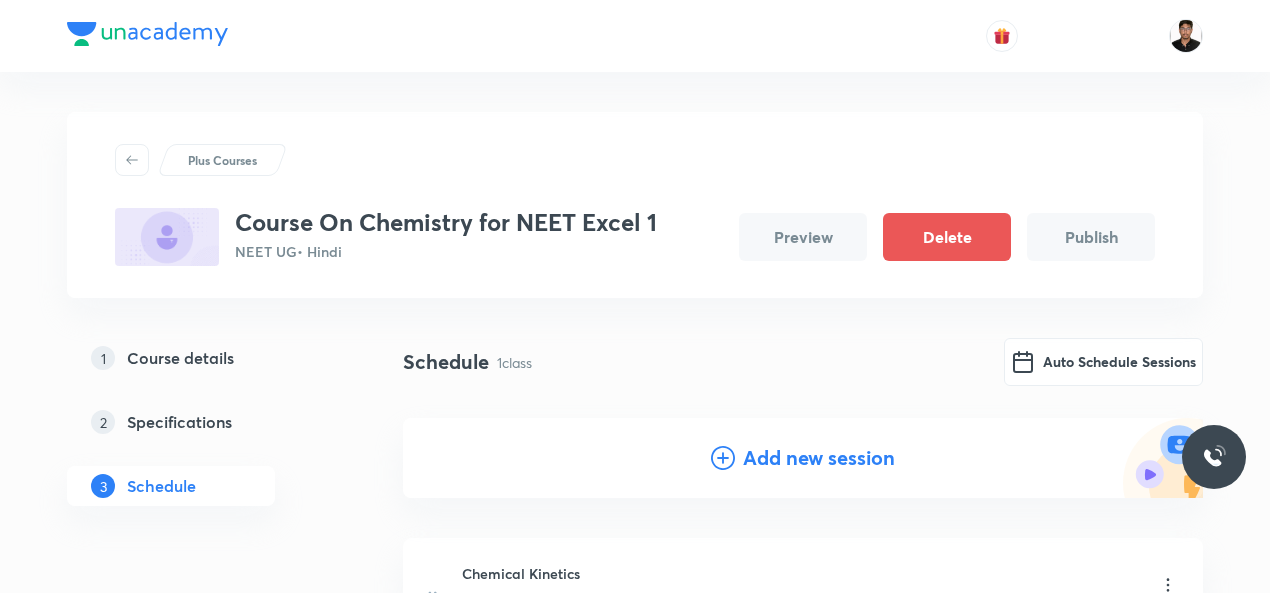 click on "Publish" at bounding box center [1091, 237] 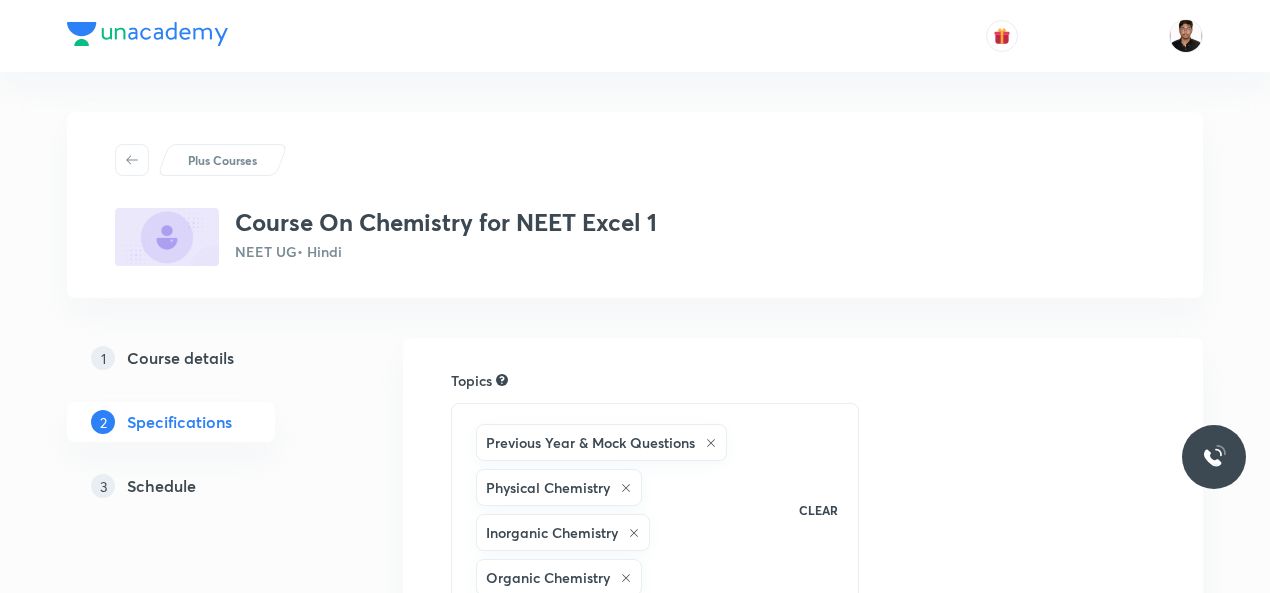 click on "Schedule" at bounding box center [161, 486] 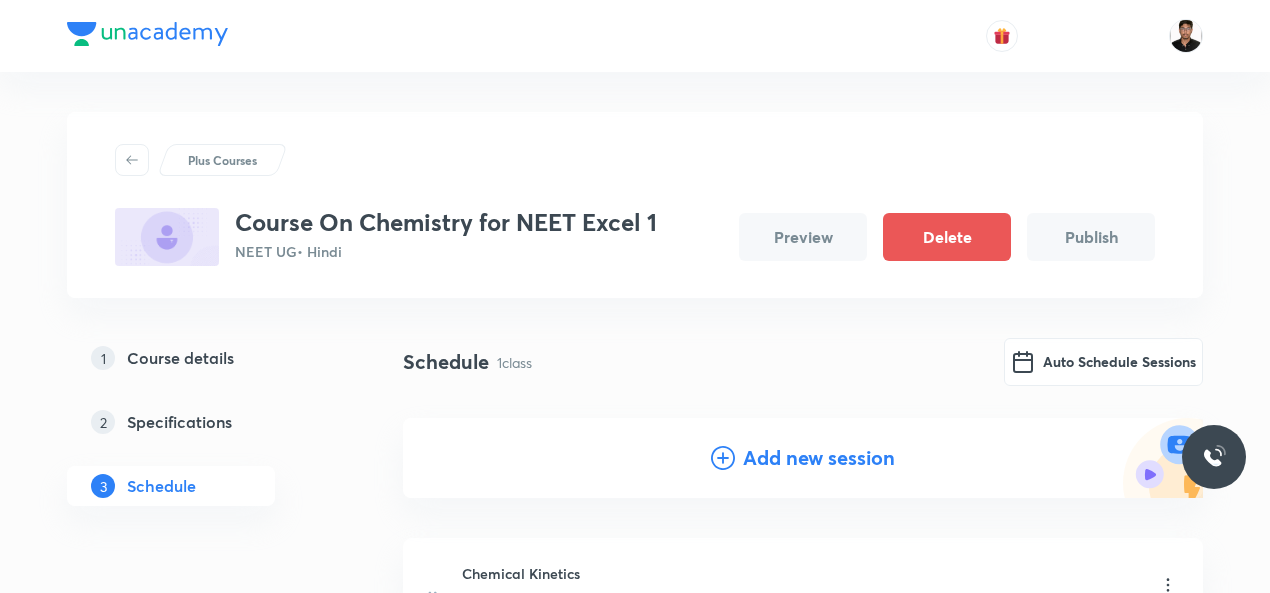 scroll, scrollTop: 263, scrollLeft: 0, axis: vertical 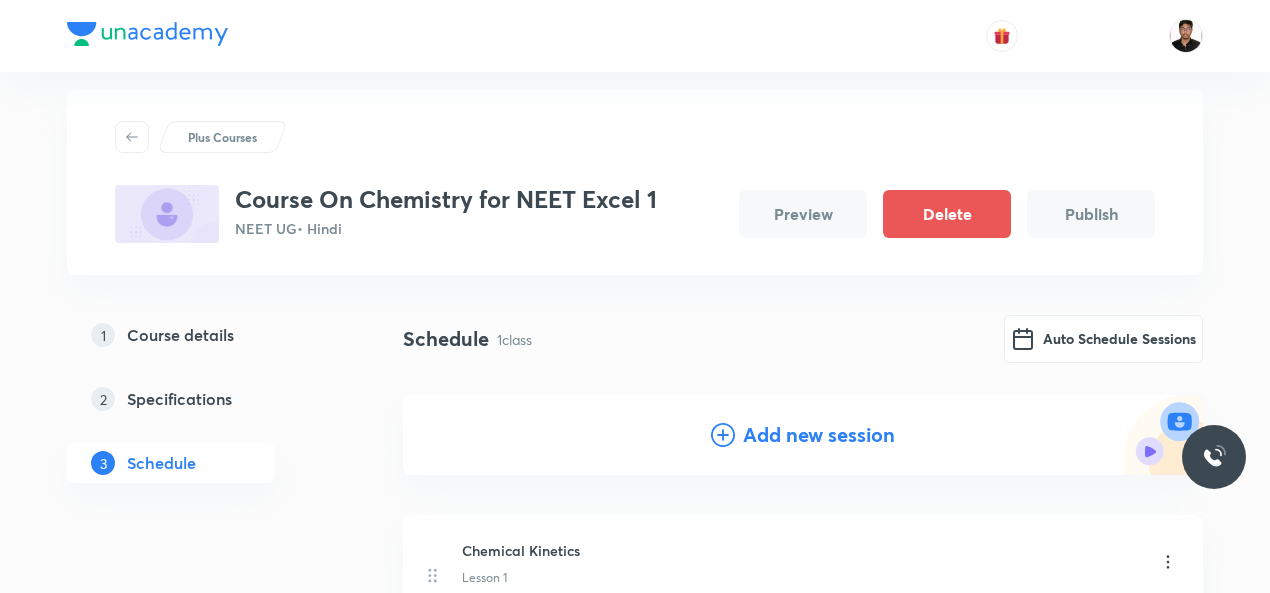click on "Specifications" at bounding box center [179, 399] 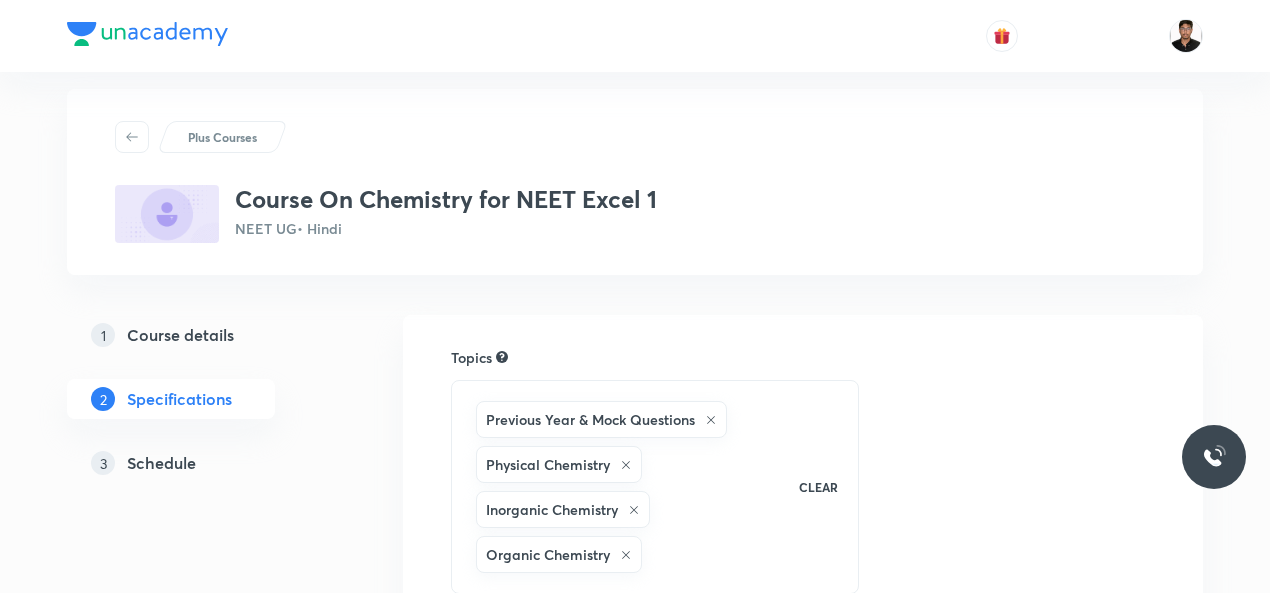 scroll, scrollTop: 0, scrollLeft: 0, axis: both 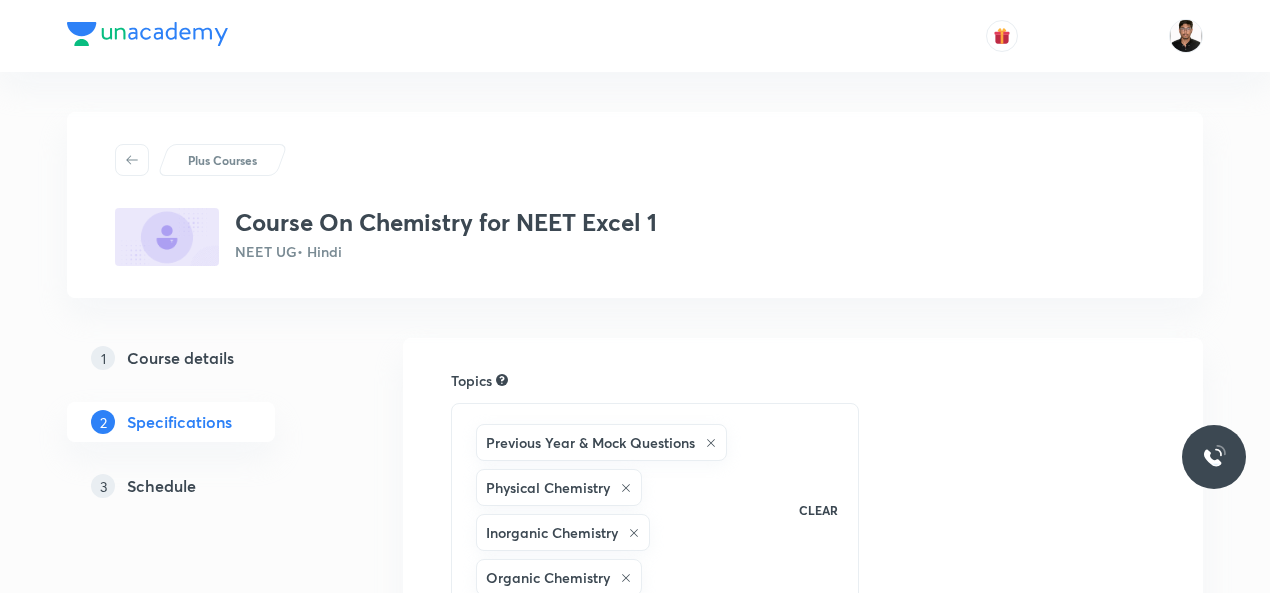 click on "Course details" at bounding box center (180, 358) 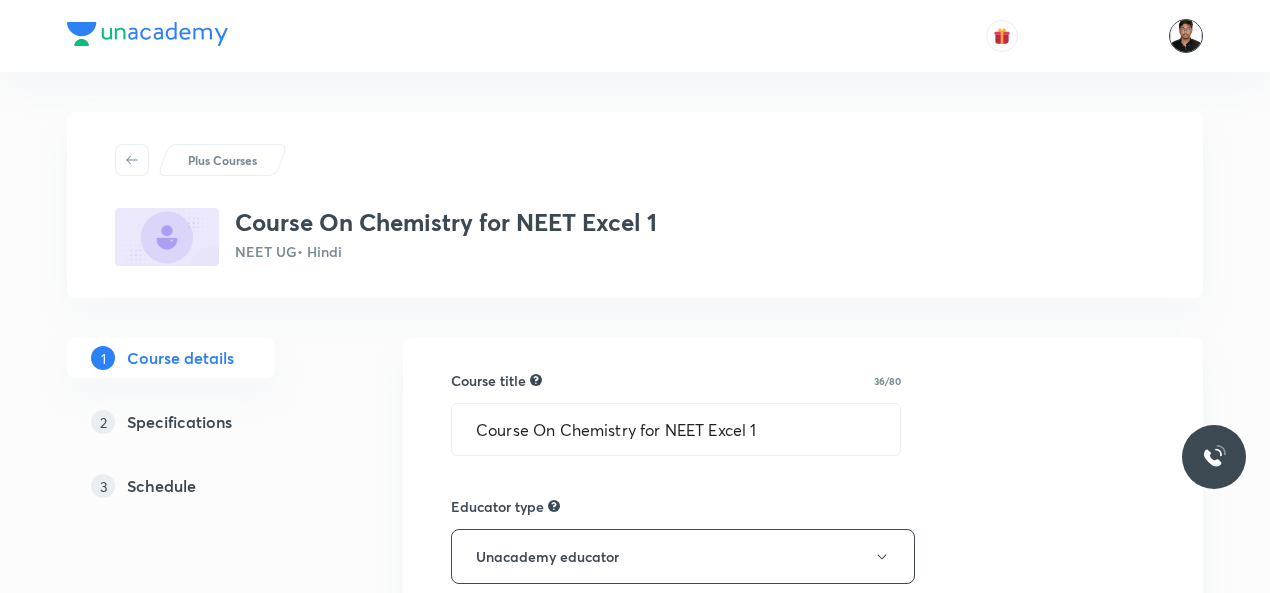 click at bounding box center (1186, 36) 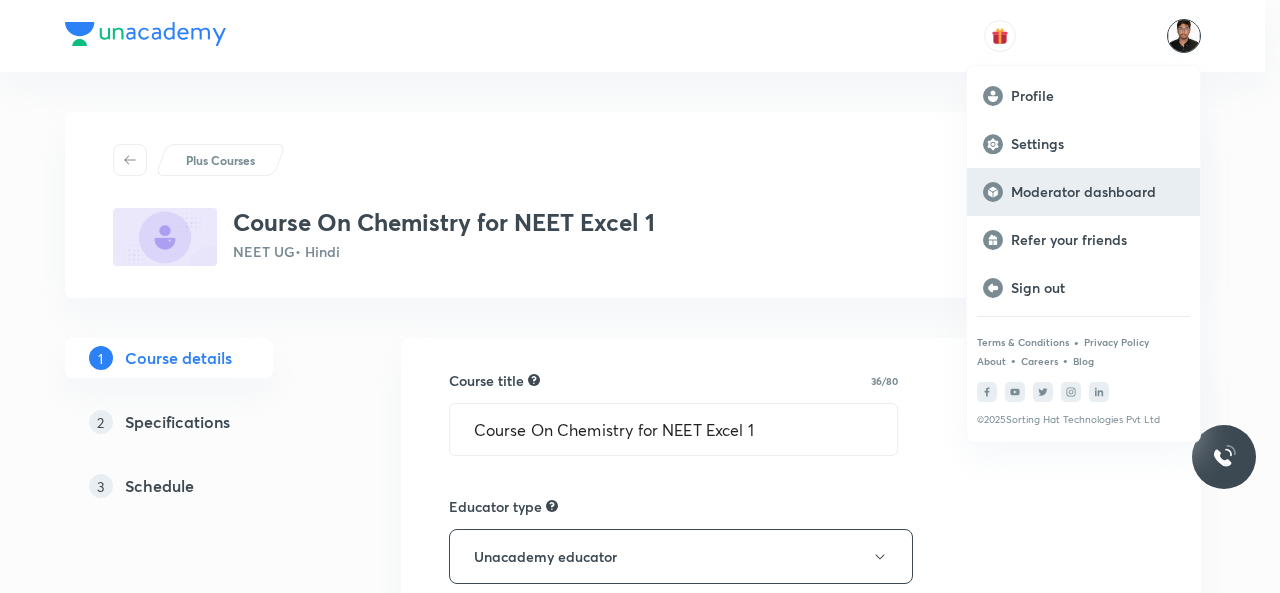click on "Moderator dashboard" at bounding box center (1097, 192) 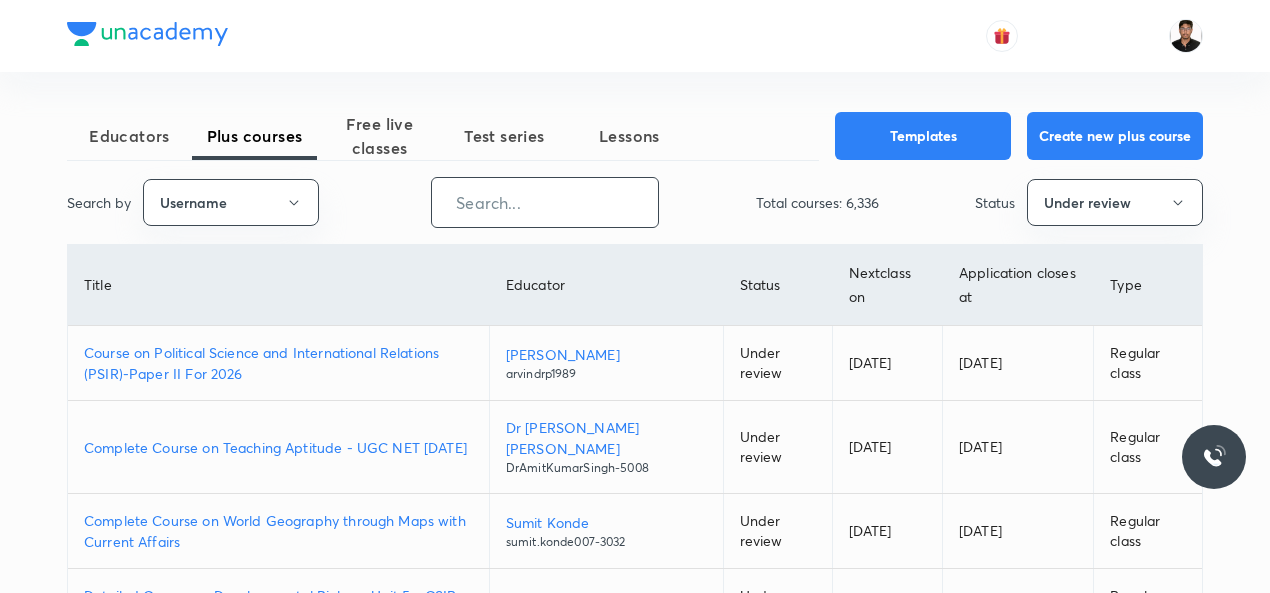 scroll, scrollTop: 0, scrollLeft: 0, axis: both 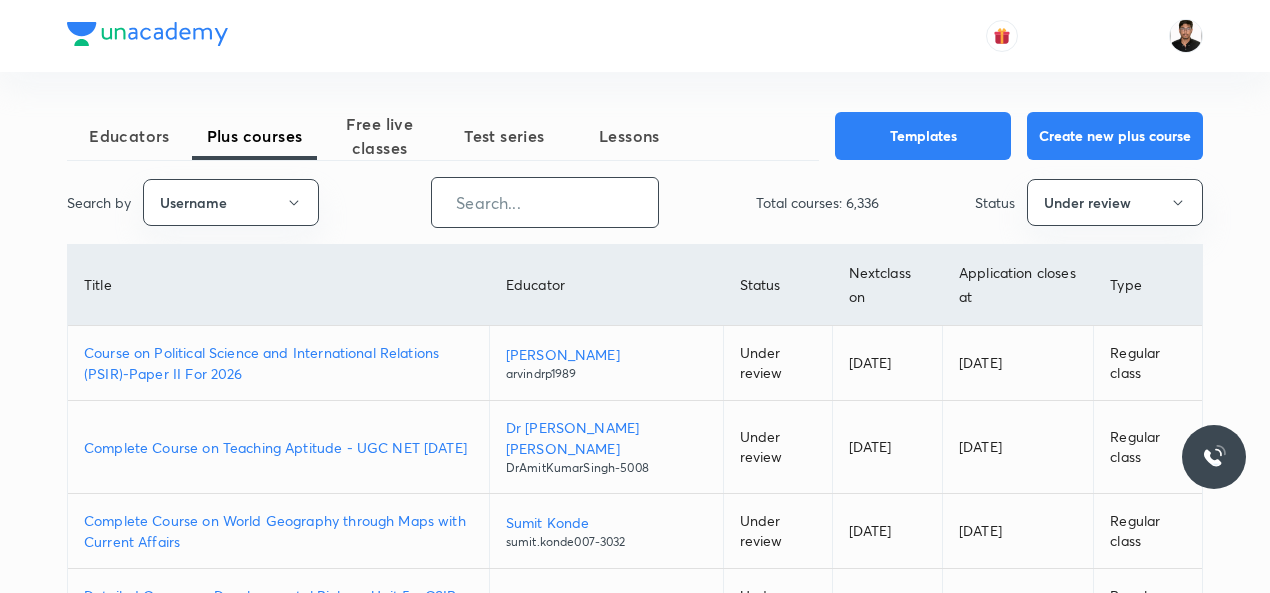 click at bounding box center (545, 202) 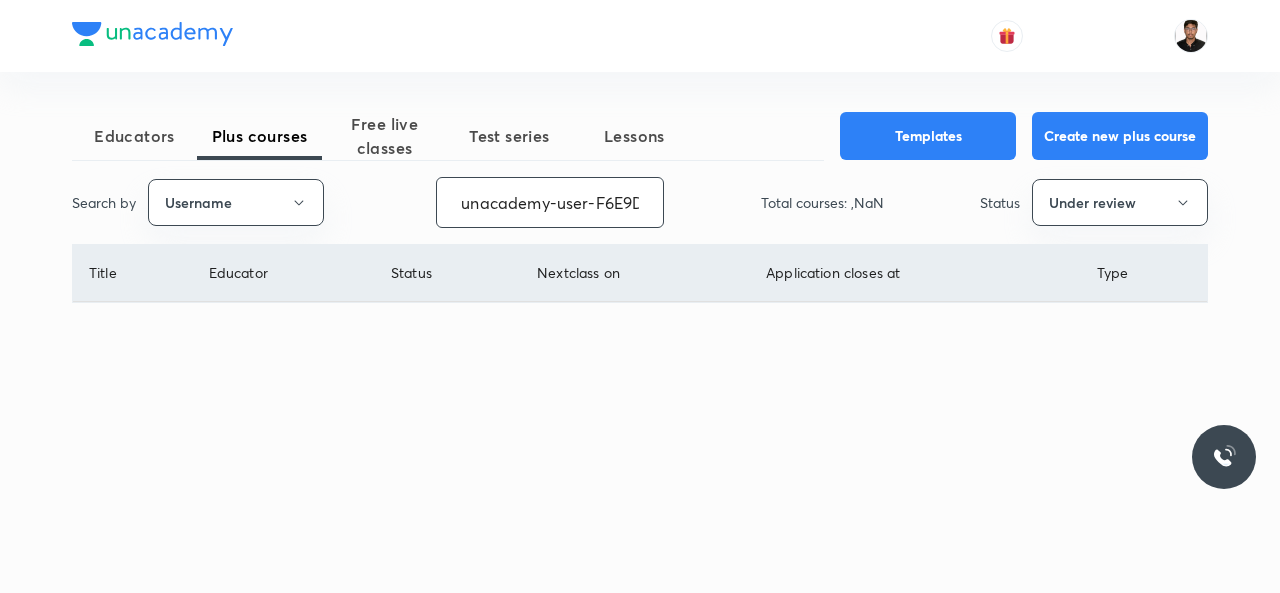 scroll, scrollTop: 0, scrollLeft: 82, axis: horizontal 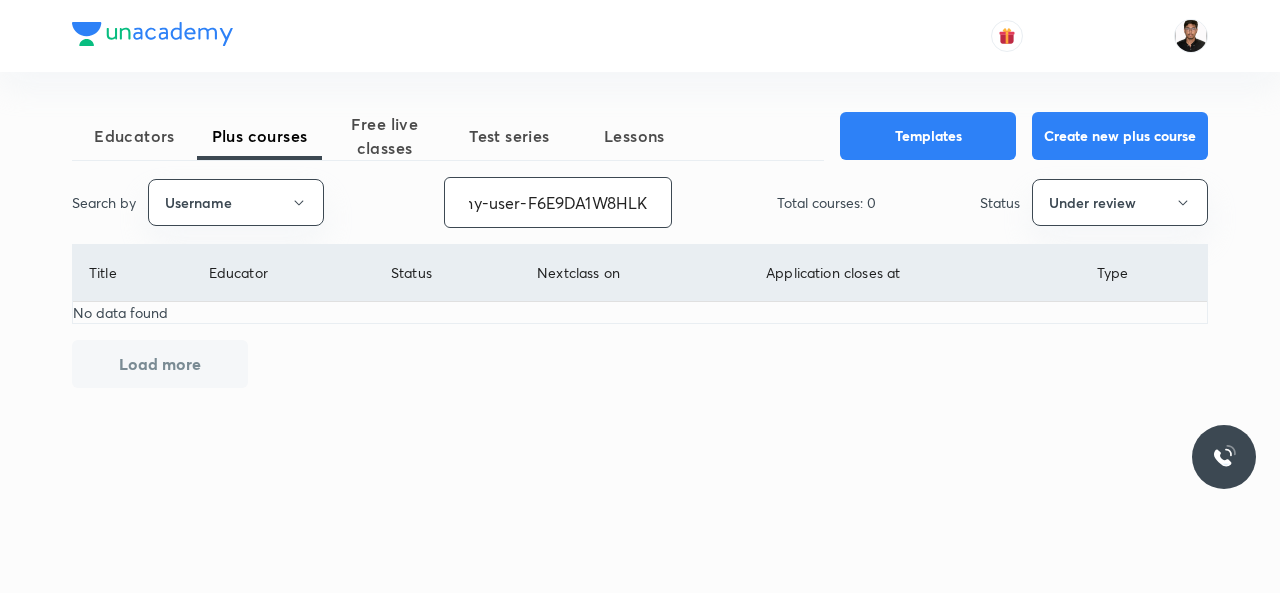 type on "unacademy-user-F6E9DA1W8HLK" 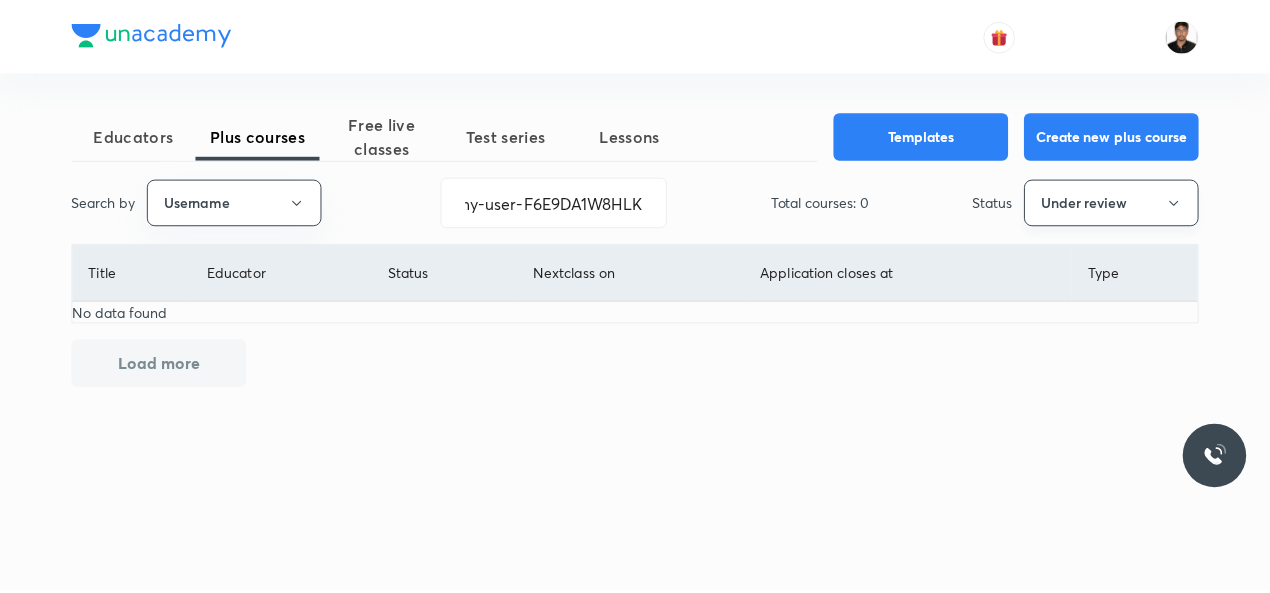 scroll, scrollTop: 0, scrollLeft: 0, axis: both 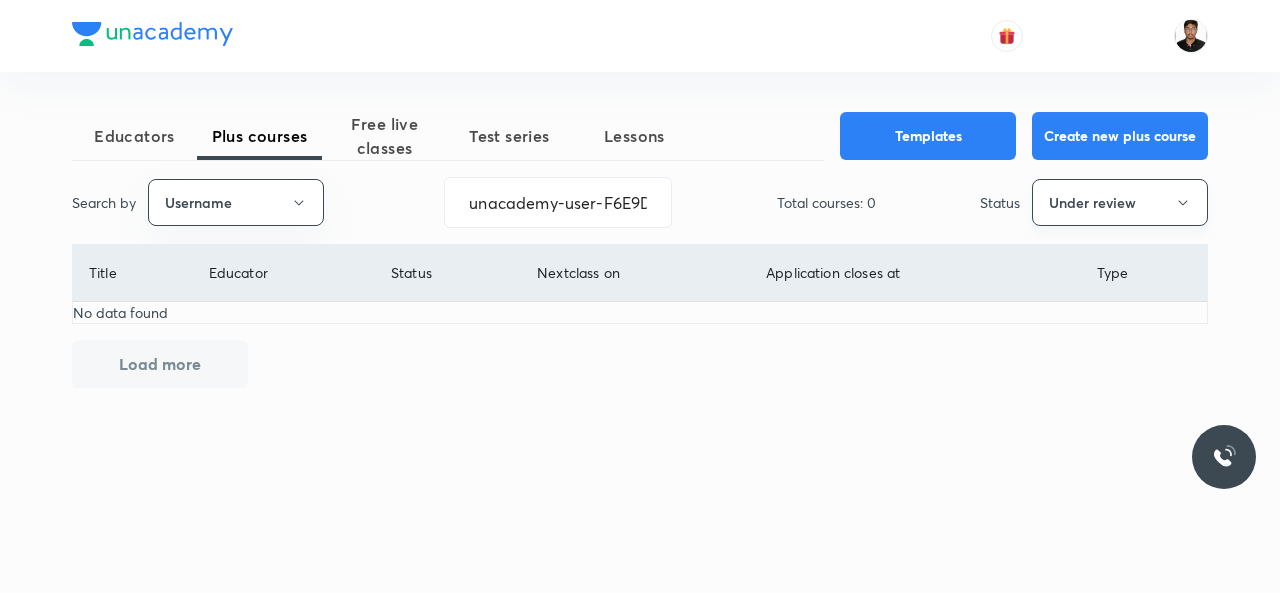 click on "Under review" at bounding box center (1120, 202) 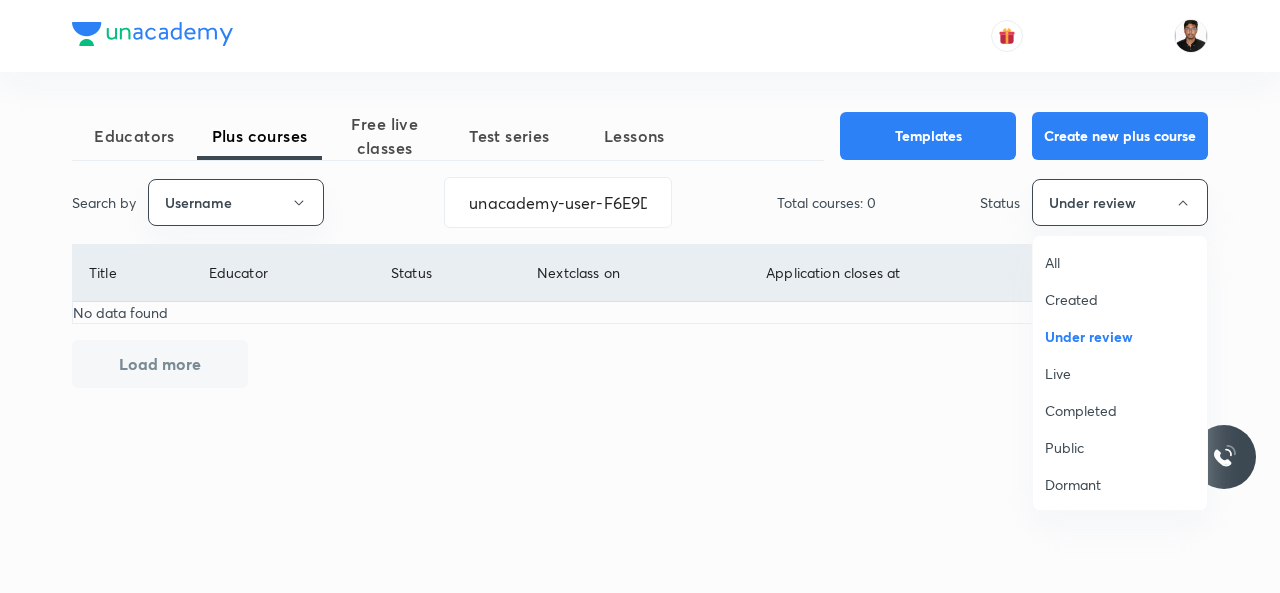 click on "All" at bounding box center (1120, 262) 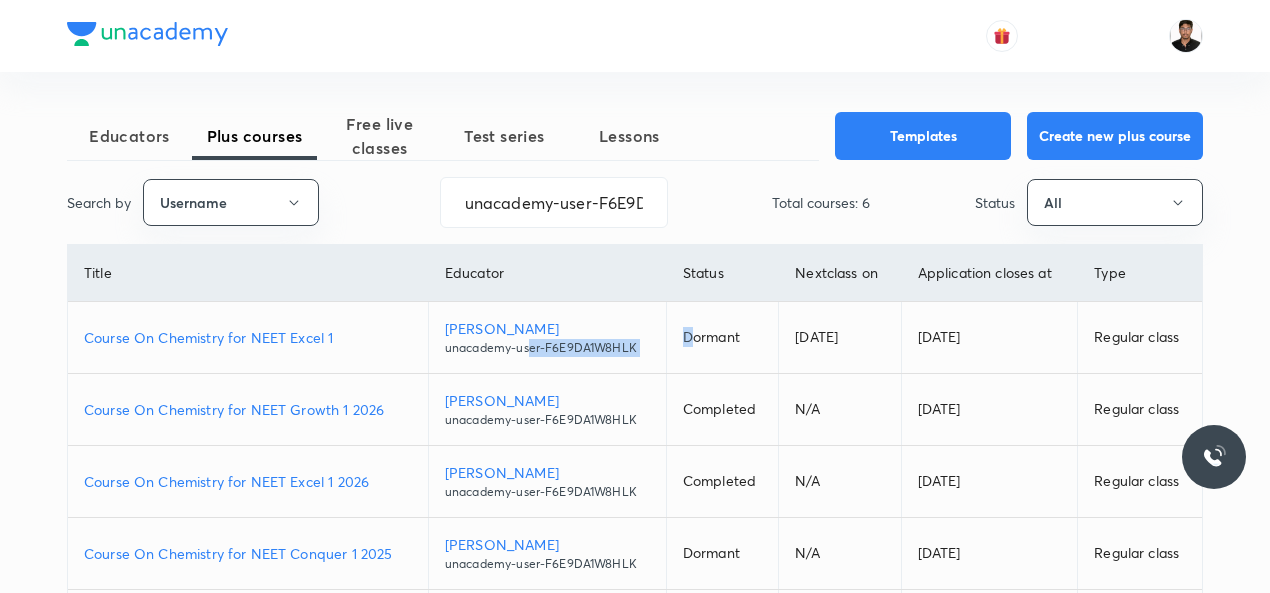 drag, startPoint x: 690, startPoint y: 343, endPoint x: 527, endPoint y: 346, distance: 163.0276 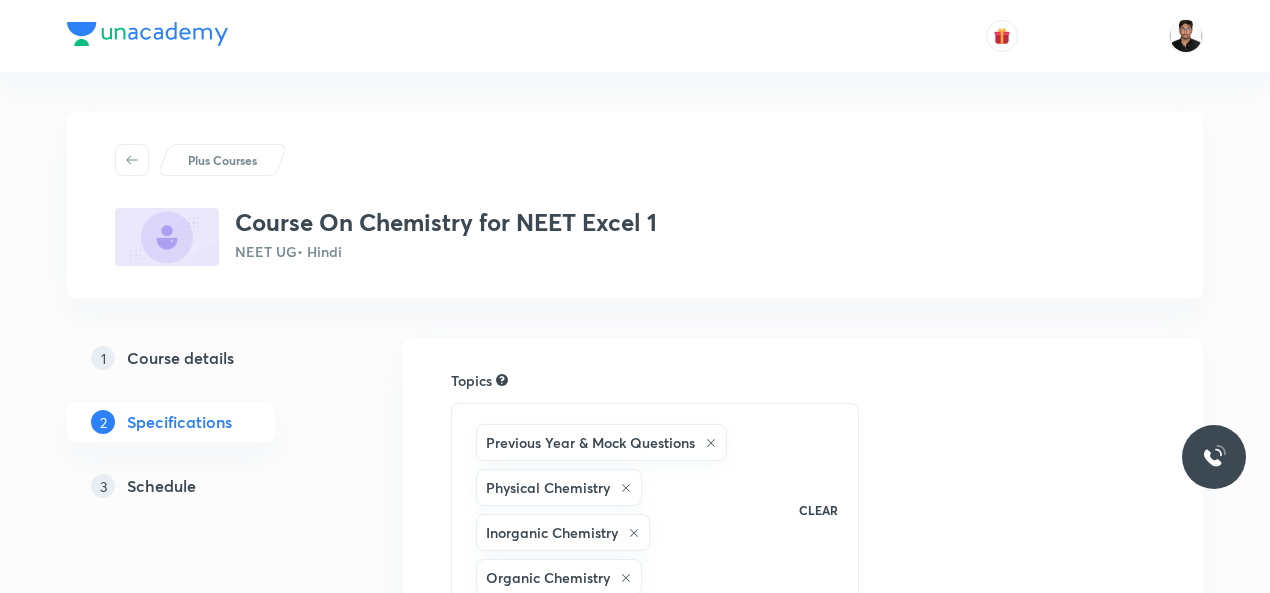 scroll, scrollTop: 0, scrollLeft: 0, axis: both 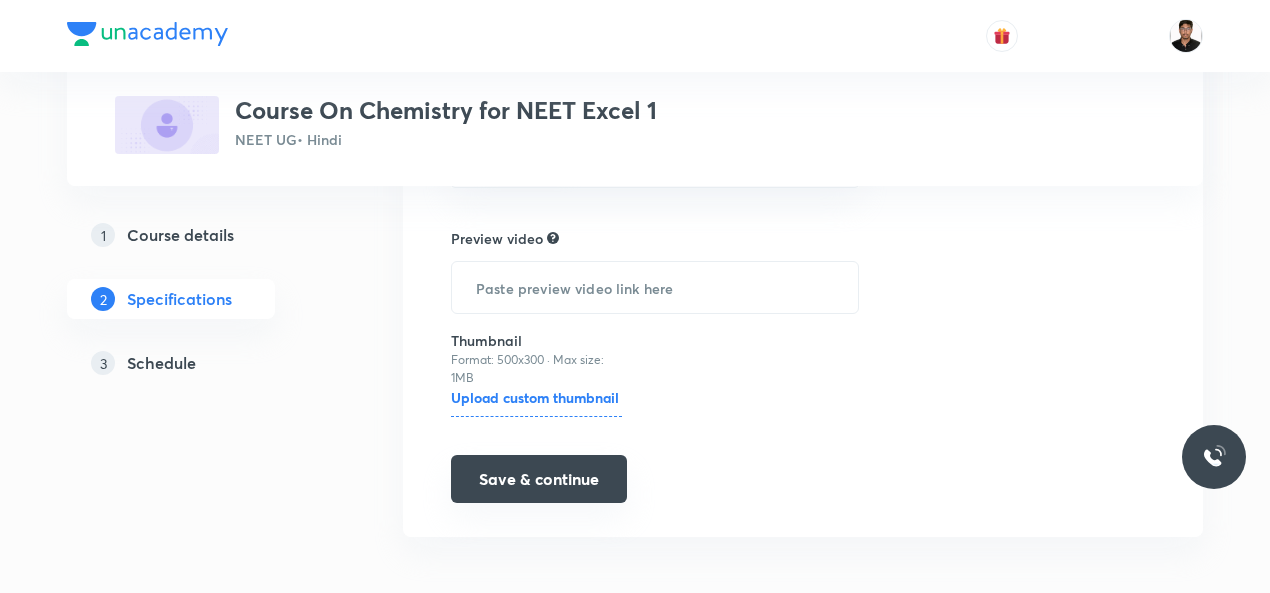 click on "Save & continue" at bounding box center [539, 479] 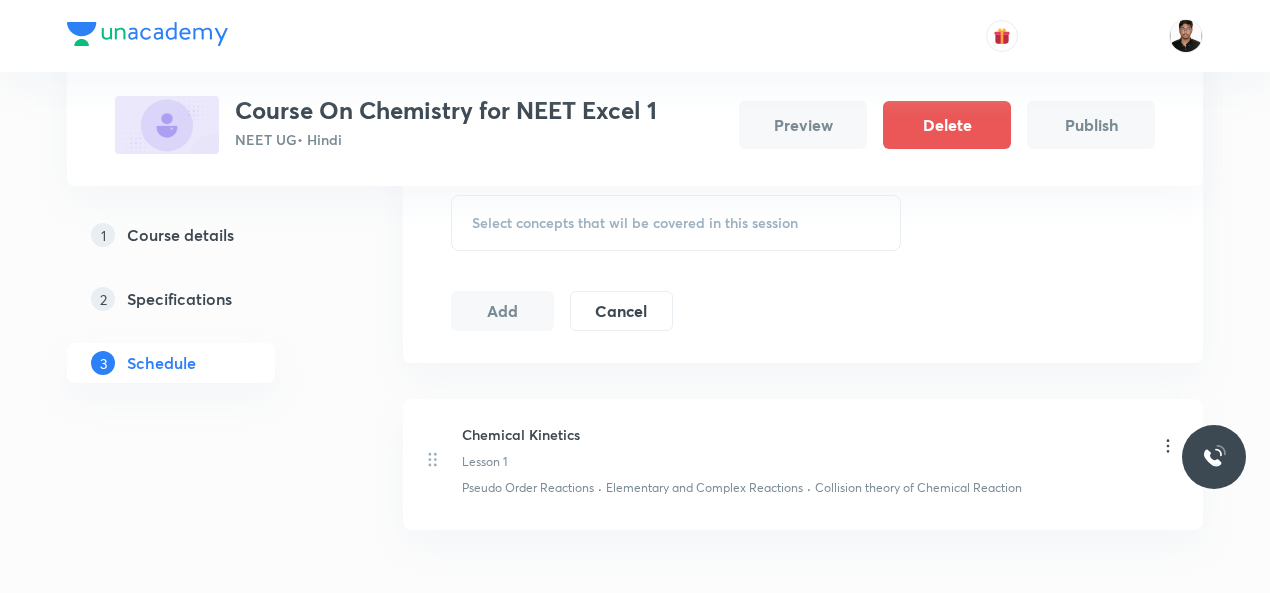 scroll, scrollTop: 680, scrollLeft: 0, axis: vertical 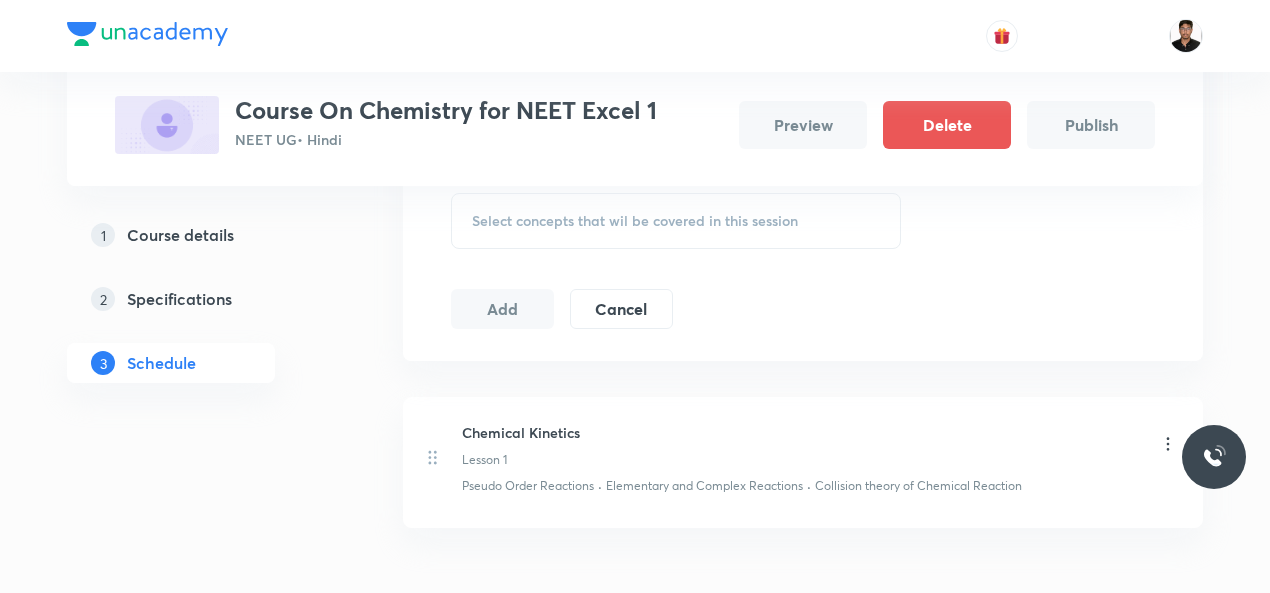 click 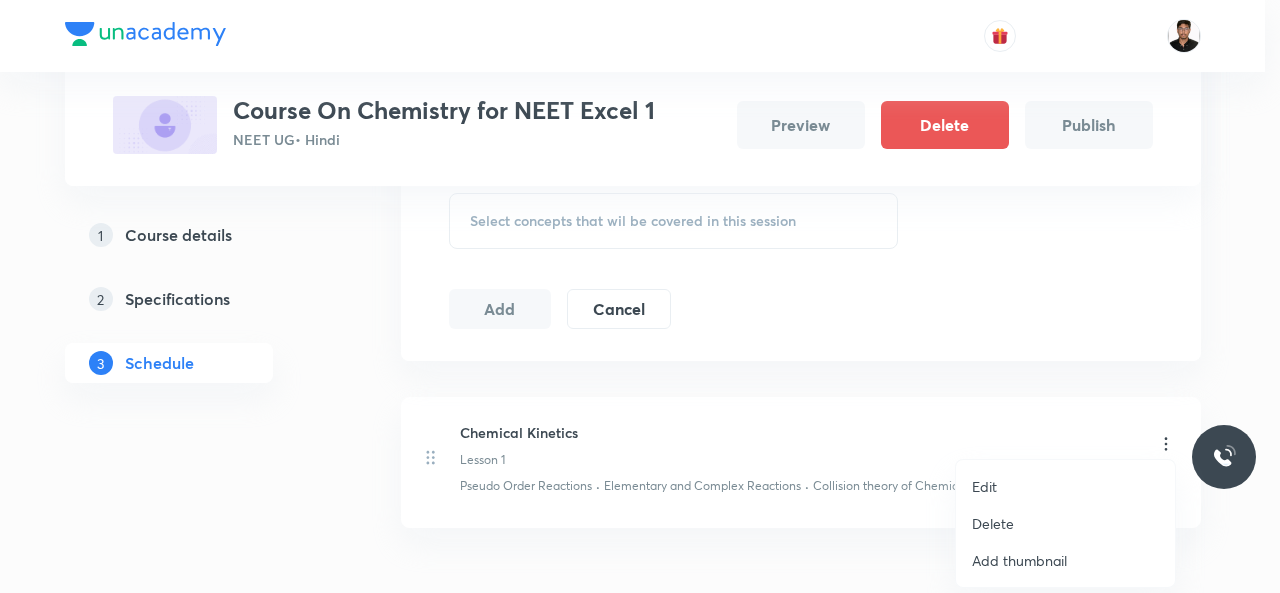 click on "Edit" at bounding box center (1065, 486) 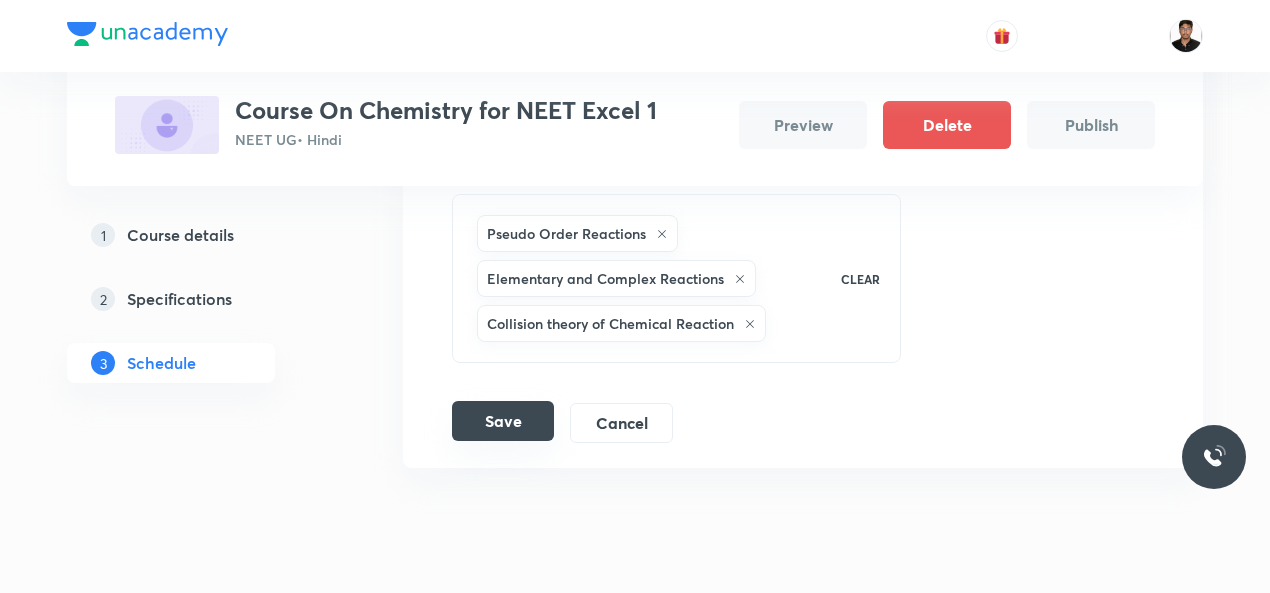 click on "Save" at bounding box center (503, 421) 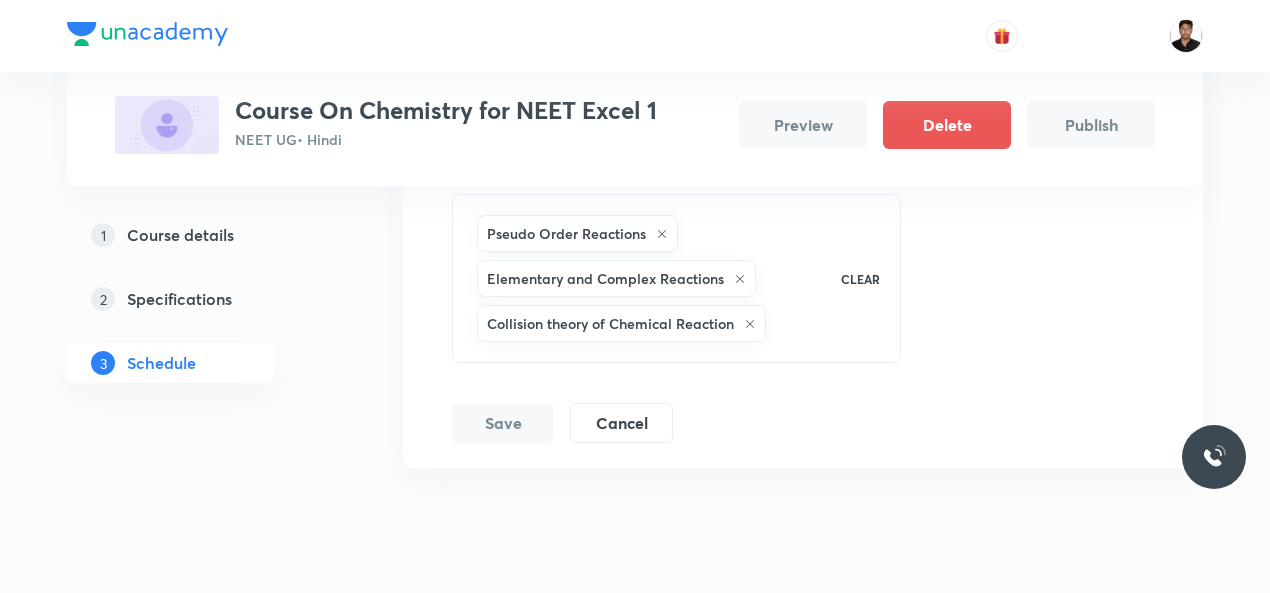 scroll, scrollTop: 263, scrollLeft: 0, axis: vertical 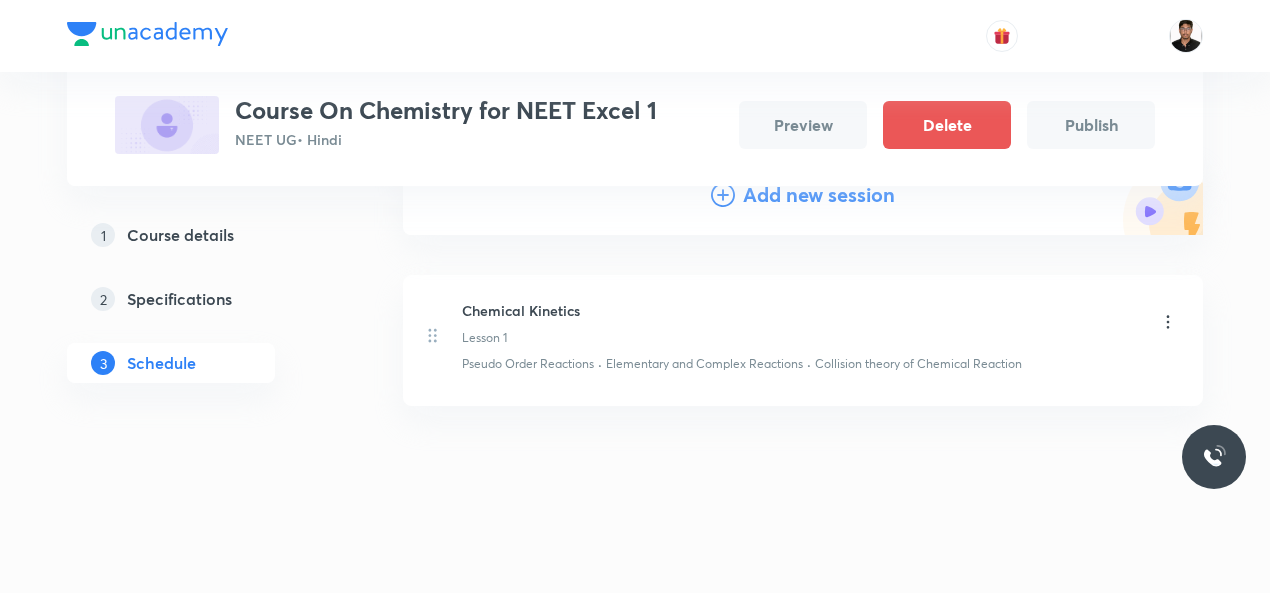 click 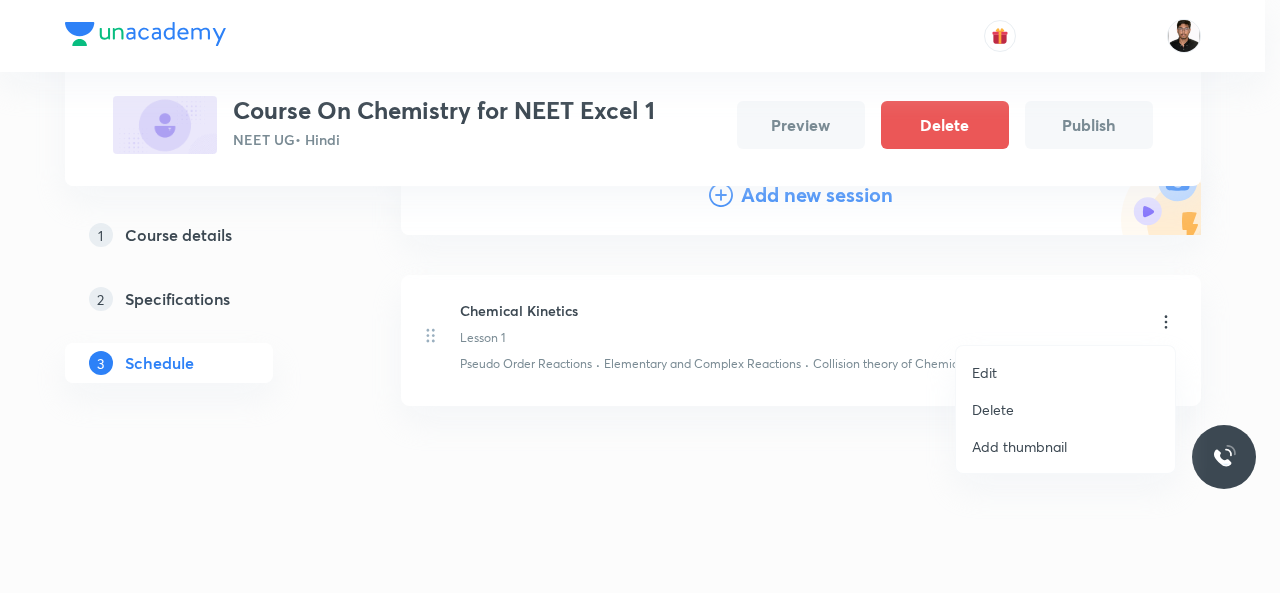 click on "Edit" at bounding box center (984, 372) 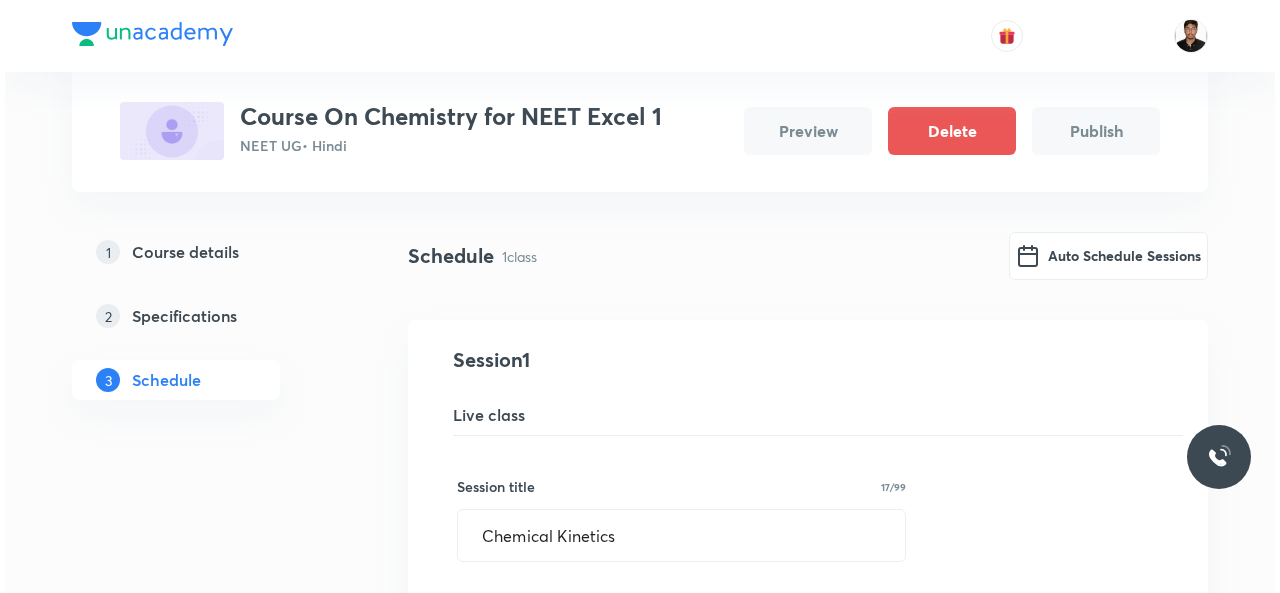 scroll, scrollTop: 103, scrollLeft: 0, axis: vertical 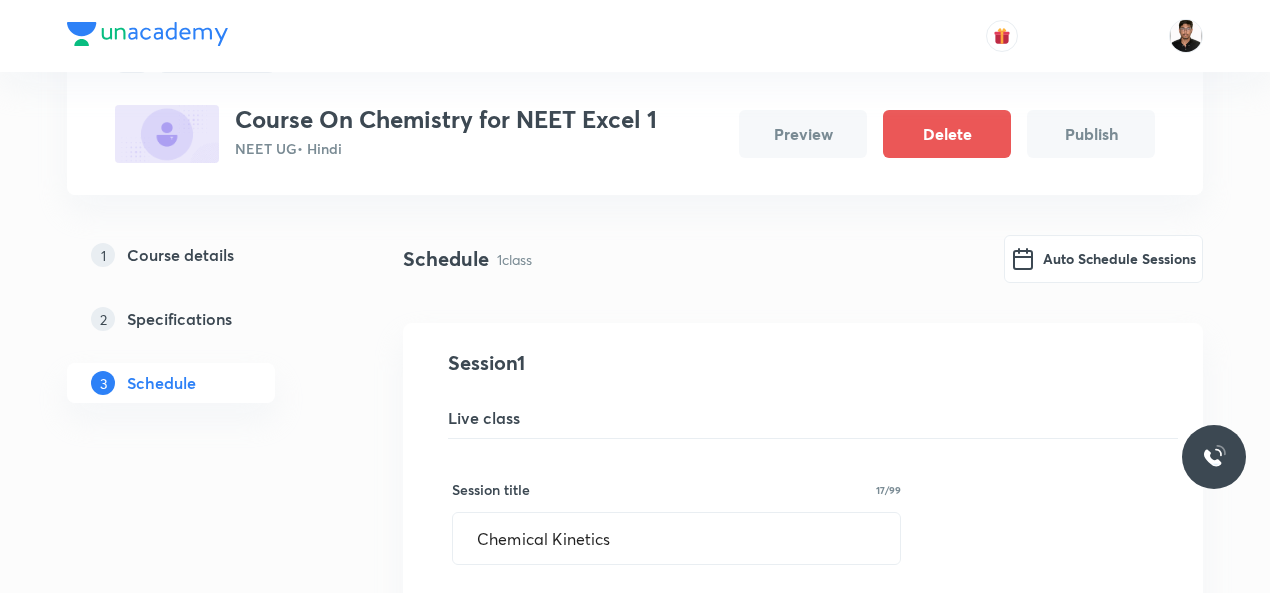 click on "Auto Schedule Sessions" at bounding box center [1103, 259] 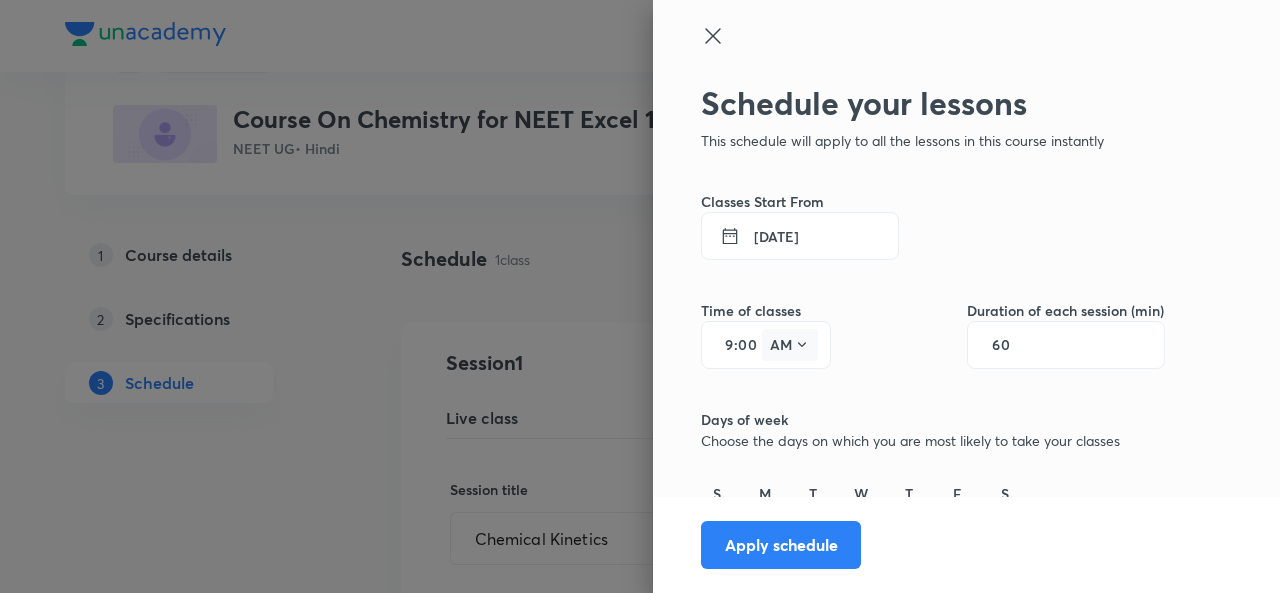 click 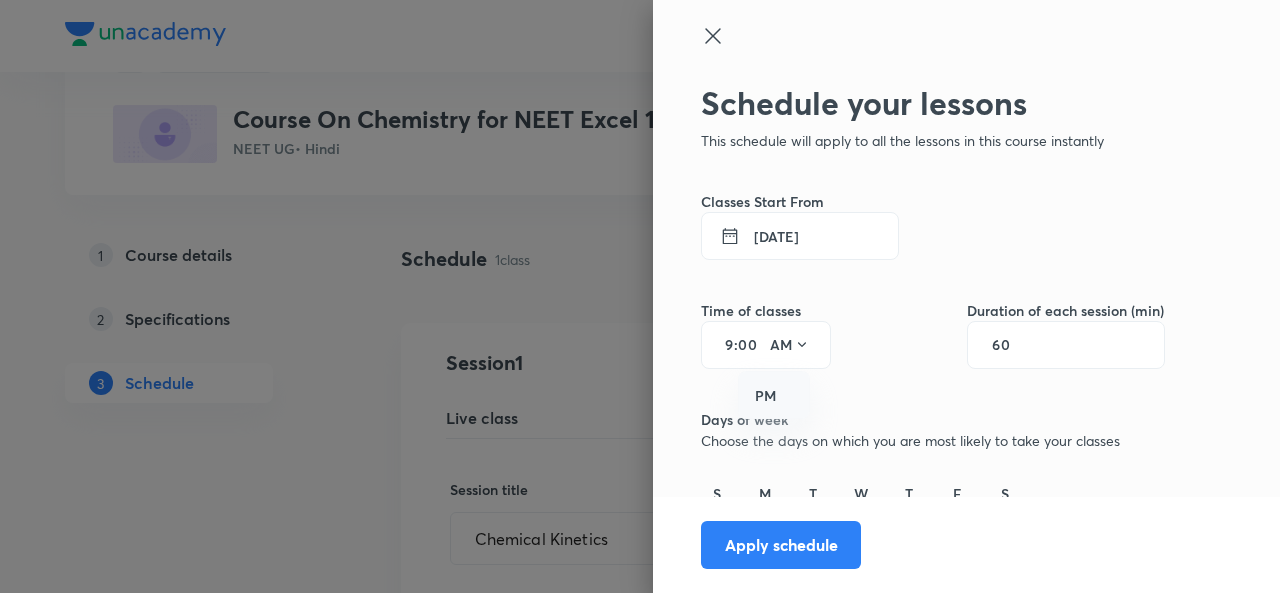 click on "PM" at bounding box center (775, 396) 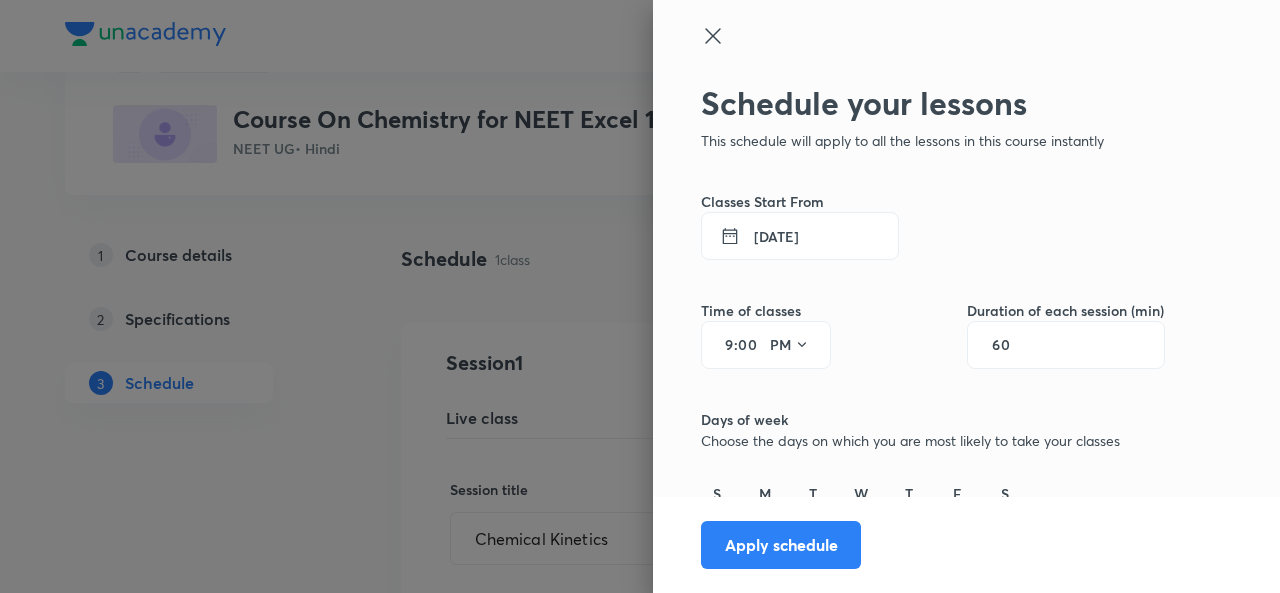 click on "9" at bounding box center (722, 345) 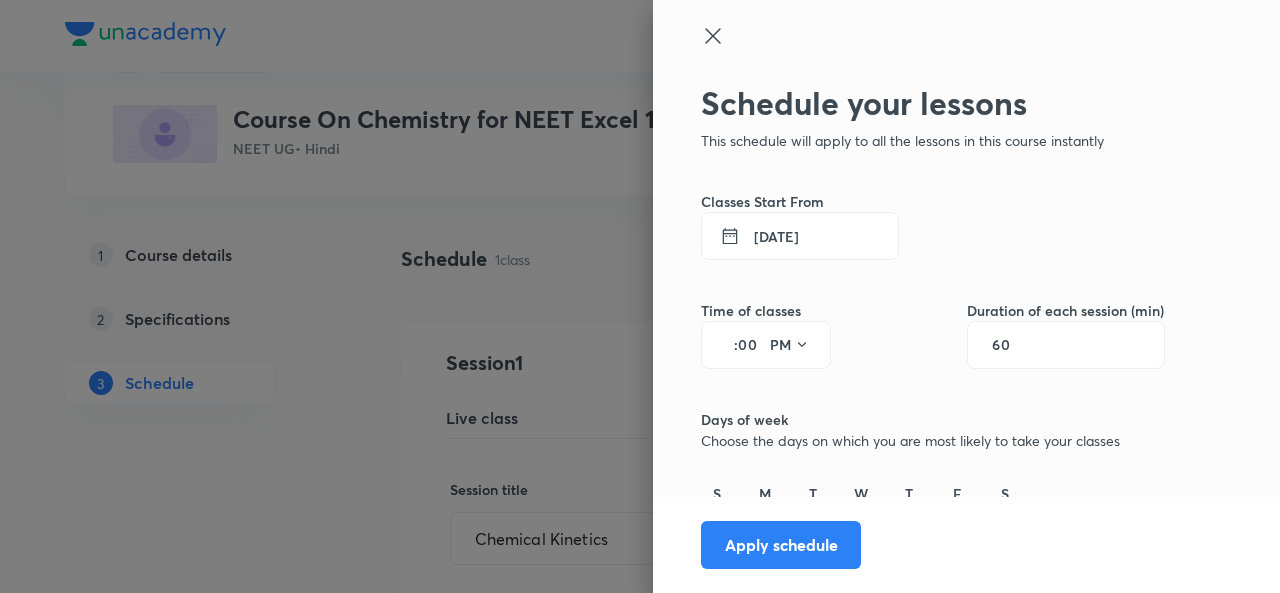 type on "5" 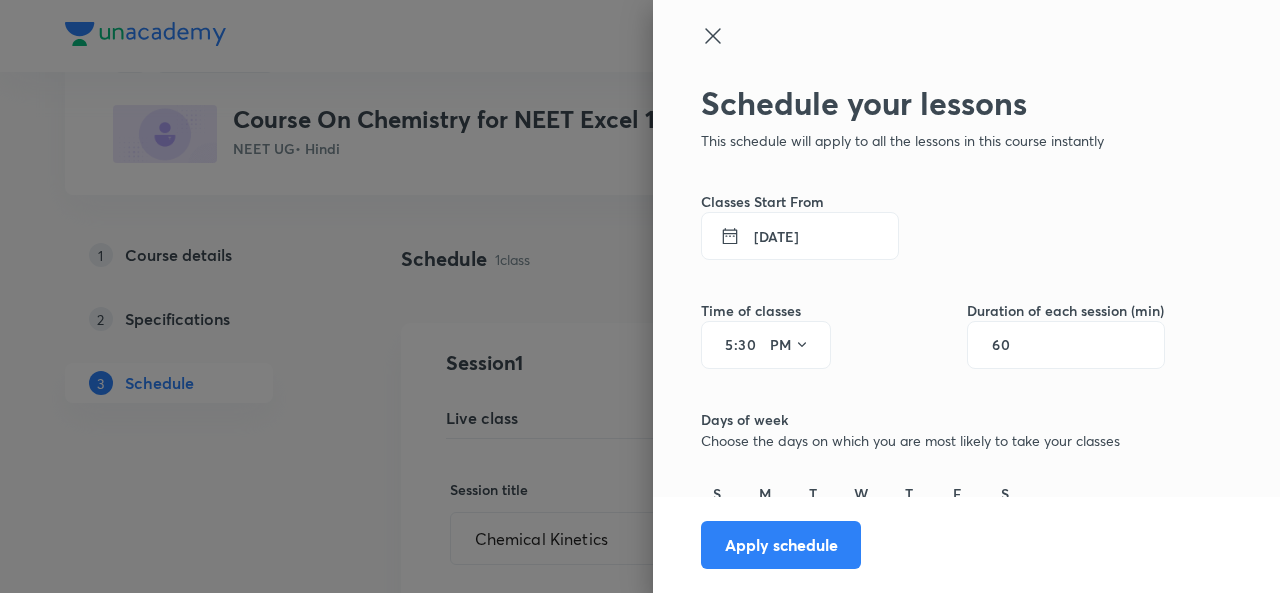 type on "30" 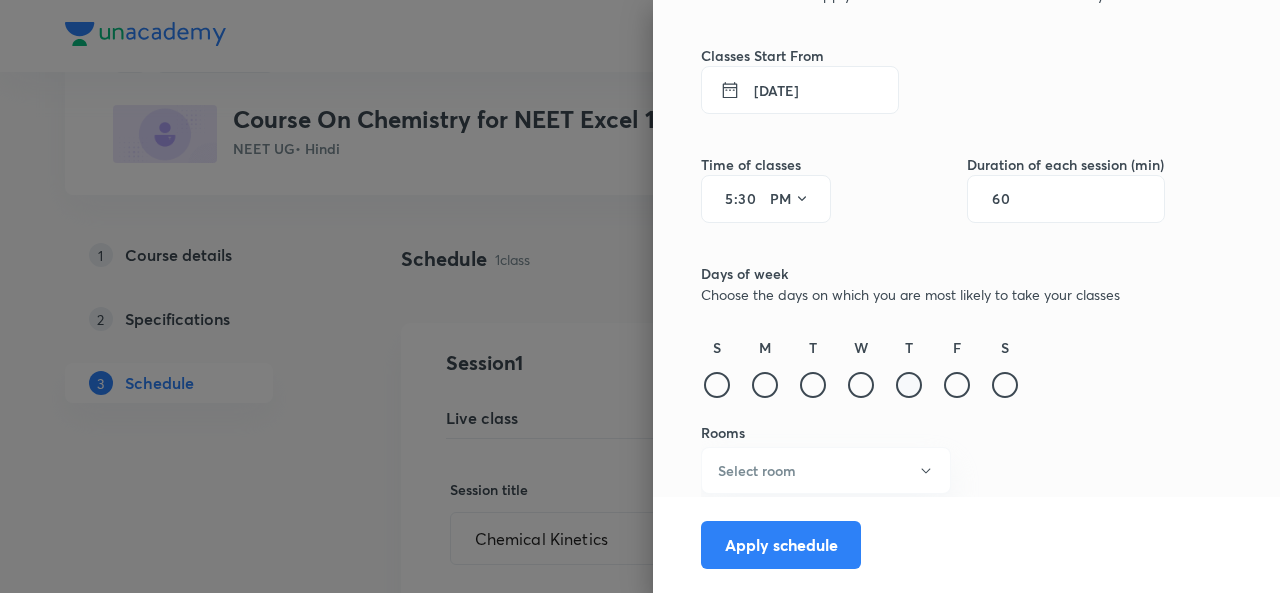 click at bounding box center [909, 385] 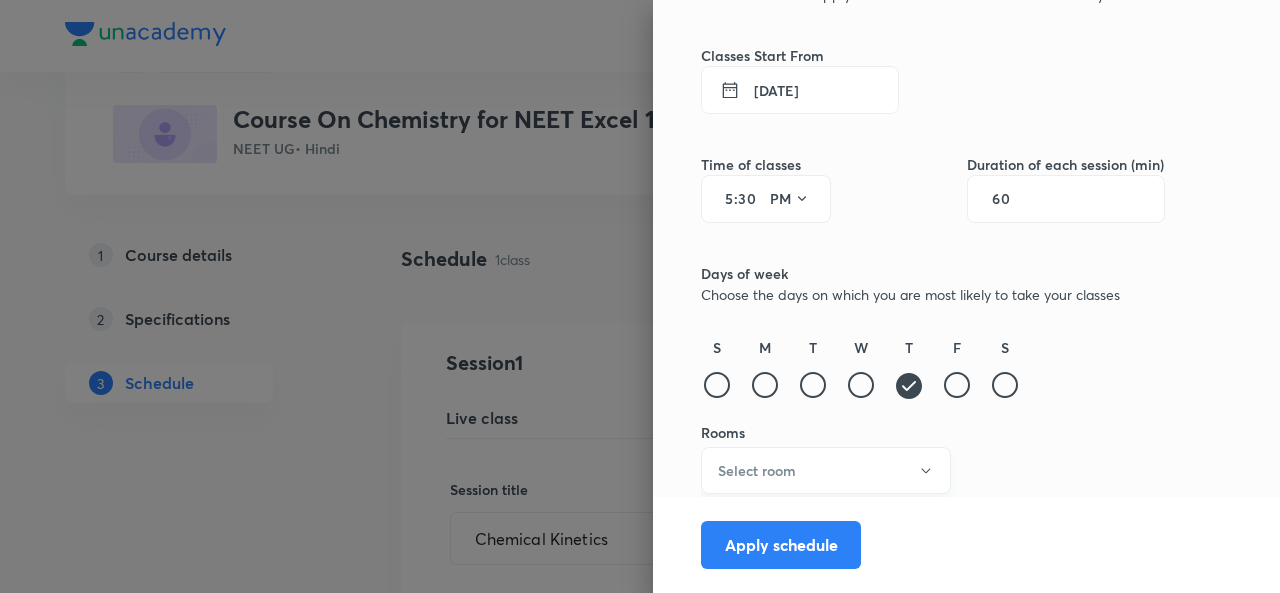 click 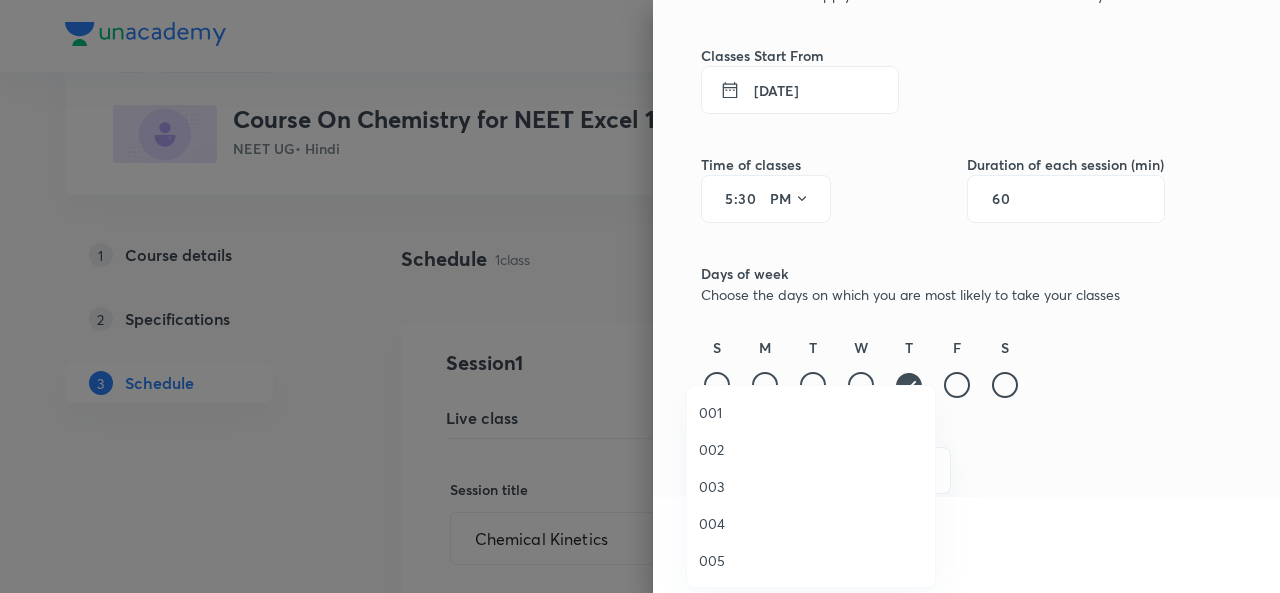 click on "002" at bounding box center (811, 449) 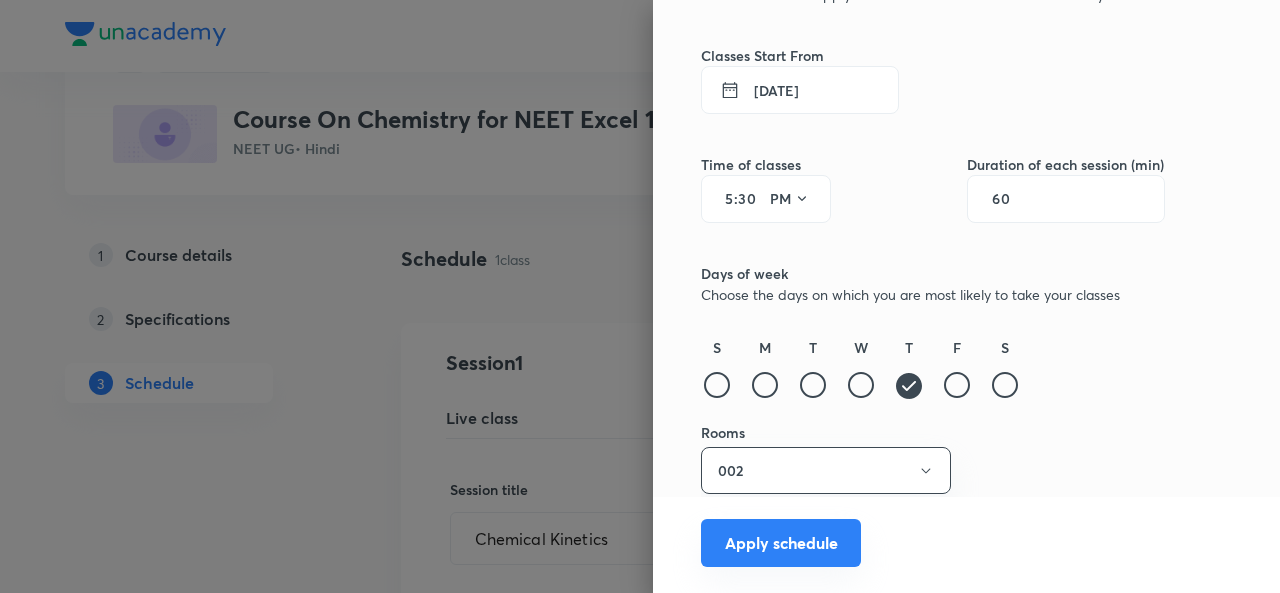 click on "Apply schedule" at bounding box center [781, 543] 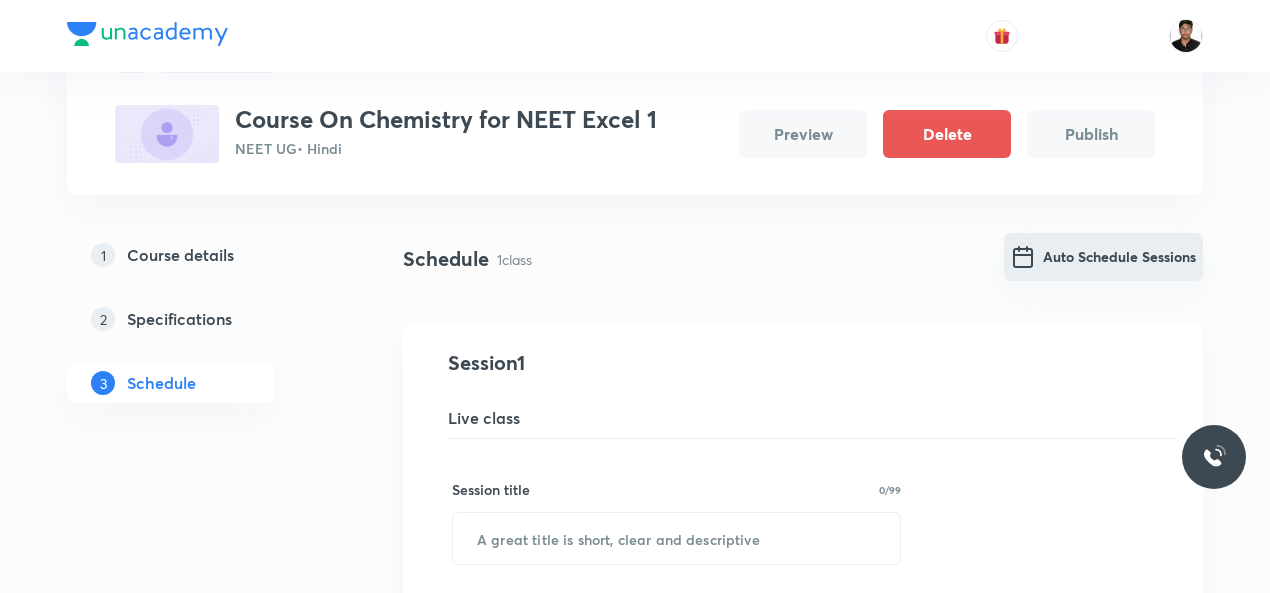 click on "Auto Schedule Sessions" at bounding box center [1103, 257] 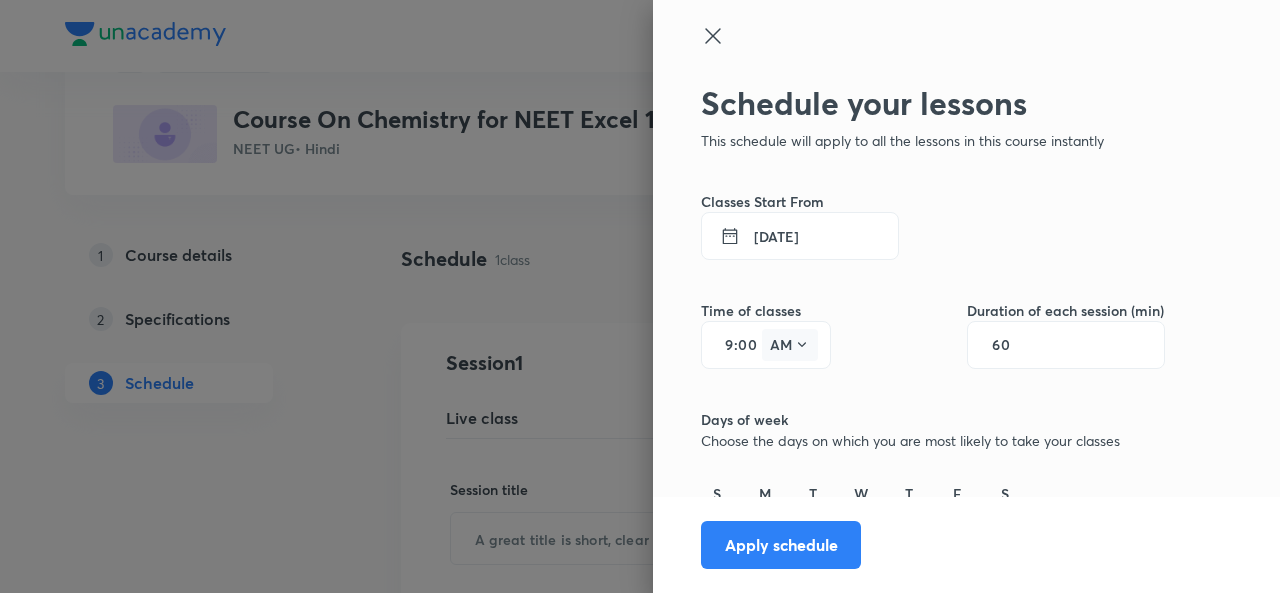 click 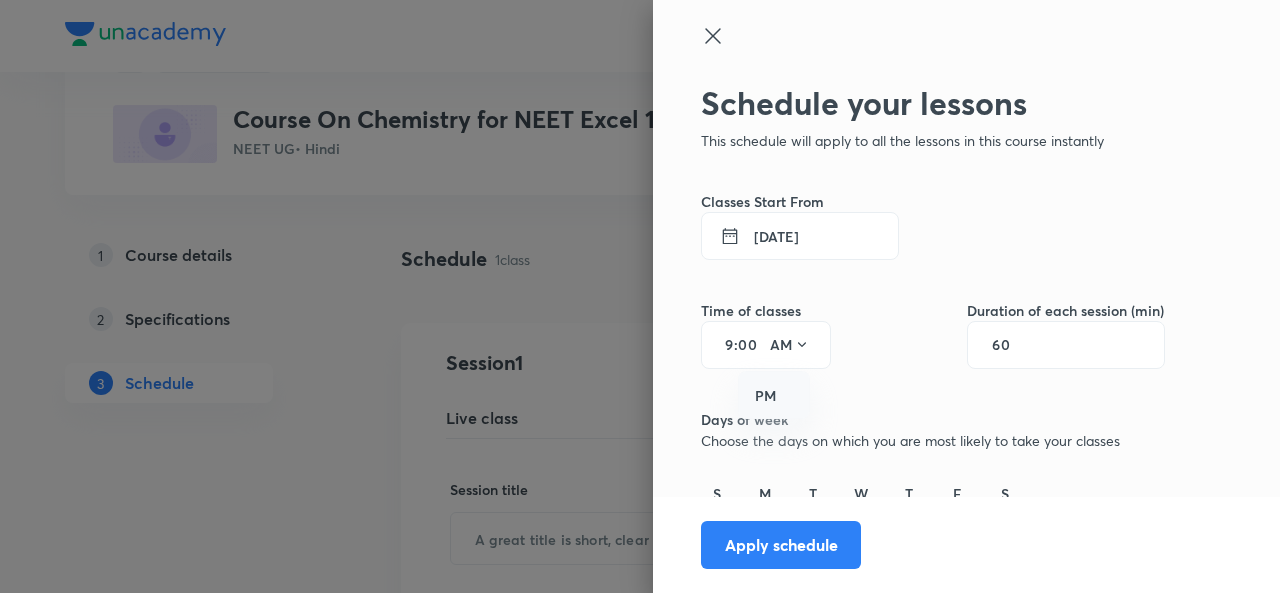 click on "PM" at bounding box center (775, 396) 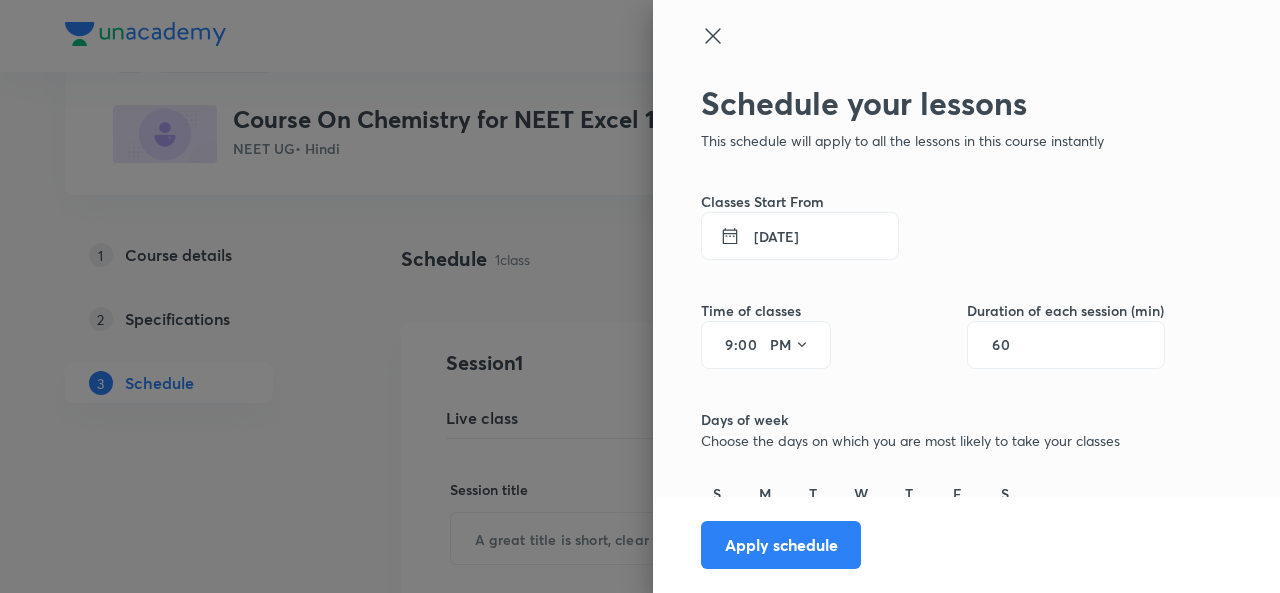 click on "9" at bounding box center (722, 345) 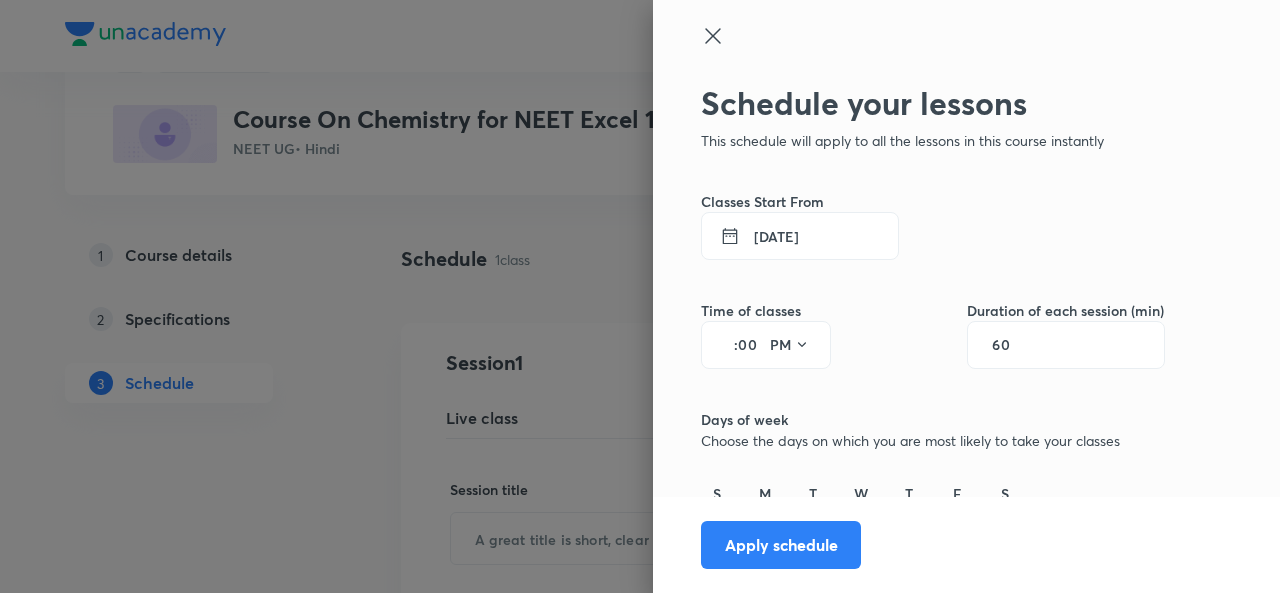 type on "4" 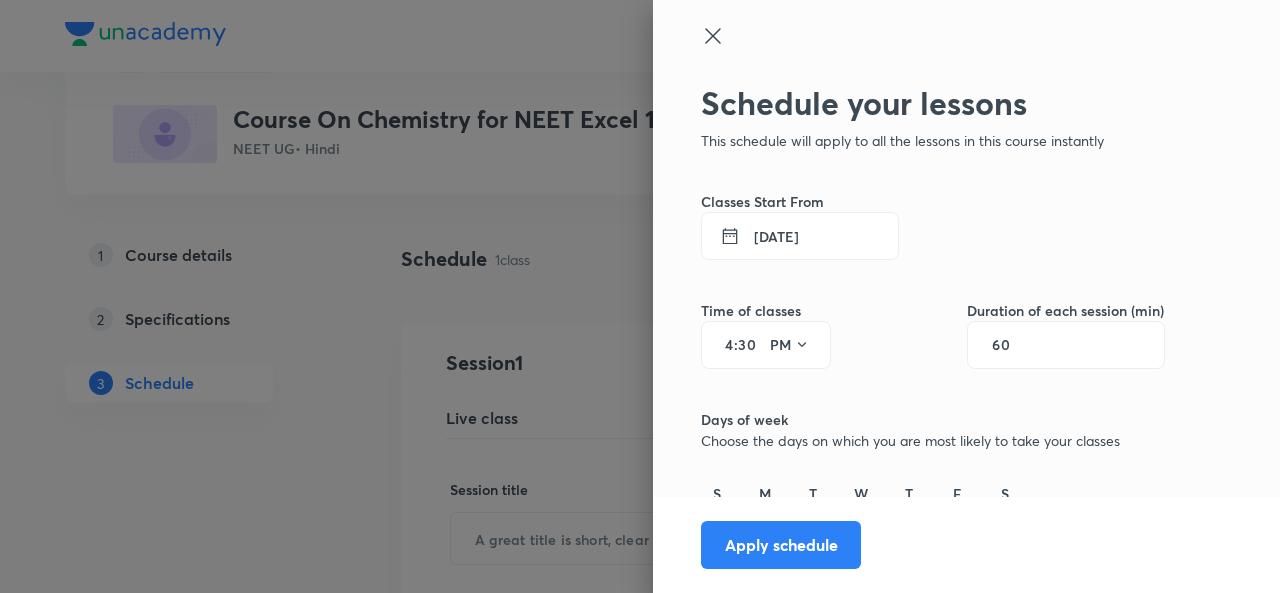 type on "30" 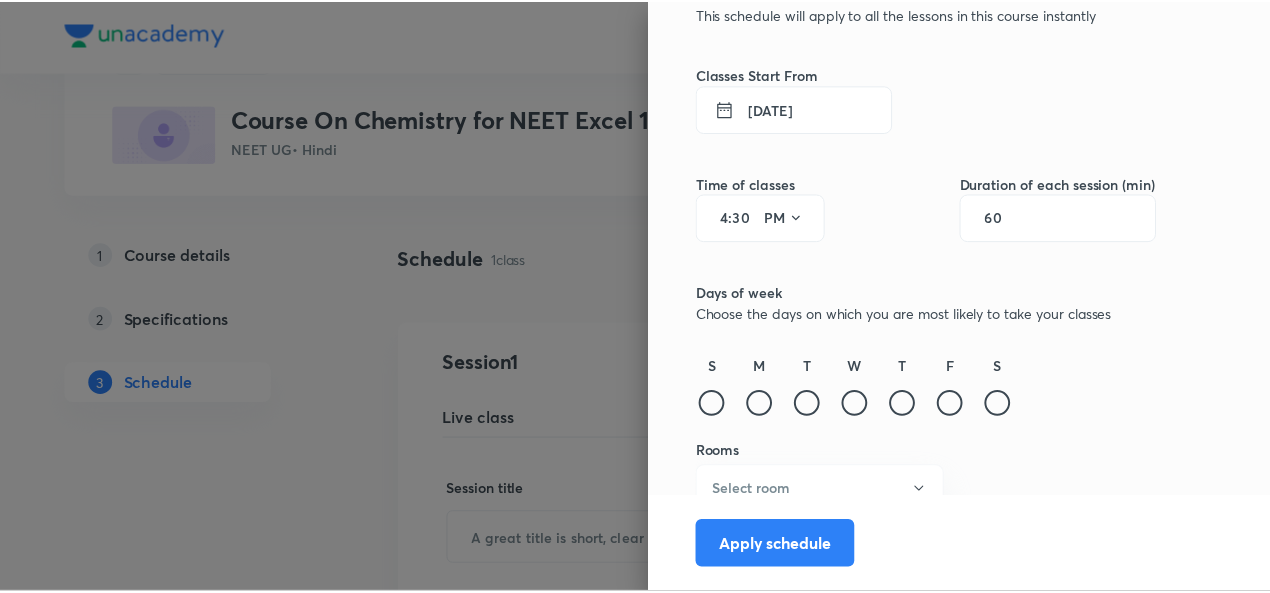 scroll, scrollTop: 146, scrollLeft: 0, axis: vertical 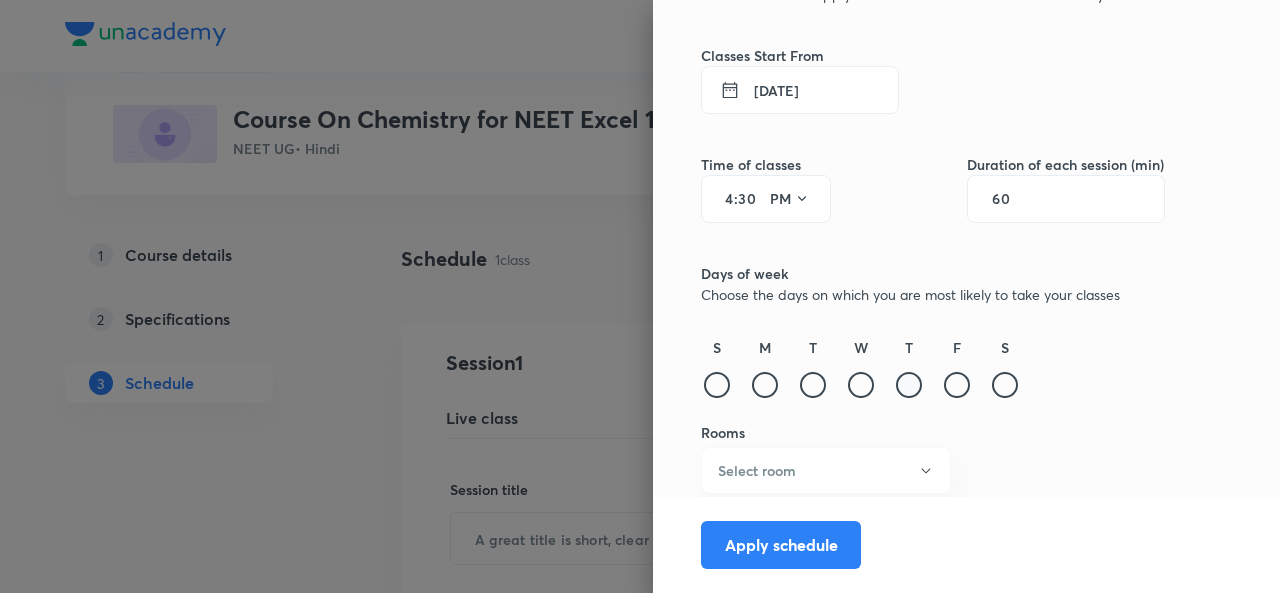click at bounding box center (909, 385) 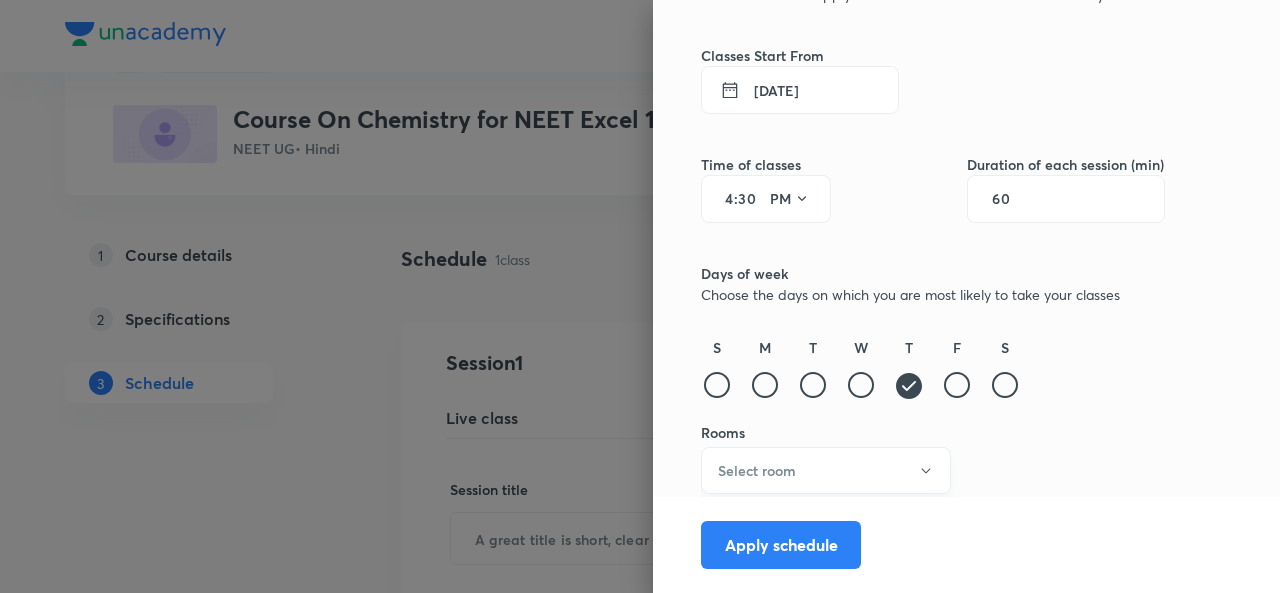 click on "Select room" at bounding box center (826, 470) 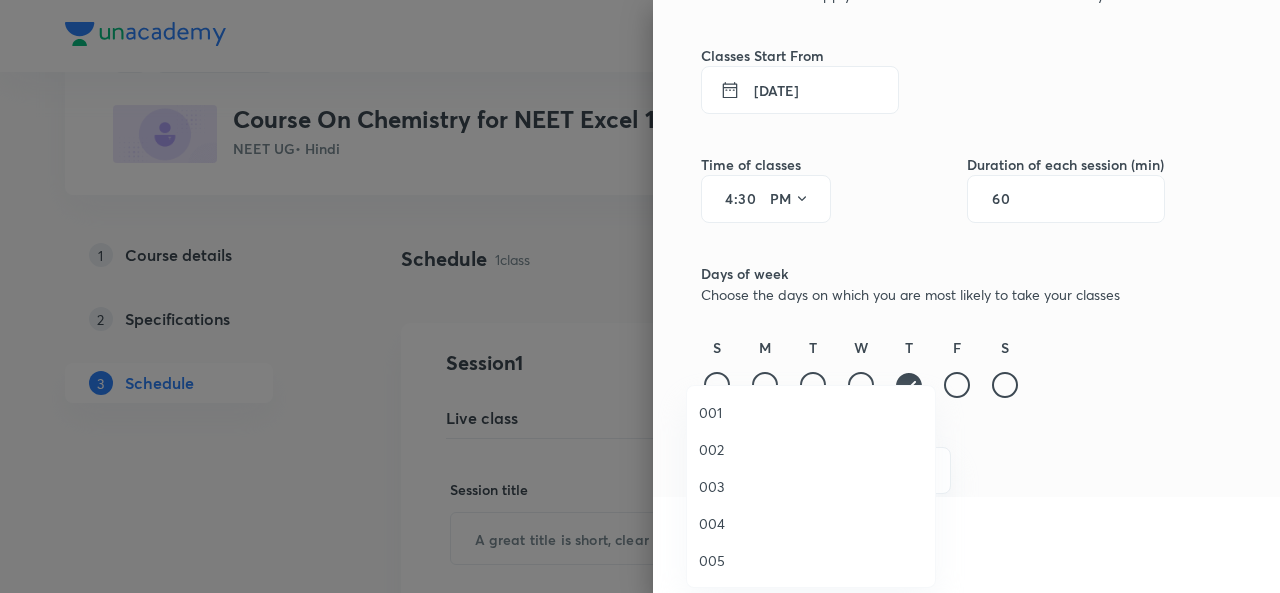 click on "003" at bounding box center [811, 486] 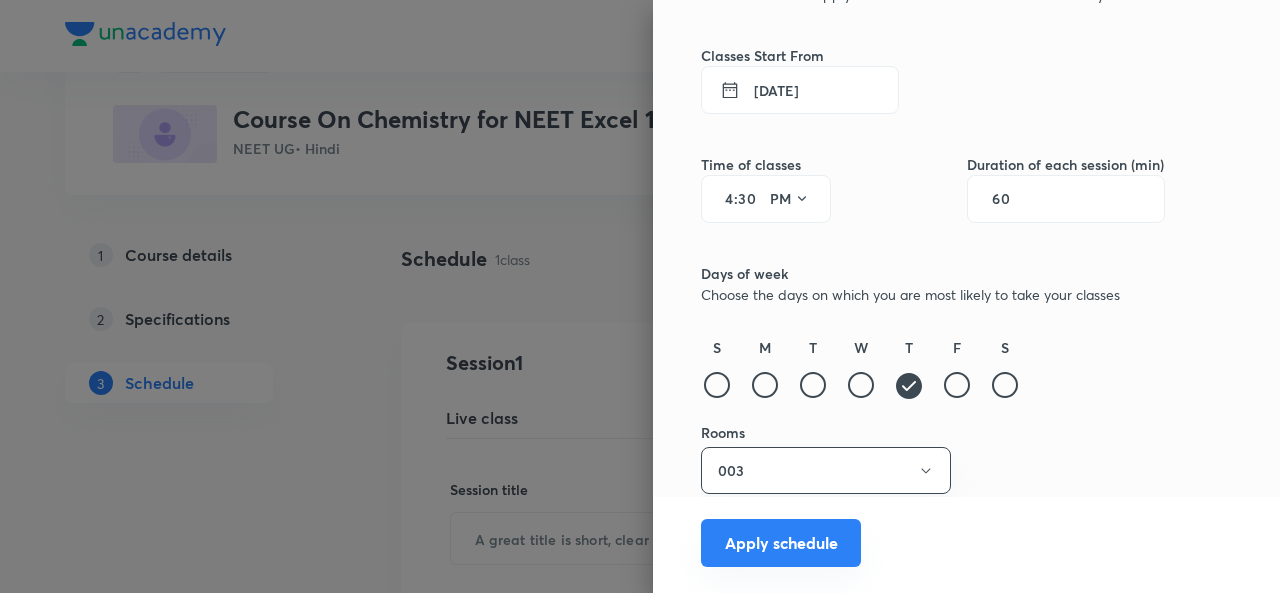 click on "Apply schedule" at bounding box center (781, 543) 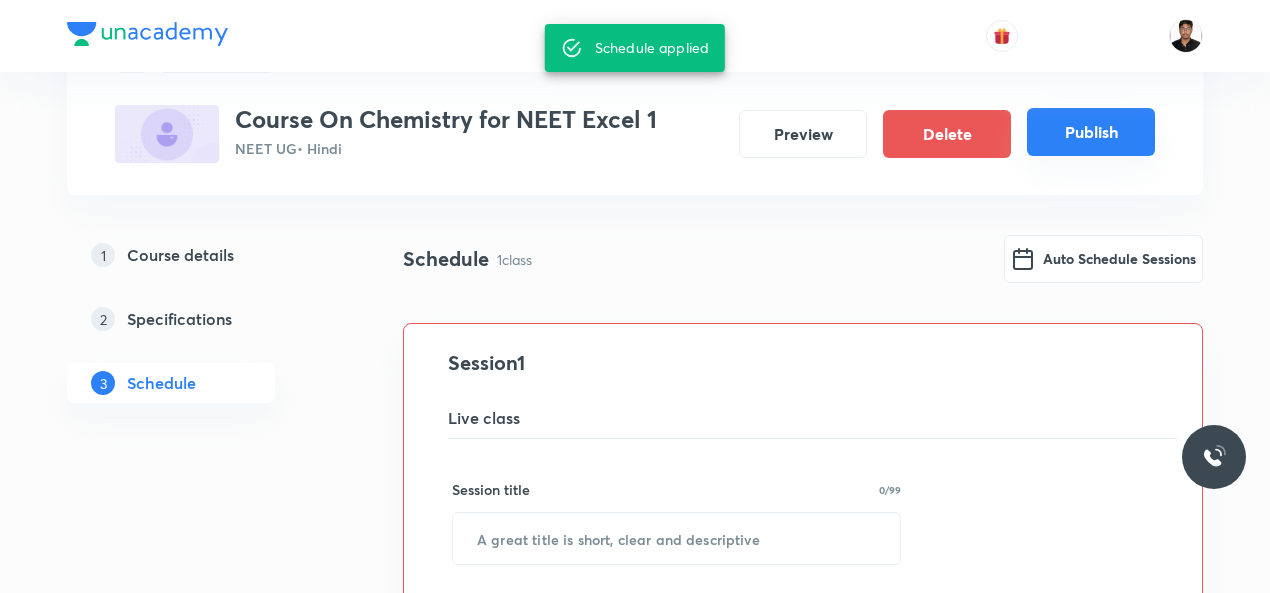 click on "Publish" at bounding box center (1091, 132) 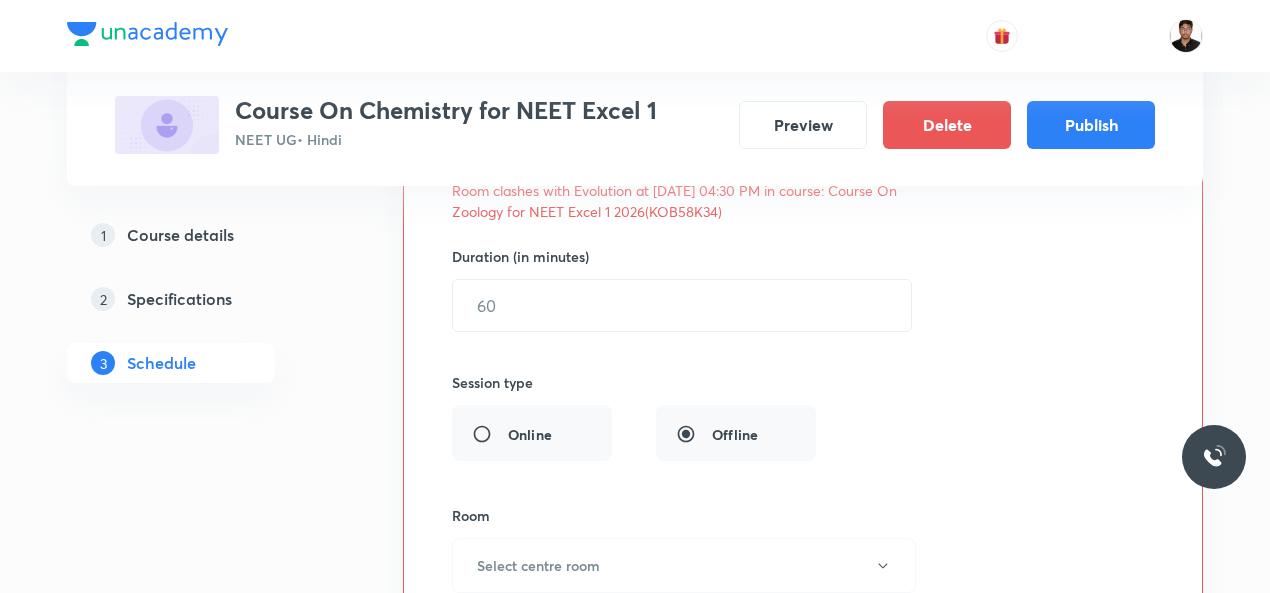 scroll, scrollTop: 1040, scrollLeft: 0, axis: vertical 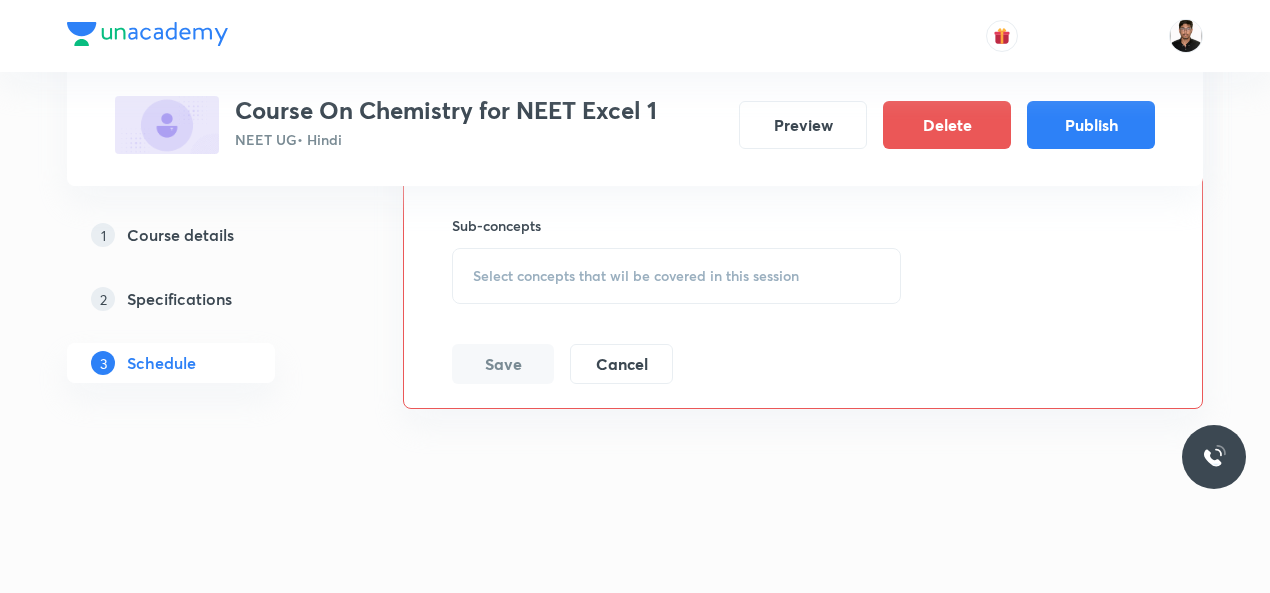 click on "Plus Courses Course On Chemistry for NEET Excel 1 NEET UG  • Hindi Preview Delete Publish 1 Course details 2 Specifications 3 Schedule Schedule 1  class Auto Schedule Sessions Chemical Kinetics Lesson 1  • Room 003 Pseudo Order Reactions · Elementary and Complex Reactions · Collision theory of Chemical Reaction Session  1 Live class Session title 0/99 ​ Schedule for Jul 10, 2025, 10:58 AM ​ Room clashes with Evolution at 10 Jul 2025 04:30 PM in course: Course On Zoology for NEET Excel 1 2026(KOB58K34) Duration (in minutes) ​   Session type Online Offline Room Select centre room Sub-concepts Select concepts that wil be covered in this session Save Cancel" at bounding box center [635, -222] 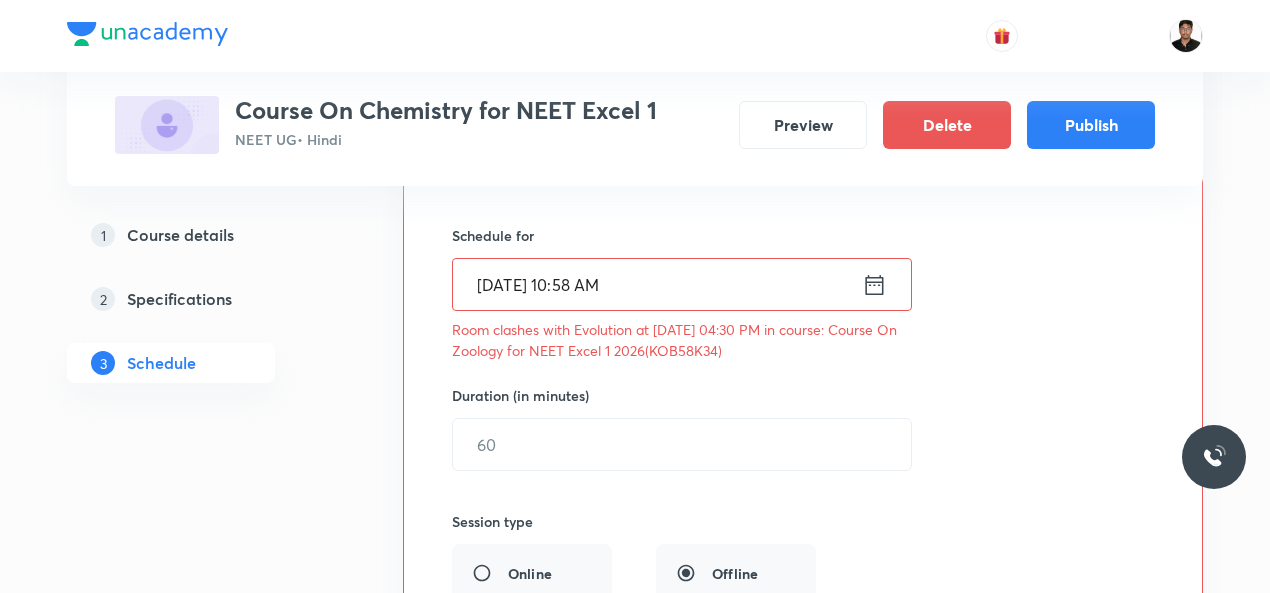scroll, scrollTop: 480, scrollLeft: 0, axis: vertical 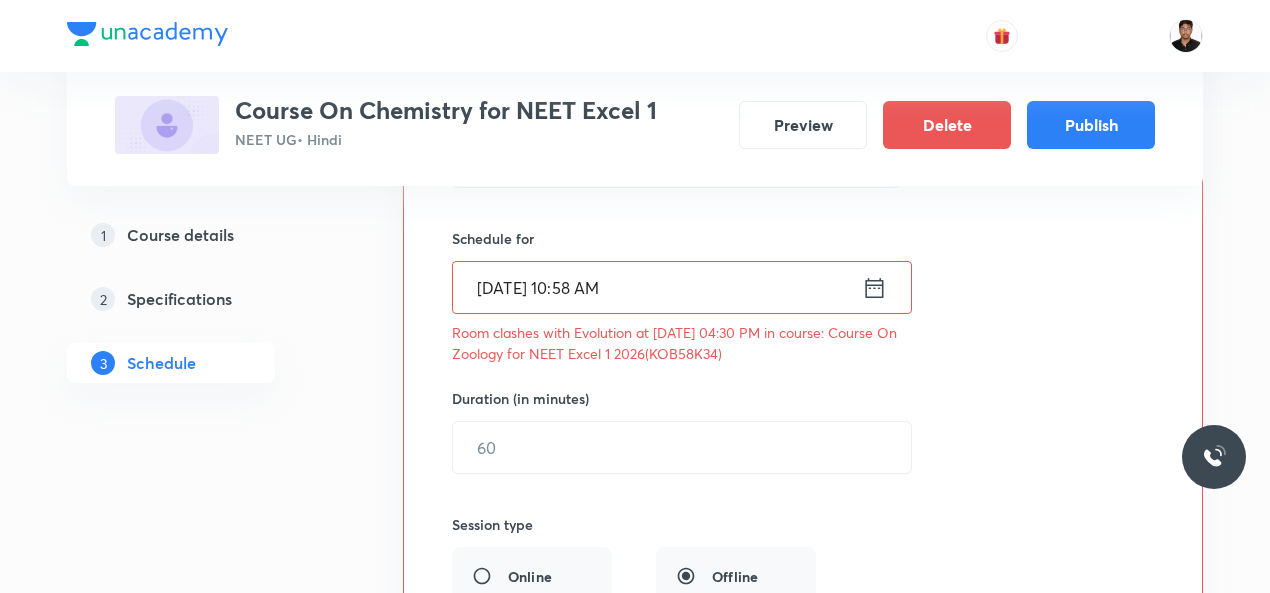 click 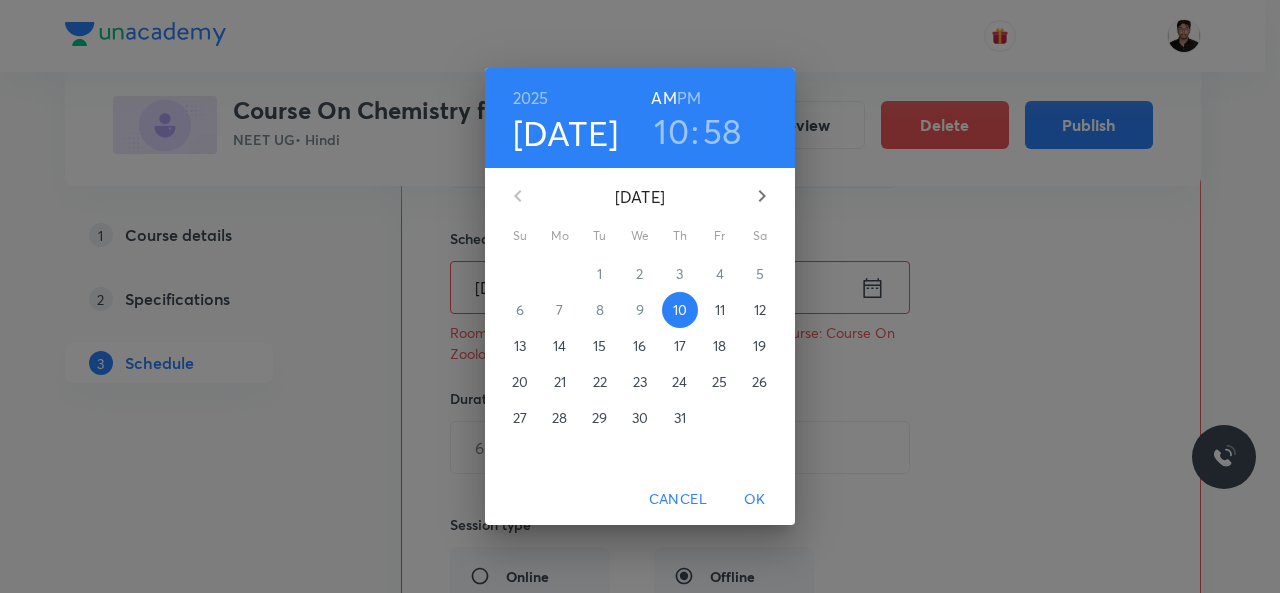 click on "10 : 58" at bounding box center [697, 131] 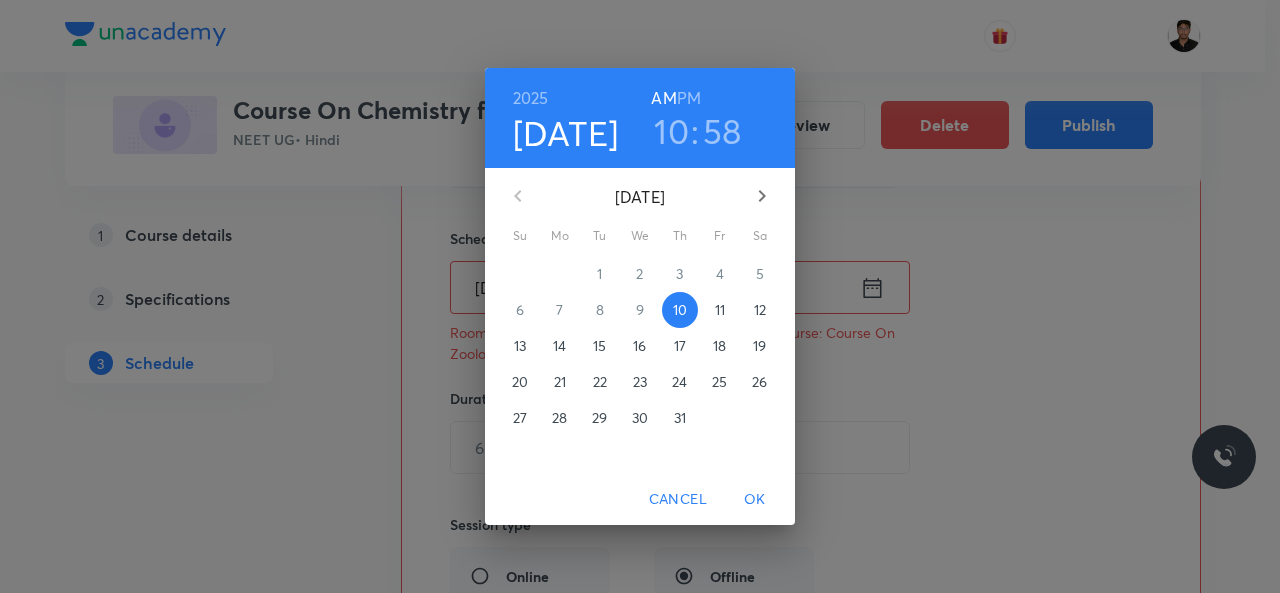 click on "PM" at bounding box center (689, 98) 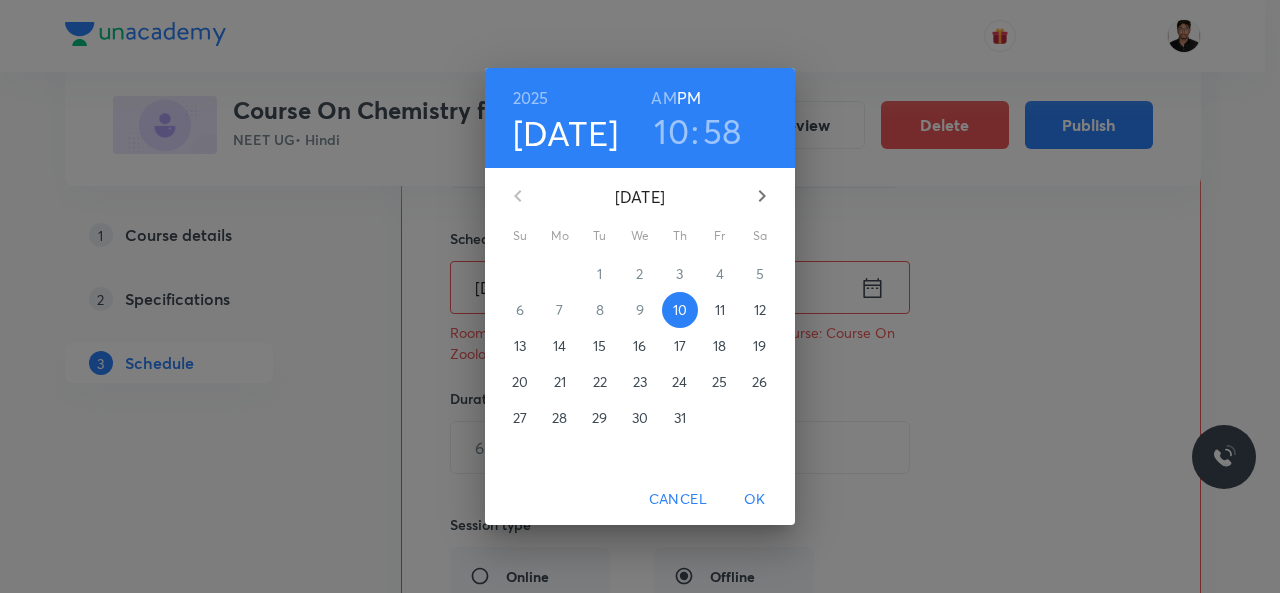 click on ":" at bounding box center (695, 131) 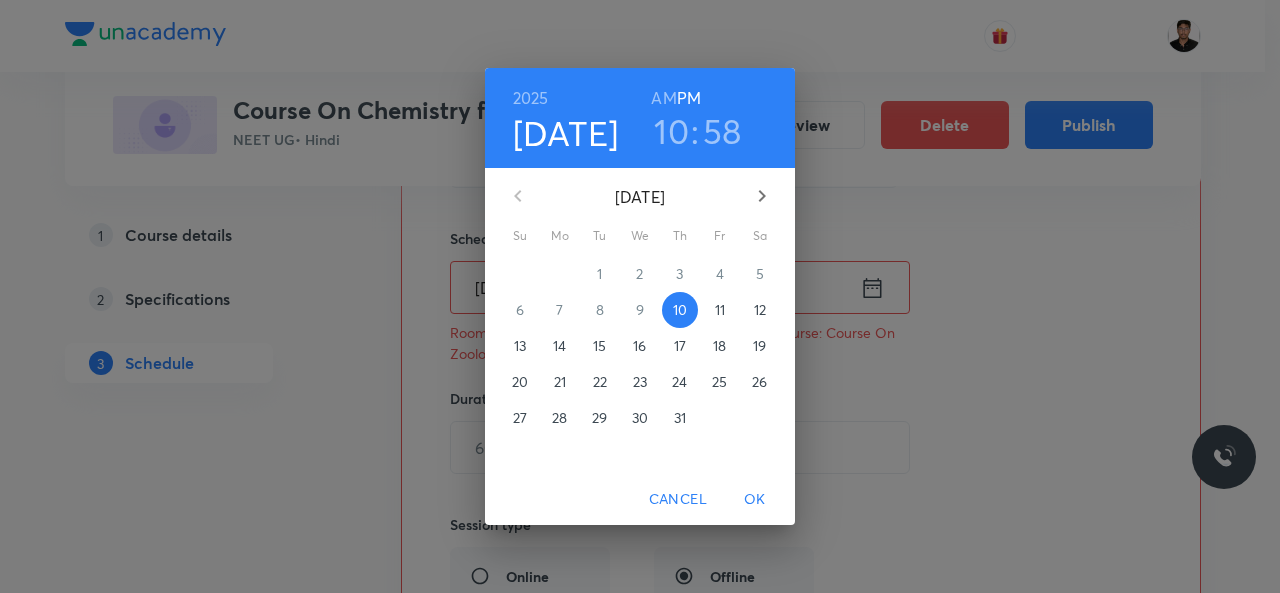 click on ":" at bounding box center [695, 131] 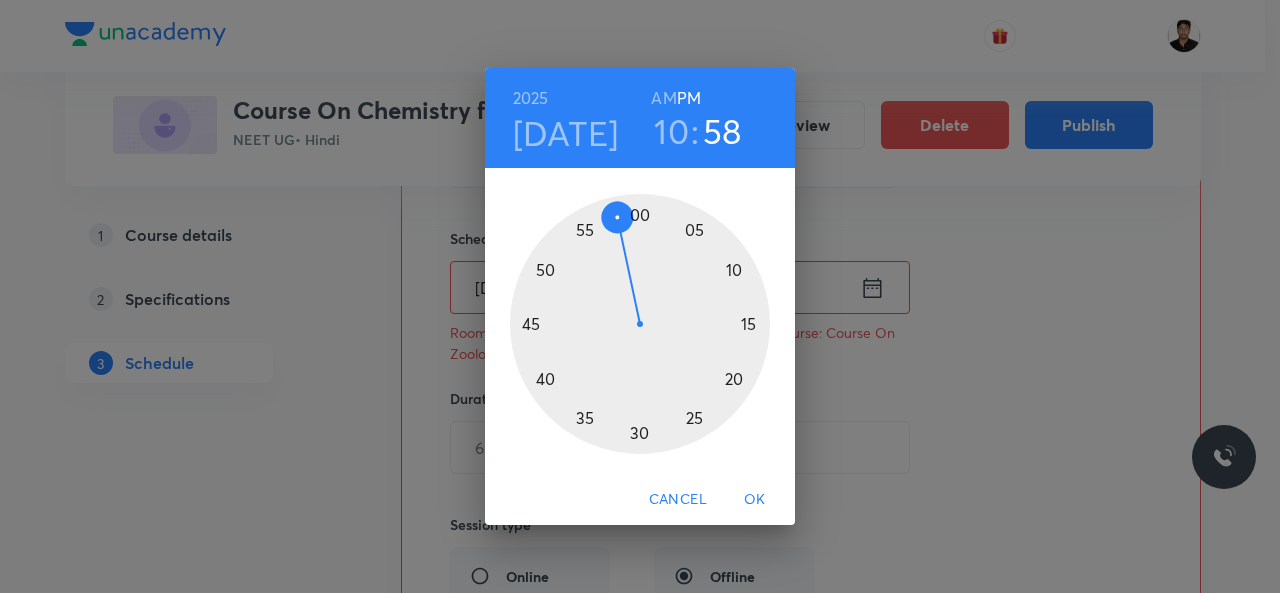 click at bounding box center [640, 324] 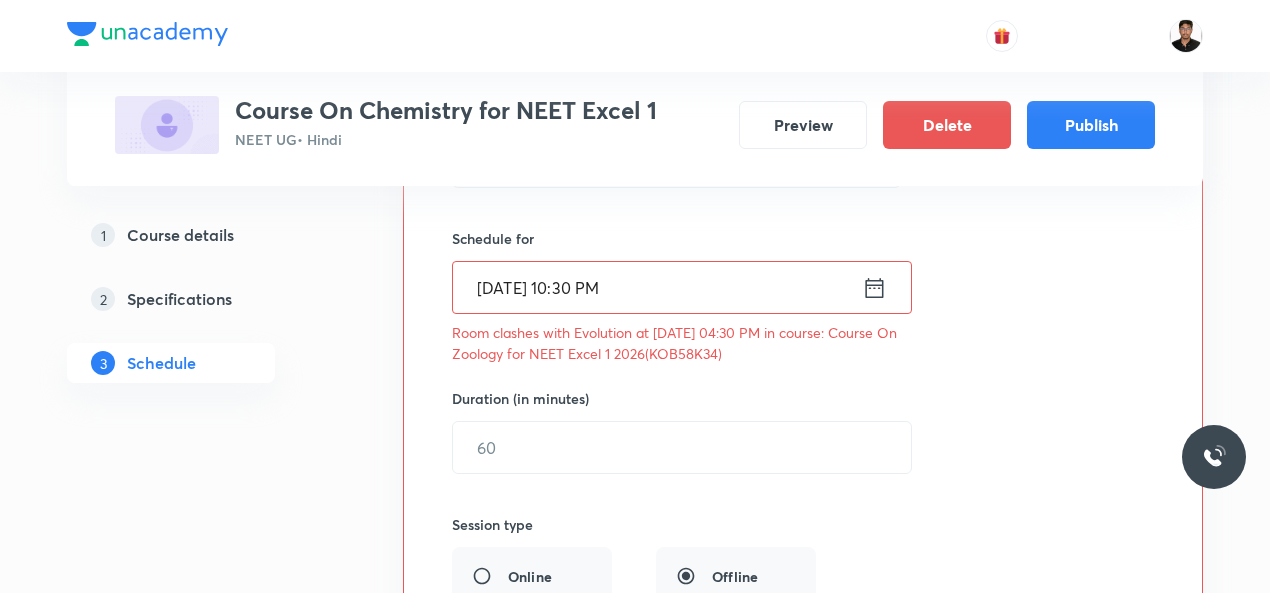 click 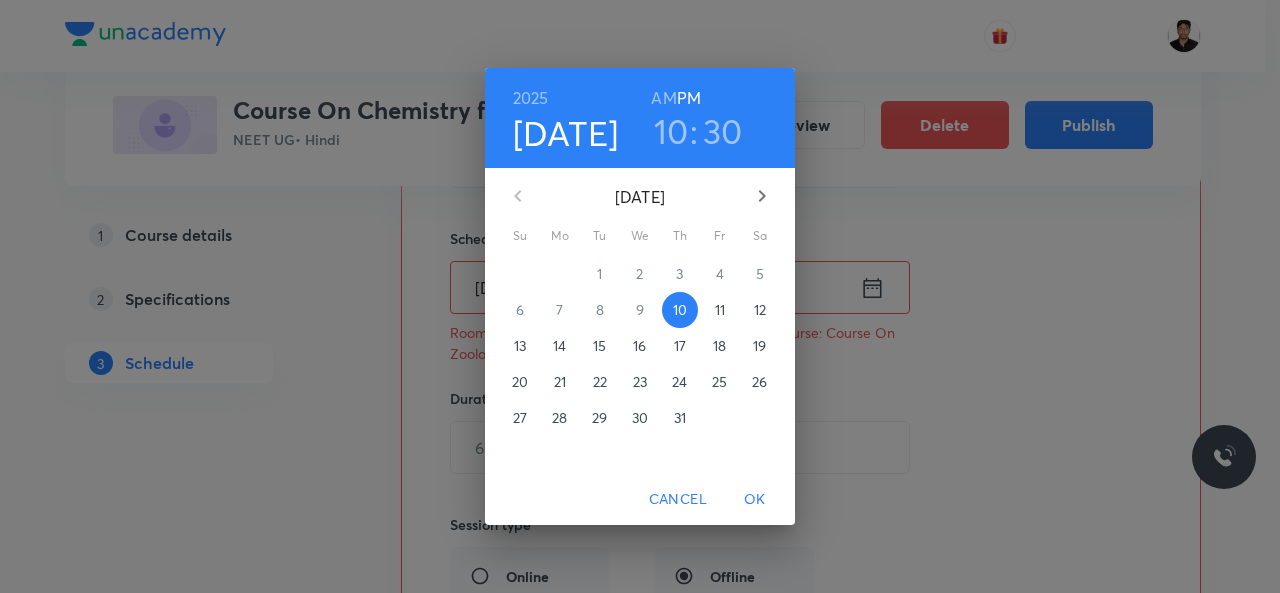 click on "10" at bounding box center [671, 131] 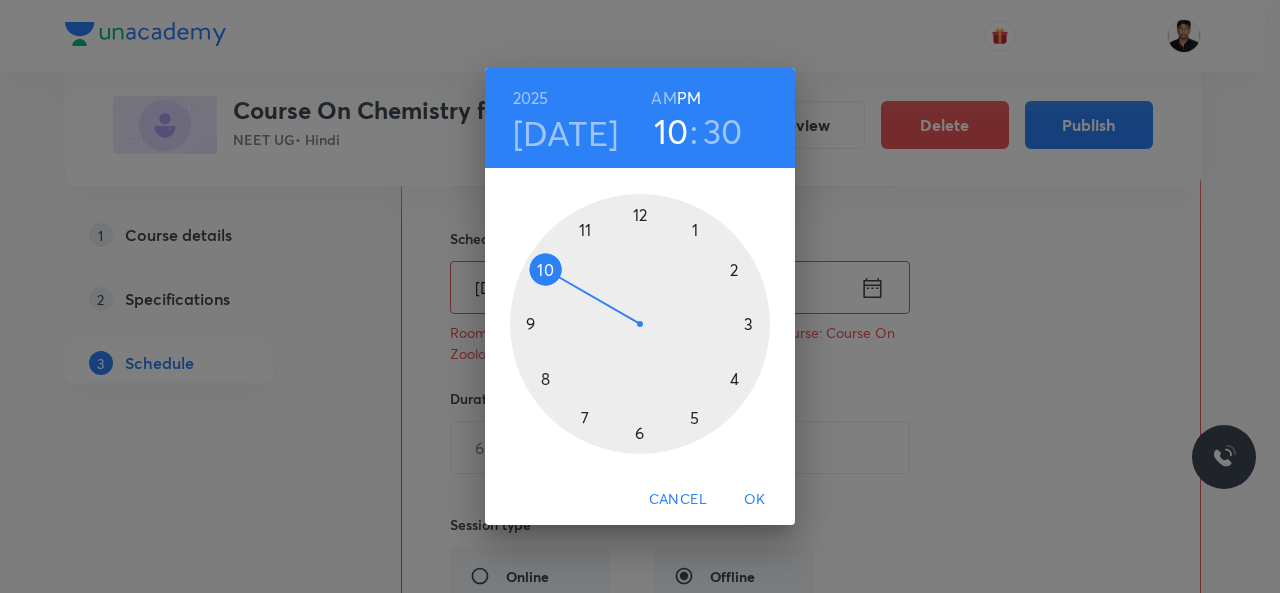 click at bounding box center (640, 324) 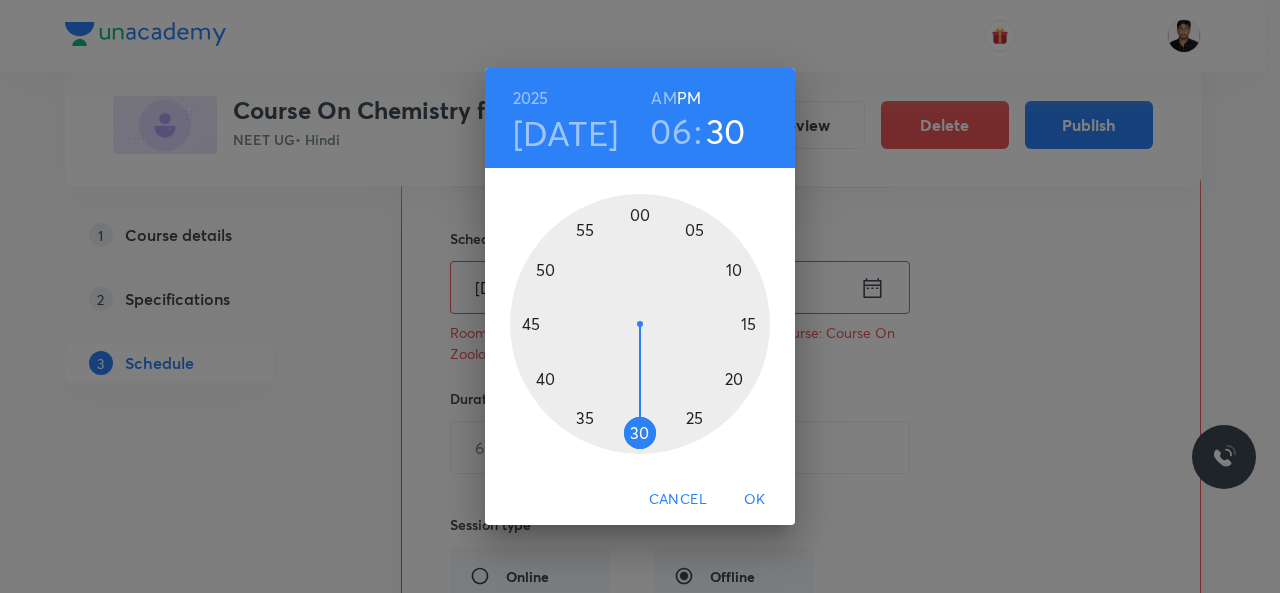 click on "06" at bounding box center (671, 131) 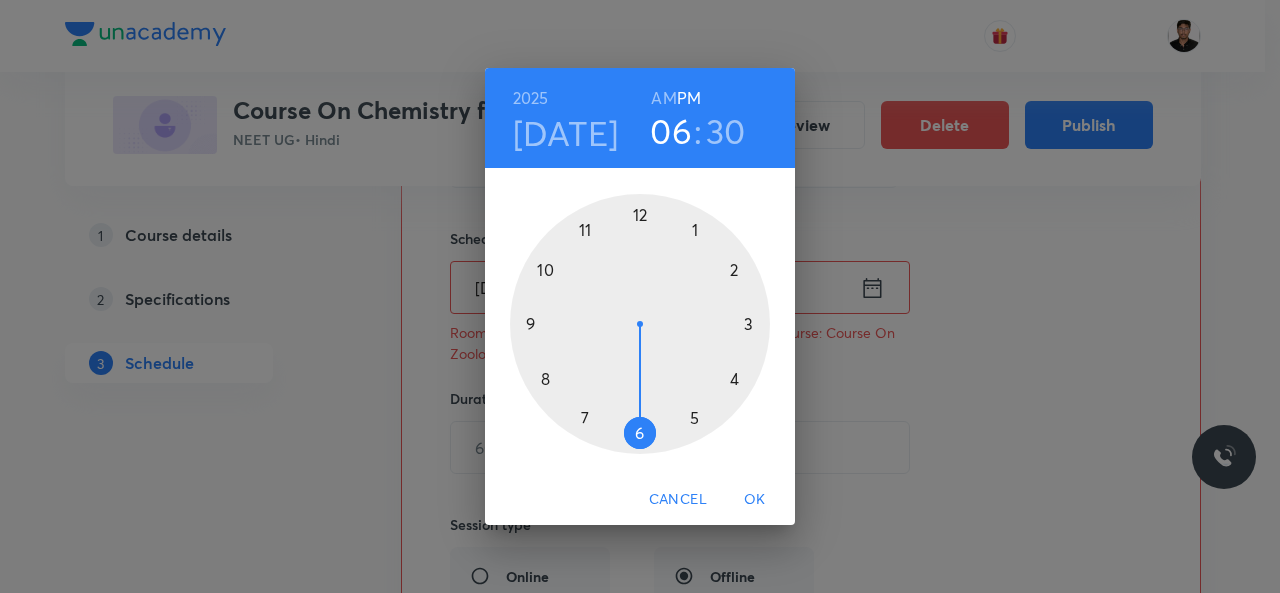 click at bounding box center (640, 324) 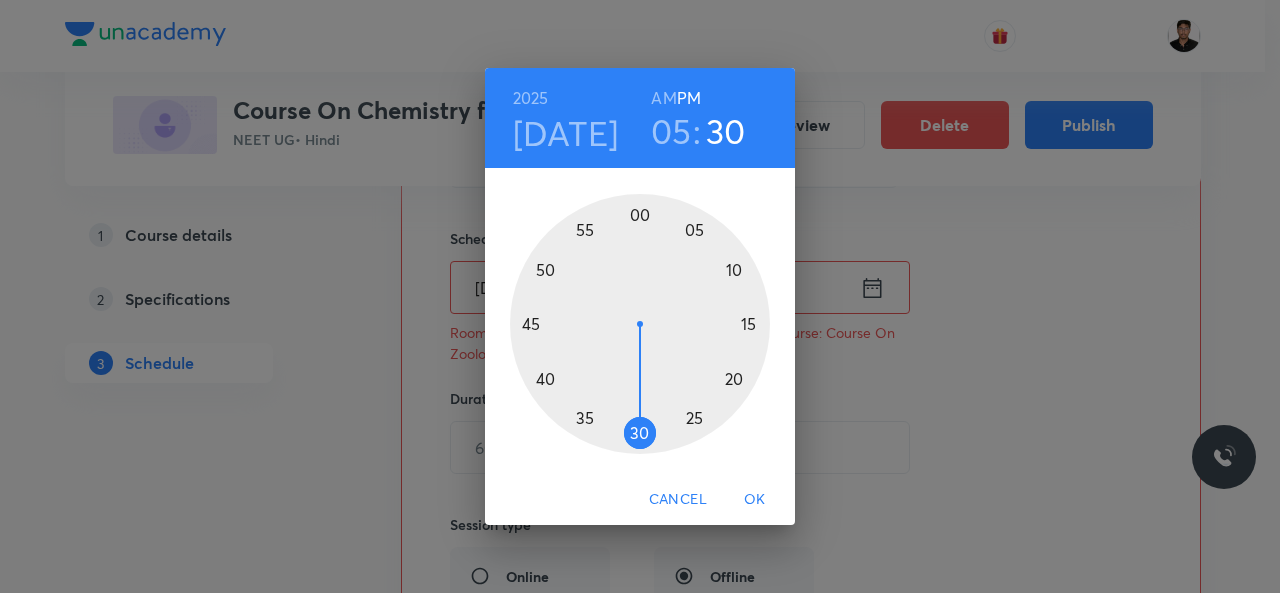 click on "OK" at bounding box center [755, 499] 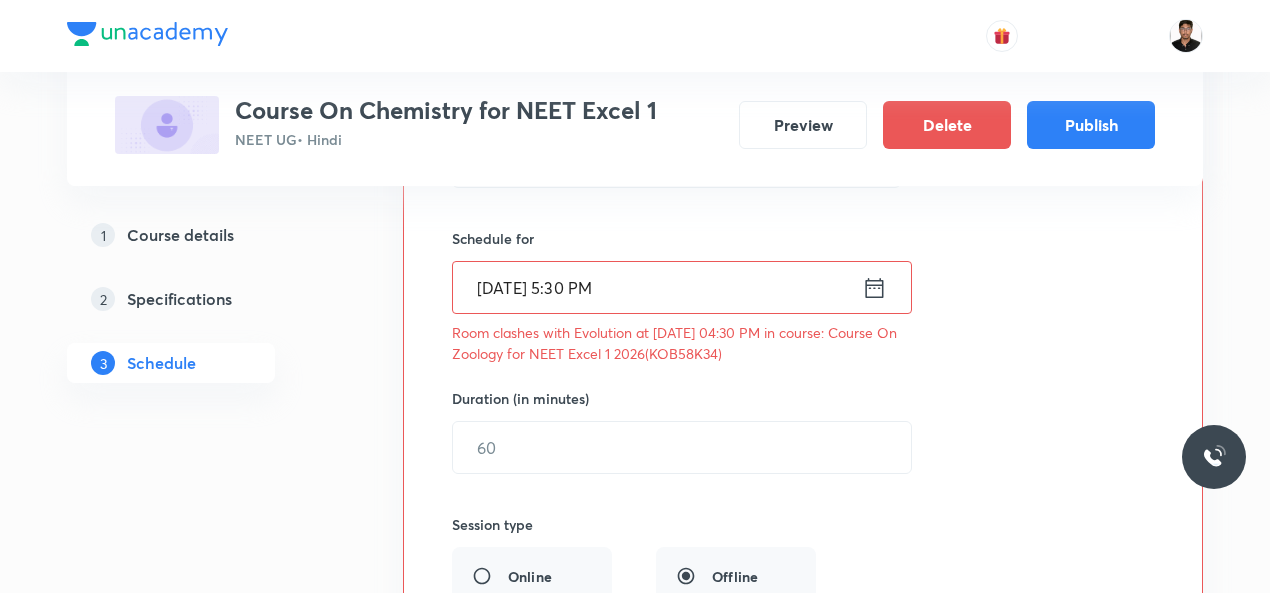 scroll, scrollTop: 999, scrollLeft: 0, axis: vertical 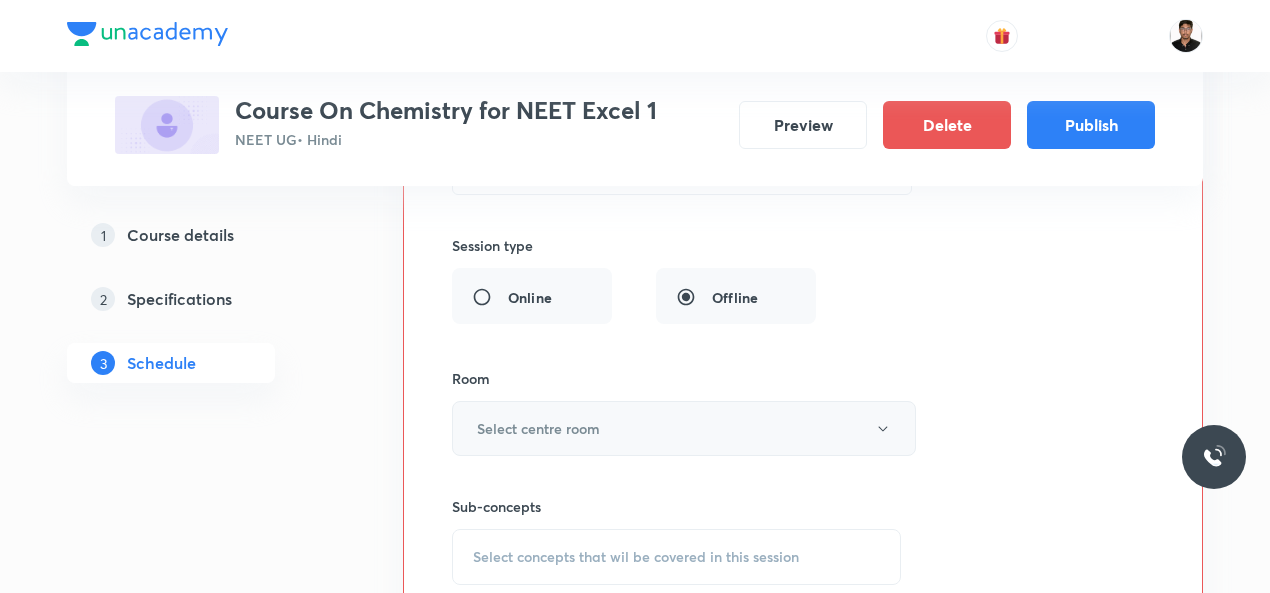 click on "Select centre room" at bounding box center [684, 428] 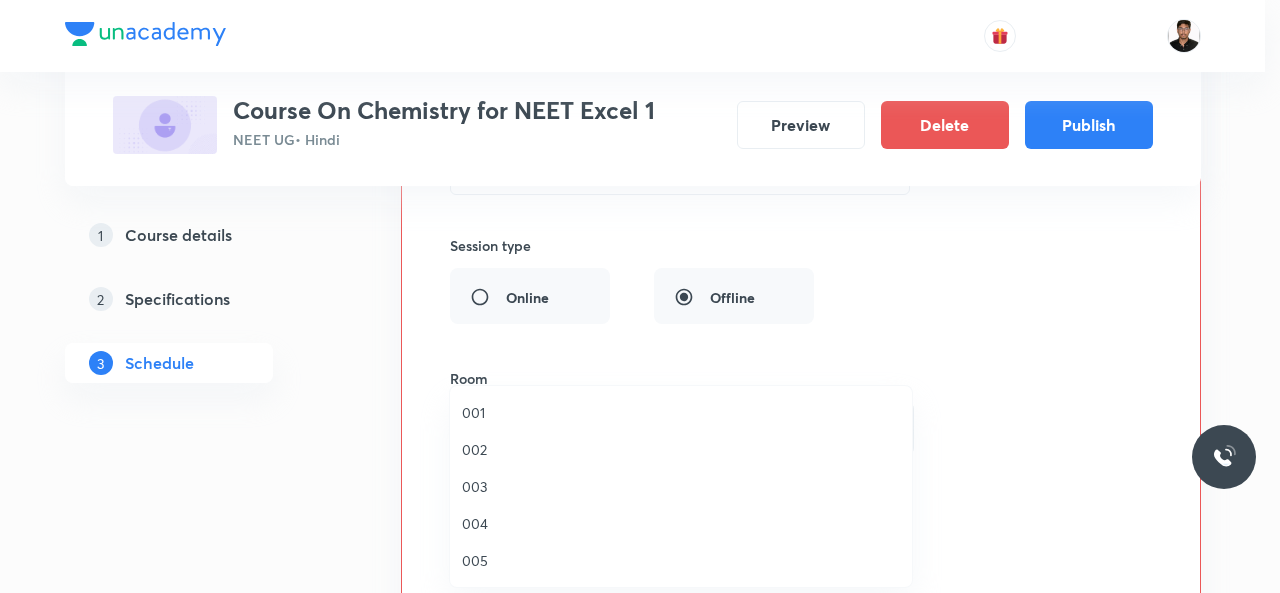 click on "003" at bounding box center (681, 486) 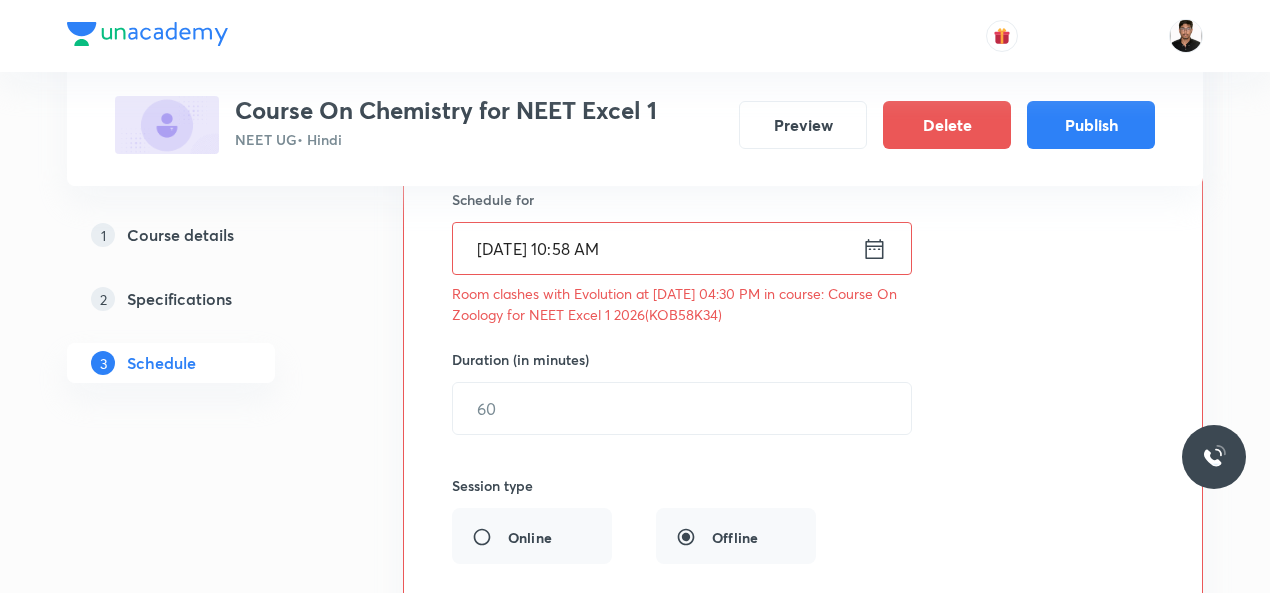scroll, scrollTop: 479, scrollLeft: 0, axis: vertical 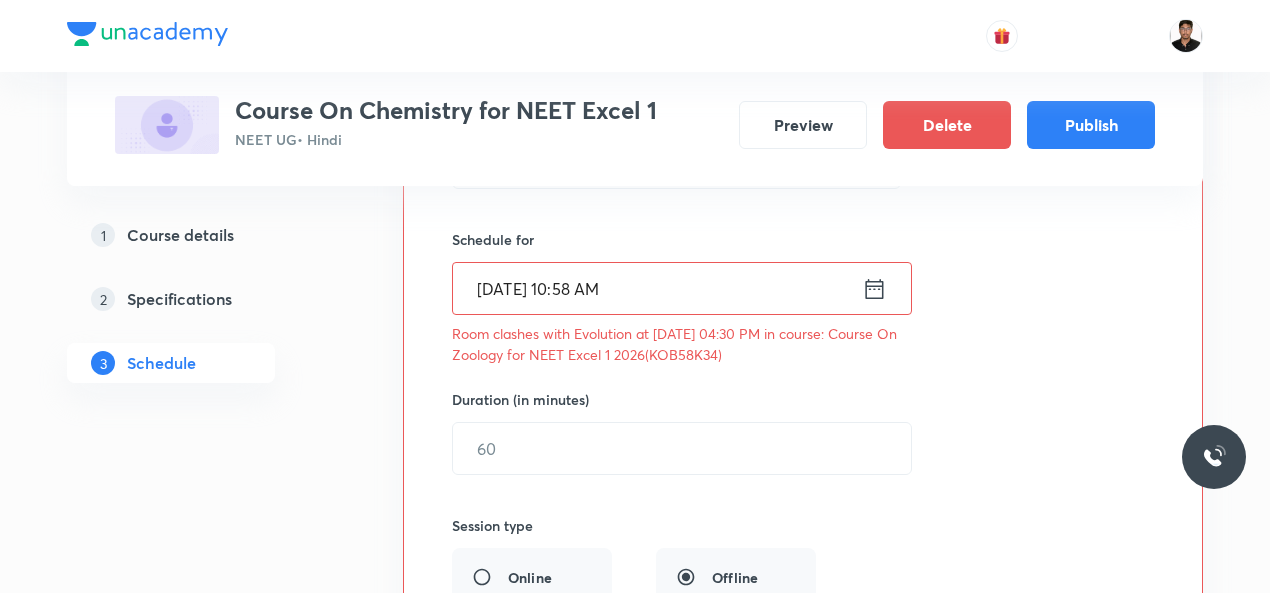 click on "Specifications" at bounding box center (179, 299) 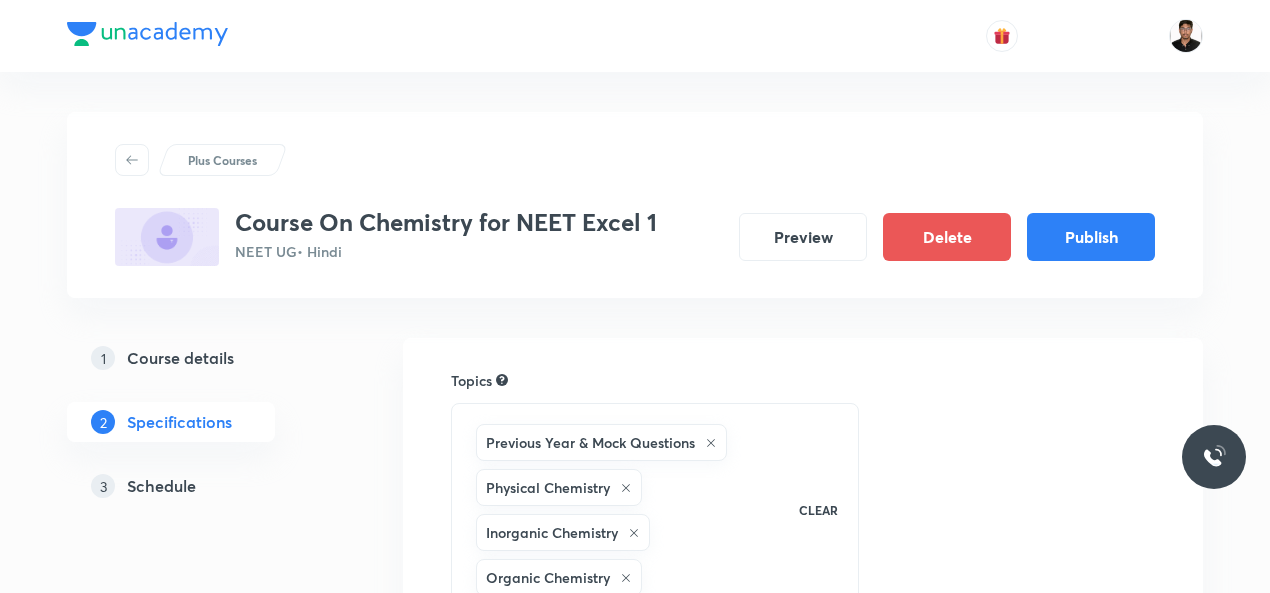 scroll, scrollTop: 519, scrollLeft: 0, axis: vertical 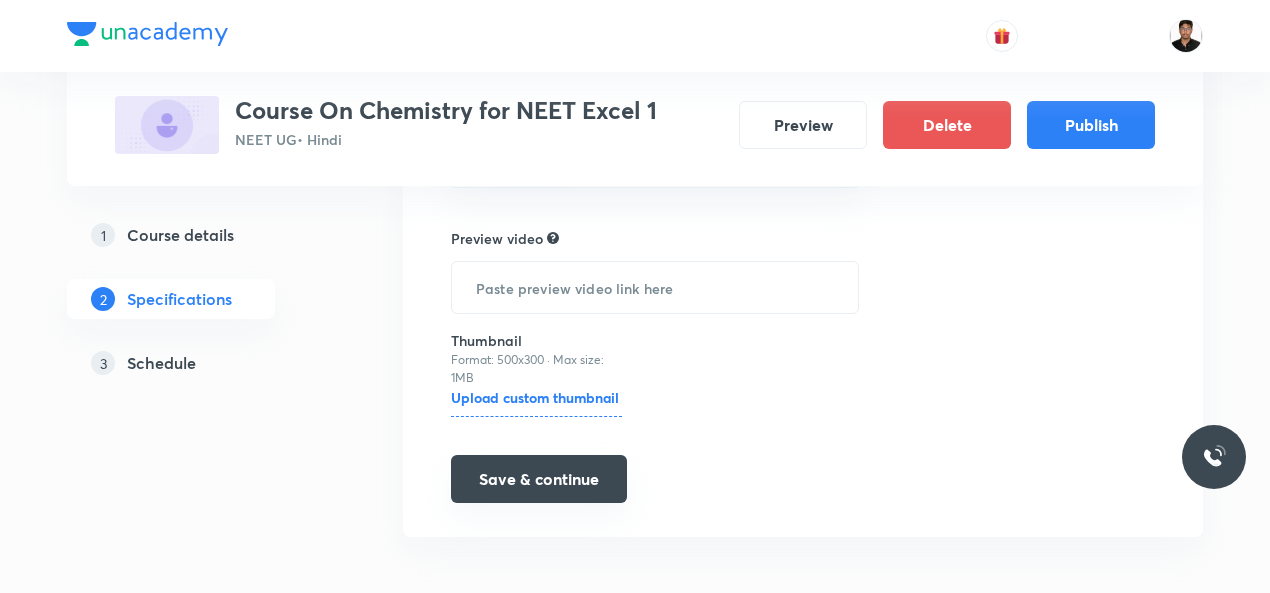 click on "Save & continue" at bounding box center [539, 479] 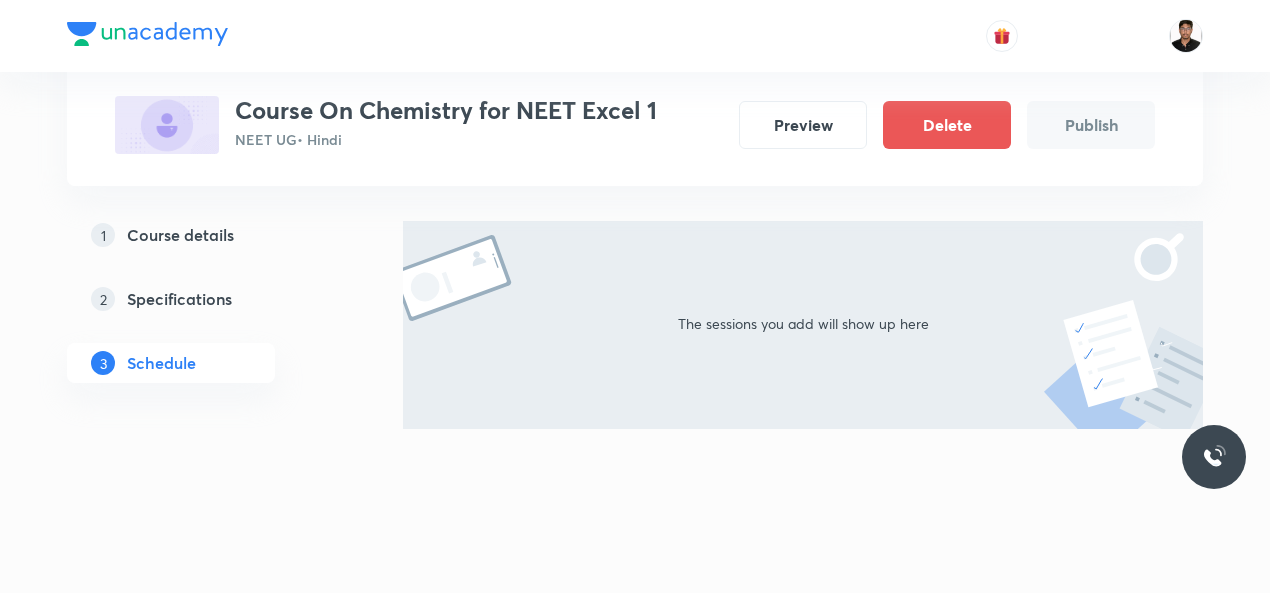 scroll, scrollTop: 0, scrollLeft: 0, axis: both 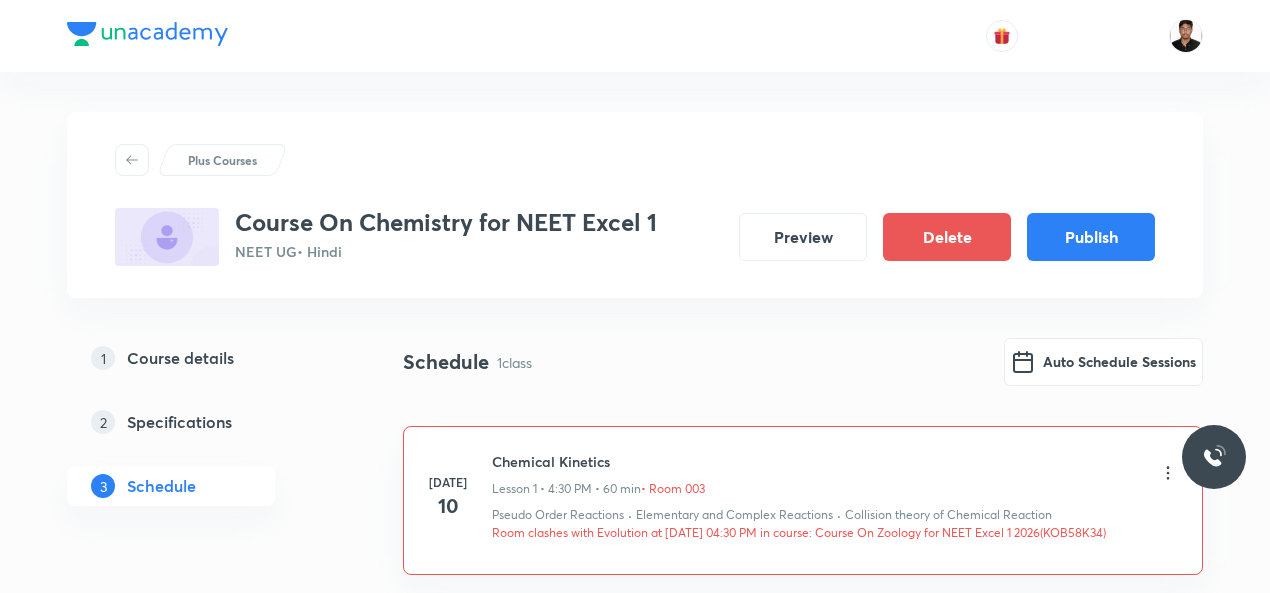 click 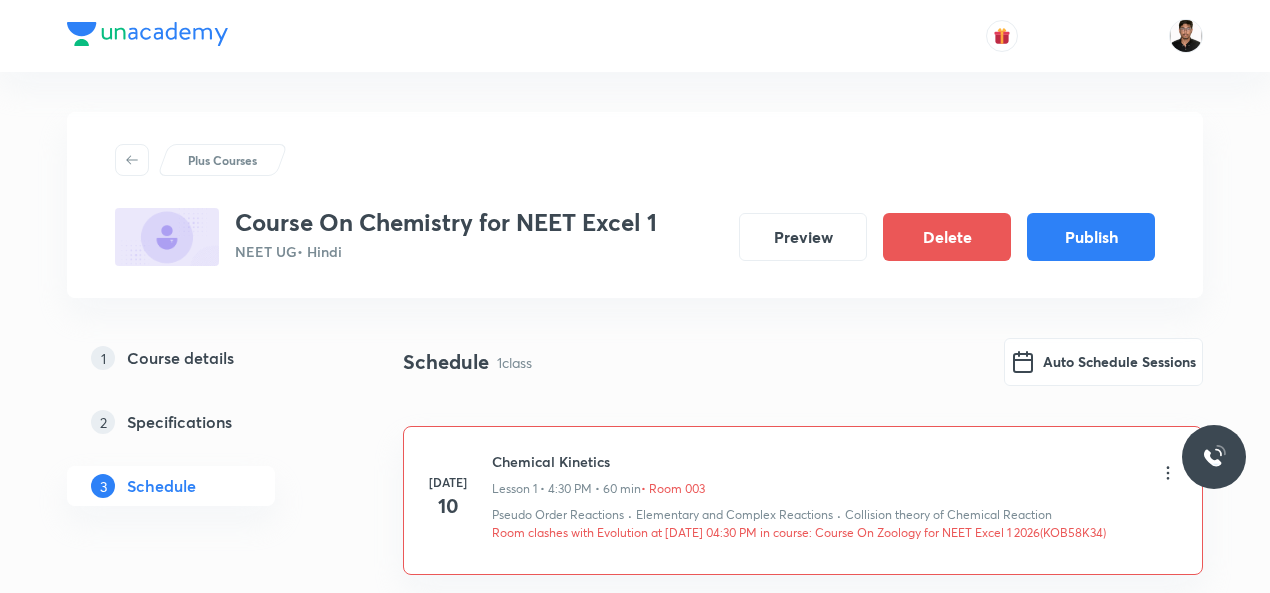 click on "• Room 003" at bounding box center (673, 489) 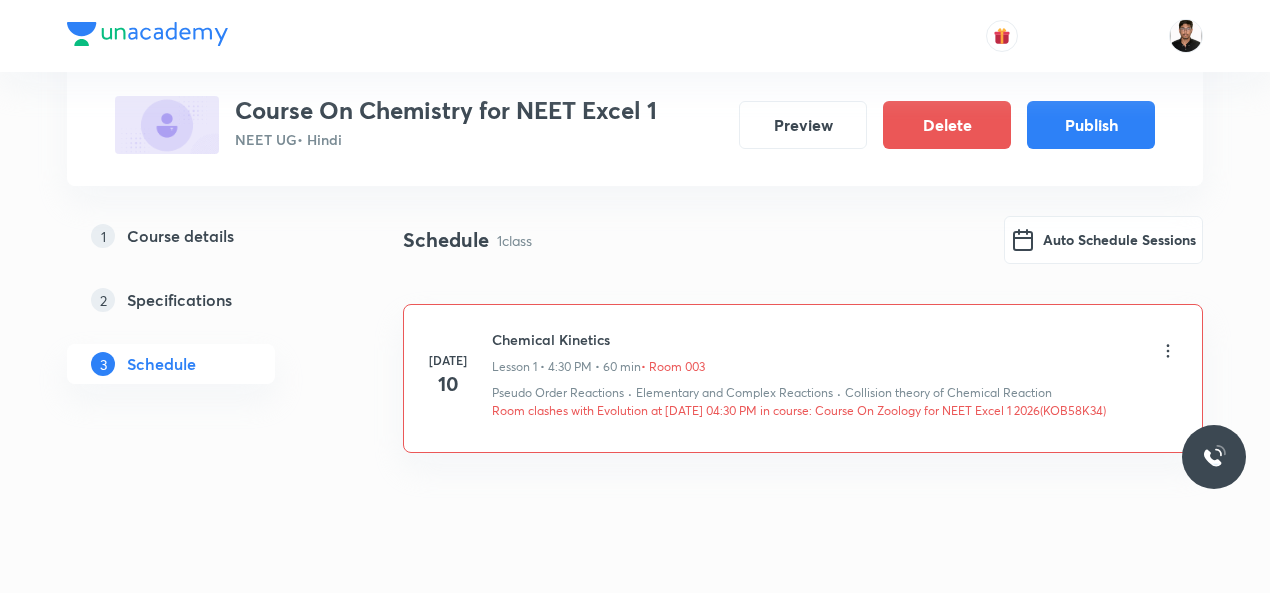 scroll, scrollTop: 169, scrollLeft: 0, axis: vertical 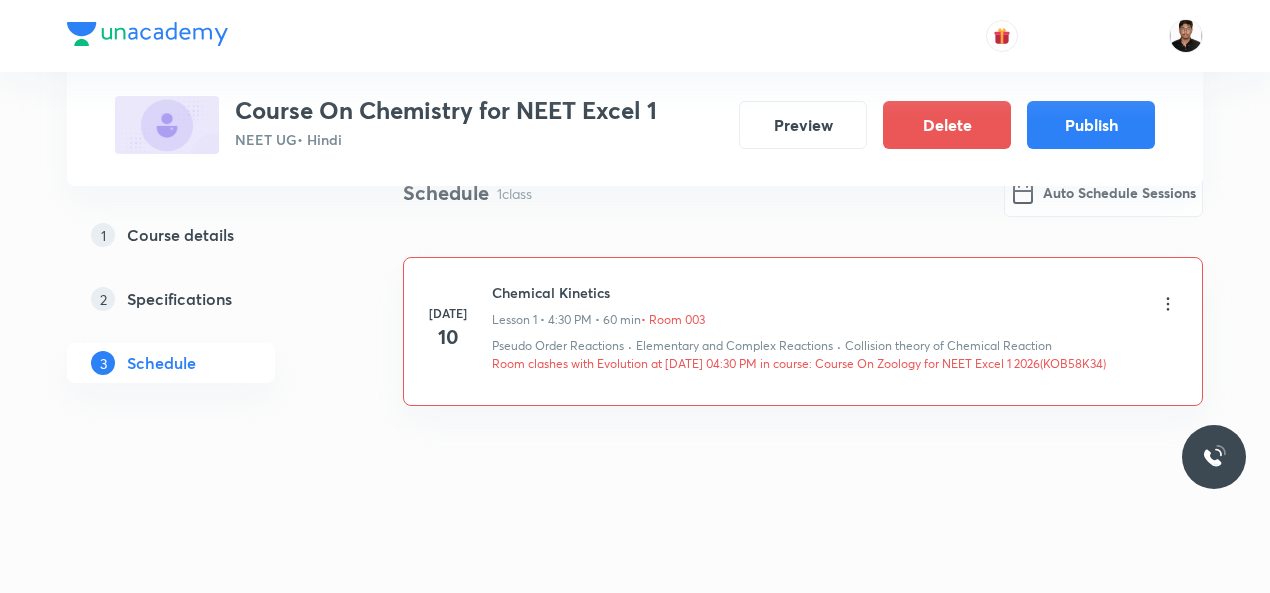 click 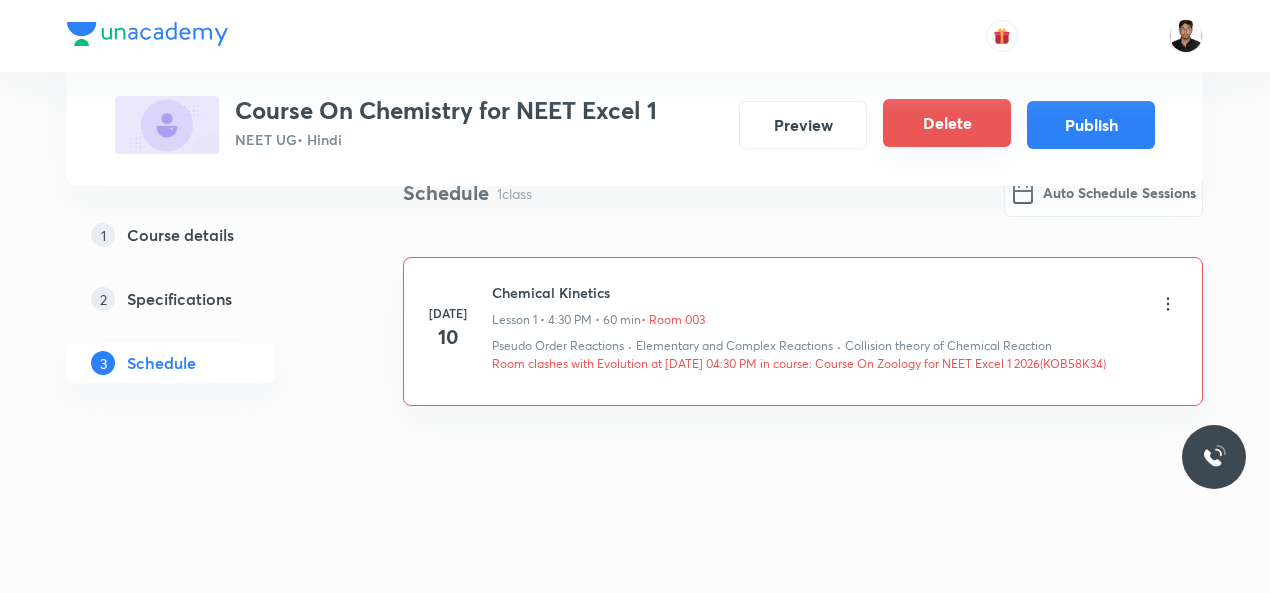 click on "Delete" at bounding box center [947, 123] 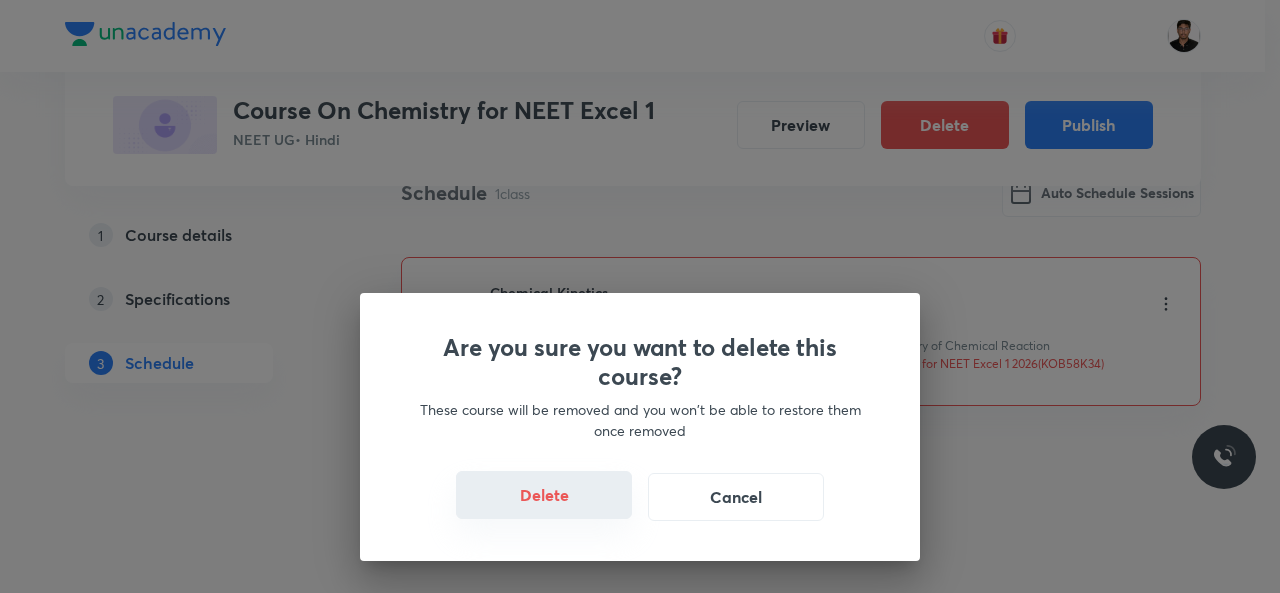 click on "Delete" at bounding box center (544, 495) 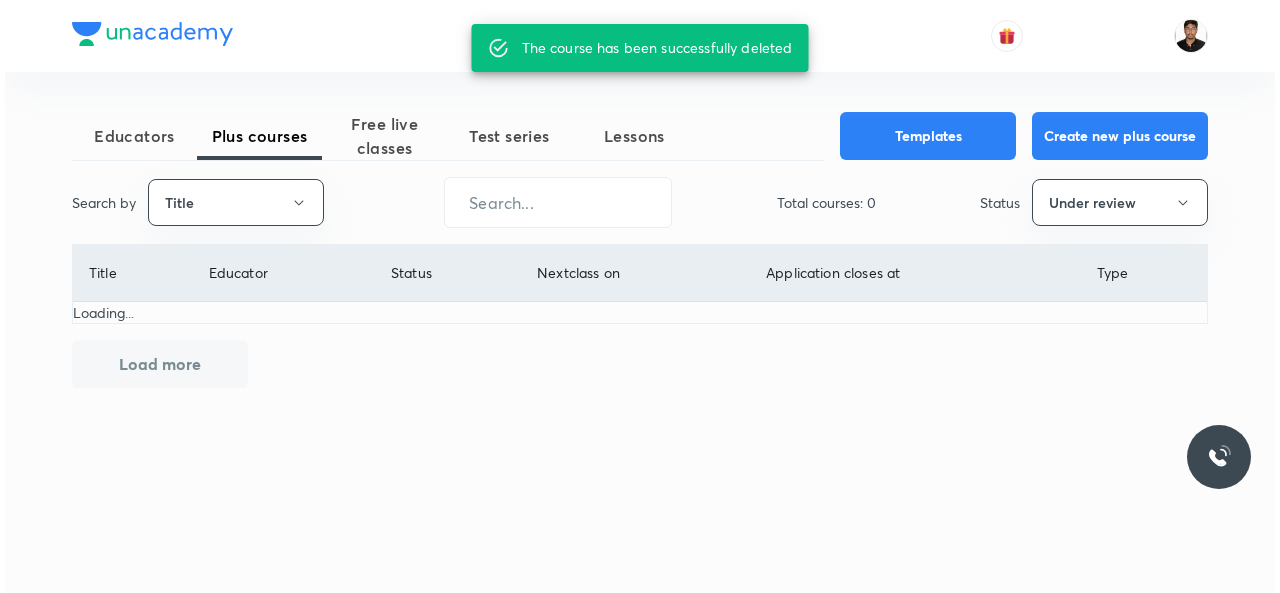 scroll, scrollTop: 0, scrollLeft: 0, axis: both 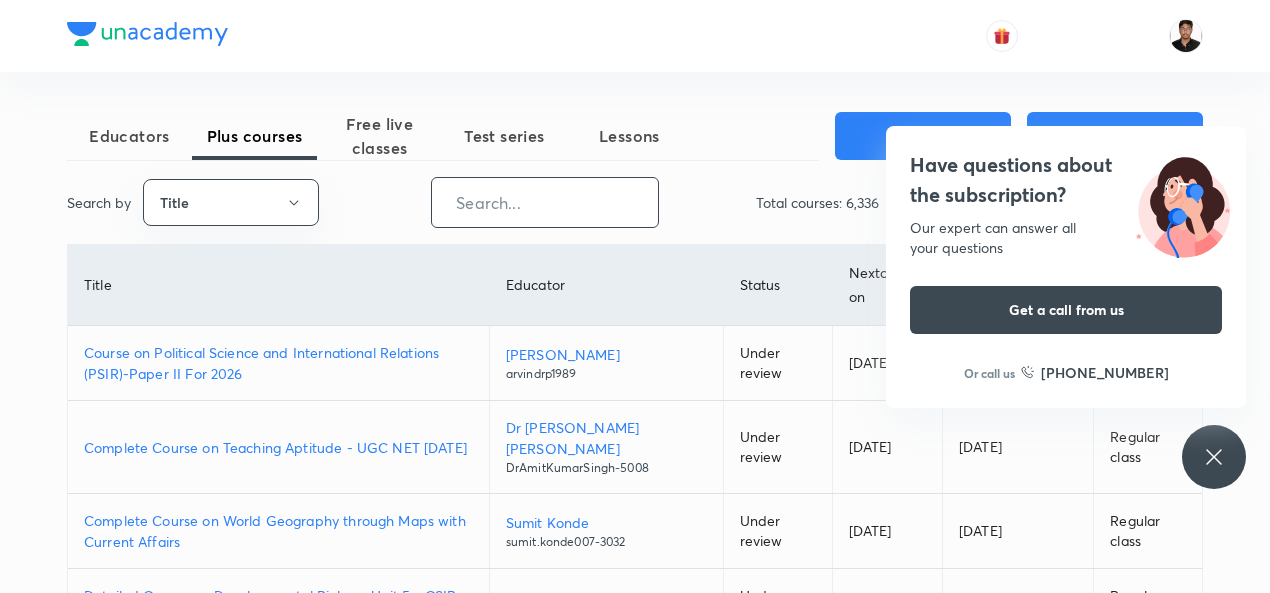 click at bounding box center (545, 202) 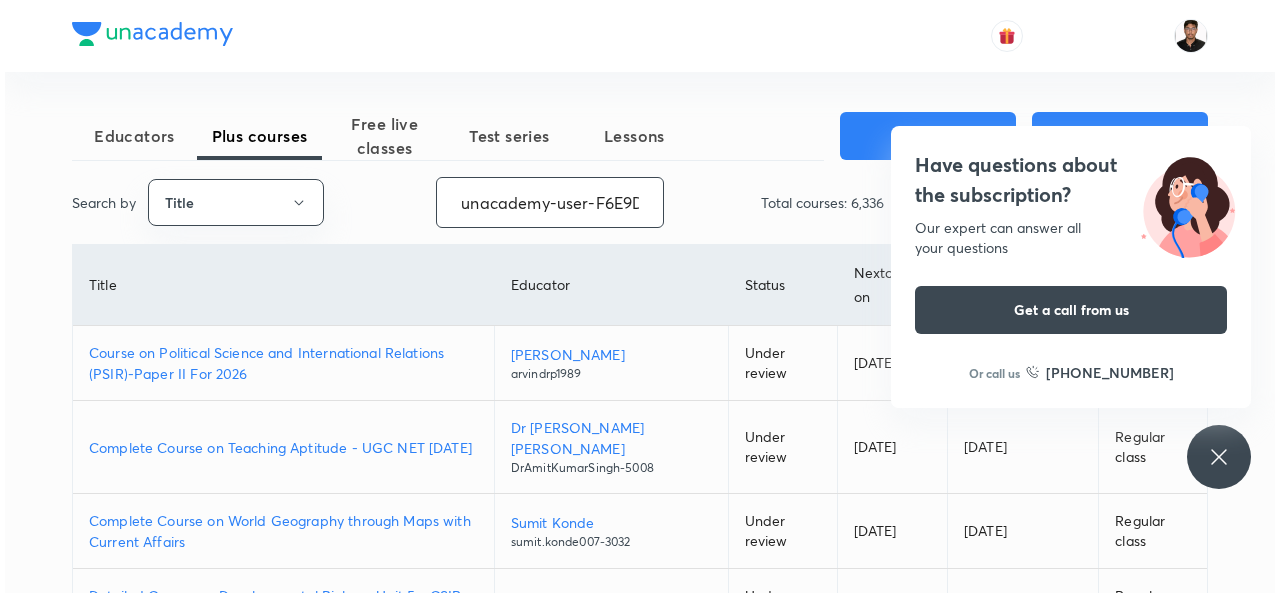 scroll, scrollTop: 0, scrollLeft: 82, axis: horizontal 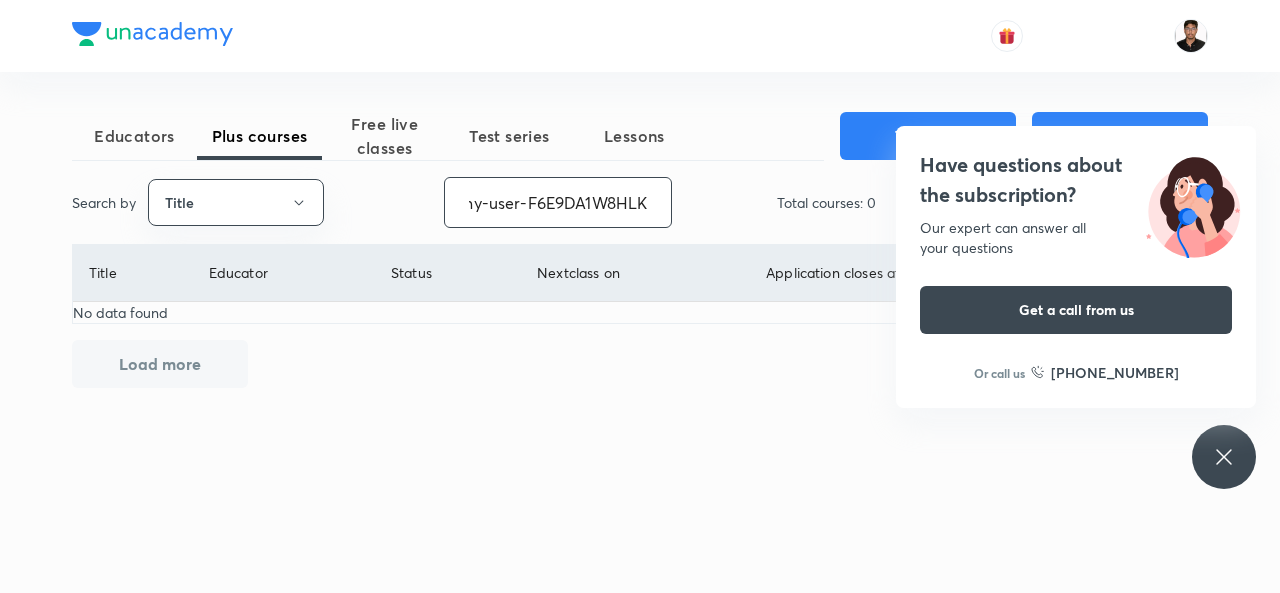 type on "unacademy-user-F6E9DA1W8HLK" 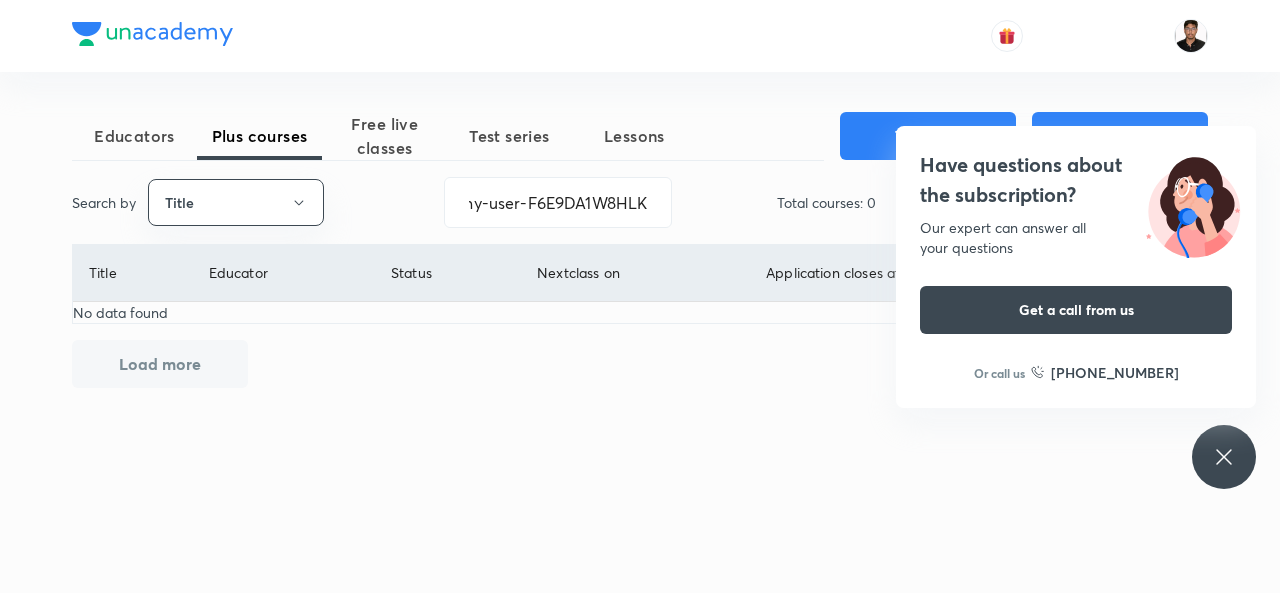 scroll, scrollTop: 0, scrollLeft: 0, axis: both 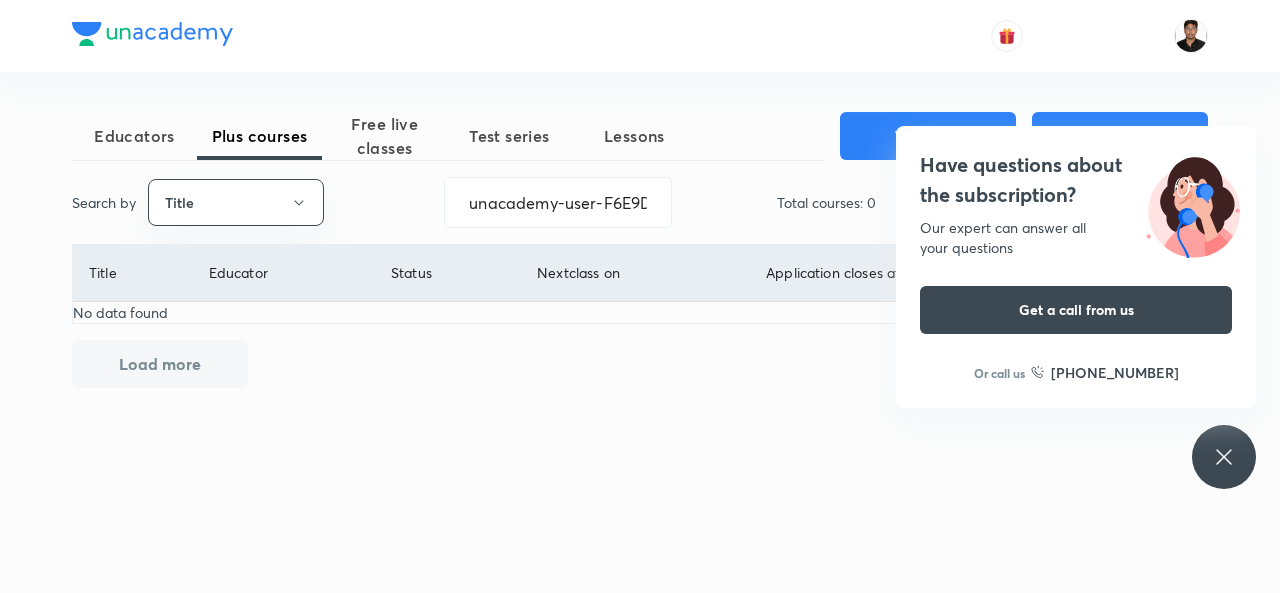 click 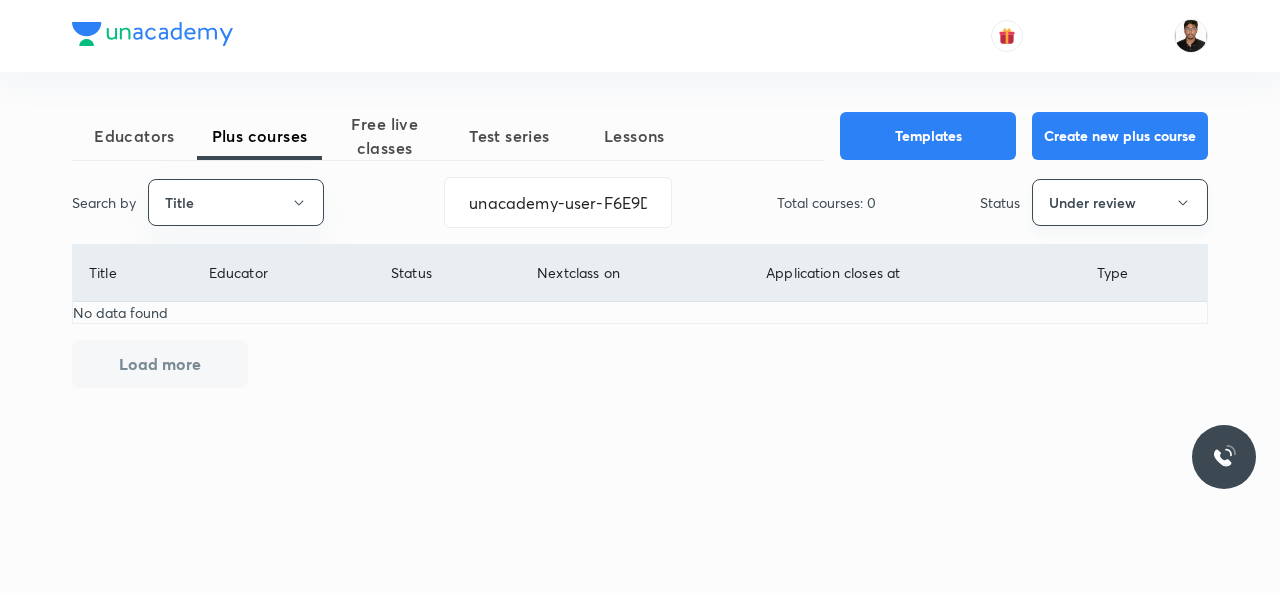 click on "Under review" at bounding box center [1120, 202] 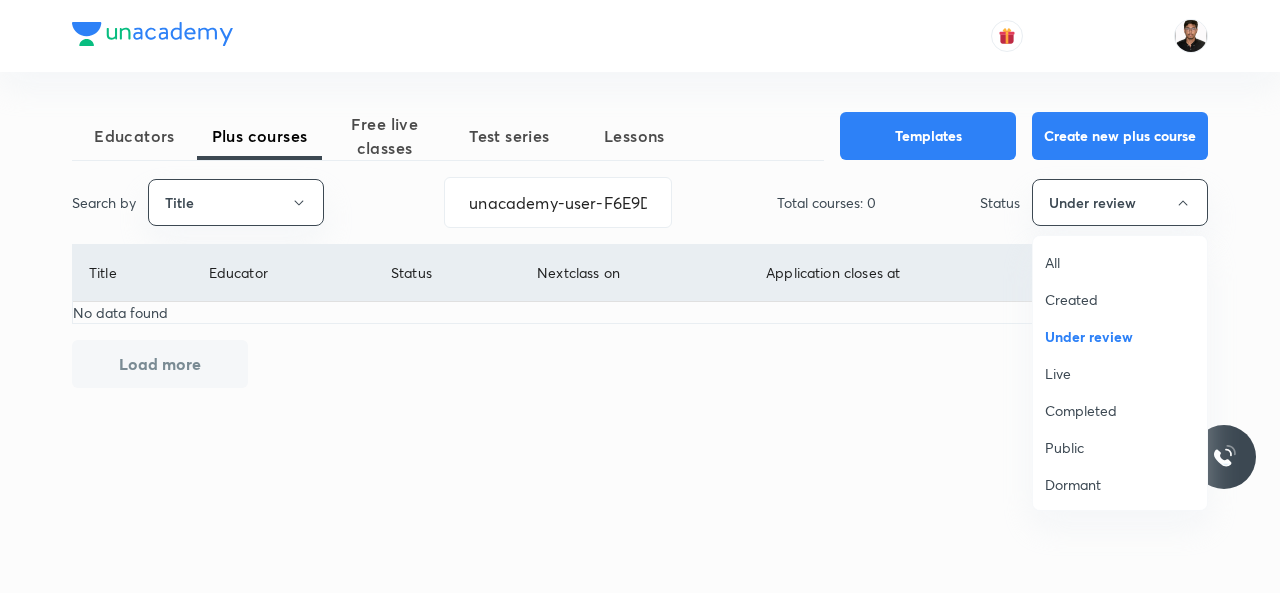 click on "All" at bounding box center [1120, 262] 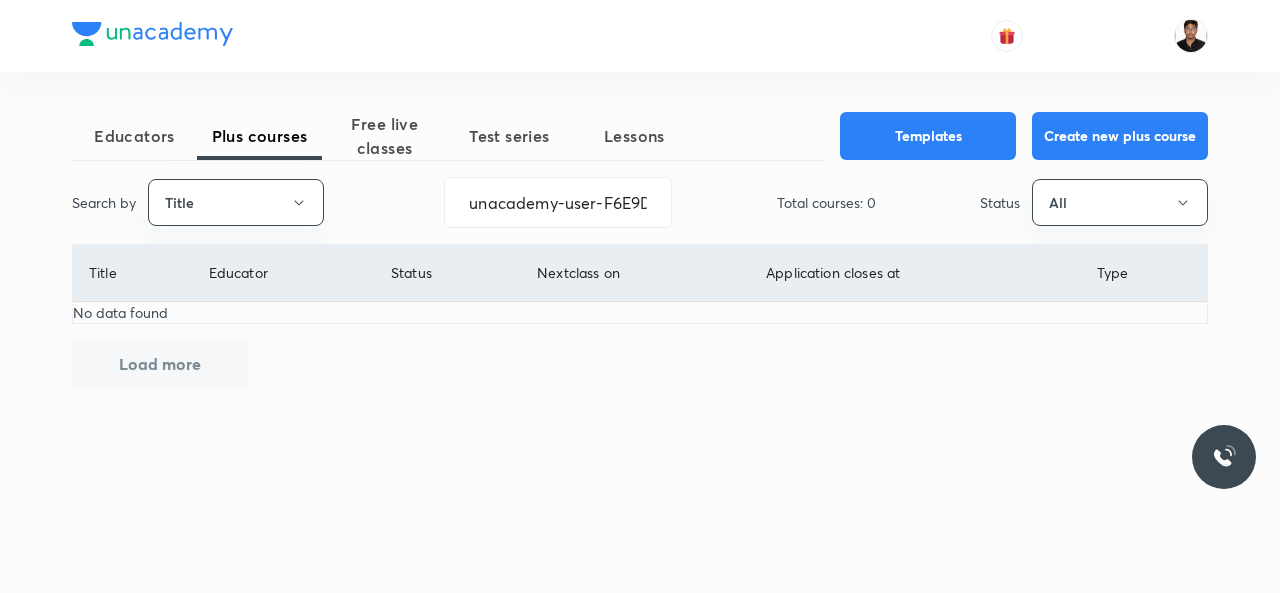 click at bounding box center (640, 406) 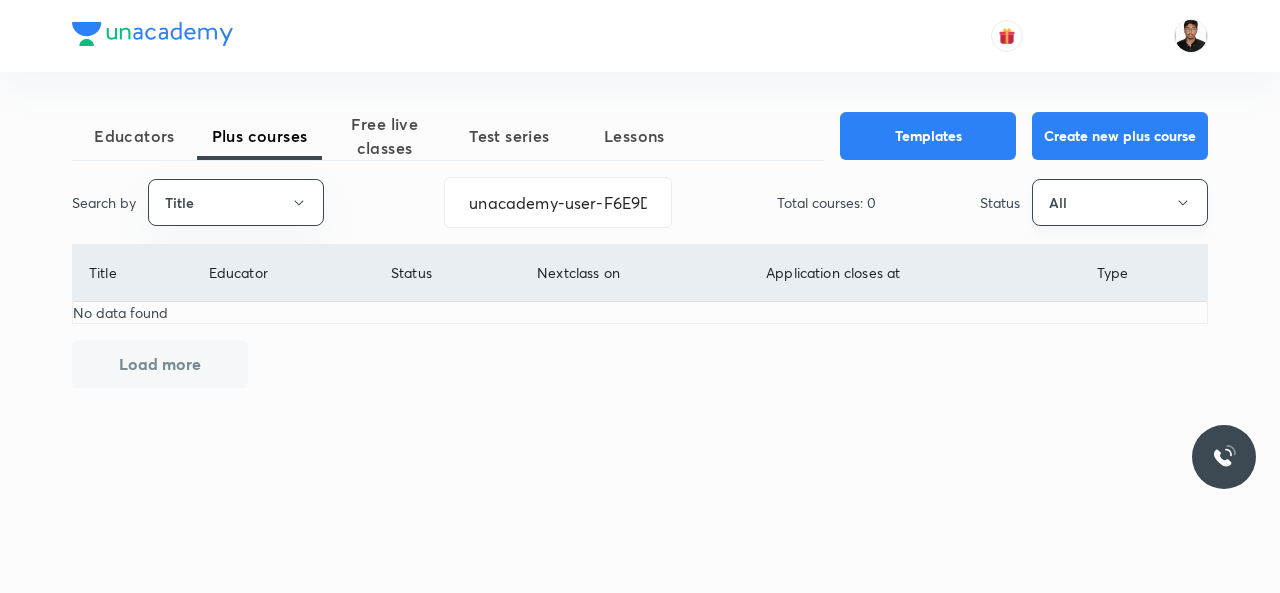 click on "All" at bounding box center [1120, 202] 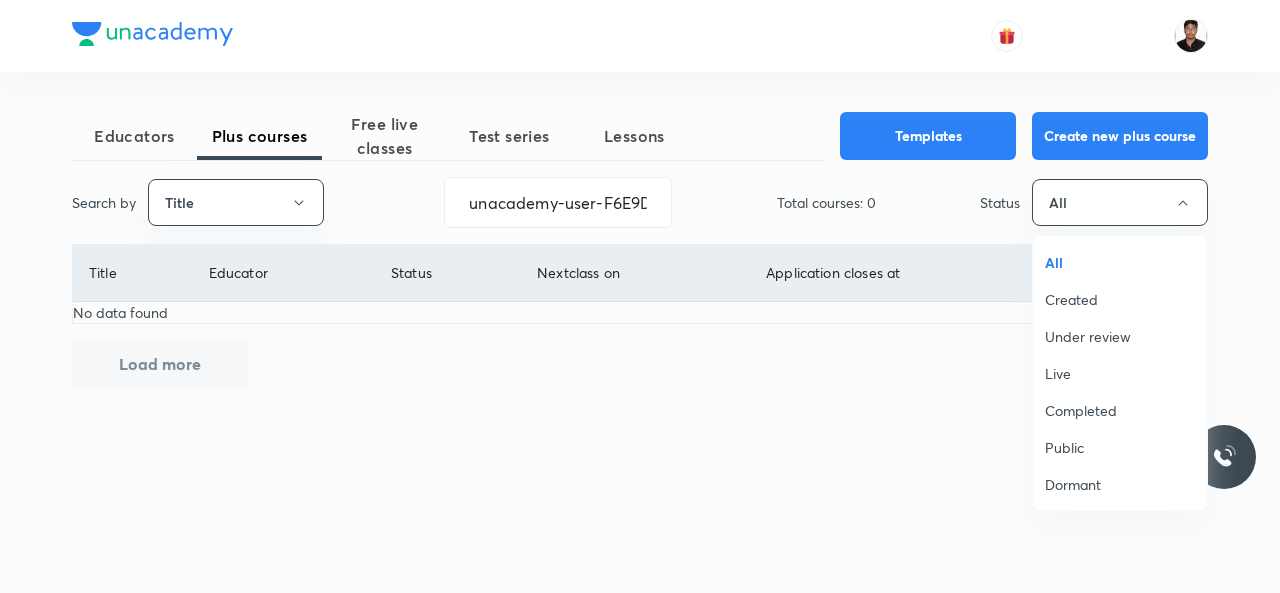 click on "All" at bounding box center [1120, 262] 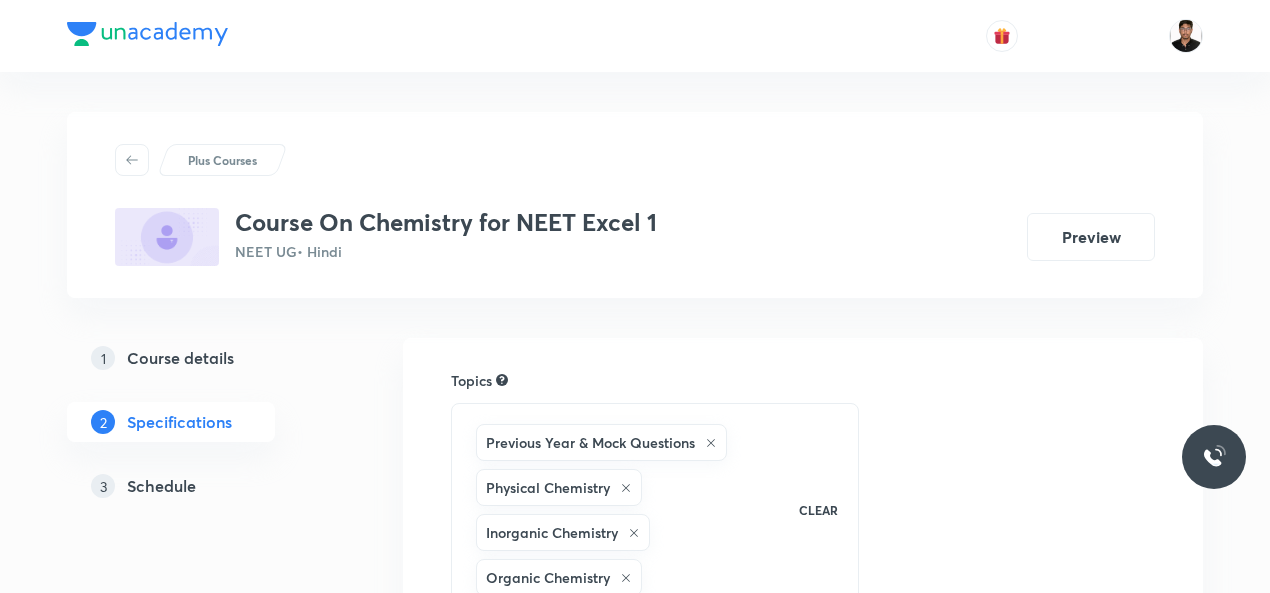 scroll, scrollTop: 0, scrollLeft: 0, axis: both 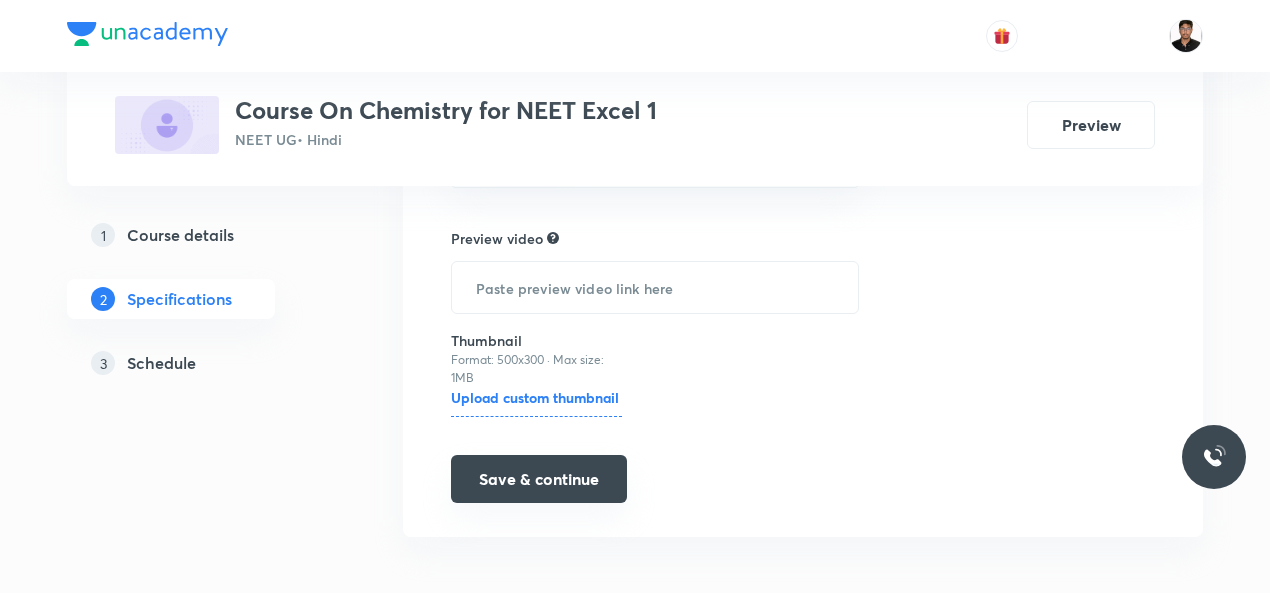 click on "Save & continue" at bounding box center [539, 479] 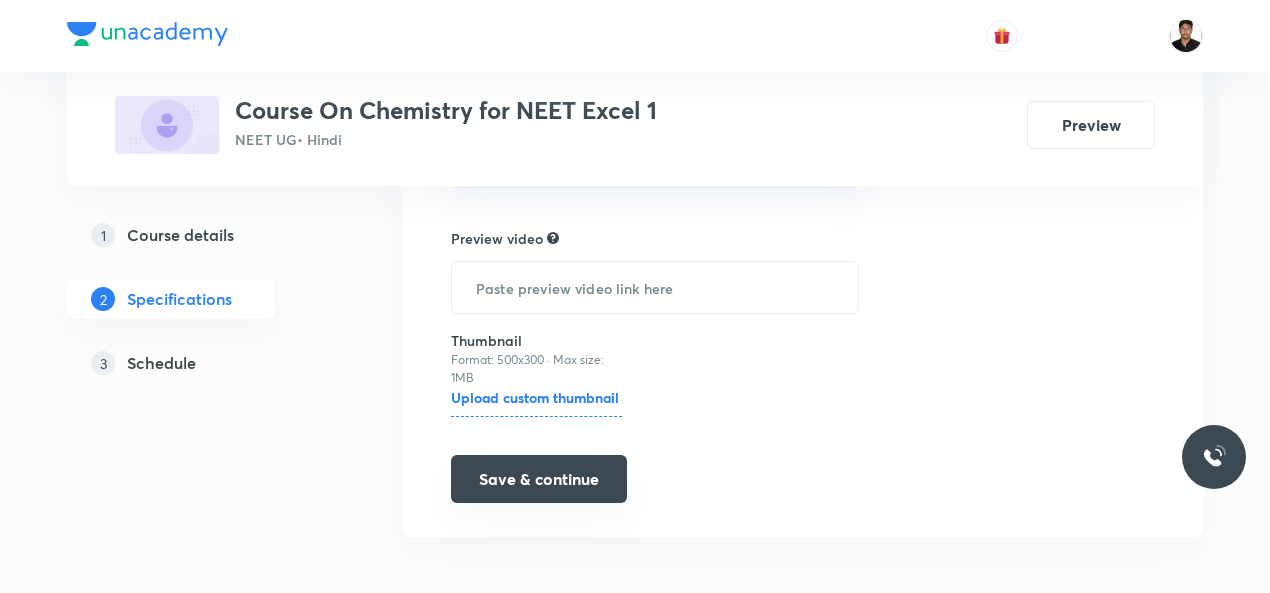 scroll, scrollTop: 0, scrollLeft: 0, axis: both 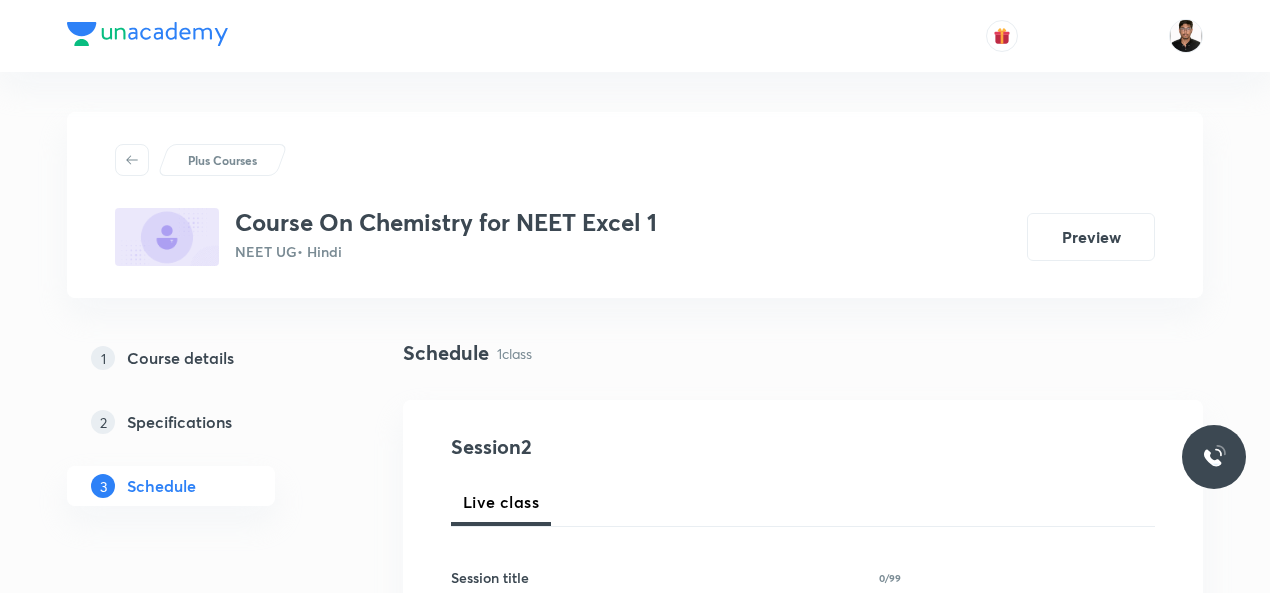 click on "Plus Courses Course On Chemistry for NEET Excel 1 NEET UG  • Hindi Preview 1 Course details 2 Specifications 3 Schedule Schedule 1  class Session  2 Live class Session title 0/99 ​ Schedule for Jul 10, 2025, 11:06 AM ​ Duration (in minutes) ​   Session type Online Offline Room Select centre room Sub-concepts Select concepts that wil be covered in this session Add Cancel Jul 10 Chemical Kinetics Lesson 1 • 4:30 PM • 60 min  • Room 003 Pseudo Order Reactions · Elementary and Complex Reactions · Collision theory of Chemical Reaction" at bounding box center (635, 879) 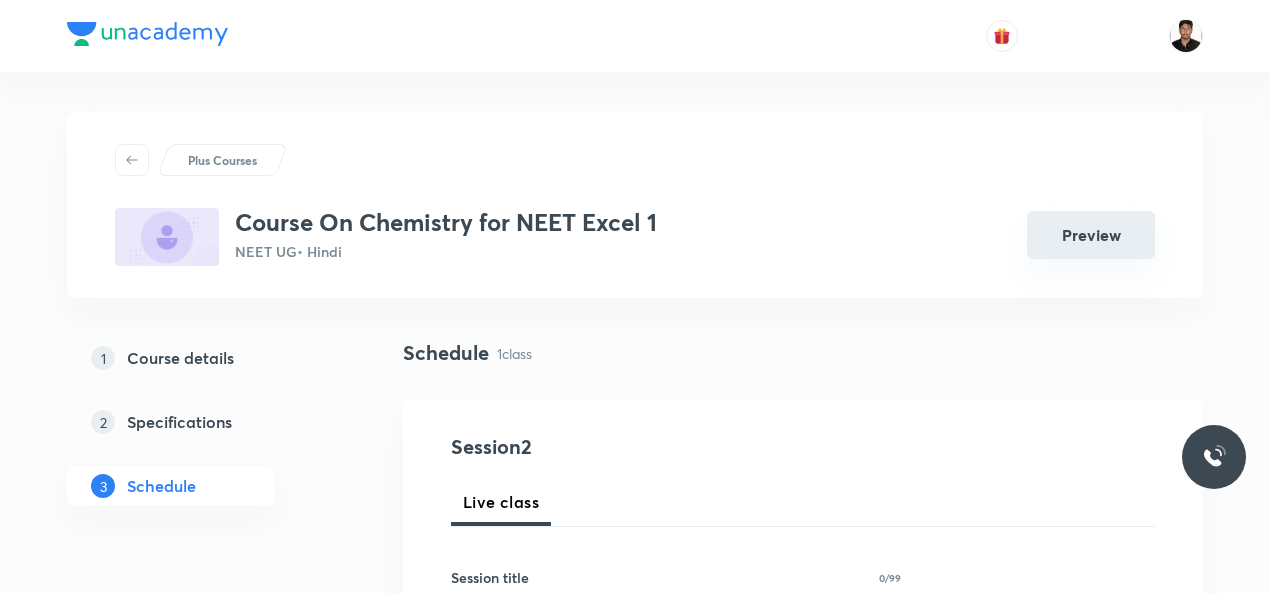 click on "Preview" at bounding box center [1091, 235] 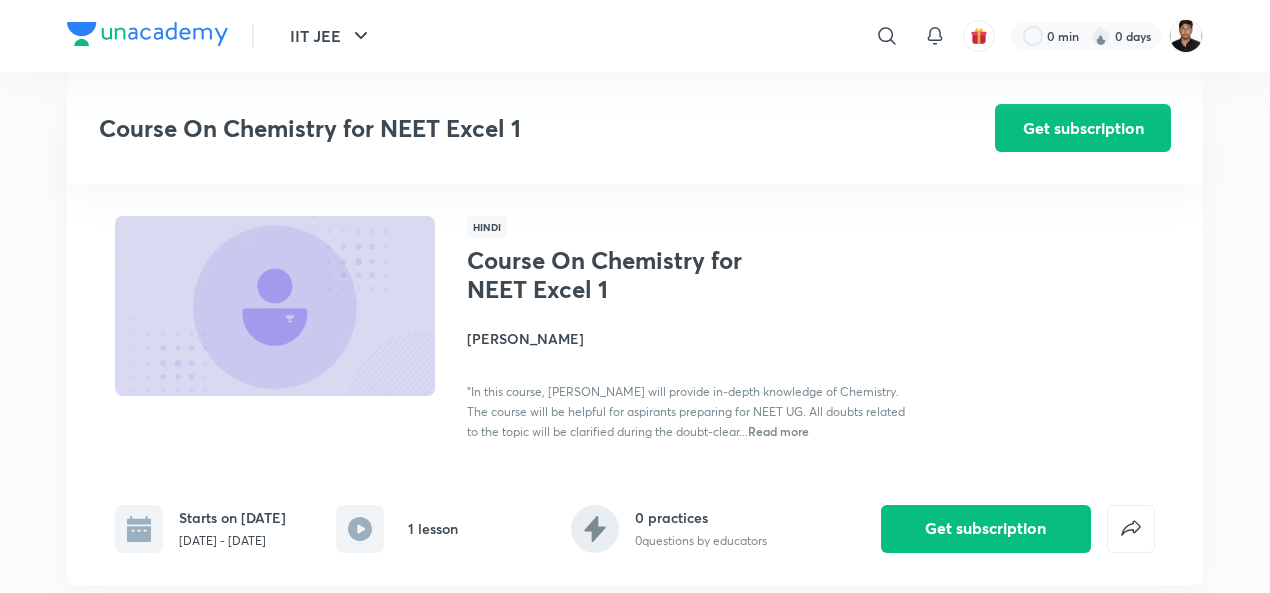 scroll, scrollTop: 519, scrollLeft: 0, axis: vertical 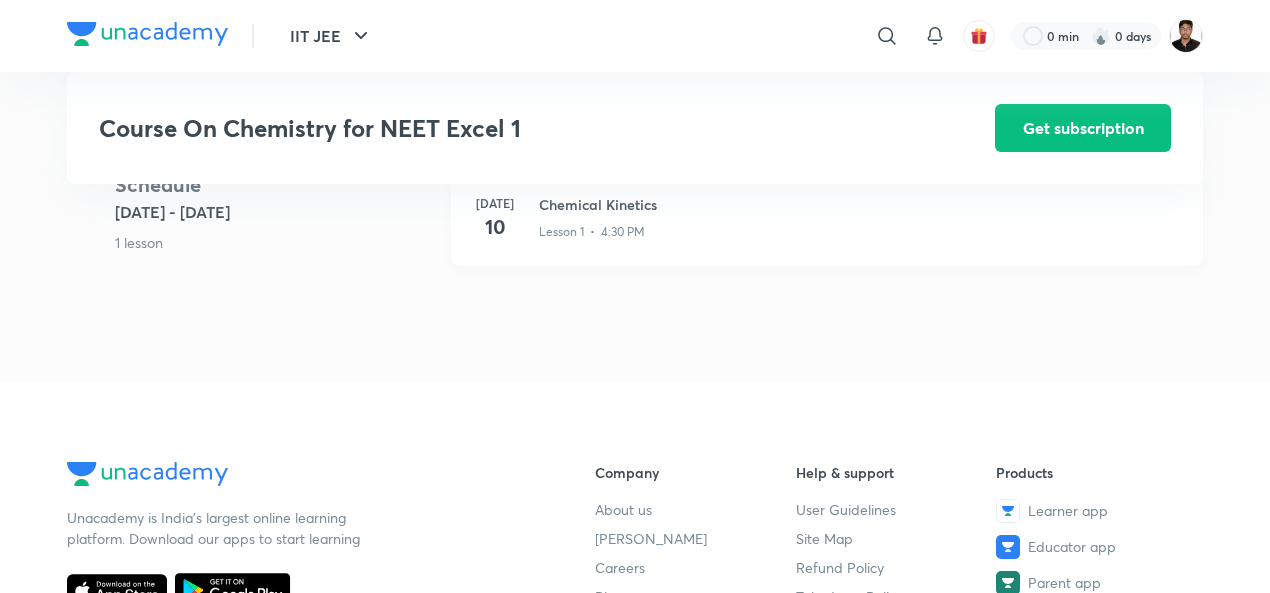 click on "Lesson 1  •  4:30 PM" at bounding box center (592, 232) 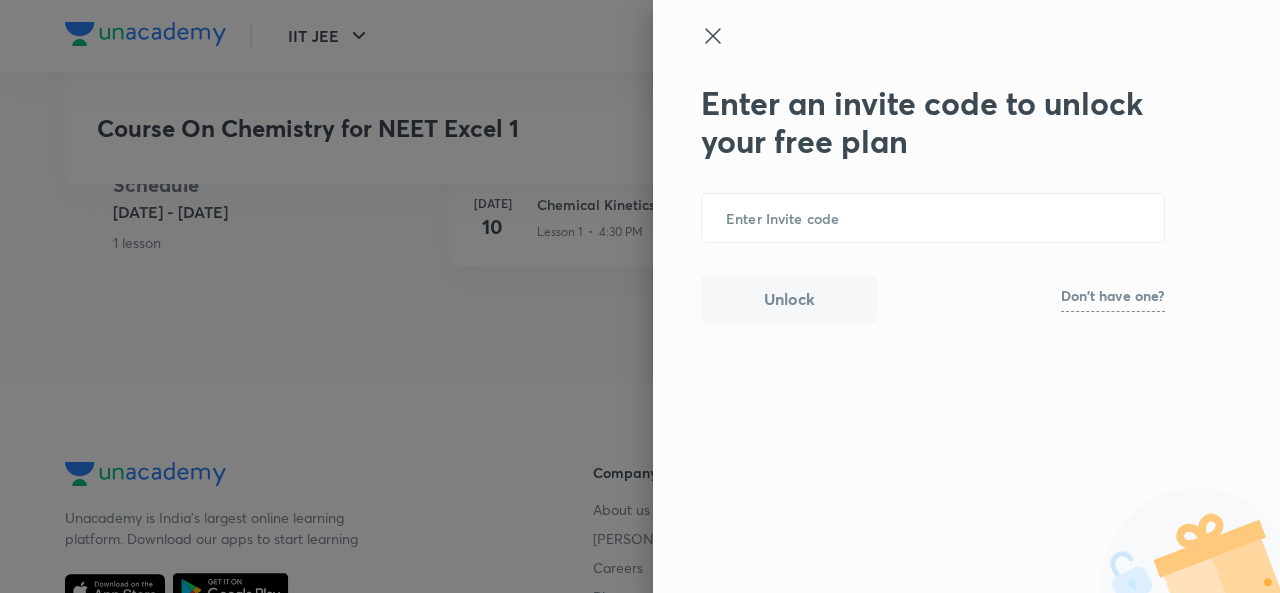 click 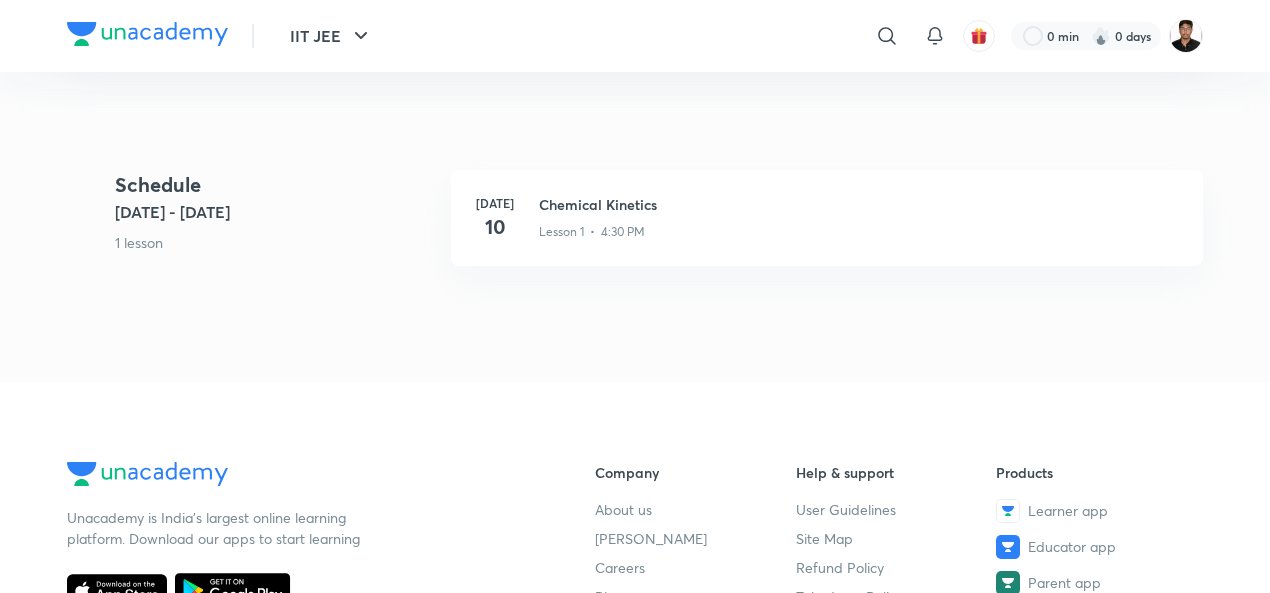 scroll, scrollTop: 0, scrollLeft: 0, axis: both 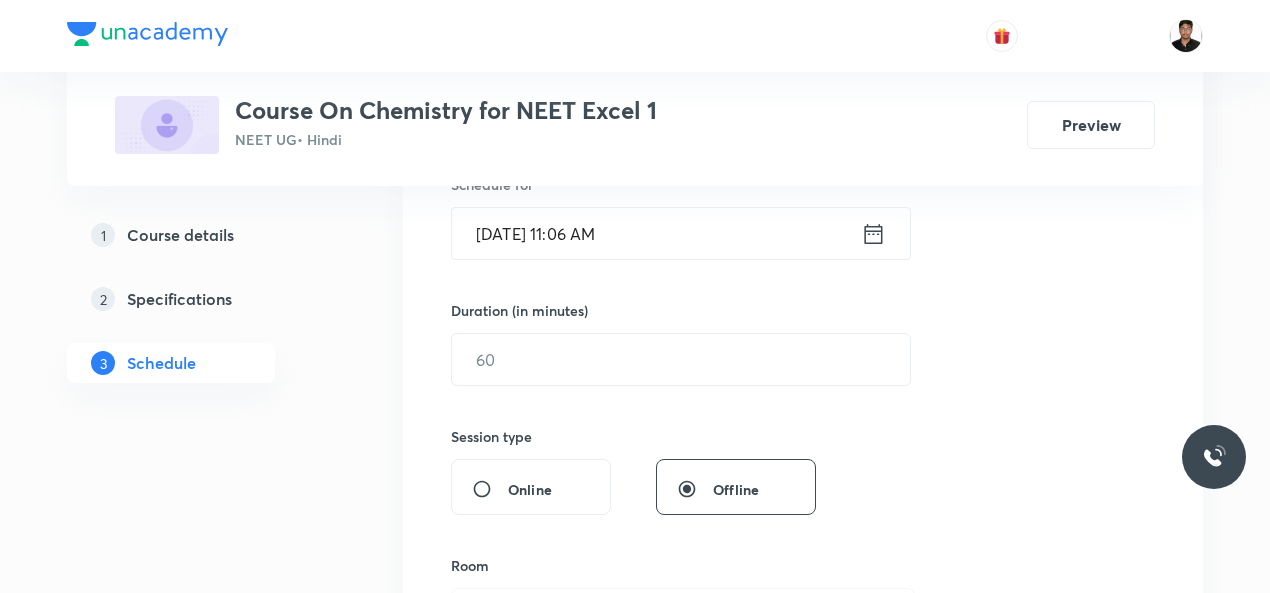 click 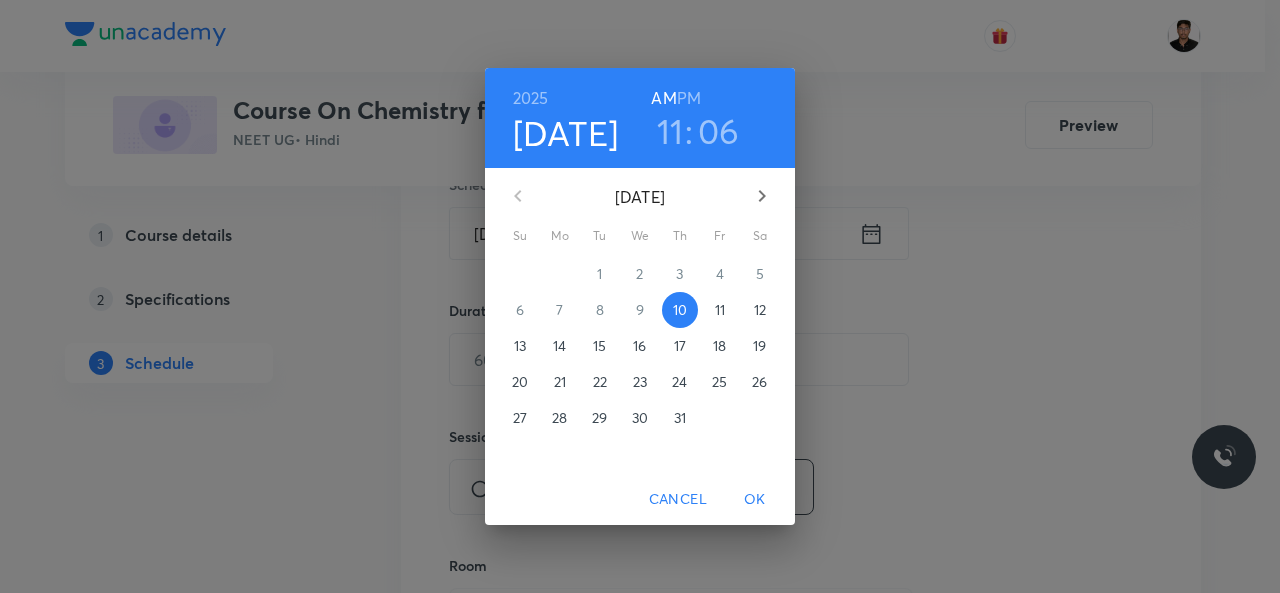 click on "11" at bounding box center (670, 131) 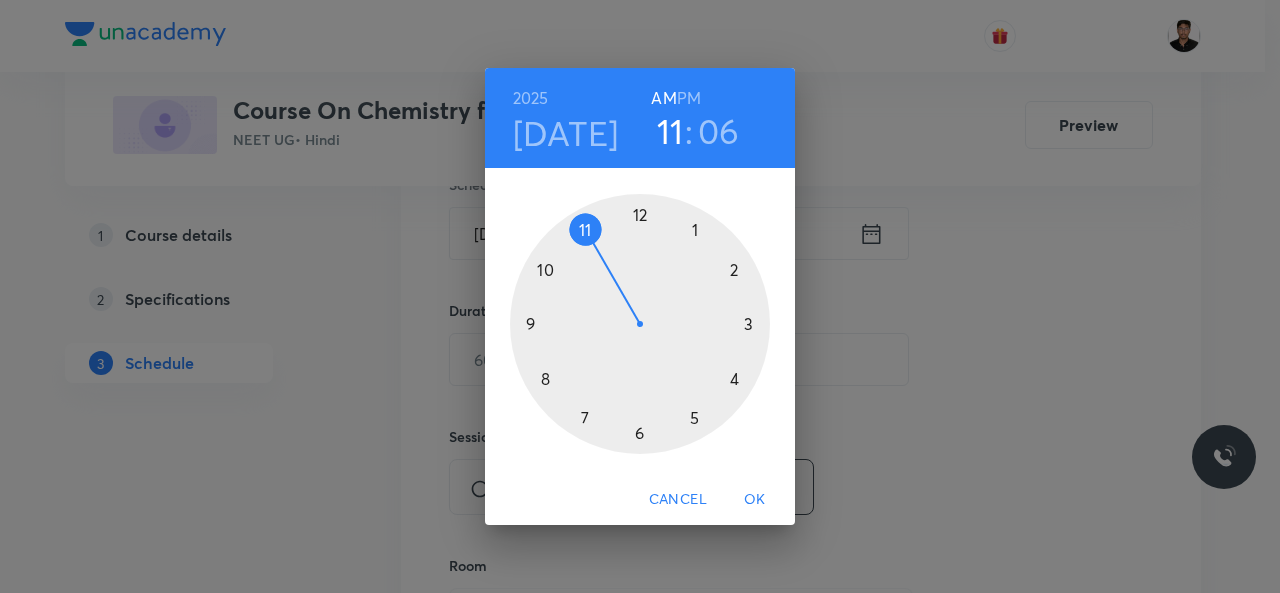 click at bounding box center (640, 324) 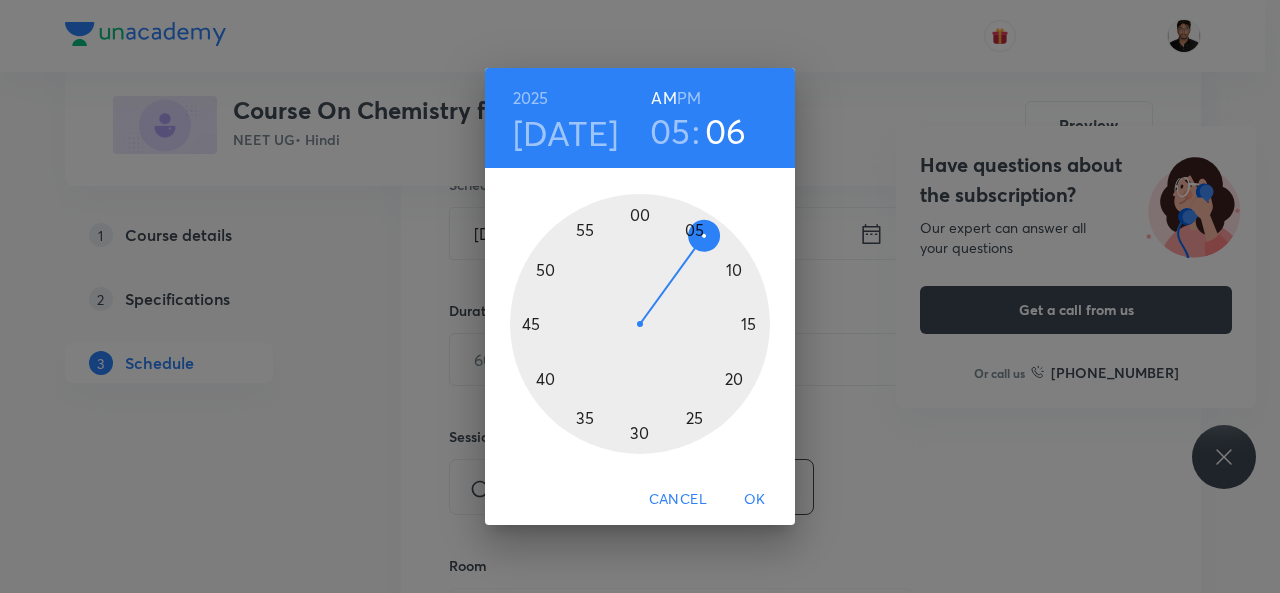 click at bounding box center [640, 324] 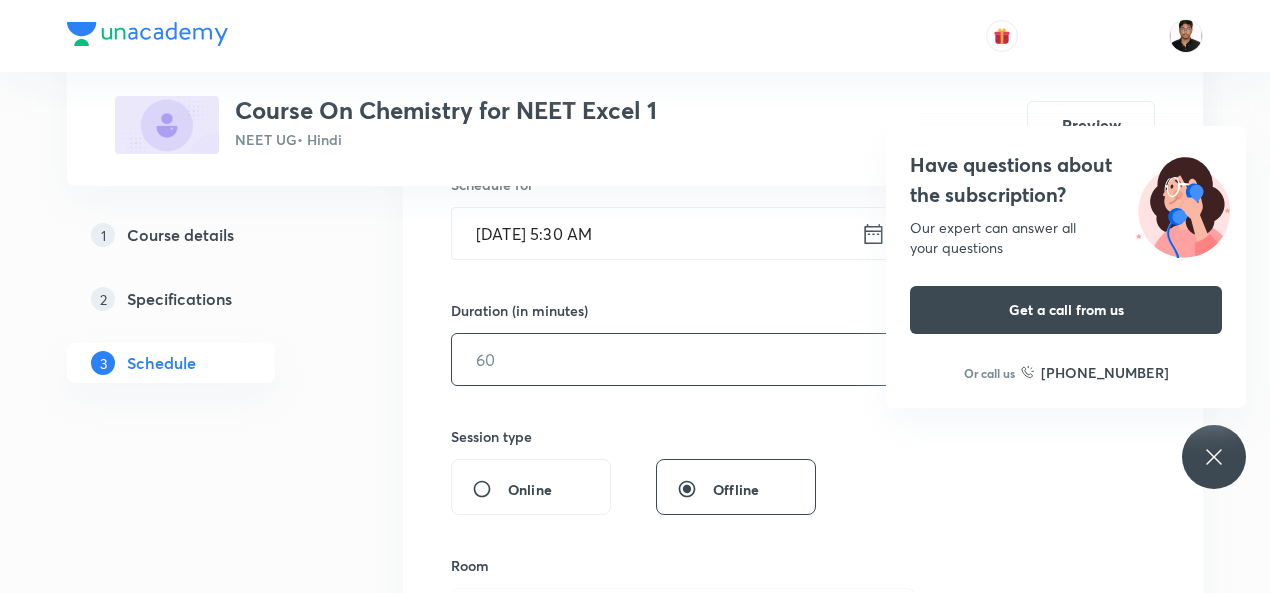 click at bounding box center [681, 359] 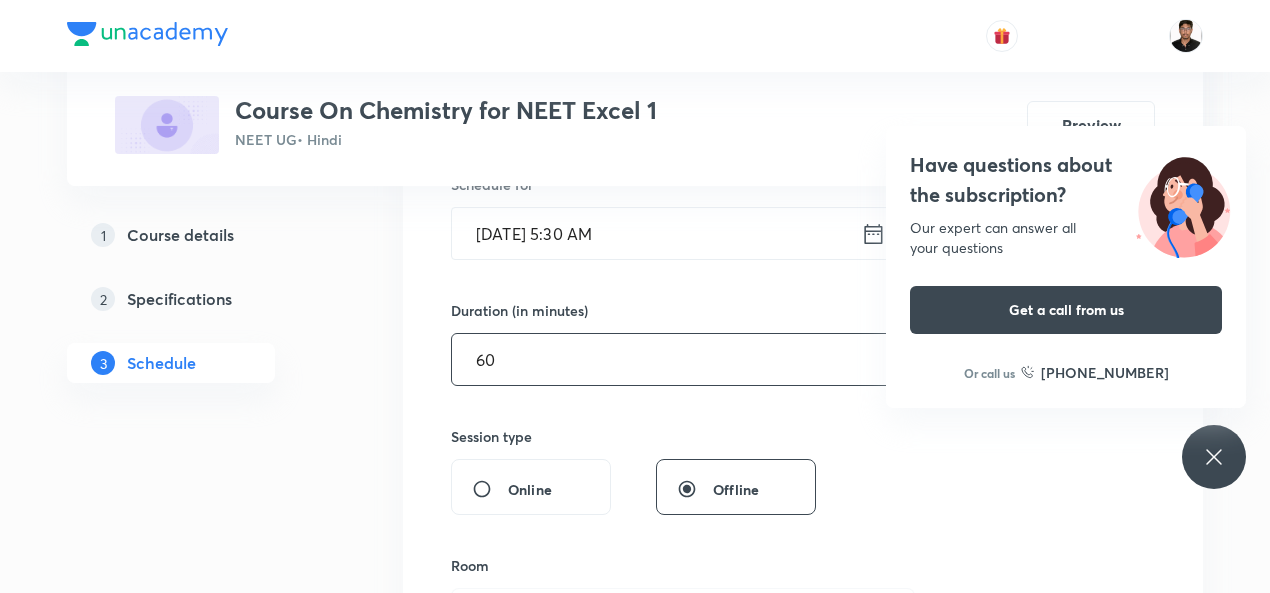 type on "60" 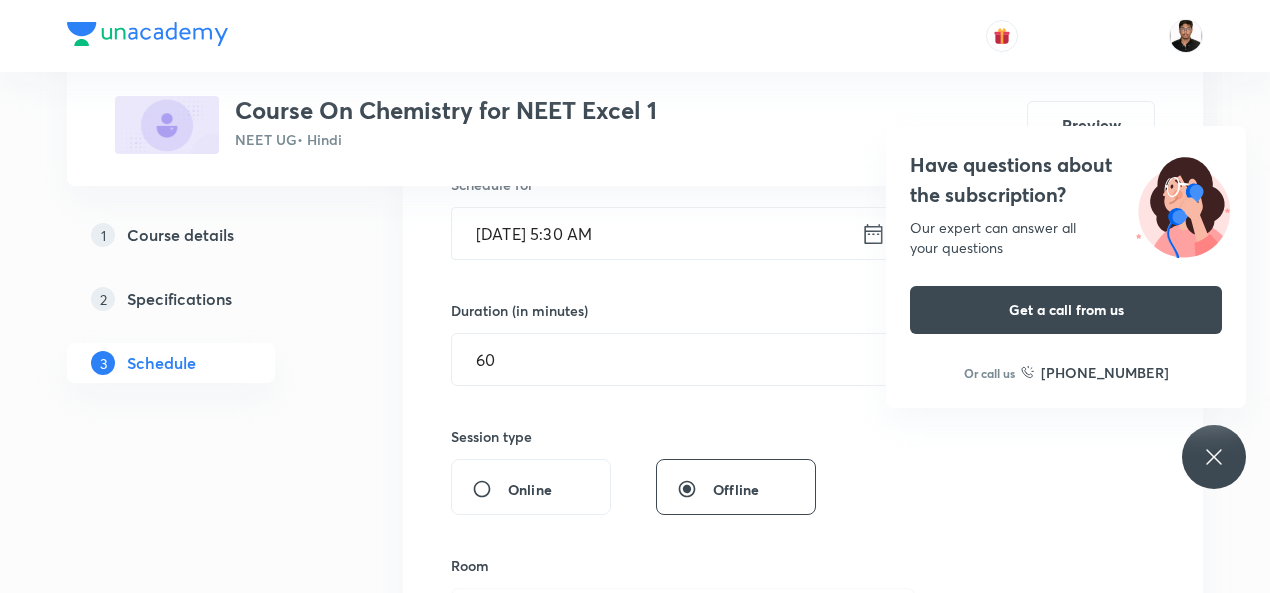 click 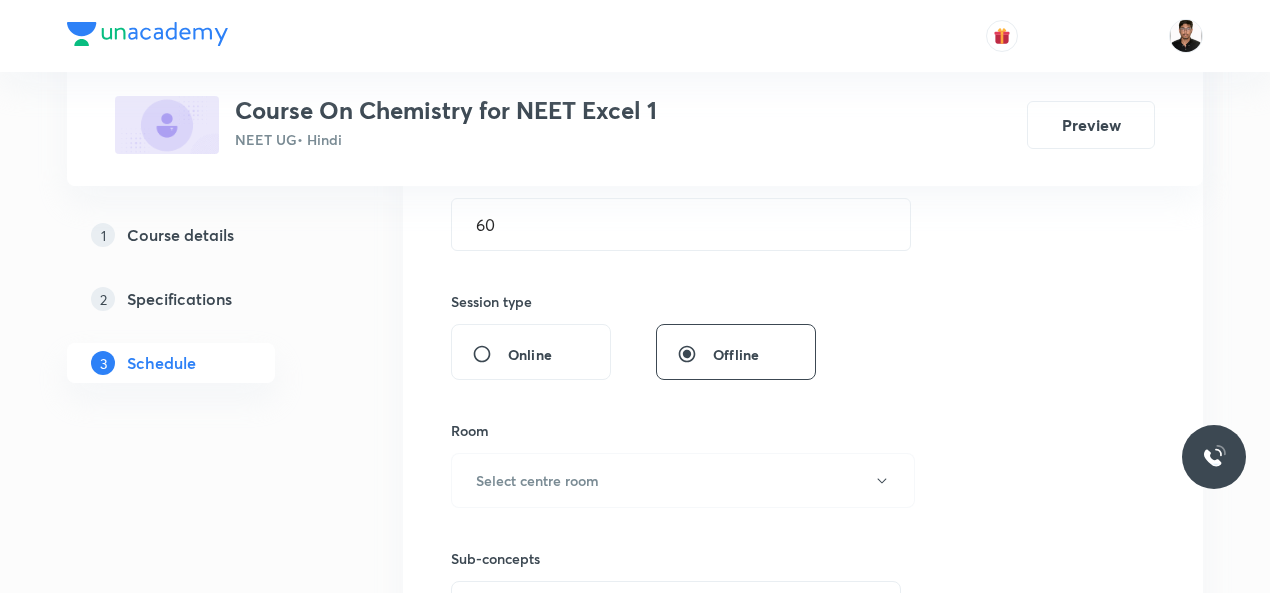 scroll, scrollTop: 719, scrollLeft: 0, axis: vertical 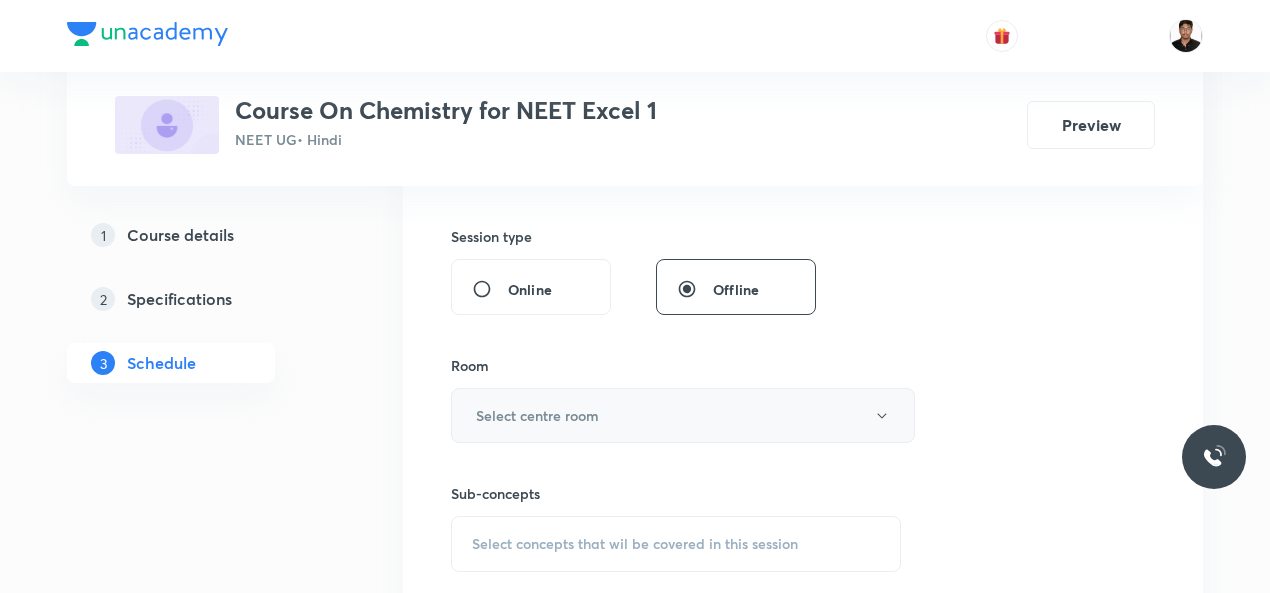 click 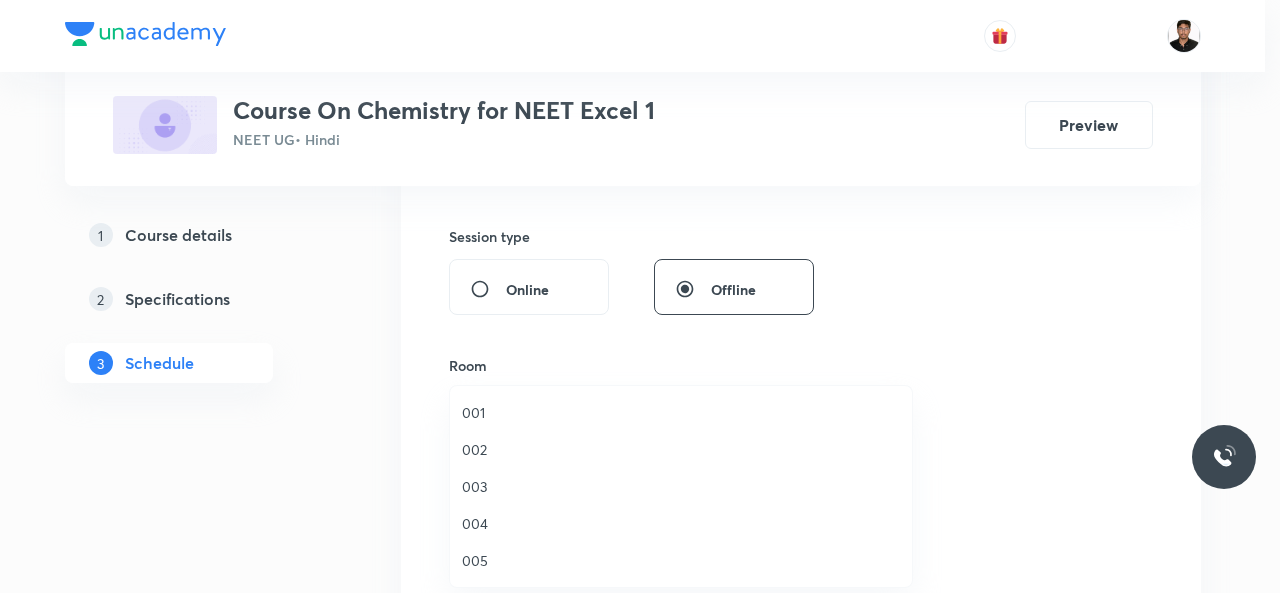 click on "002" at bounding box center [681, 449] 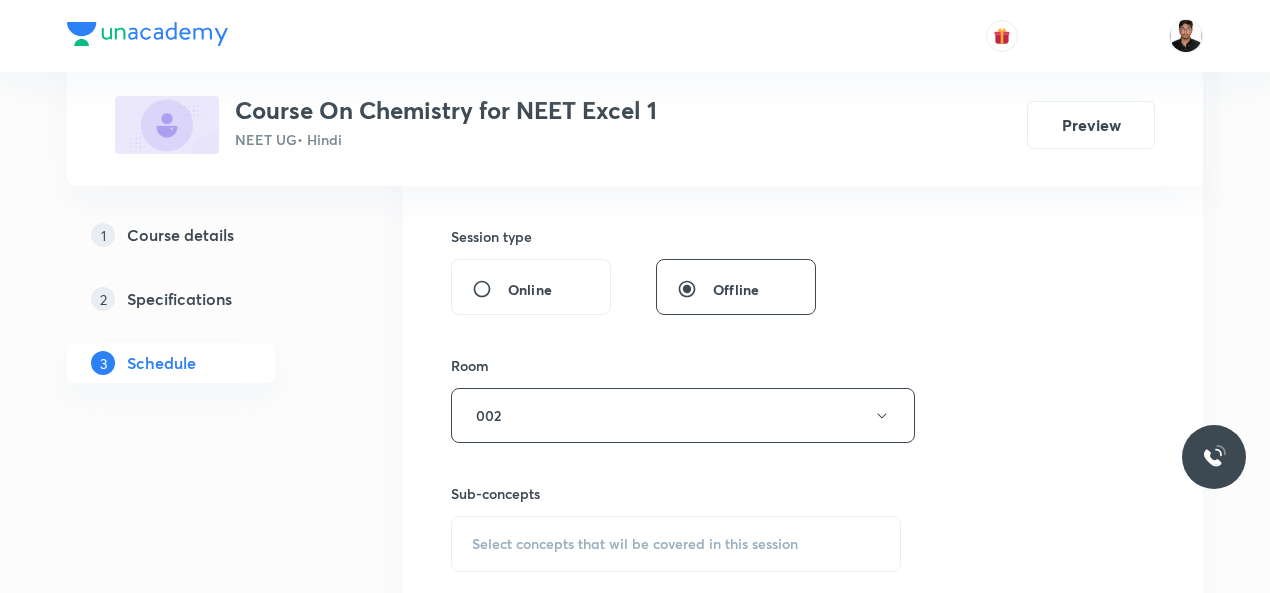click on "Select concepts that wil be covered in this session" at bounding box center (676, 544) 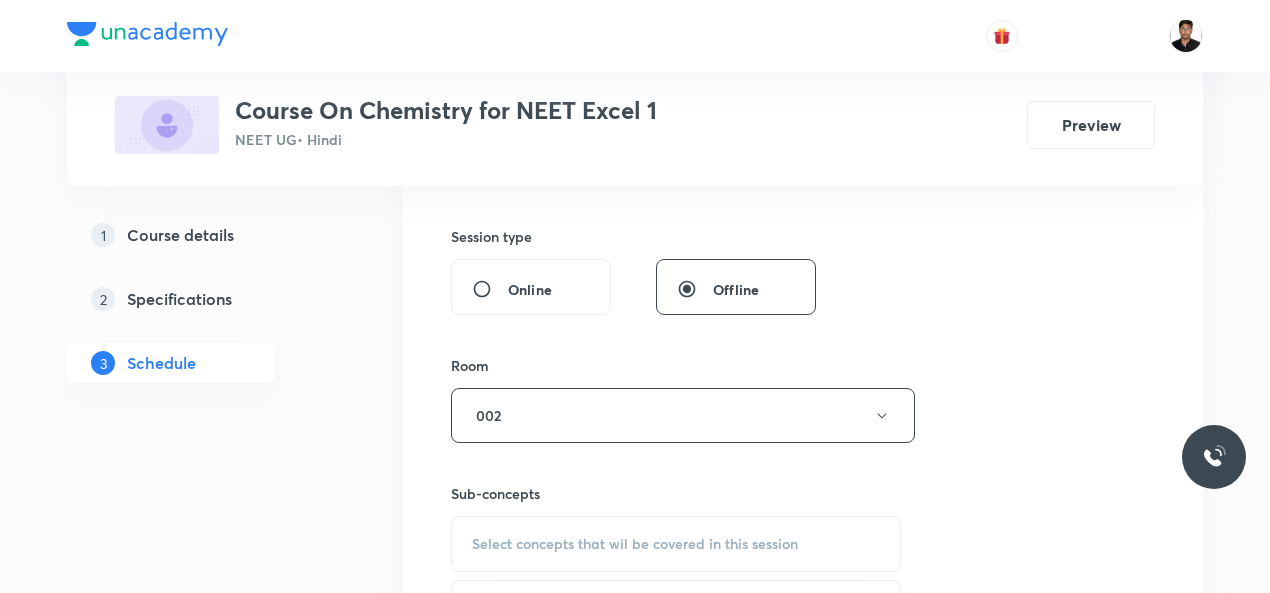 scroll, scrollTop: 754, scrollLeft: 0, axis: vertical 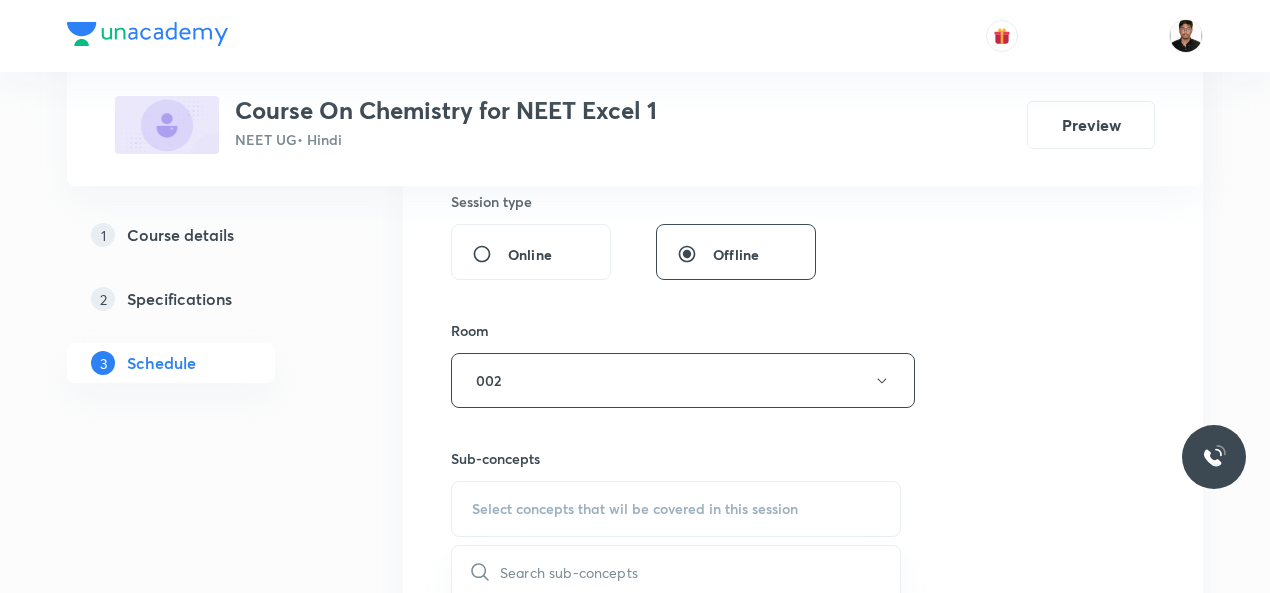 click on "Session  2 Live class Session title 0/99 ​ Schedule for Jul 10, 2025, 5:30 AM ​ Duration (in minutes) 60 ​   Session type Online Offline Room 002 Sub-concepts Select concepts that wil be covered in this session ​ Chemistry - Full Syllabus Mock Questions Chemistry - Full Syllabus Mock Questions Chemistry Previous Year Chemistry Previous Year Questions Chemistry Previous Year Questions General Topics & Mole Concept Basic Concepts Mole – Basic Introduction Percentage Composition Stoichiometry Principle of Atom Conservation (POAC) Relation between Stoichiometric Quantities Application of Mole Concept: Gravimetric Analysis Electronic Configuration Of Atoms (Hund's rule)  Quantum Numbers (Magnetic Quantum no.) Quantum Numbers(Pauli's Exclusion law) Mean Molar Mass or Molecular Mass Variation of Conductivity with Concentration Mechanism of Corrosion Atomic Structure Discovery Of Electron Some Prerequisites of Physics Discovery Of Protons And Neutrons Atomic Models Nature of Waves Planck’S Quantum Theory" at bounding box center (803, 147) 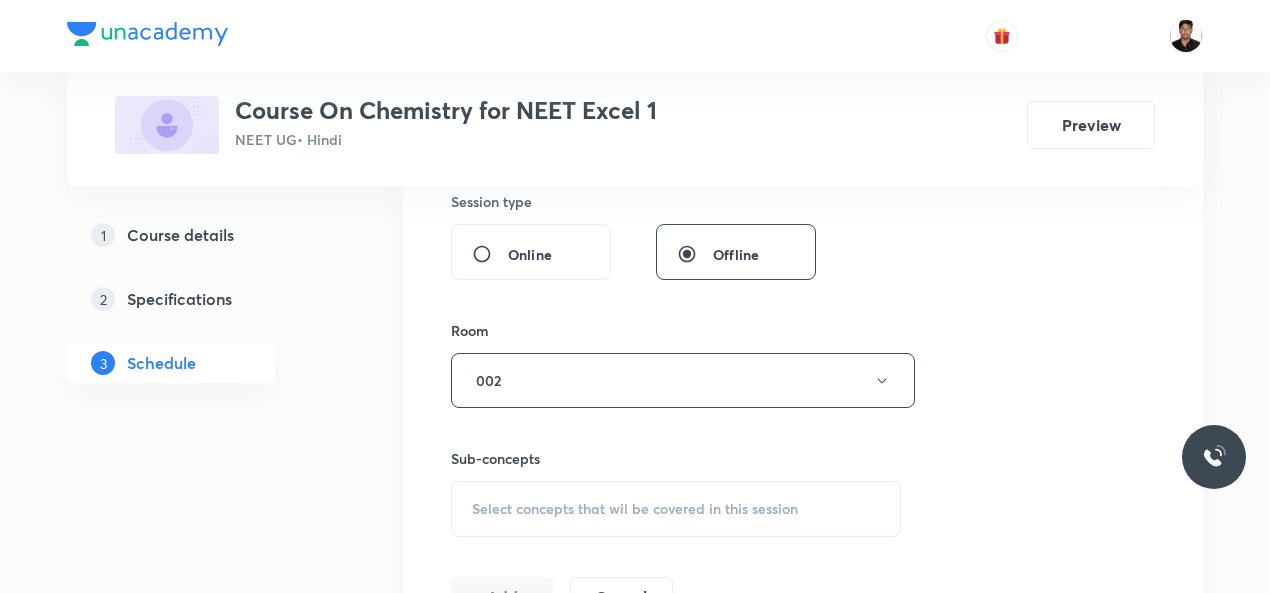 click on "Select concepts that wil be covered in this session" at bounding box center [635, 509] 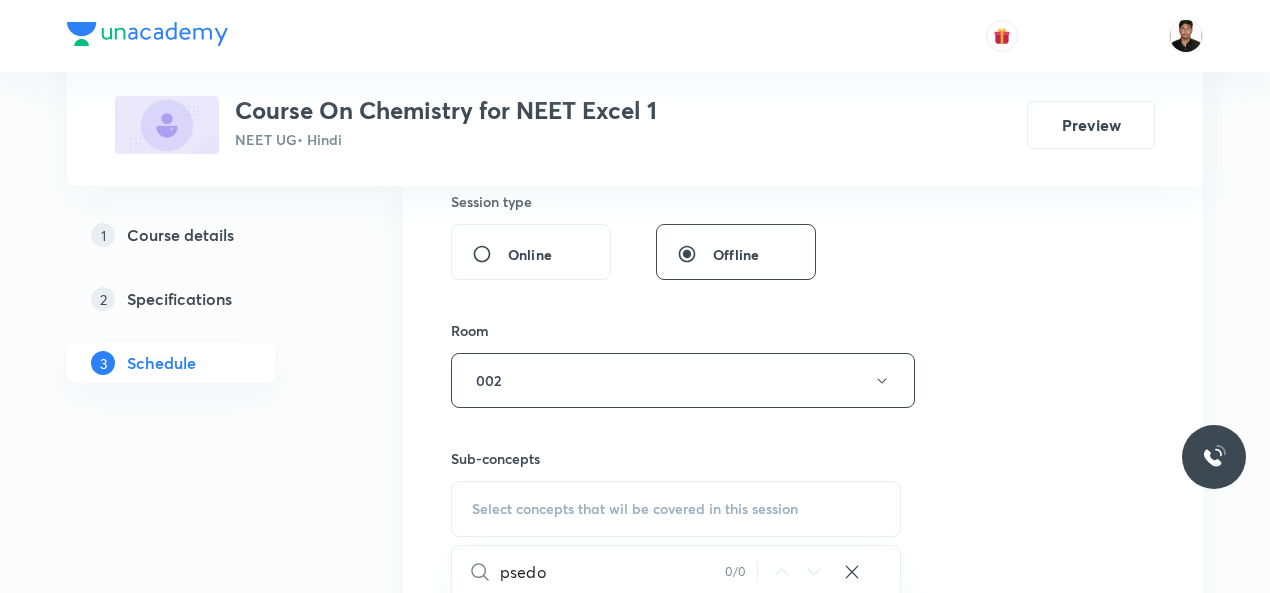 scroll, scrollTop: 13369, scrollLeft: 0, axis: vertical 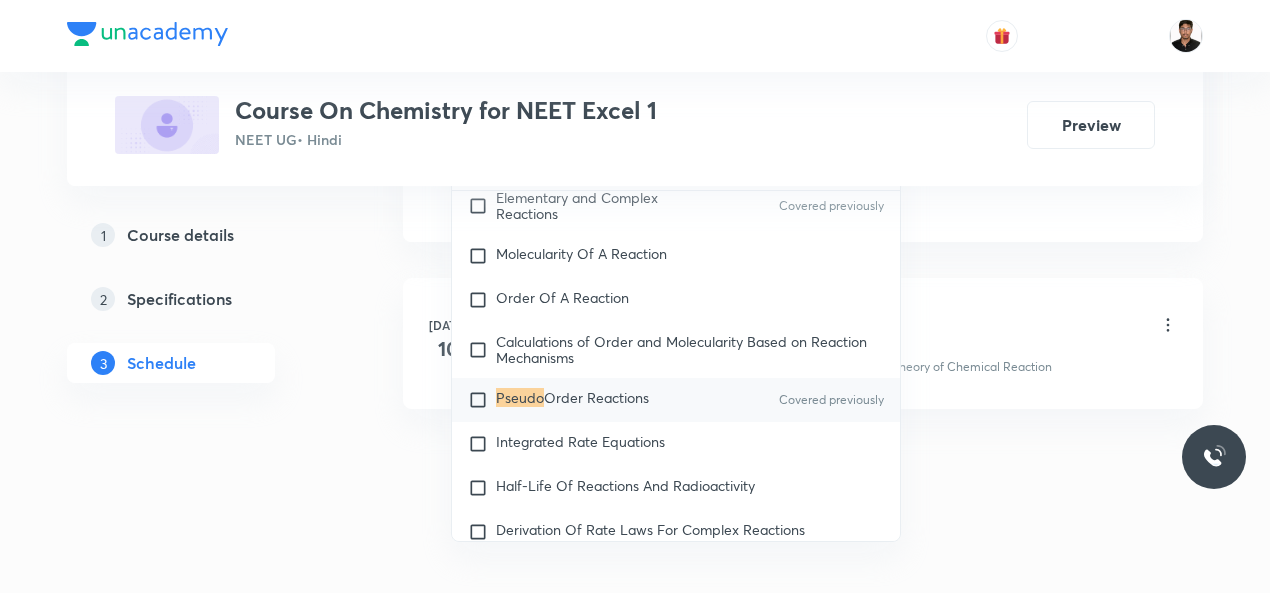 type on "pseudo" 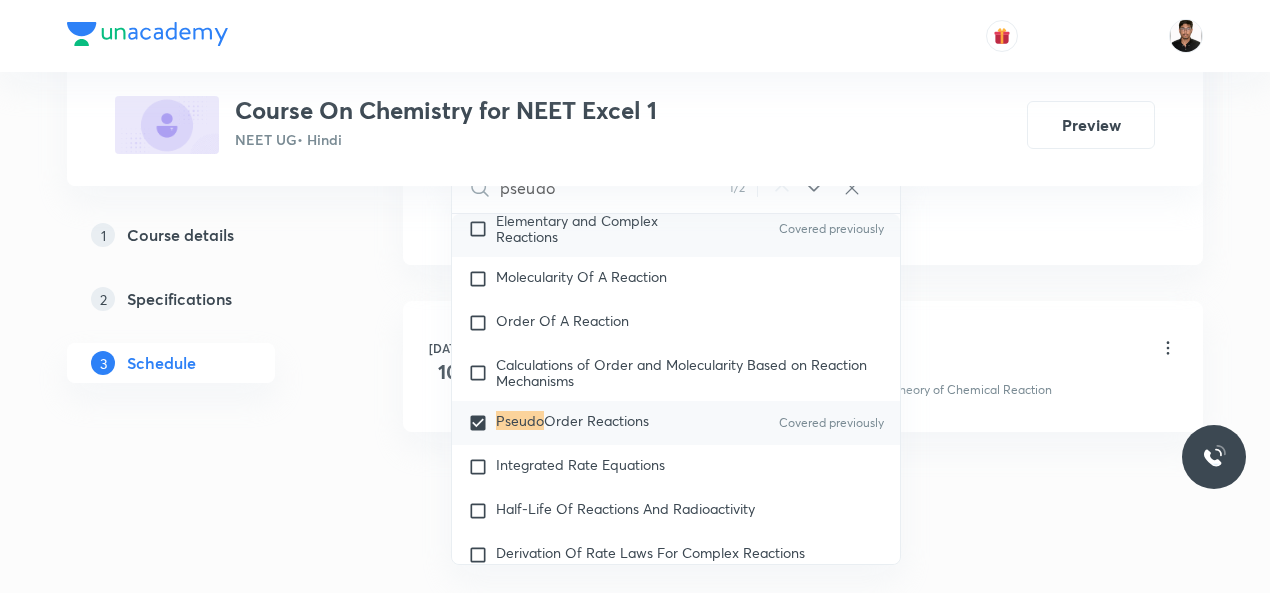 click at bounding box center [482, 229] 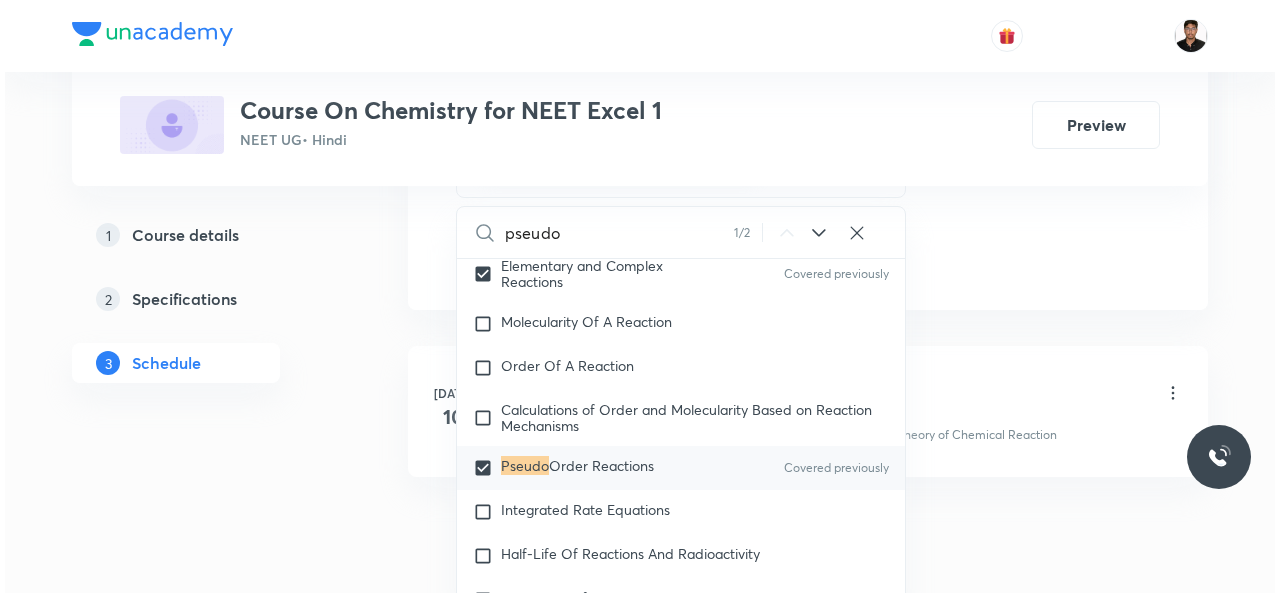 scroll, scrollTop: 13675, scrollLeft: 0, axis: vertical 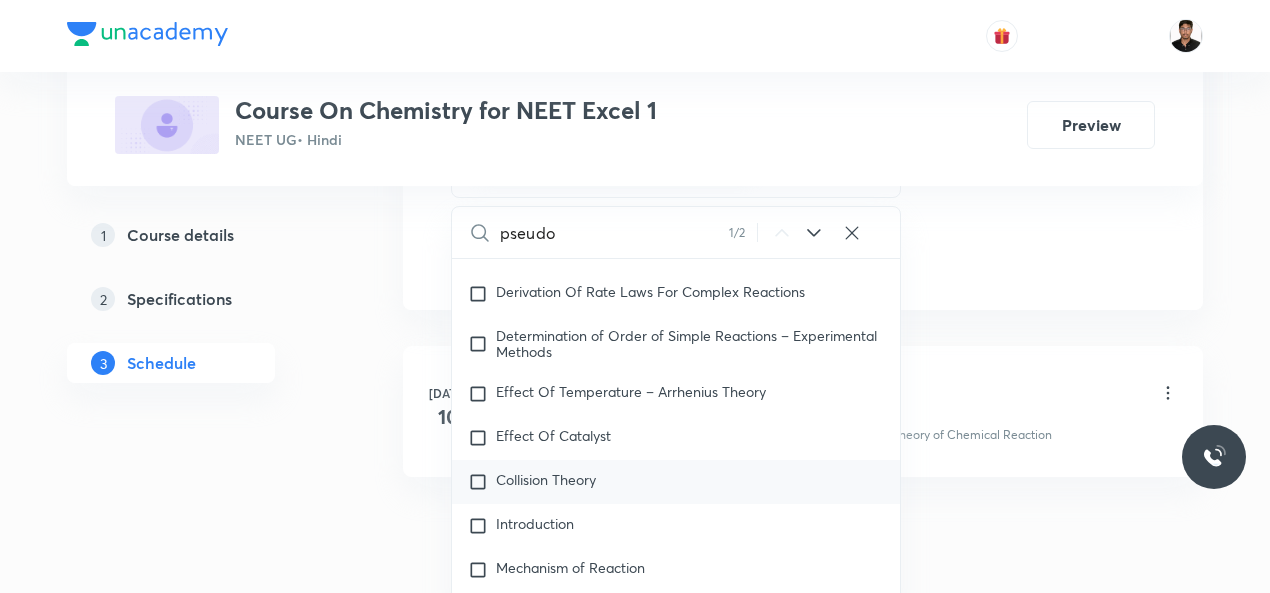 click at bounding box center (482, 482) 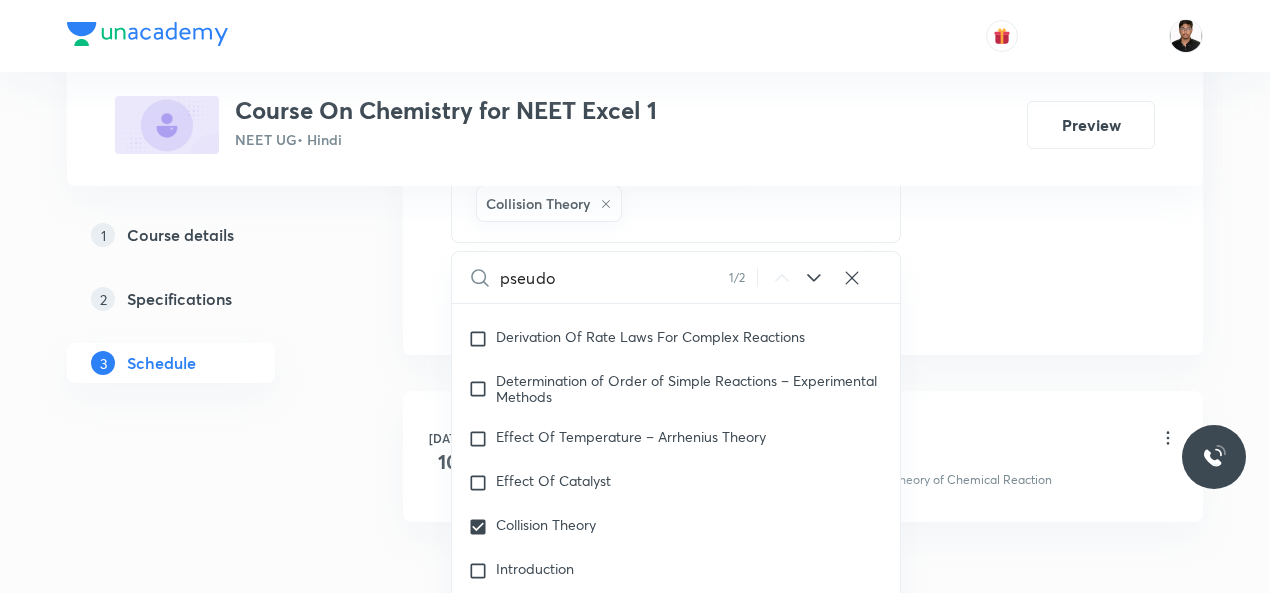 click on "Plus Courses Course On Chemistry for NEET Excel 1 NEET UG  • Hindi Preview 1 Course details 2 Specifications 3 Schedule Schedule 1  class Session  2 Live class Session title 0/99 ​ Schedule for Jul 10, 2025, 5:30 AM ​ Duration (in minutes) 60 ​   Session type Online Offline Room 002 Sub-concepts Pseudo Order Reactions Elementary and Complex Reactions Collision Theory CLEAR pseudo 1 / 2 ​ Chemistry - Full Syllabus Mock Questions Chemistry - Full Syllabus Mock Questions Chemistry Previous Year Chemistry Previous Year Questions Chemistry Previous Year Questions General Topics & Mole Concept Basic Concepts Mole – Basic Introduction Percentage Composition Stoichiometry Principle of Atom Conservation (POAC) Relation between Stoichiometric Quantities Application of Mole Concept: Gravimetric Analysis Electronic Configuration Of Atoms (Hund's rule)  Quantum Numbers (Magnetic Quantum no.) Quantum Numbers(Pauli's Exclusion law) Mean Molar Mass or Molecular Mass Variation of Conductivity with Concentration pH" at bounding box center [635, -188] 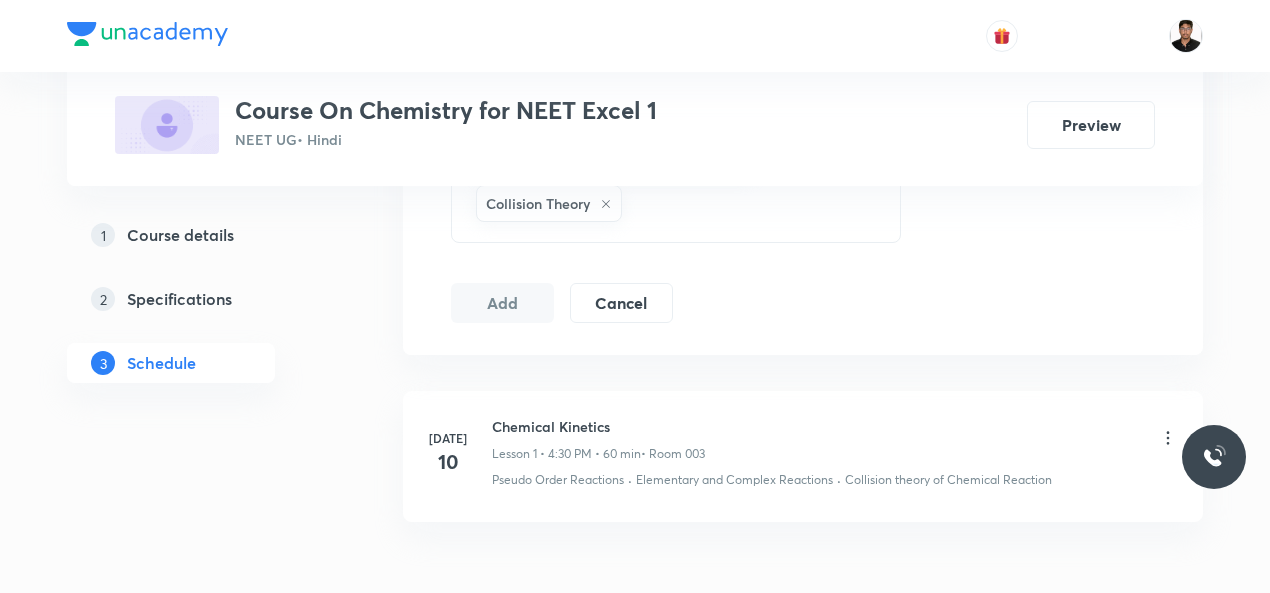 click 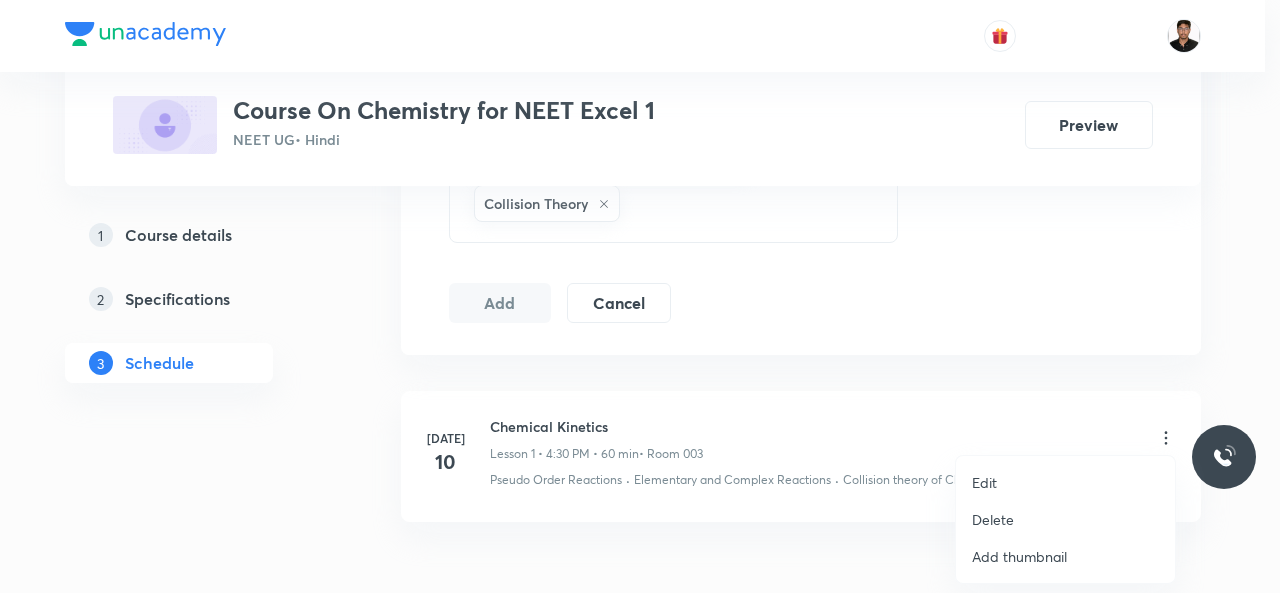 click at bounding box center [640, 296] 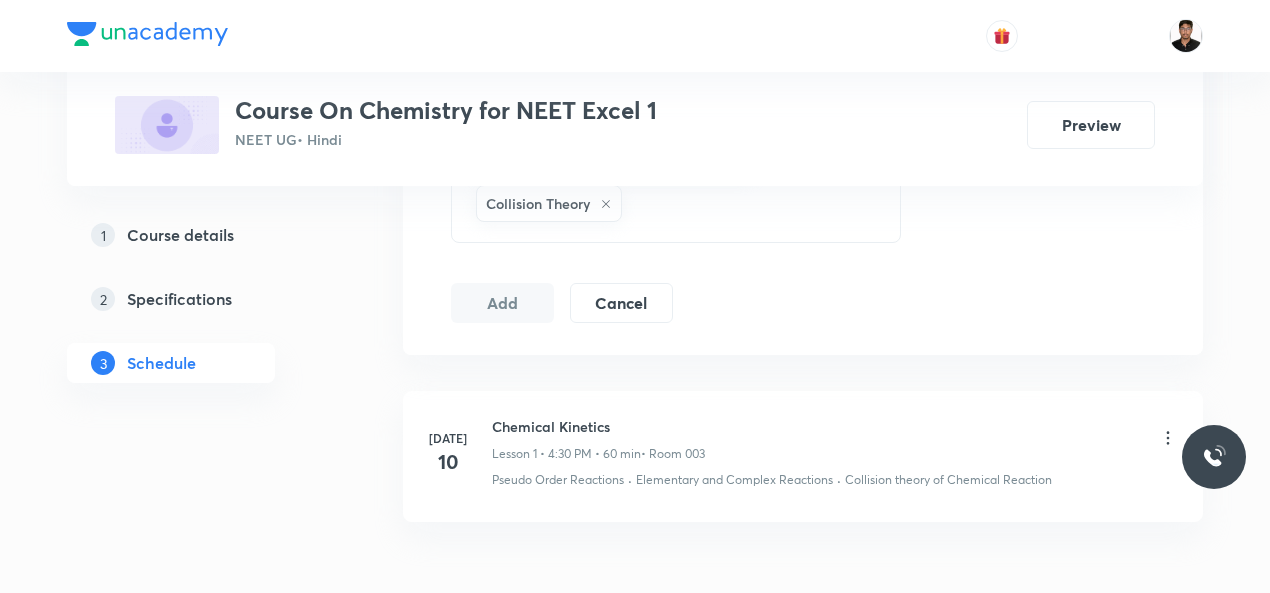 click 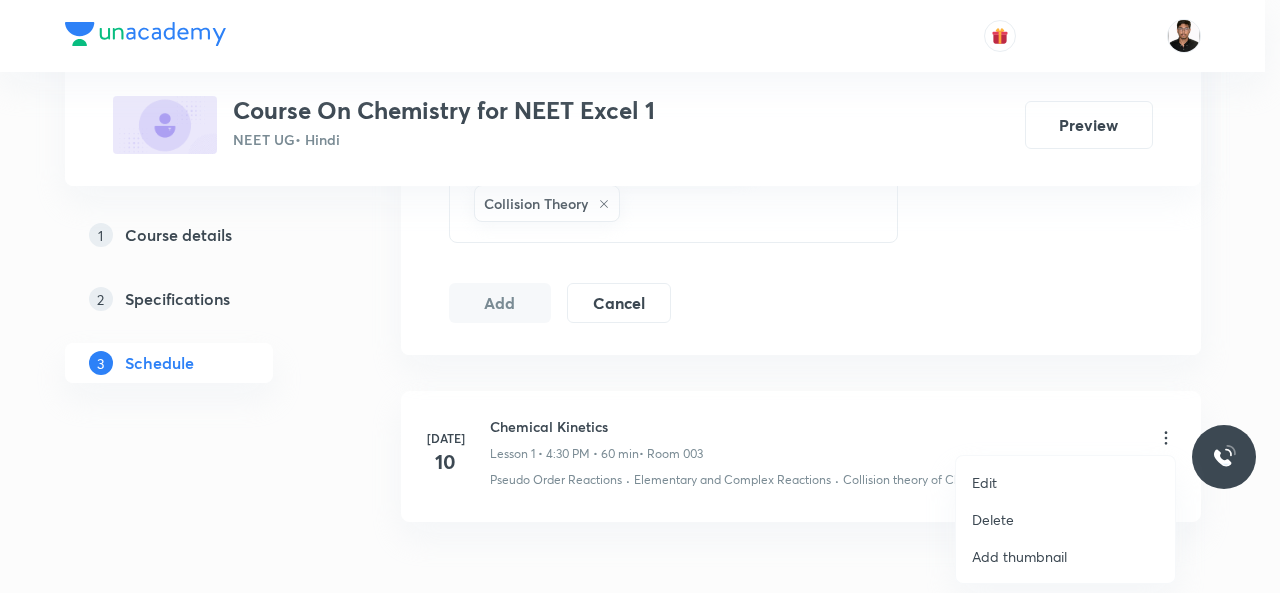 click on "Edit" at bounding box center (1065, 482) 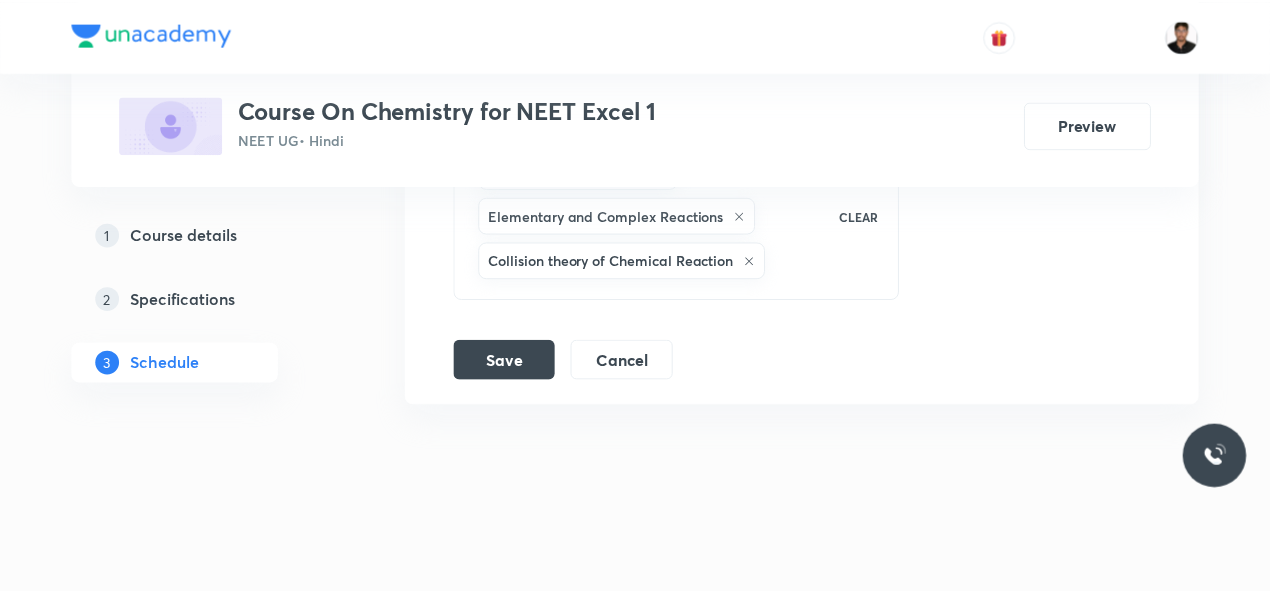 scroll, scrollTop: 1098, scrollLeft: 0, axis: vertical 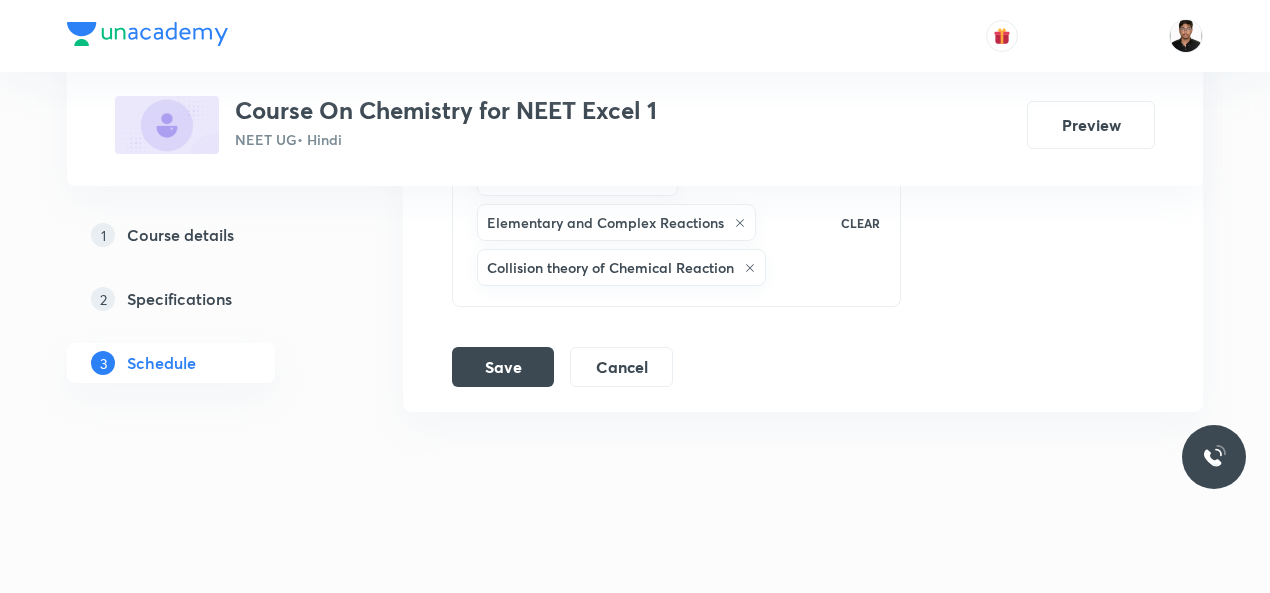 click on "Schedule 1  class Chemical Kinetics Lesson 1  • Room 003 Pseudo Order Reactions · Elementary and Complex Reactions · Collision theory of Chemical Reaction Session  1 Live class Session title 17/99 Chemical Kinetics ​ Schedule for Jul 10, 2025, 4:30 PM ​ Duration (in minutes) 60 ​   Session type Online Offline Room 003 Sub-concepts Pseudo Order Reactions Elementary and Complex Reactions Collision theory of Chemical Reaction CLEAR Save Cancel" at bounding box center (803, -98) 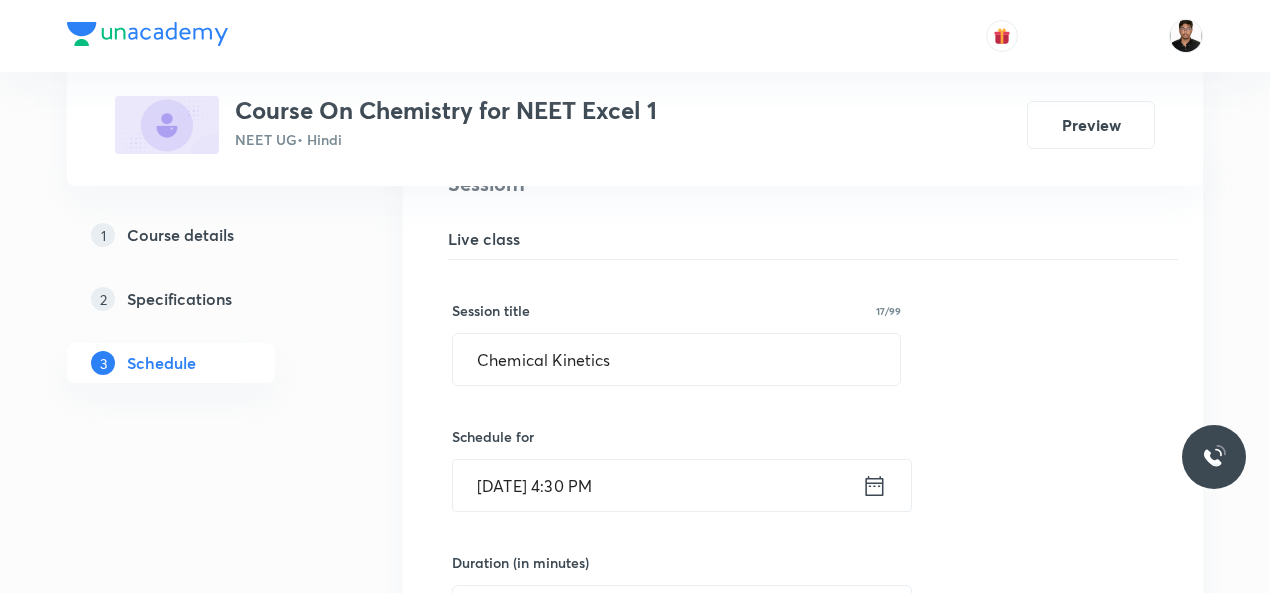 scroll, scrollTop: 258, scrollLeft: 0, axis: vertical 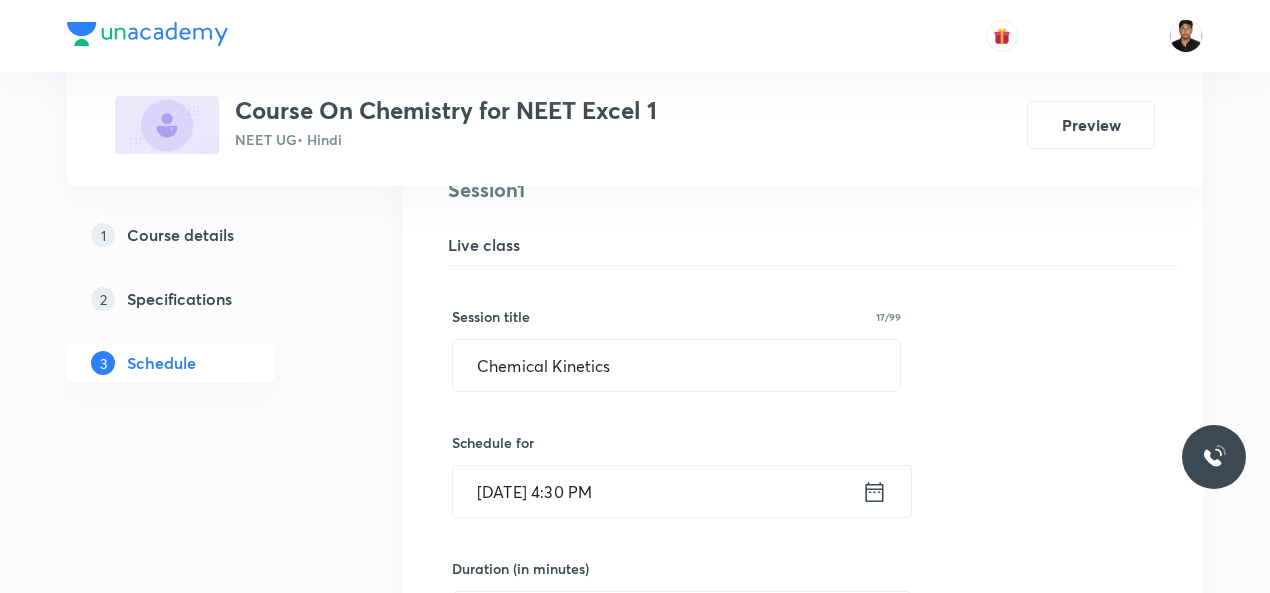 click on "Jul 10, 2025, 4:30 PM" at bounding box center (657, 491) 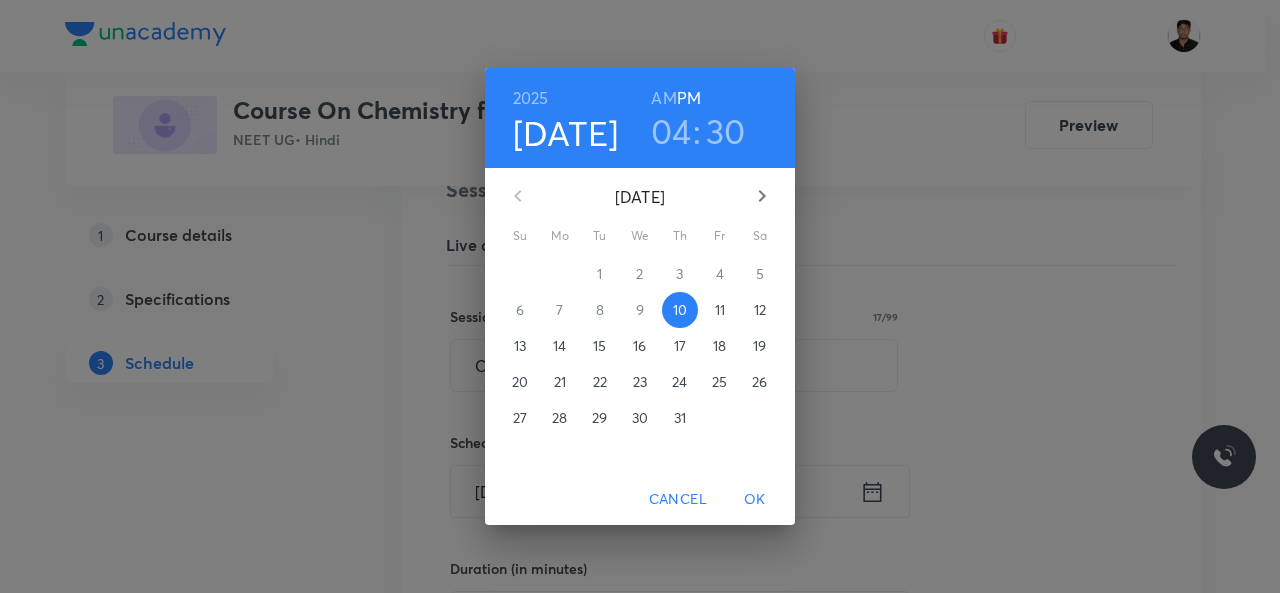click on "04" at bounding box center (671, 131) 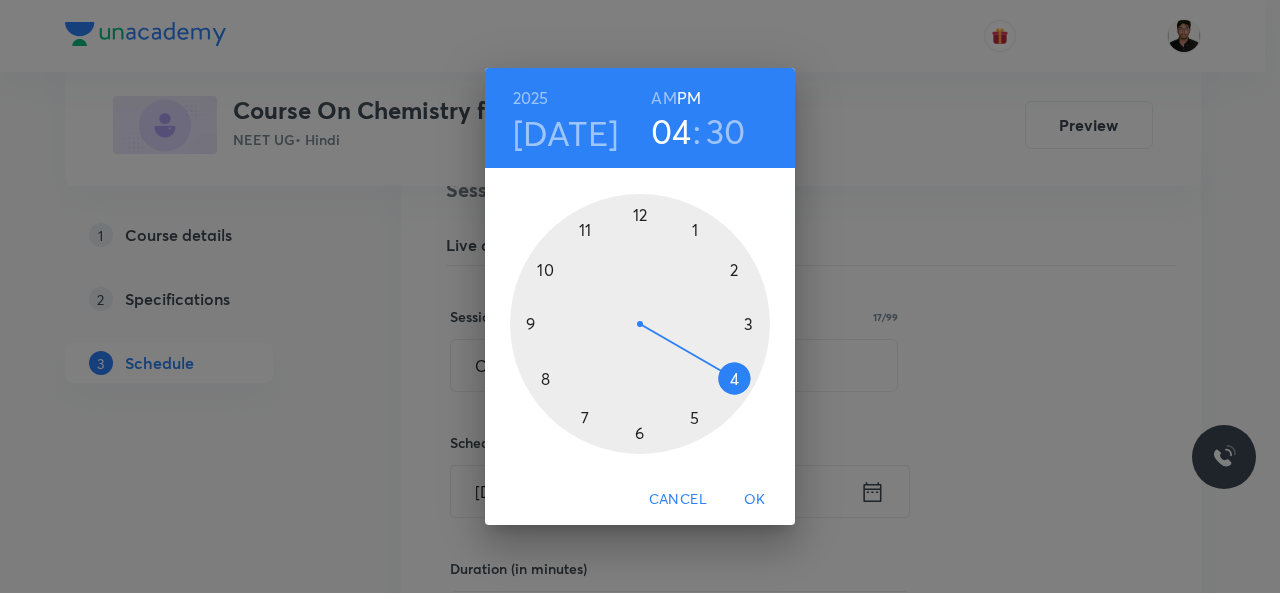 click at bounding box center (640, 324) 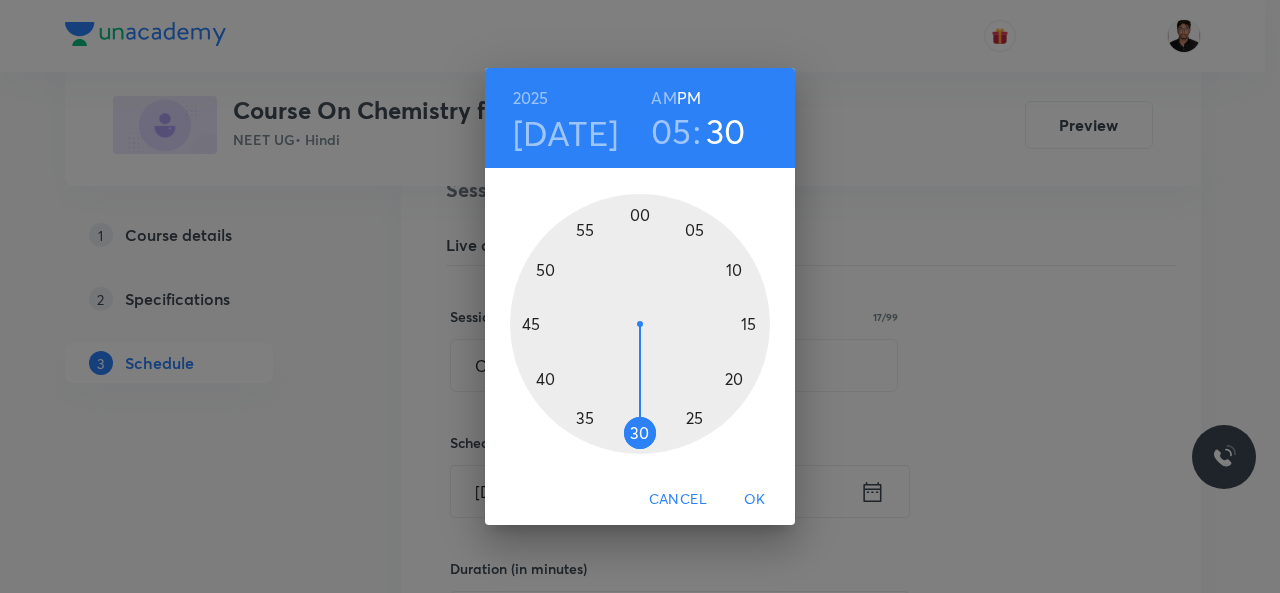 click on "OK" at bounding box center (755, 499) 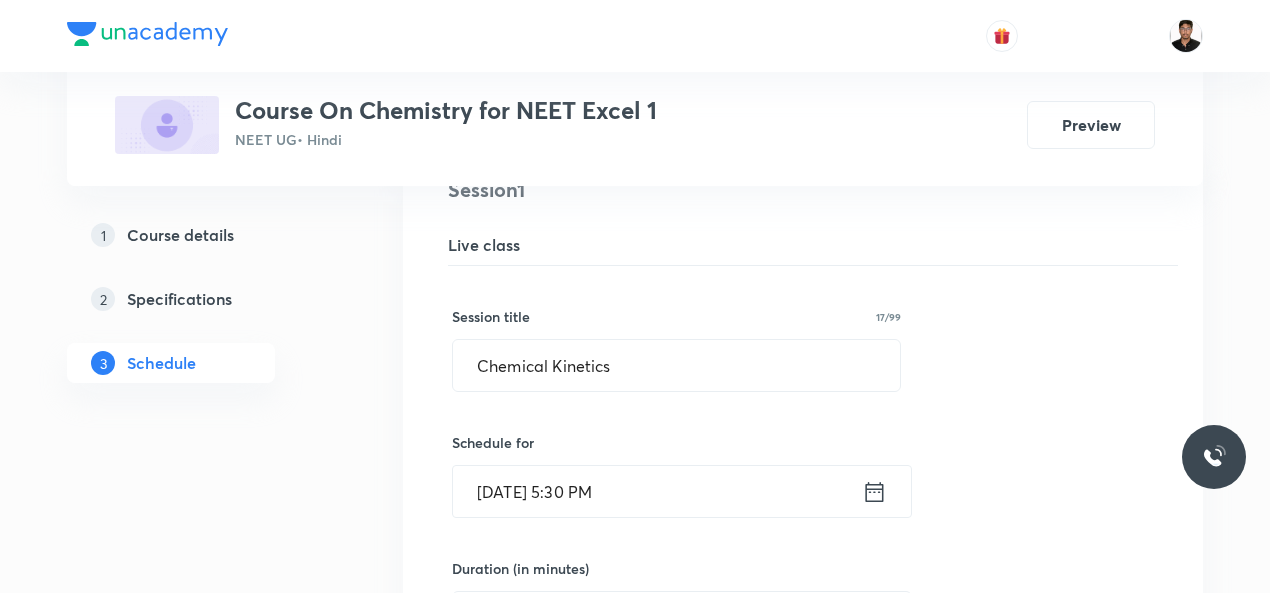 click on "Session title 17/99 Chemical Kinetics ​ Schedule for Jul 10, 2025, 5:30 PM ​ Duration (in minutes) 60 ​   Session type Online Offline Room 003 Sub-concepts Pseudo Order Reactions Elementary and Complex Reactions Collision theory of Chemical Reaction CLEAR Save Cancel" at bounding box center [803, 746] 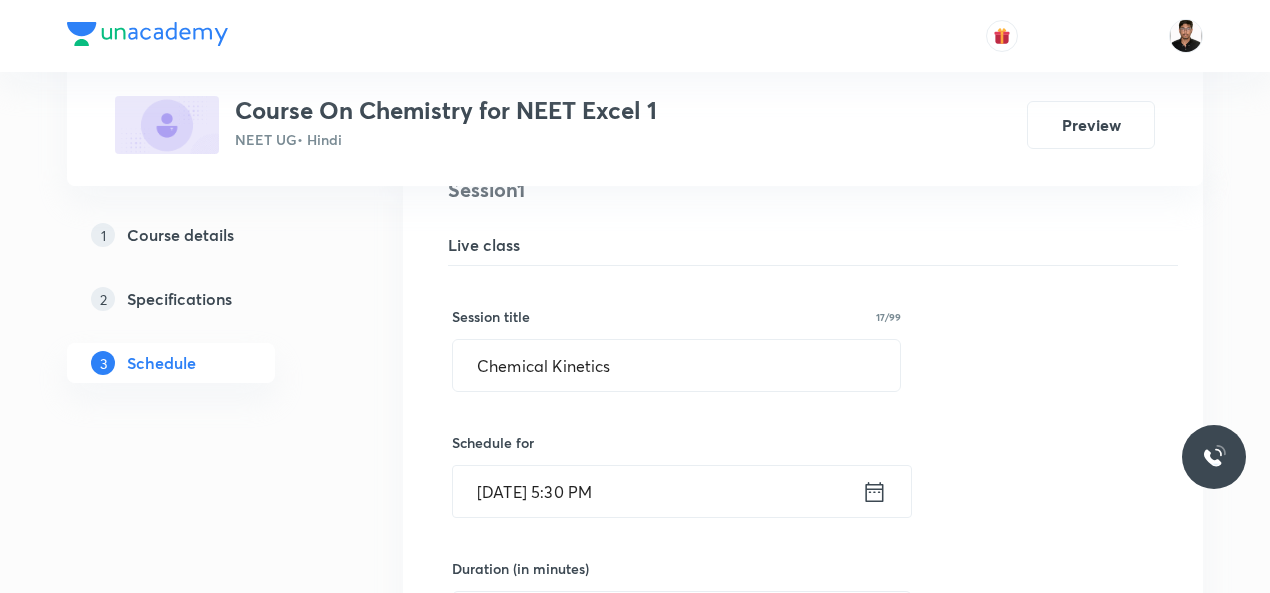 scroll, scrollTop: 778, scrollLeft: 0, axis: vertical 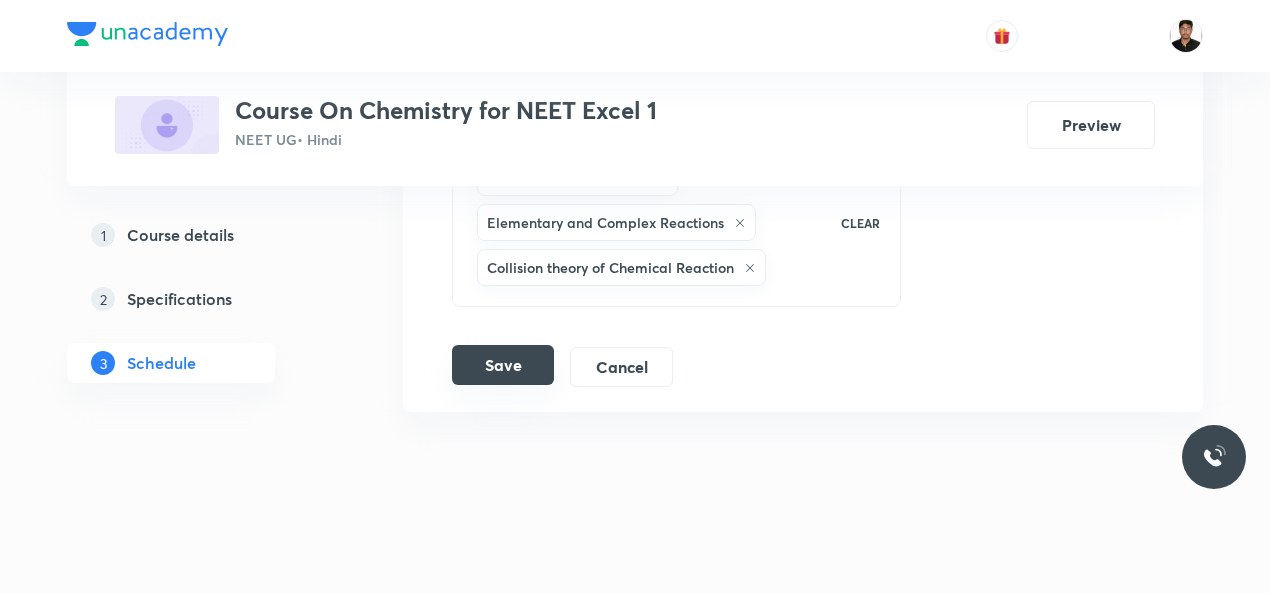 click on "Save" at bounding box center [503, 365] 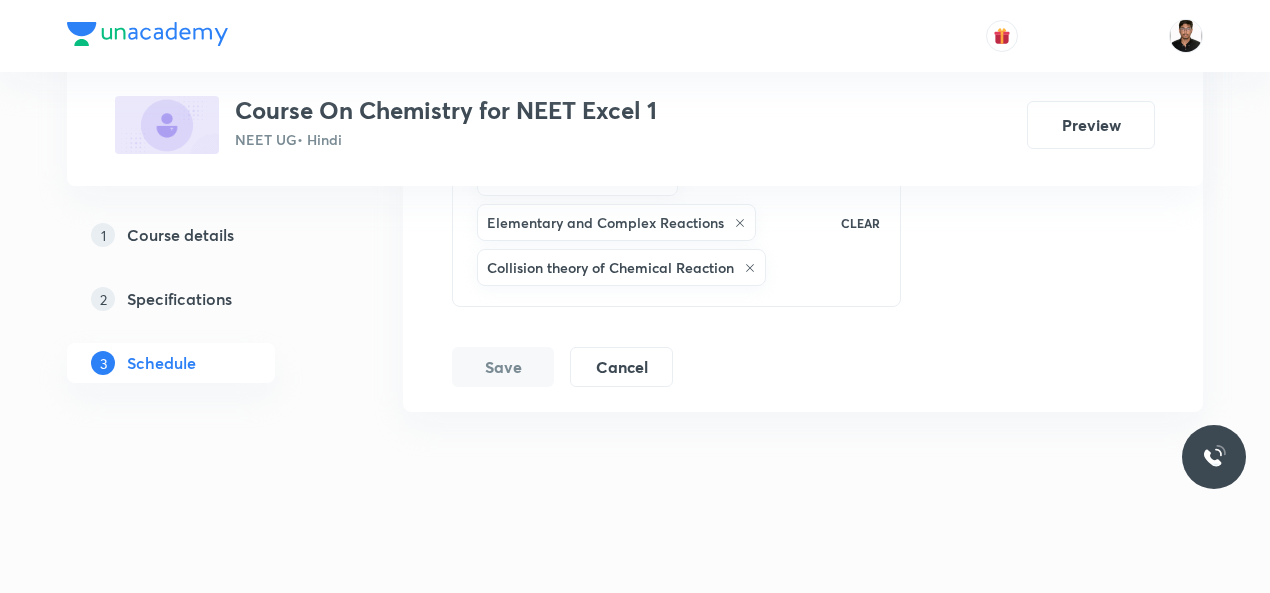 scroll, scrollTop: 245, scrollLeft: 0, axis: vertical 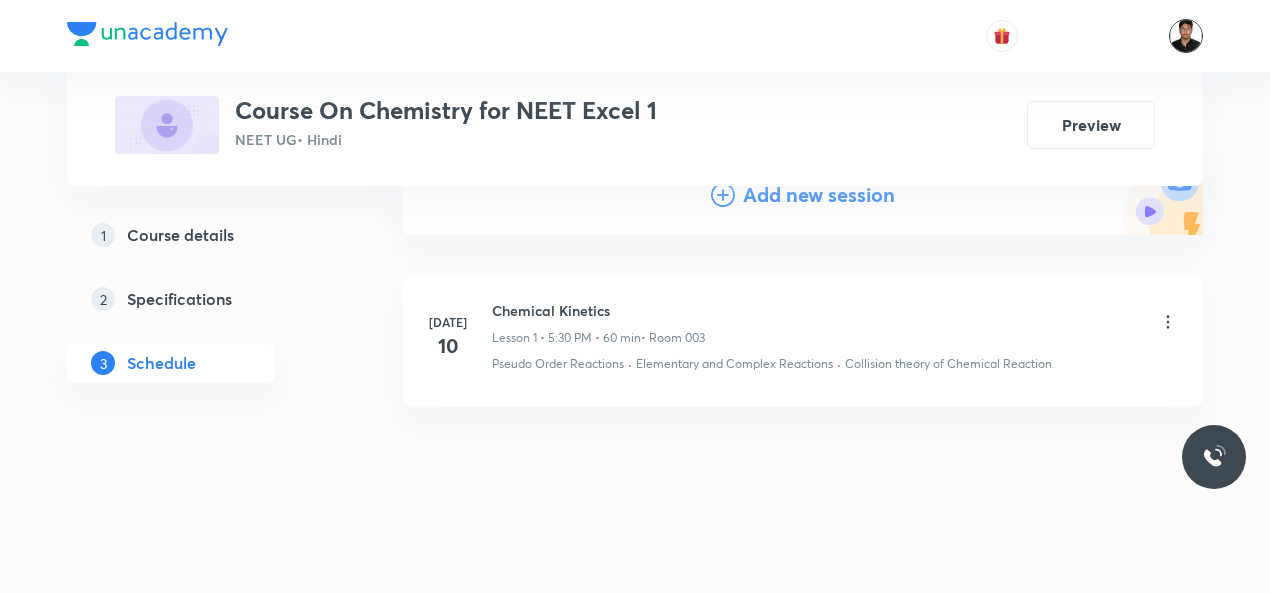 click at bounding box center [1186, 36] 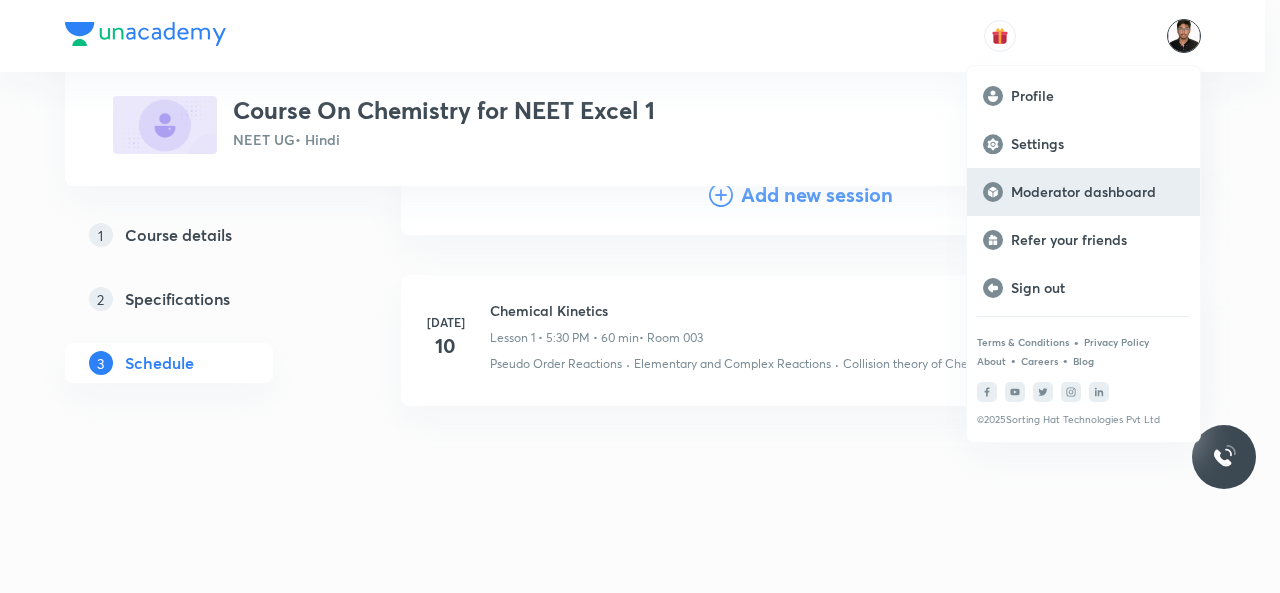 click on "Moderator dashboard" at bounding box center (1097, 192) 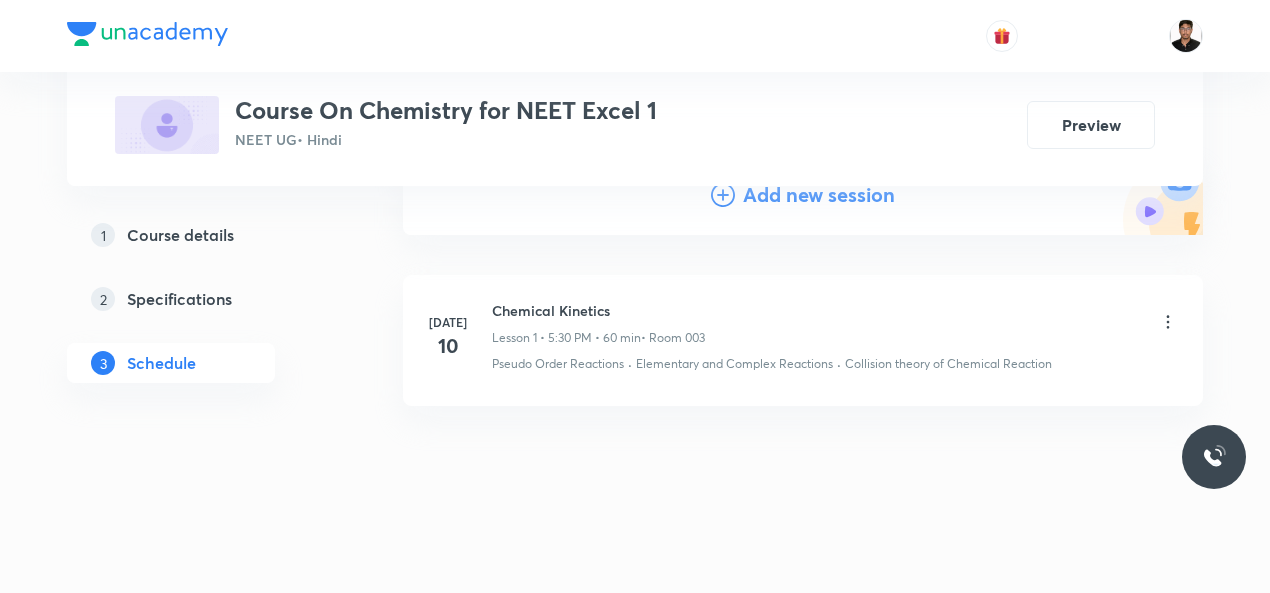 scroll, scrollTop: 0, scrollLeft: 0, axis: both 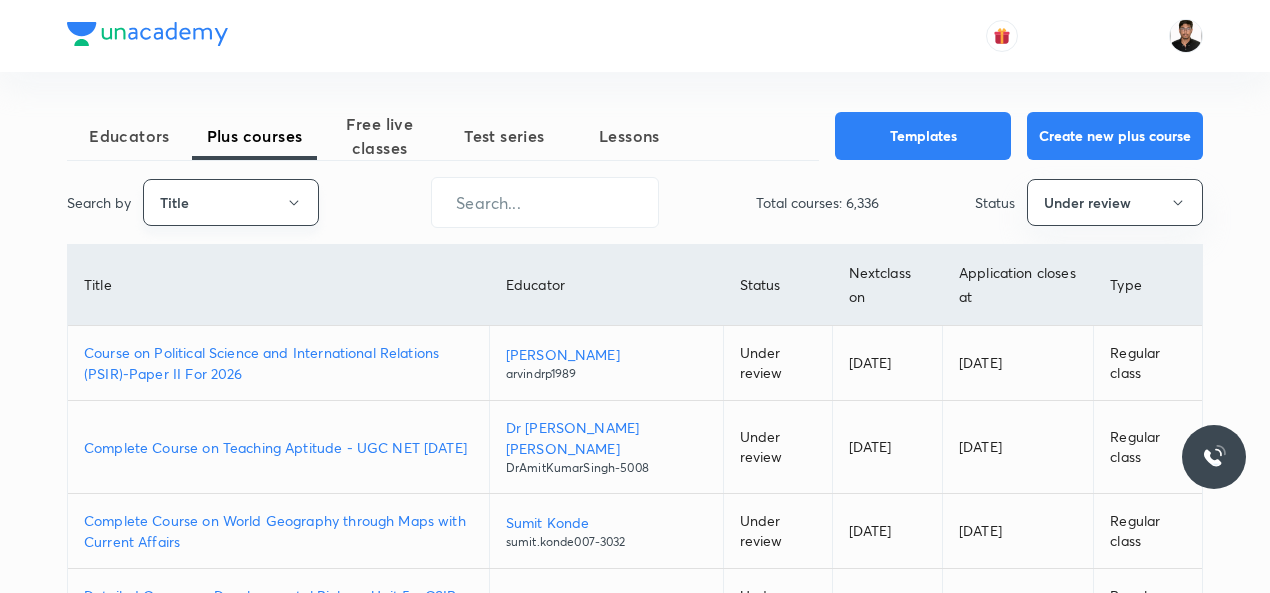 click 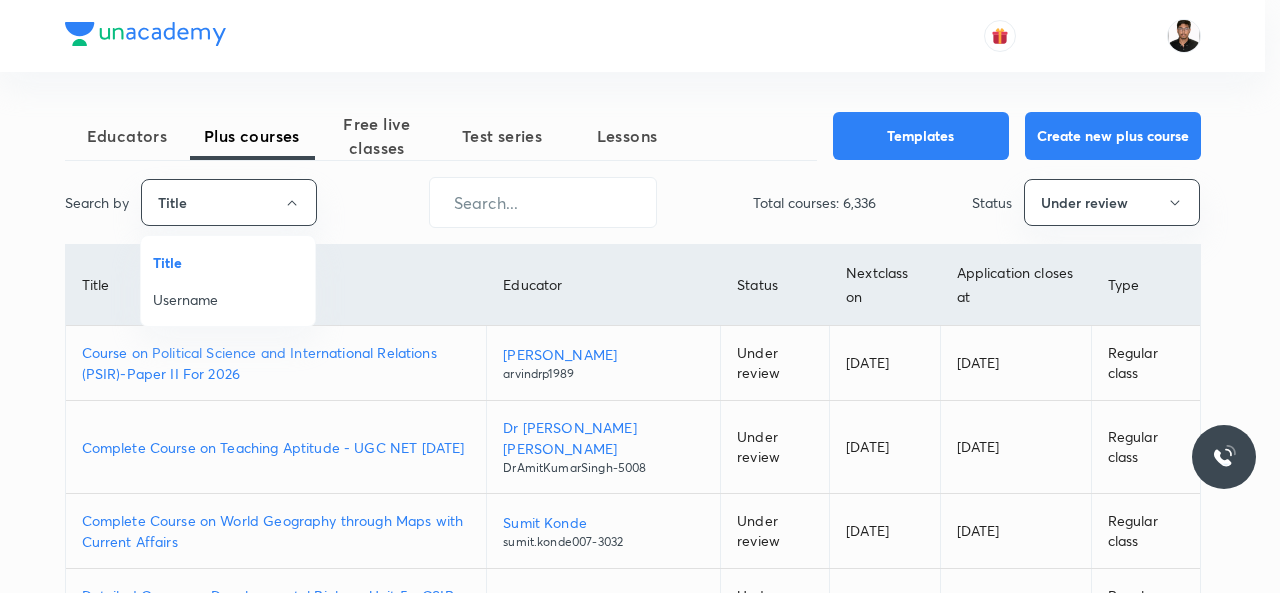 click on "Username" at bounding box center (228, 299) 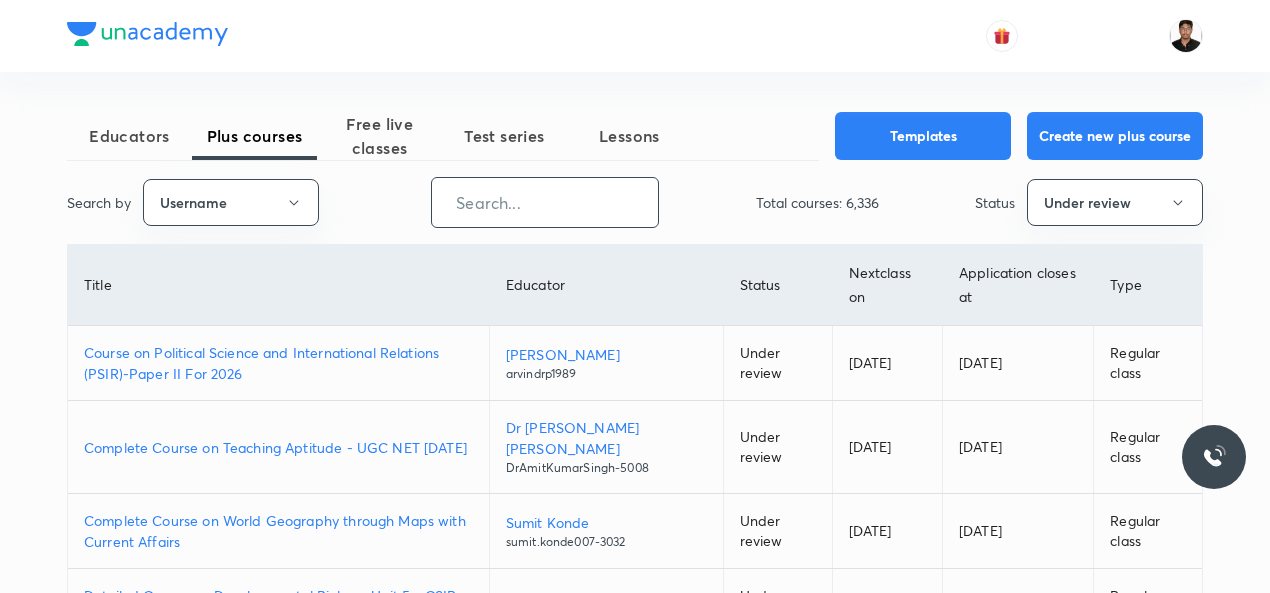 click at bounding box center [545, 202] 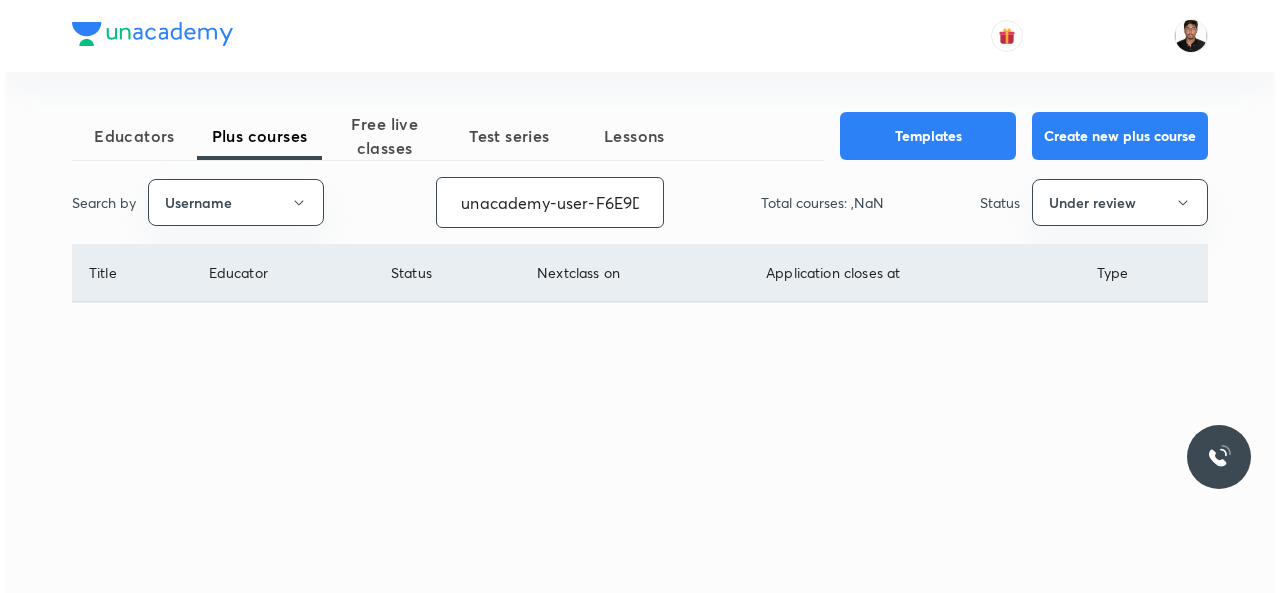 scroll, scrollTop: 0, scrollLeft: 82, axis: horizontal 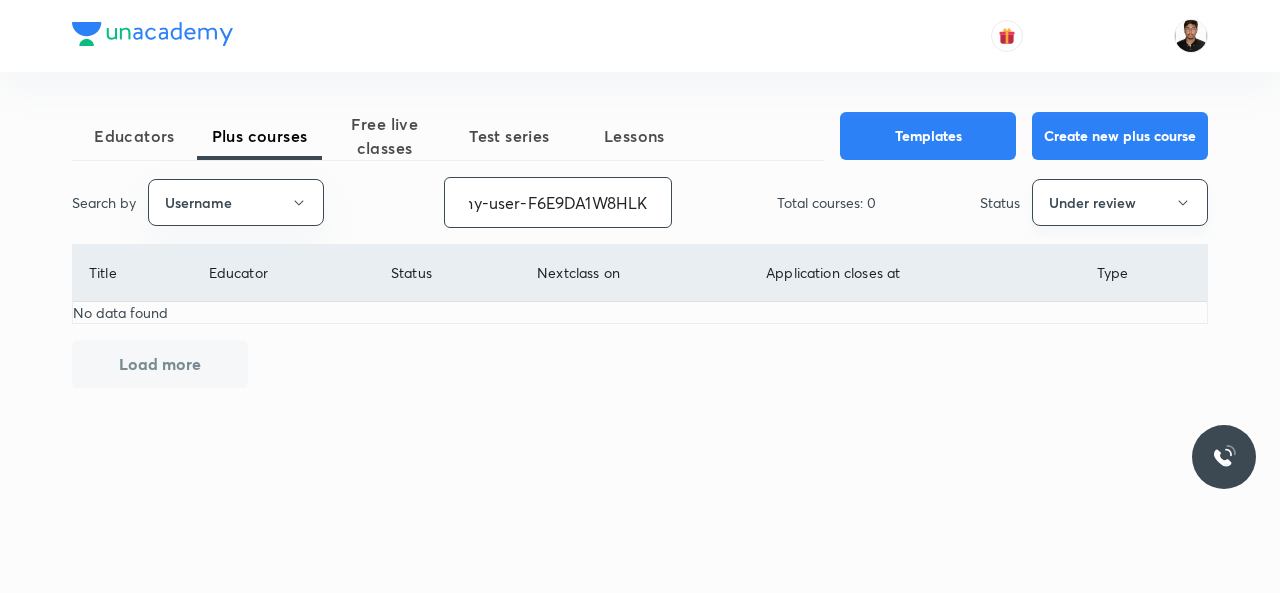 type on "unacademy-user-F6E9DA1W8HLK" 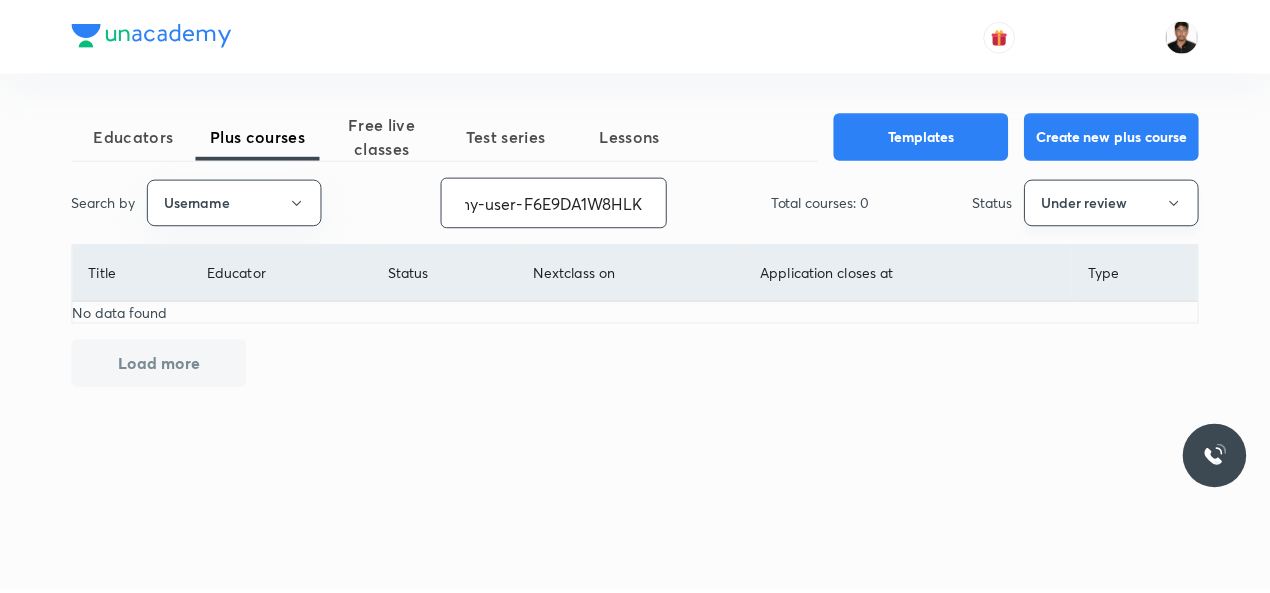 scroll, scrollTop: 0, scrollLeft: 0, axis: both 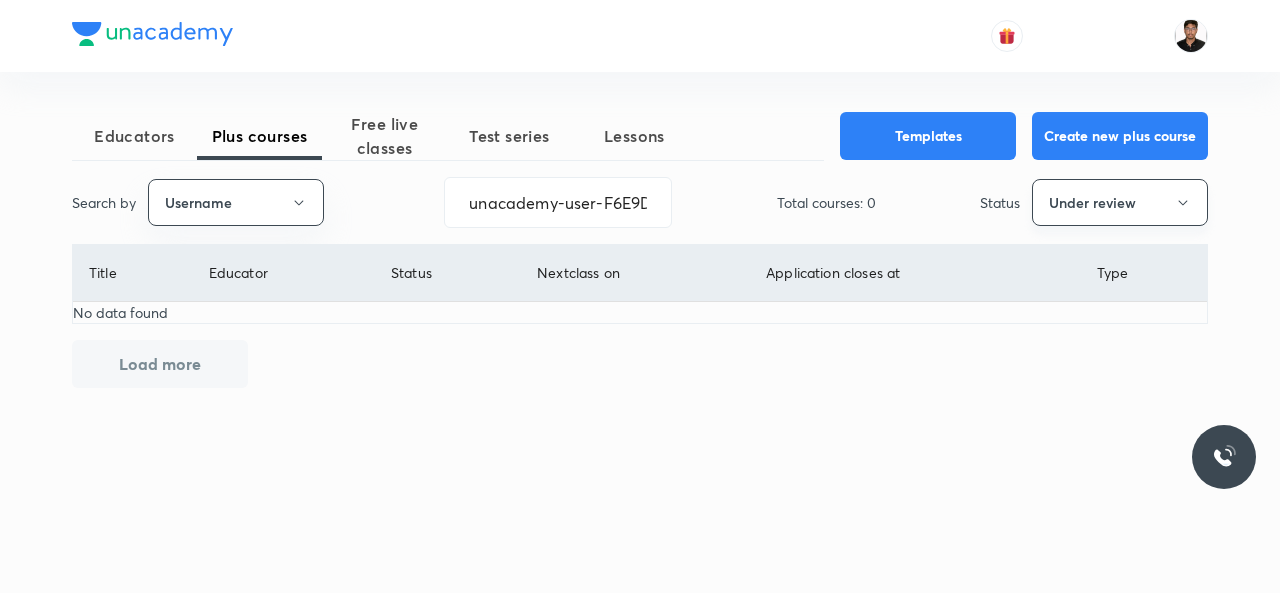 click on "Under review" at bounding box center (1120, 202) 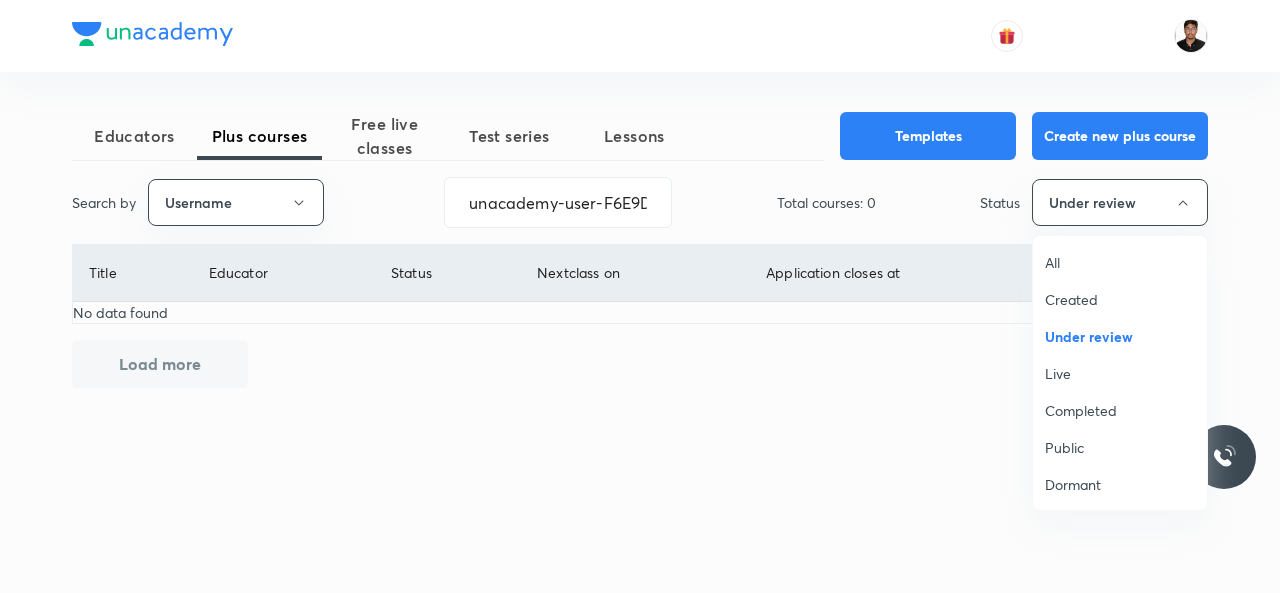 click on "All" at bounding box center (1120, 262) 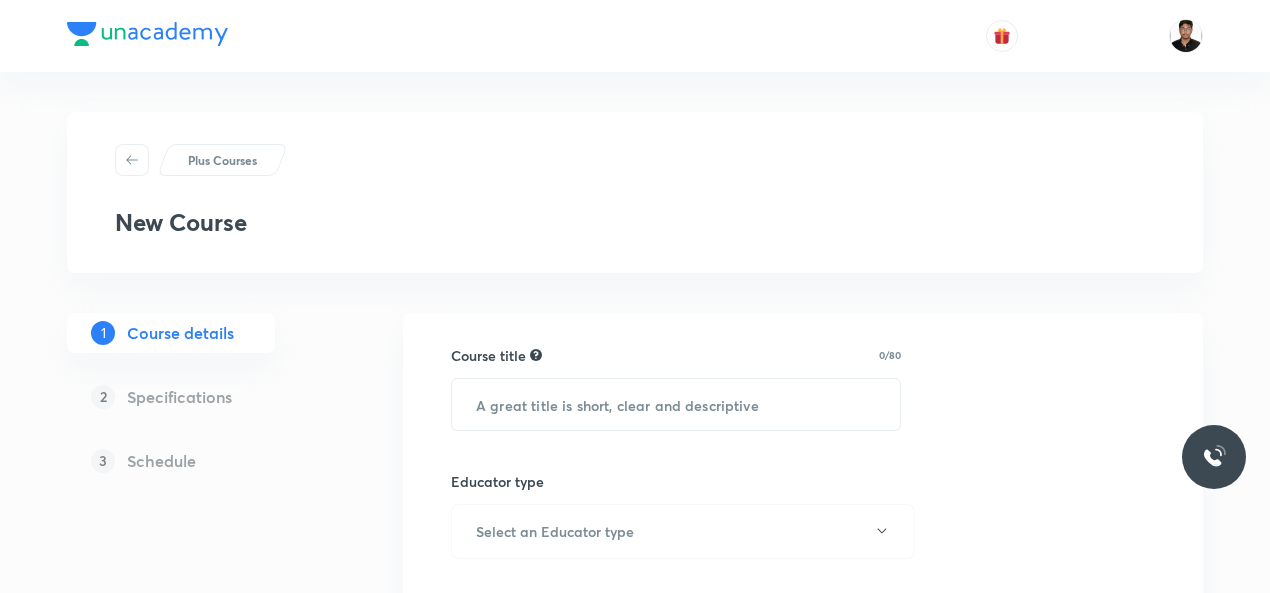 scroll, scrollTop: 0, scrollLeft: 0, axis: both 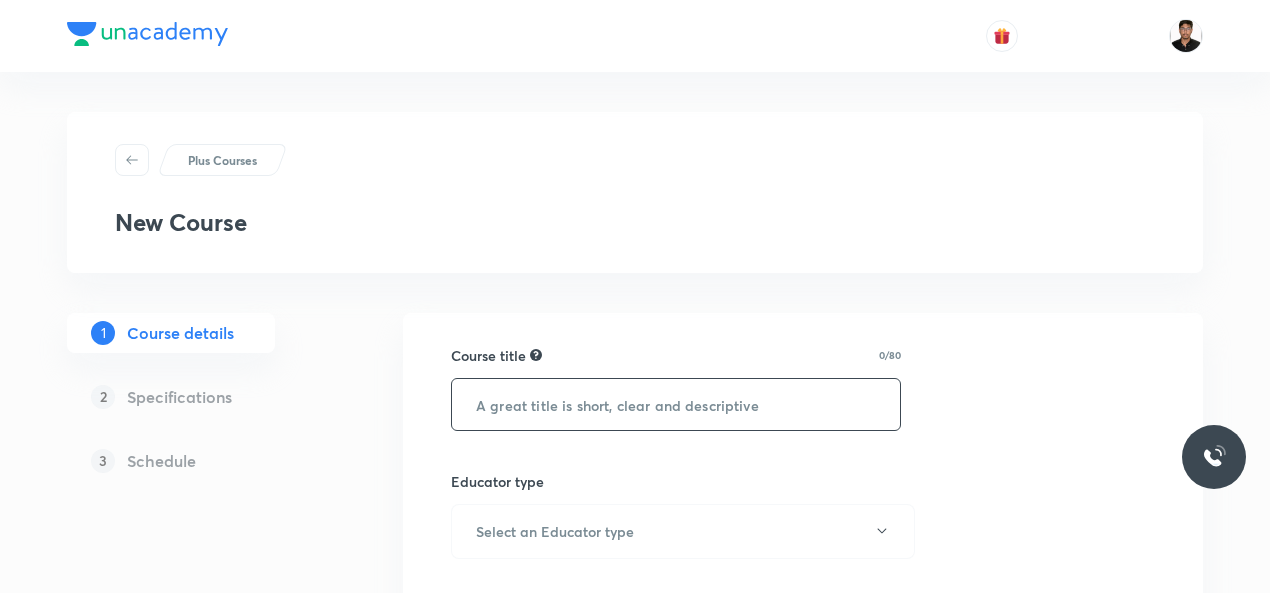 click at bounding box center (676, 404) 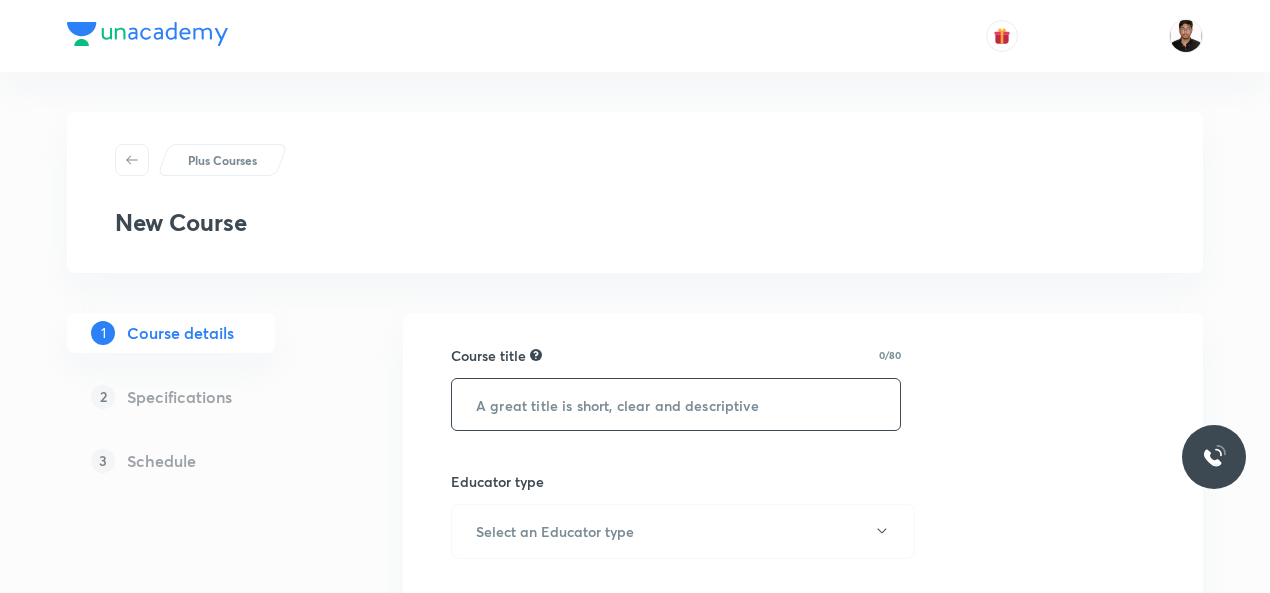 paste on "Course On Chemistry for NEET Excel 1 2026" 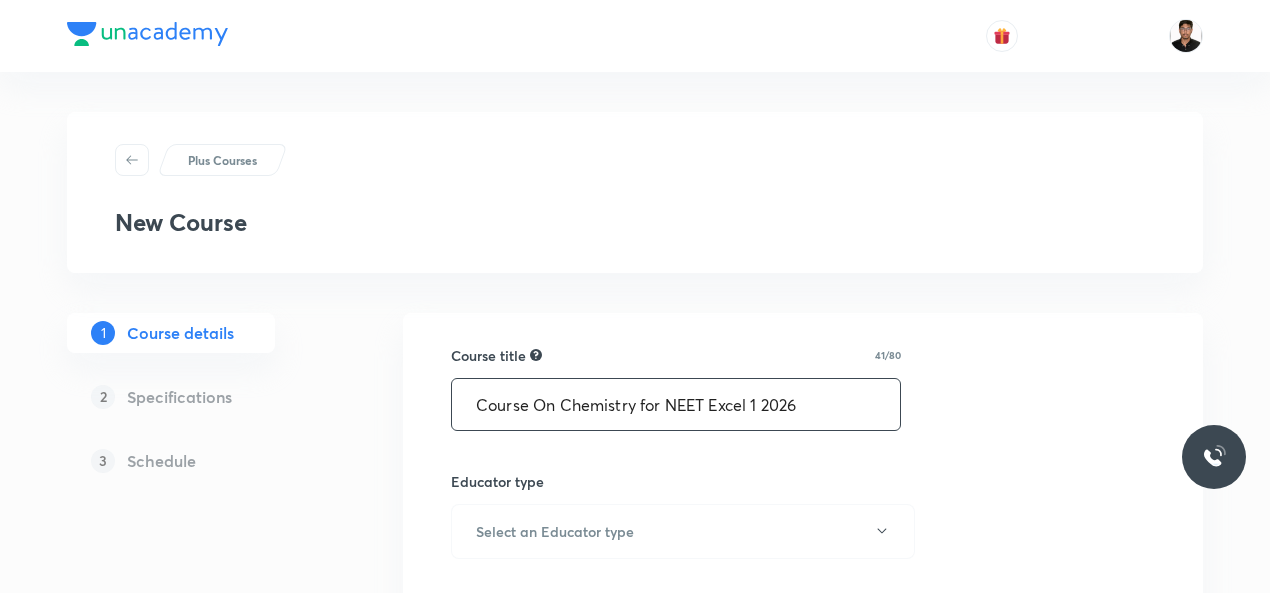 type on "Course On Chemistry for NEET Excel 1 2026" 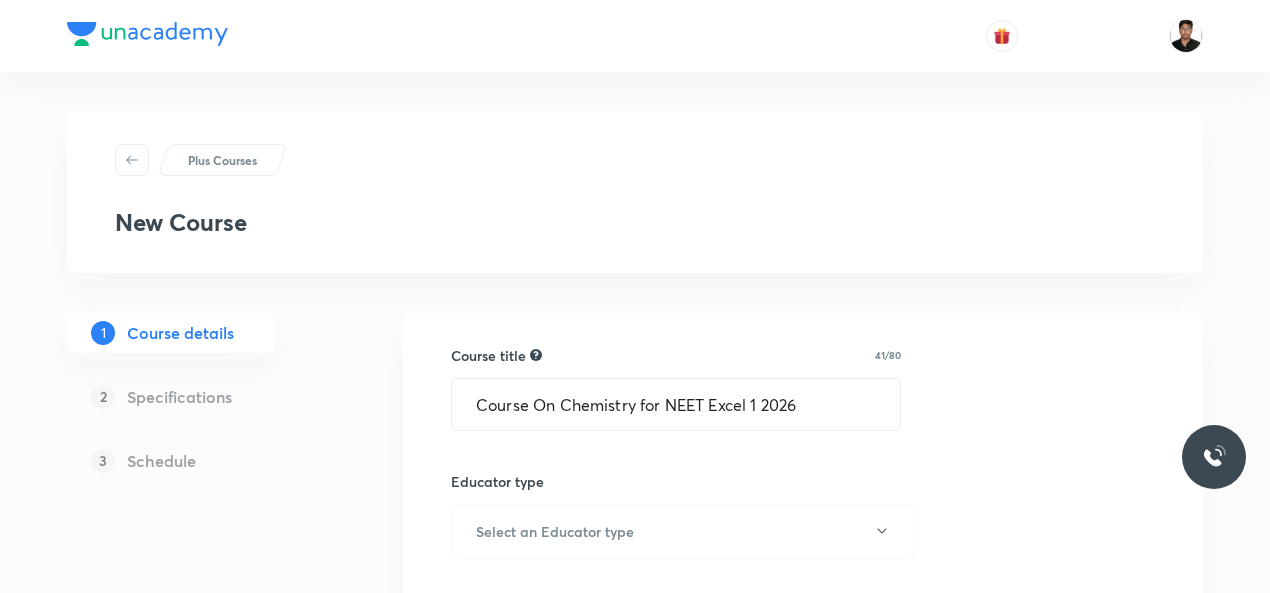 click on "Course title 41/80 Course On Chemistry for NEET Excel 1 2026 ​ Educator type Select an Educator type   Course type Online only Hybrid (Unacademy centre) Hybrid (non-offline) Only select if both recorded and live classes would be added to the course Course description 0/500 ​ Spoken Language Select a language Written Content/Slide Language ​ Select a goal ​ Educators ​ Save & continue" at bounding box center [803, 984] 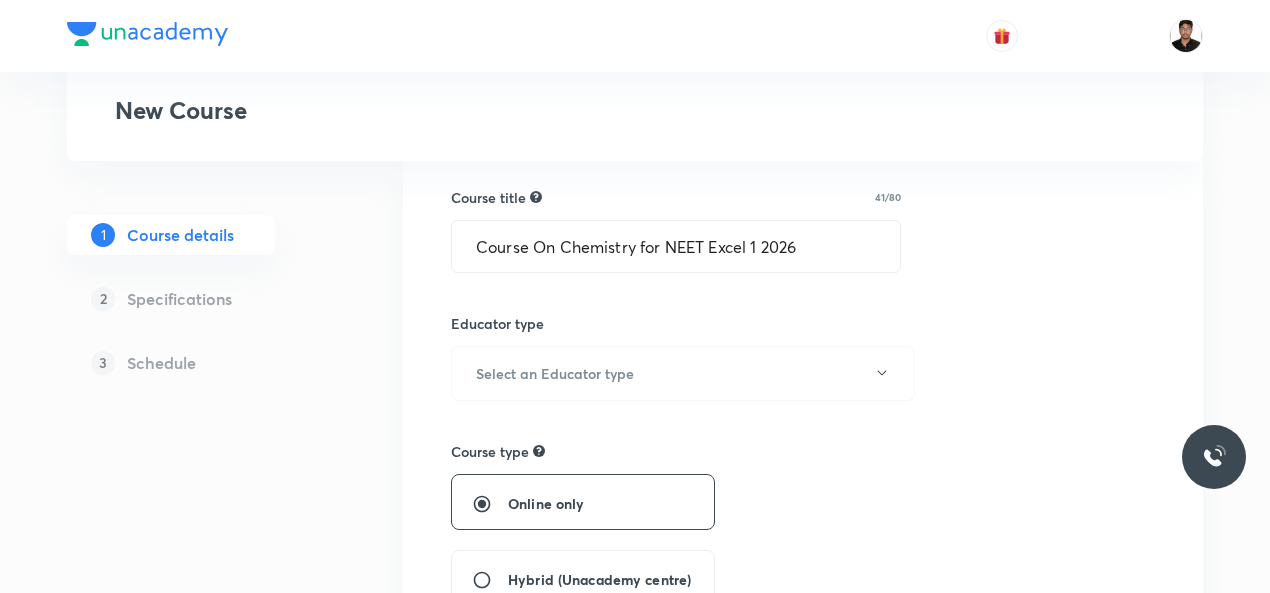 scroll, scrollTop: 160, scrollLeft: 0, axis: vertical 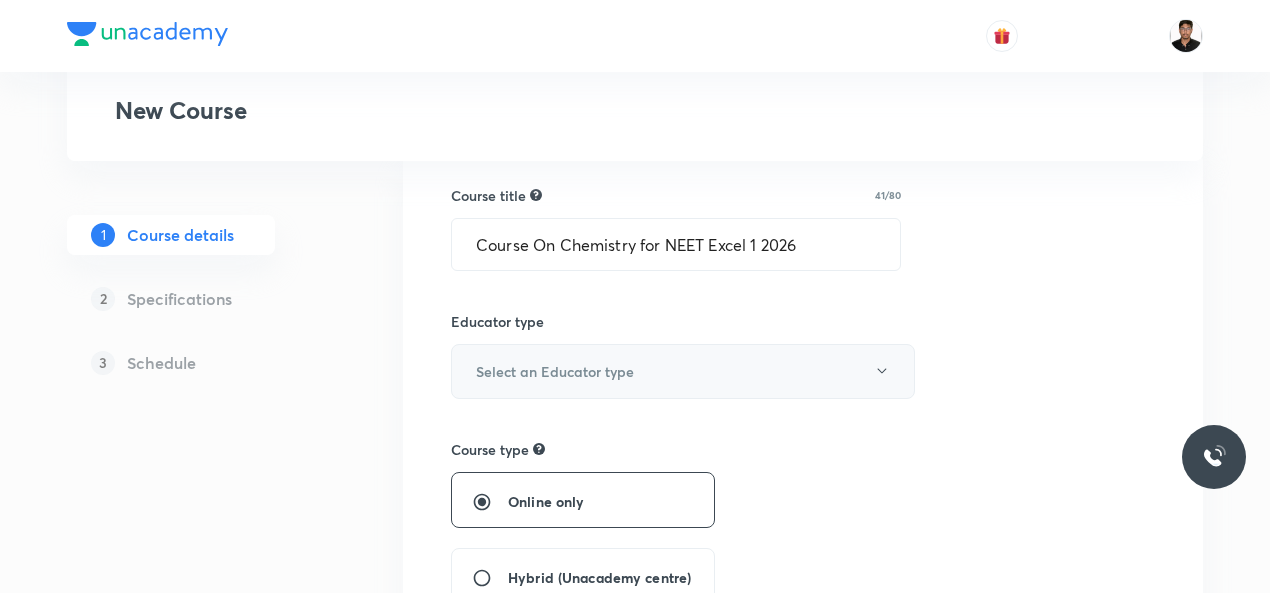 click on "Select an Educator type" at bounding box center (683, 371) 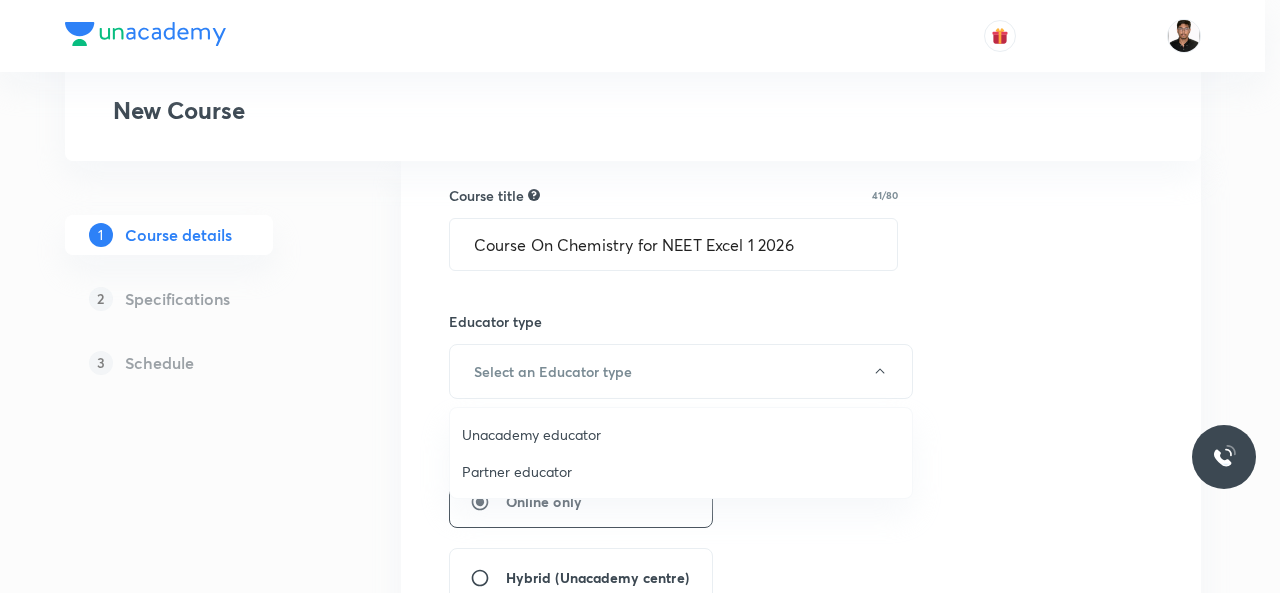 click at bounding box center (640, 296) 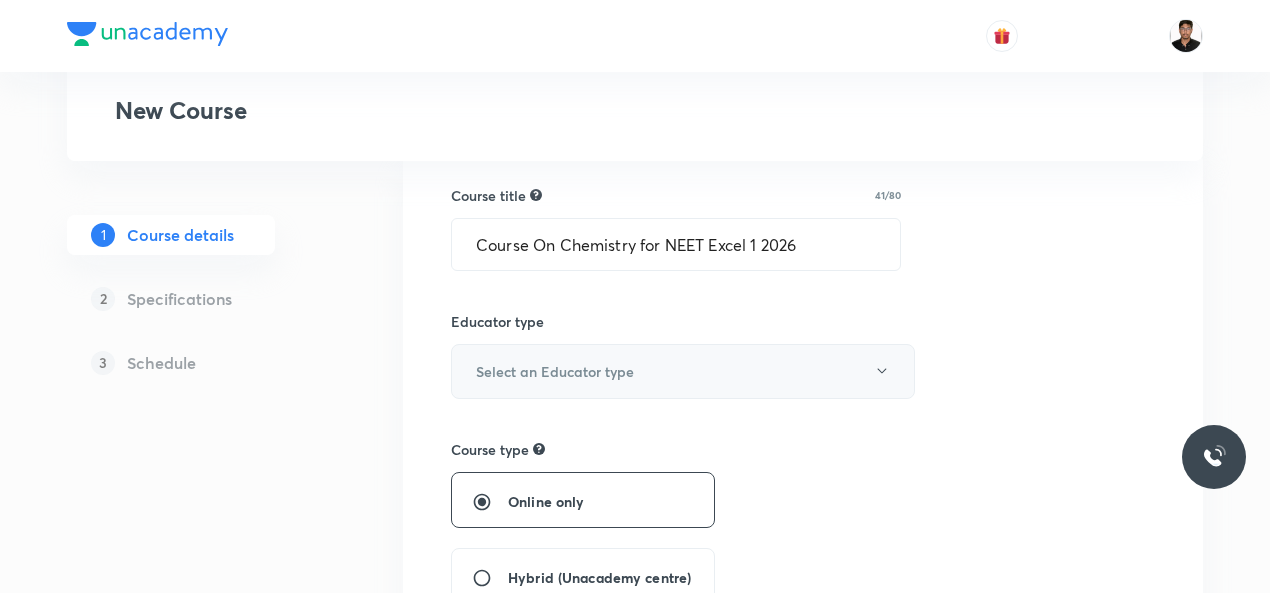 click on "Select an Educator type" at bounding box center [683, 371] 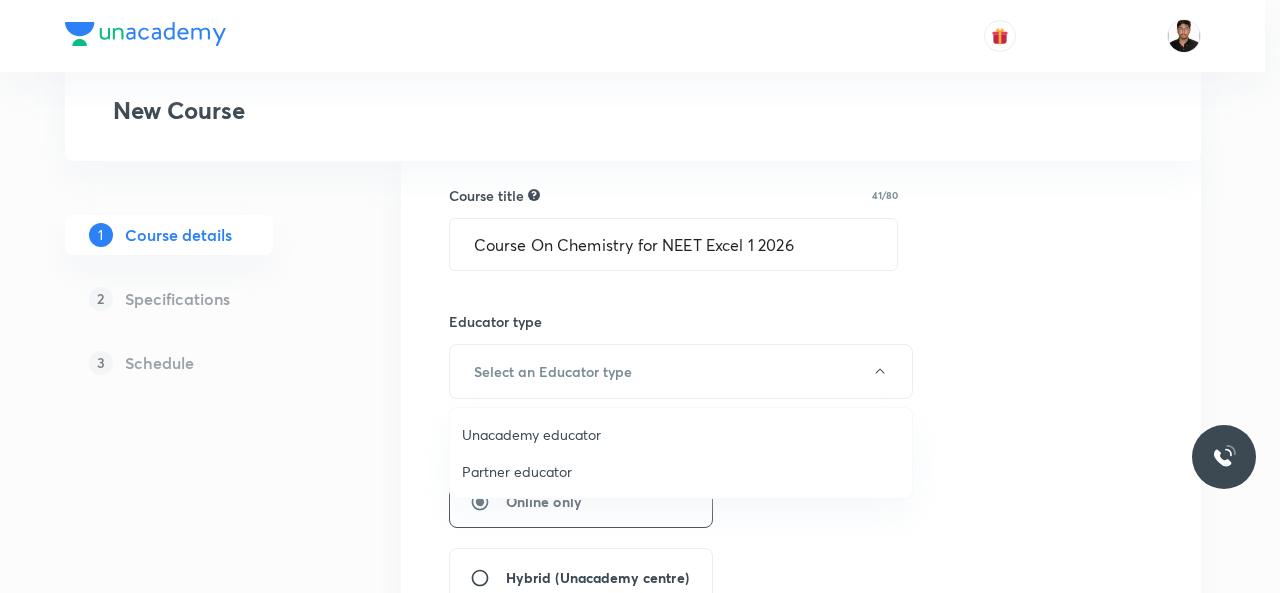 click on "Unacademy educator" at bounding box center (681, 434) 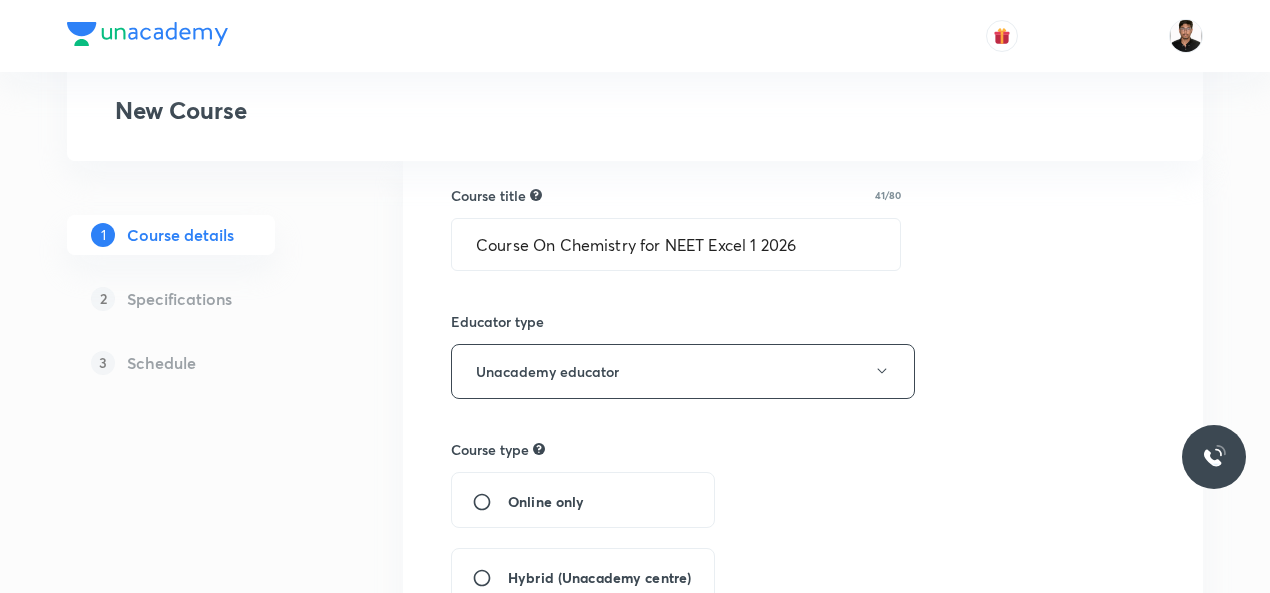 click on "Hybrid (Unacademy centre)" at bounding box center [490, 578] 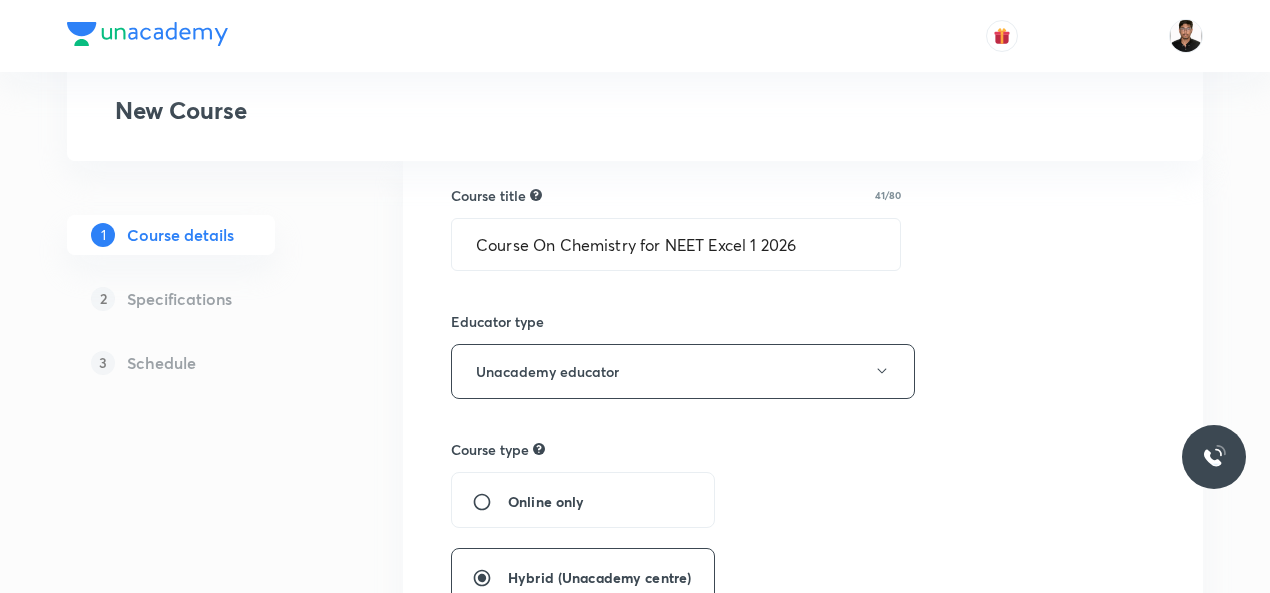 click on "Course title 41/80 Course On Chemistry for NEET Excel 1 2026 ​ Educator type Unacademy educator   Course type Online only Hybrid (Unacademy centre) Hybrid (non-offline) Only select if both recorded and live classes would be added to the course City Select a city Center Select an Unacademy centre This is a TA powered course Checking this flag will make this course available to online learners as well Course description 0/500 ​ Spoken Language Select a language Written Content/Slide Language ​ Select a goal ​ Educators ​ Save & continue" at bounding box center (803, 939) 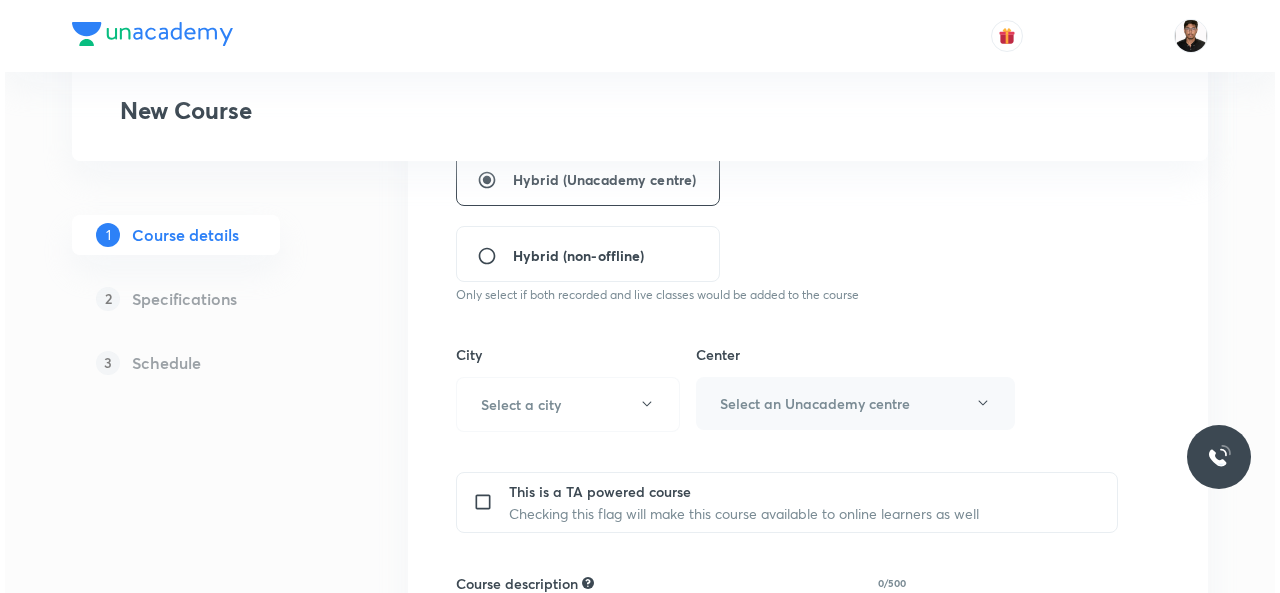 scroll, scrollTop: 600, scrollLeft: 0, axis: vertical 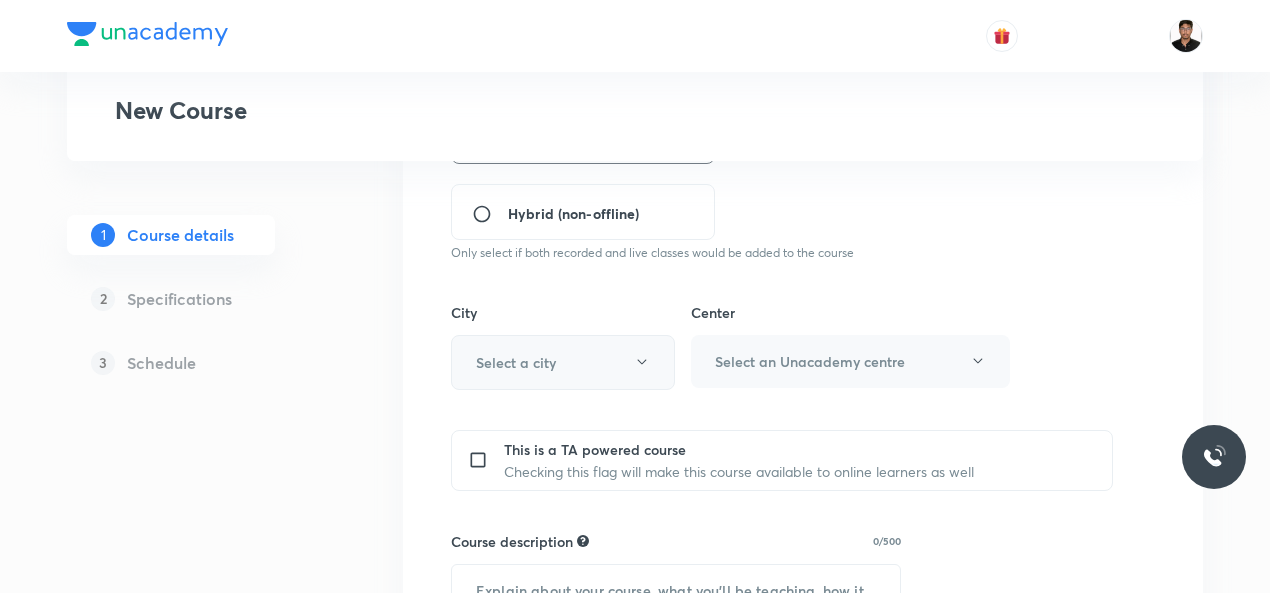 click 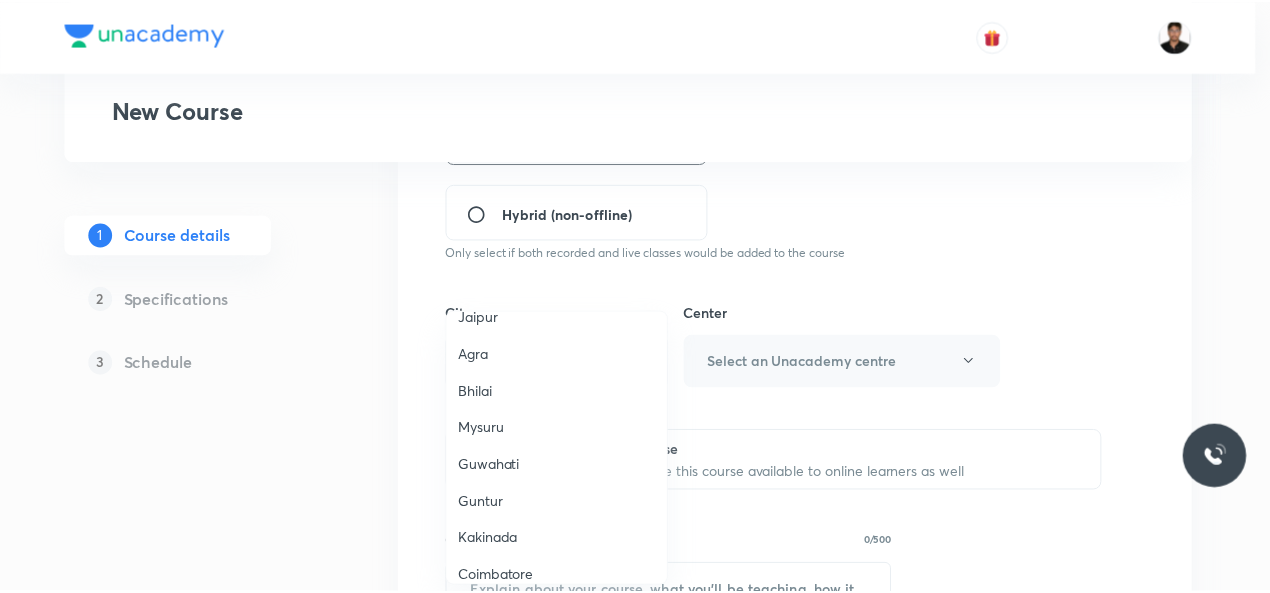scroll, scrollTop: 640, scrollLeft: 0, axis: vertical 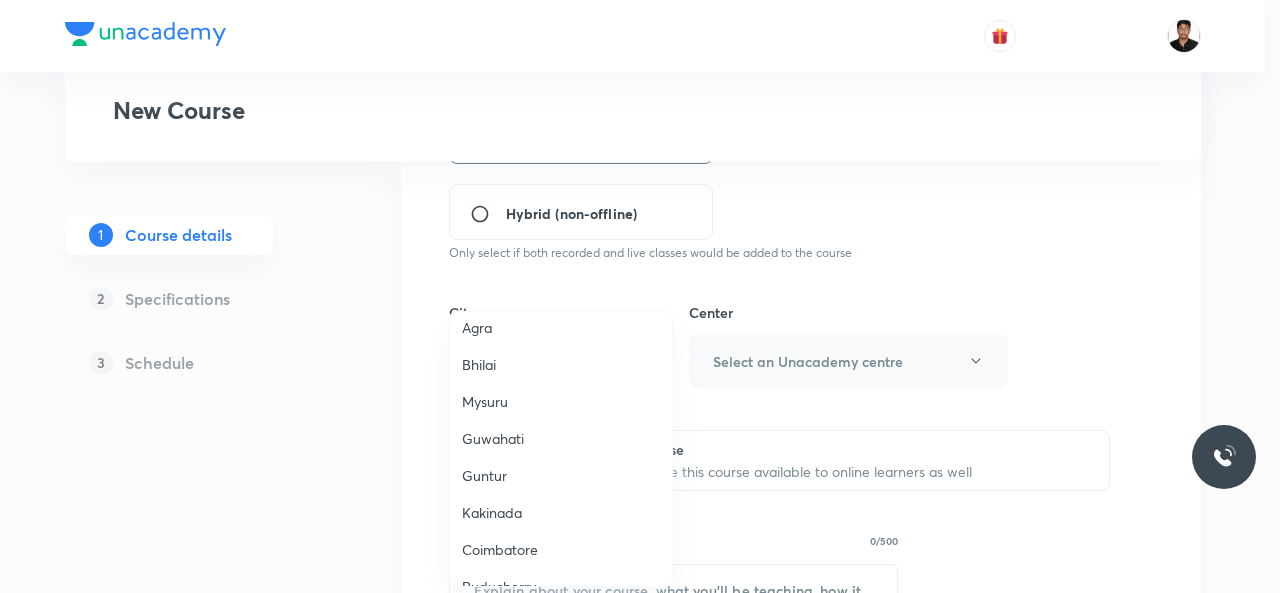 click on "Guwahati" at bounding box center (561, 438) 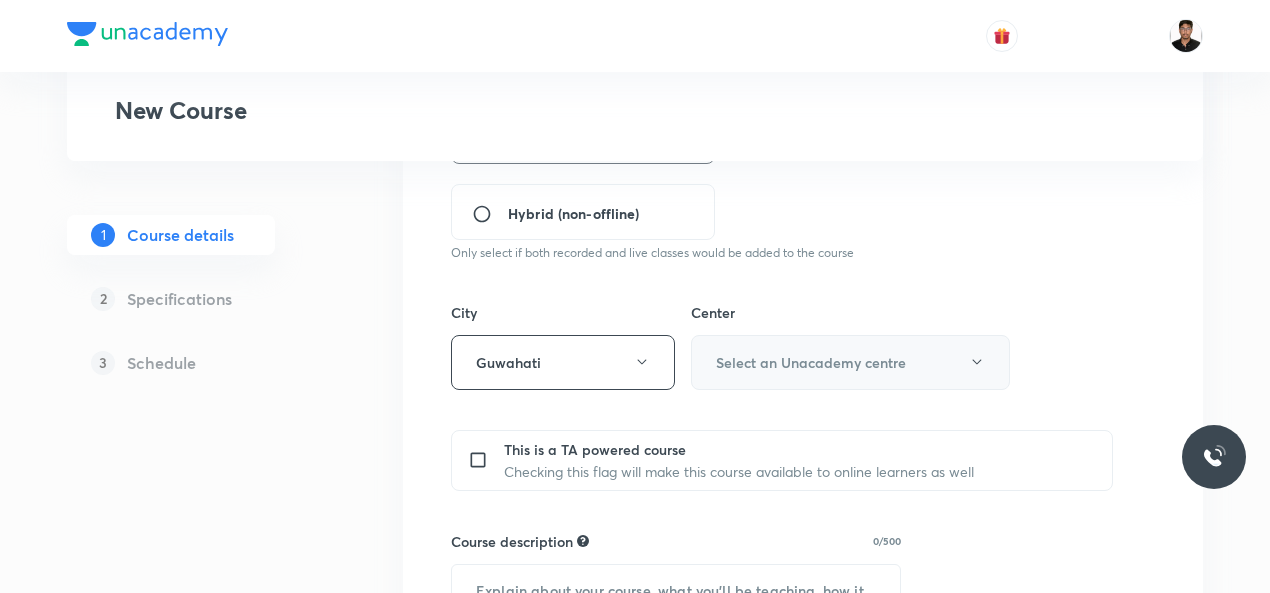 click on "Select an Unacademy centre" at bounding box center (811, 362) 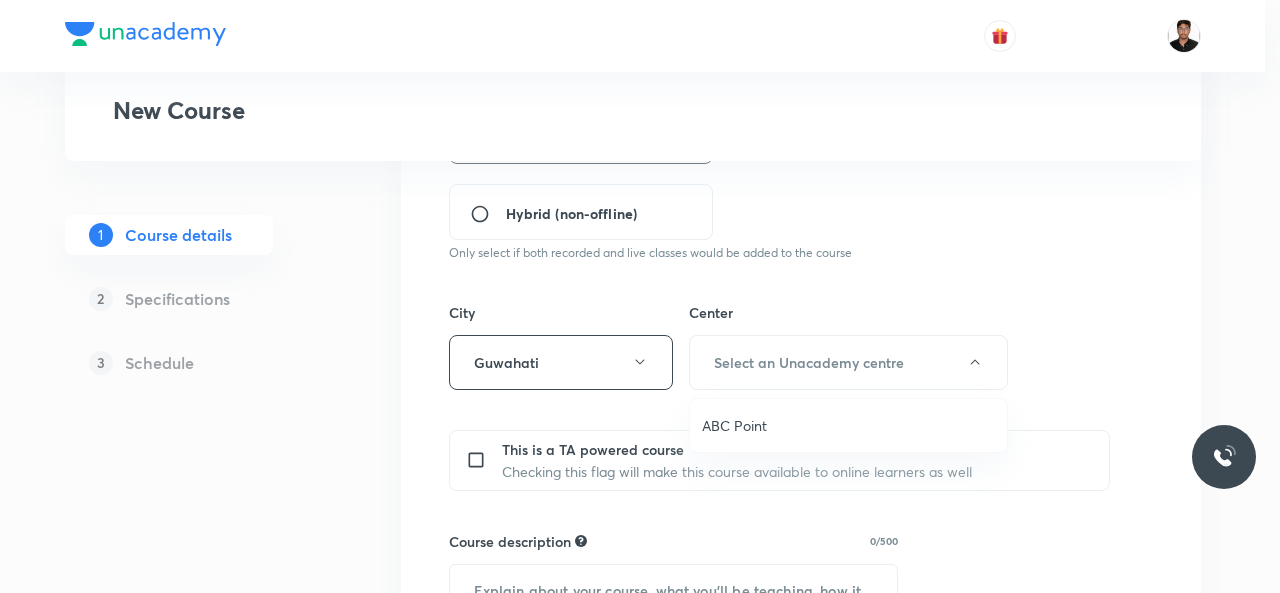 click on "ABC Point" at bounding box center (848, 425) 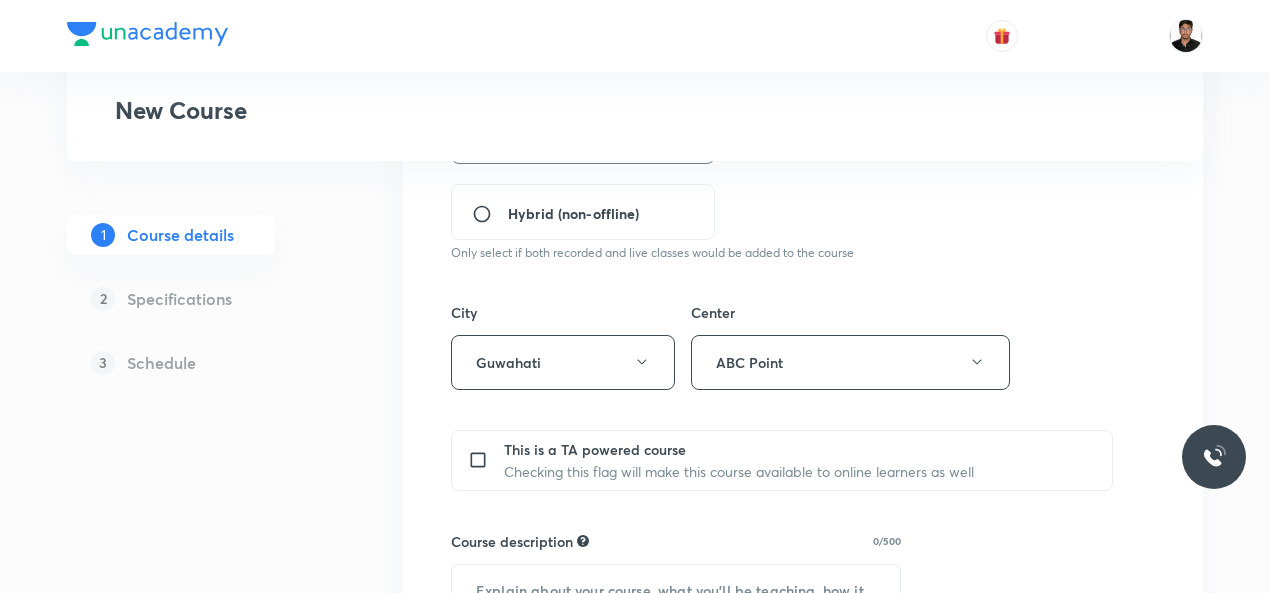 click on "Course title 41/80 Course On Chemistry for NEET Excel 1 2026 ​ Educator type Unacademy educator   Course type Online only Hybrid (Unacademy centre) Hybrid (non-offline) Only select if both recorded and live classes would be added to the course City [GEOGRAPHIC_DATA] [GEOGRAPHIC_DATA] This is a TA powered course Checking this flag will make this course available to online learners as well Course description 0/500 ​ Spoken Language Select a language Written Content/Slide Language ​ Select a goal ​ Educators ​ Save & continue" at bounding box center [803, 499] 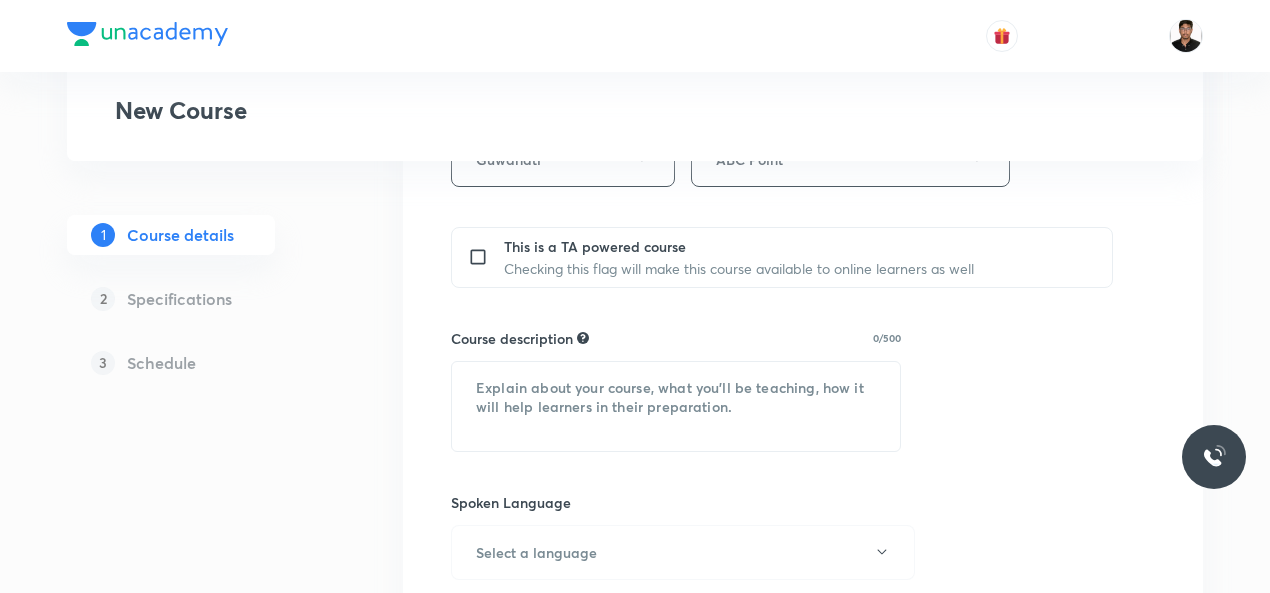 scroll, scrollTop: 840, scrollLeft: 0, axis: vertical 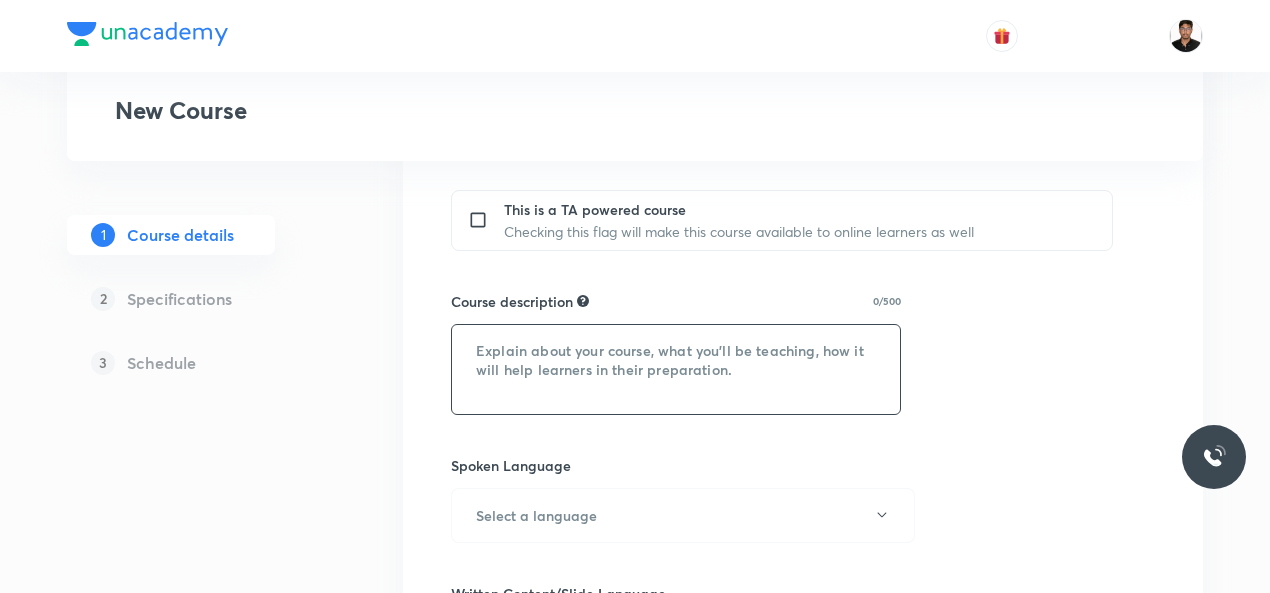 click at bounding box center [676, 369] 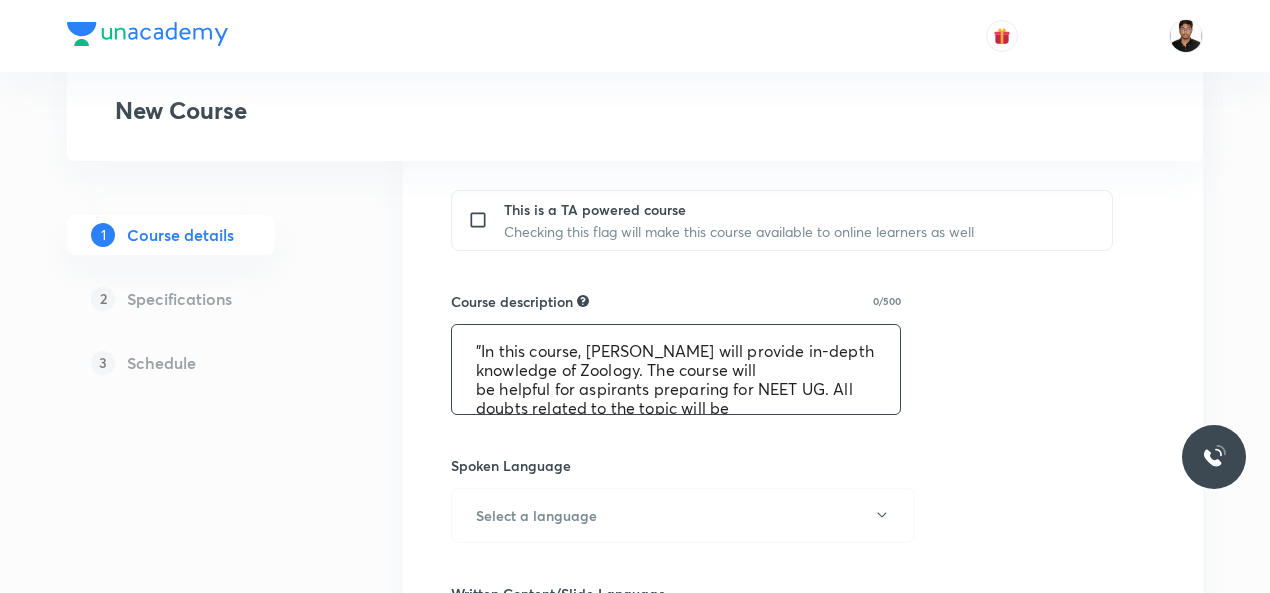 scroll, scrollTop: 61, scrollLeft: 0, axis: vertical 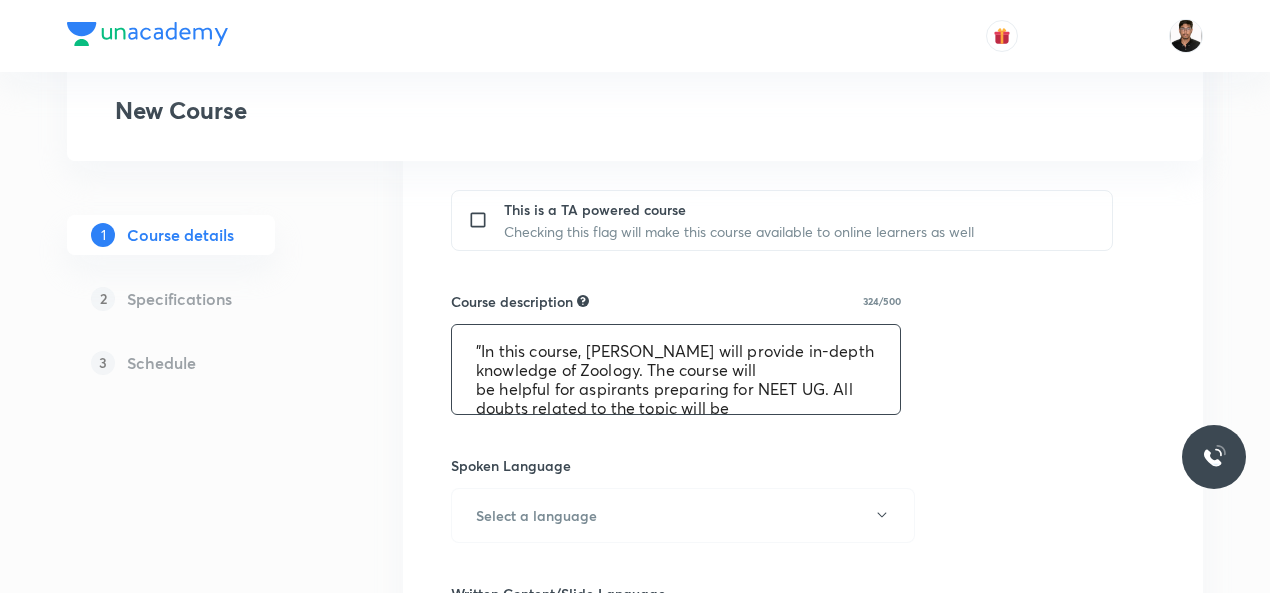 click on ""In this course, [PERSON_NAME] will provide in-depth knowledge of Zoology. The course will
be helpful for aspirants preparing for NEET UG. All doubts related to the topic will be
clarified during the doubt-clearing sessions in the course. The course will be covered in Hinglish and the notes will be provided in English"" at bounding box center [676, 369] 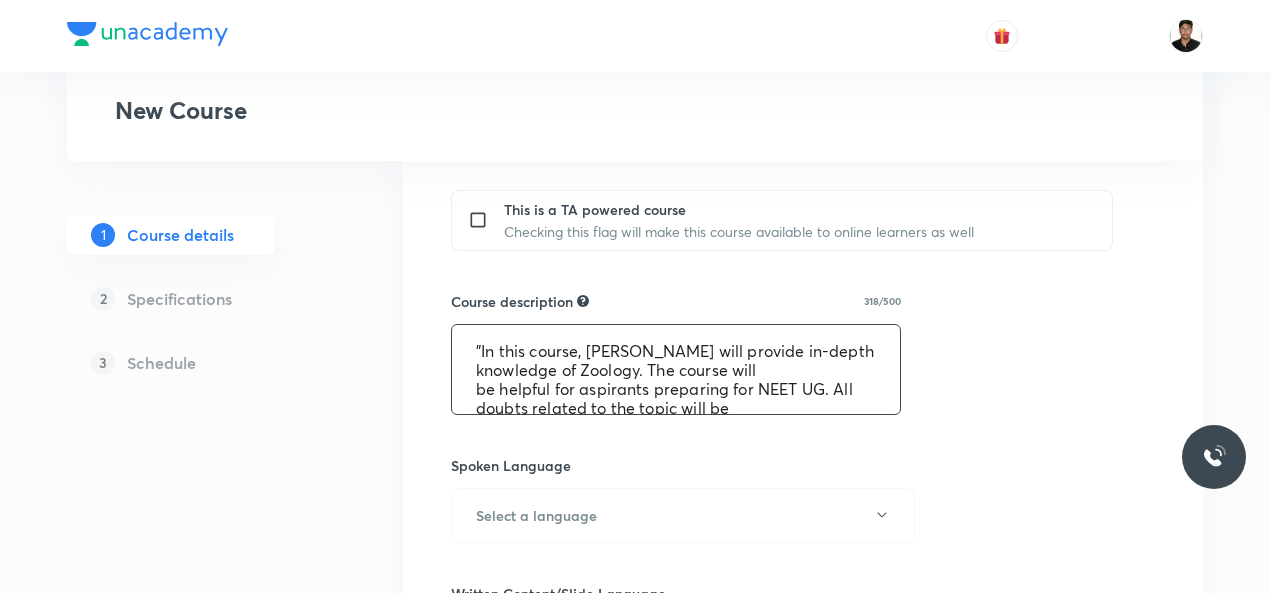 click on ""In this course, [PERSON_NAME] will provide in-depth knowledge of Zoology. The course will
be helpful for aspirants preparing for NEET UG. All doubts related to the topic will be
clarified during the doubt-clearing sessions in the course. The course will be covered in Hinglish and the notes will be provided in English"" at bounding box center (676, 369) 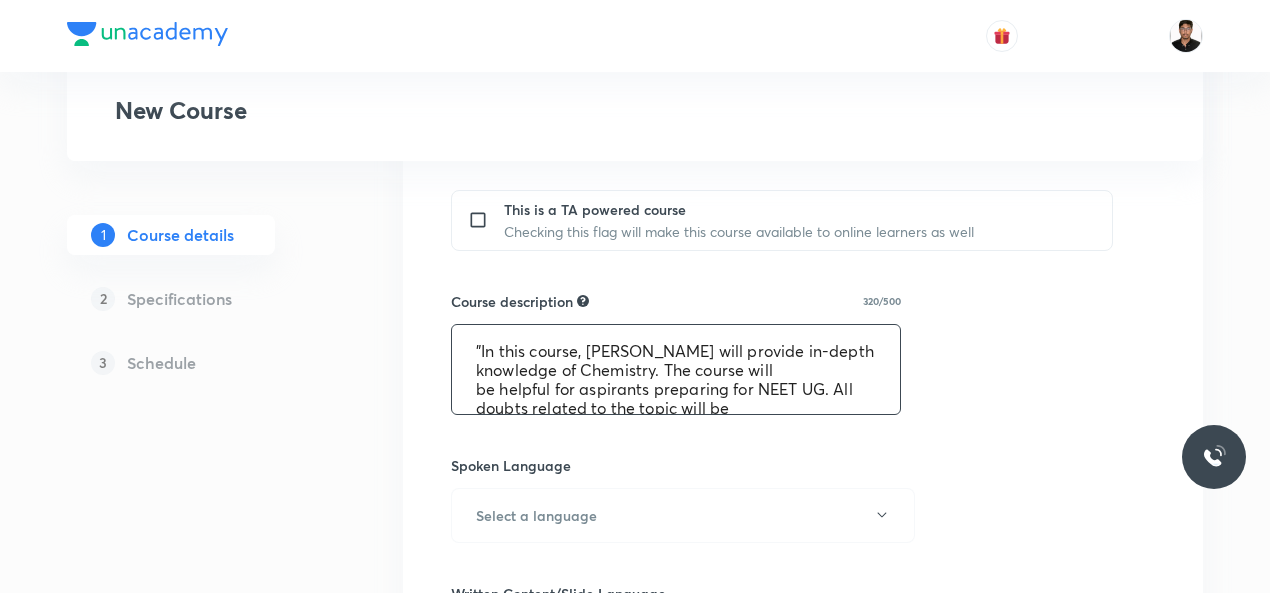 scroll, scrollTop: 40, scrollLeft: 0, axis: vertical 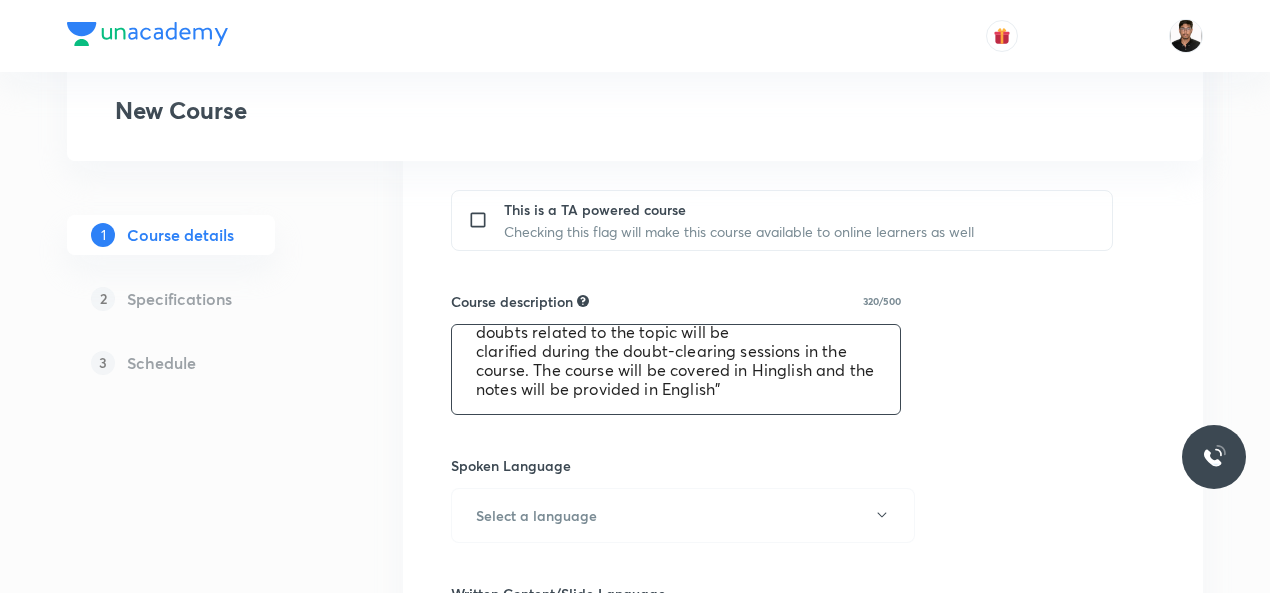 type on ""In this course, [PERSON_NAME] will provide in-depth knowledge of Chemistry. The course will
be helpful for aspirants preparing for NEET UG. All doubts related to the topic will be
clarified during the doubt-clearing sessions in the course. The course will be covered in Hinglish and the notes will be provided in English"" 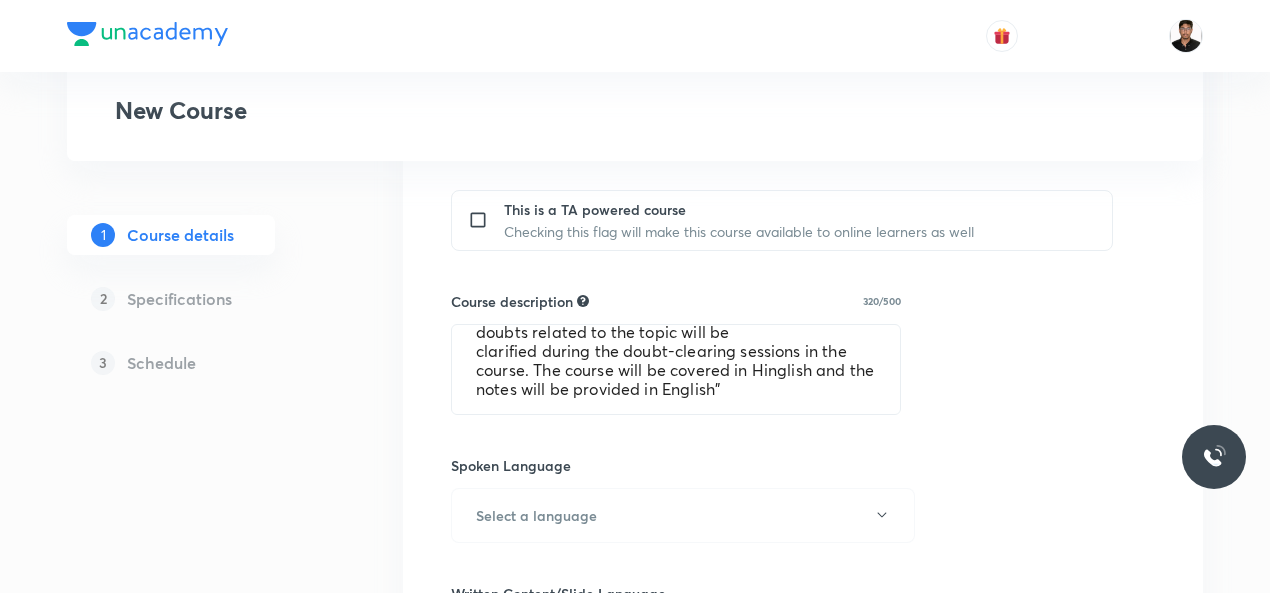 click on "Course title 41/80 Course On Chemistry for NEET Excel 1 2026 ​ Educator type Unacademy educator   Course type Online only Hybrid (Unacademy centre) Hybrid (non-offline) Only select if both recorded and live classes would be added to the course City [GEOGRAPHIC_DATA] [GEOGRAPHIC_DATA] This is a TA powered course Checking this flag will make this course available to online learners as well Course description 320/500 "In this course, [PERSON_NAME] will provide in-depth knowledge of Chemistry. The course will
be helpful for aspirants preparing for NEET UG. All doubts related to the topic will be
clarified during the doubt-clearing sessions in the course. The course will be covered in Hinglish and the notes will be provided in English" ​ Spoken Language Select a language Written Content/Slide Language ​ Select a goal ​ Educators ​ Save & continue" at bounding box center (803, 259) 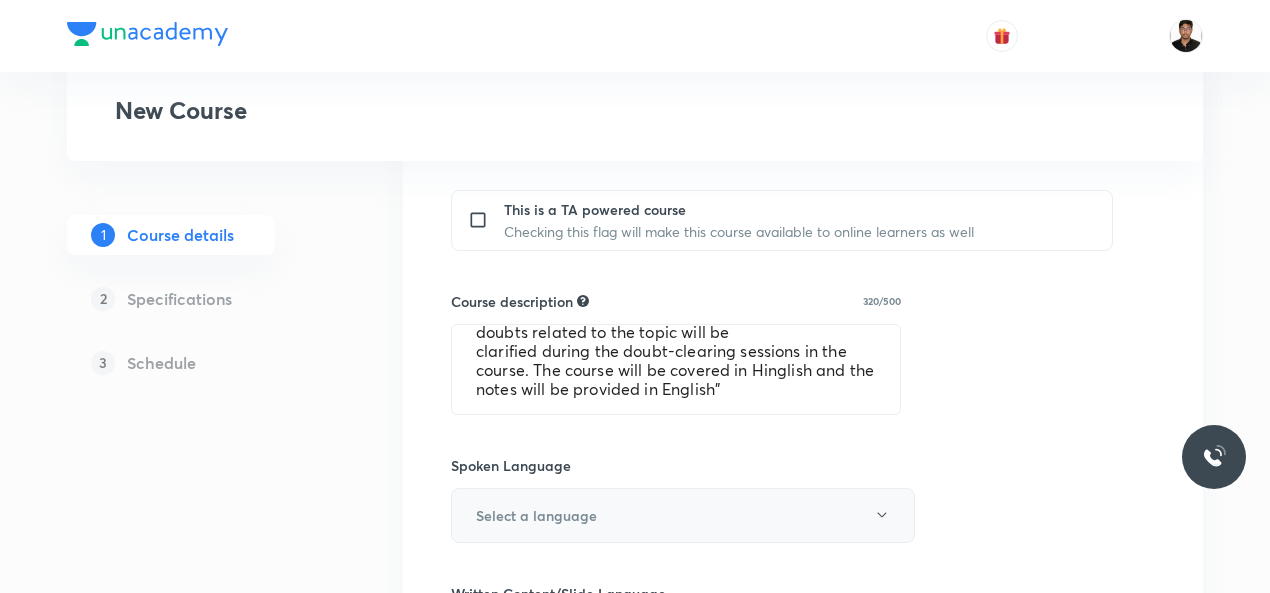 click on "Select a language" at bounding box center (683, 515) 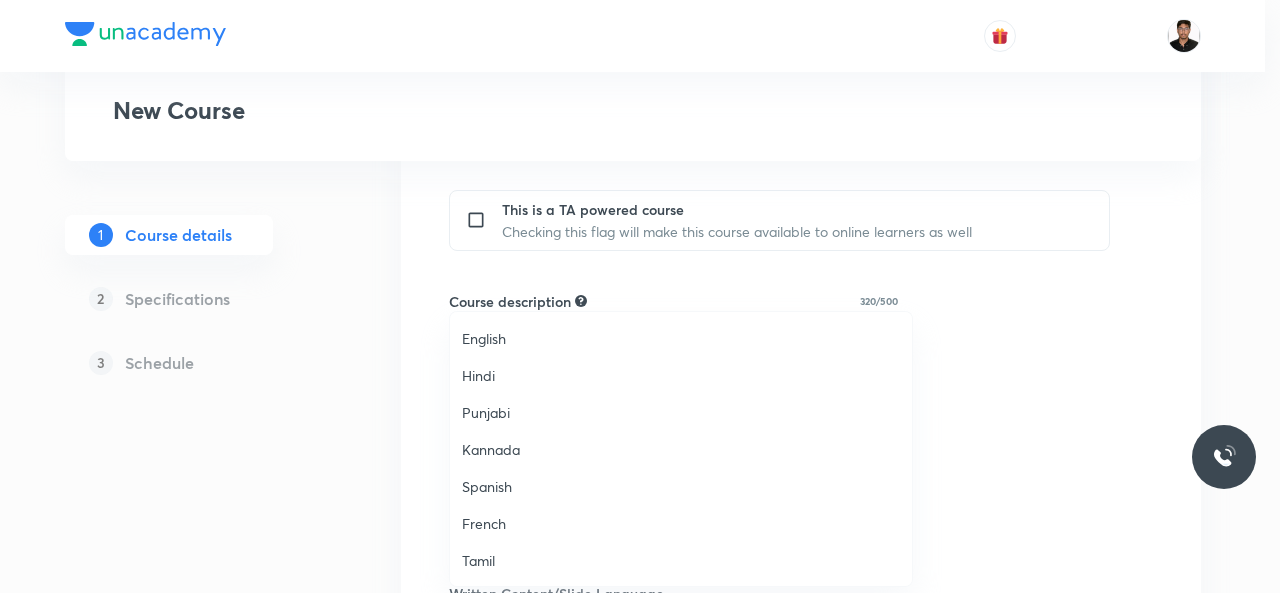 click on "Hindi" at bounding box center [681, 375] 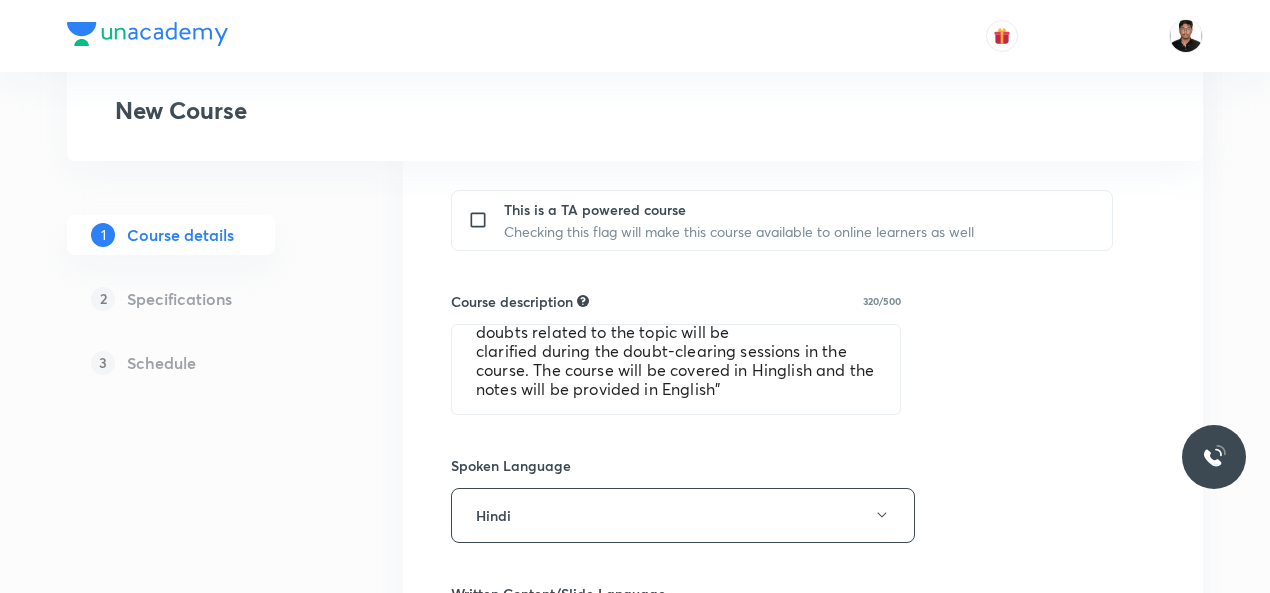 click on "Course title 41/80 Course On Chemistry for NEET Excel 1 2026 ​ Educator type Unacademy educator   Course type Online only Hybrid (Unacademy centre) Hybrid (non-offline) Only select if both recorded and live classes would be added to the course City [GEOGRAPHIC_DATA] [GEOGRAPHIC_DATA] This is a TA powered course Checking this flag will make this course available to online learners as well Course description 320/500 "In this course, [PERSON_NAME] will provide in-depth knowledge of Chemistry. The course will
be helpful for aspirants preparing for NEET UG. All doubts related to the topic will be
clarified during the doubt-clearing sessions in the course. The course will be covered in Hinglish and the notes will be provided in English" ​ Spoken Language Hindi Written Content/Slide Language ​ Select a goal ​ Educators ​ Save & continue" at bounding box center [803, 259] 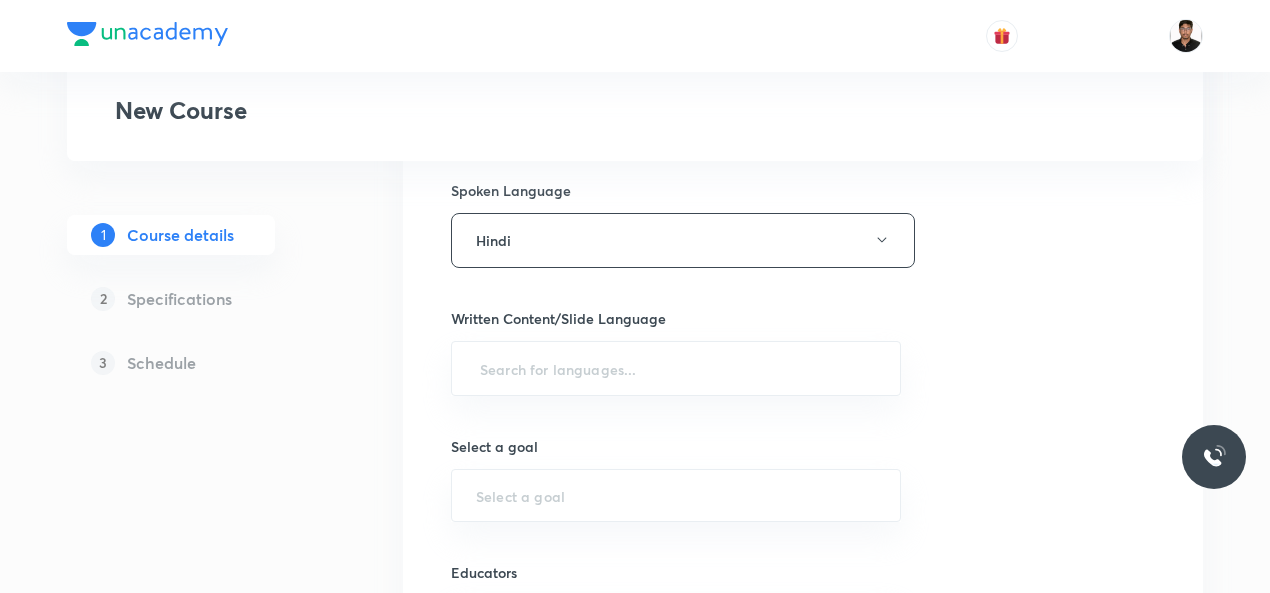 scroll, scrollTop: 1120, scrollLeft: 0, axis: vertical 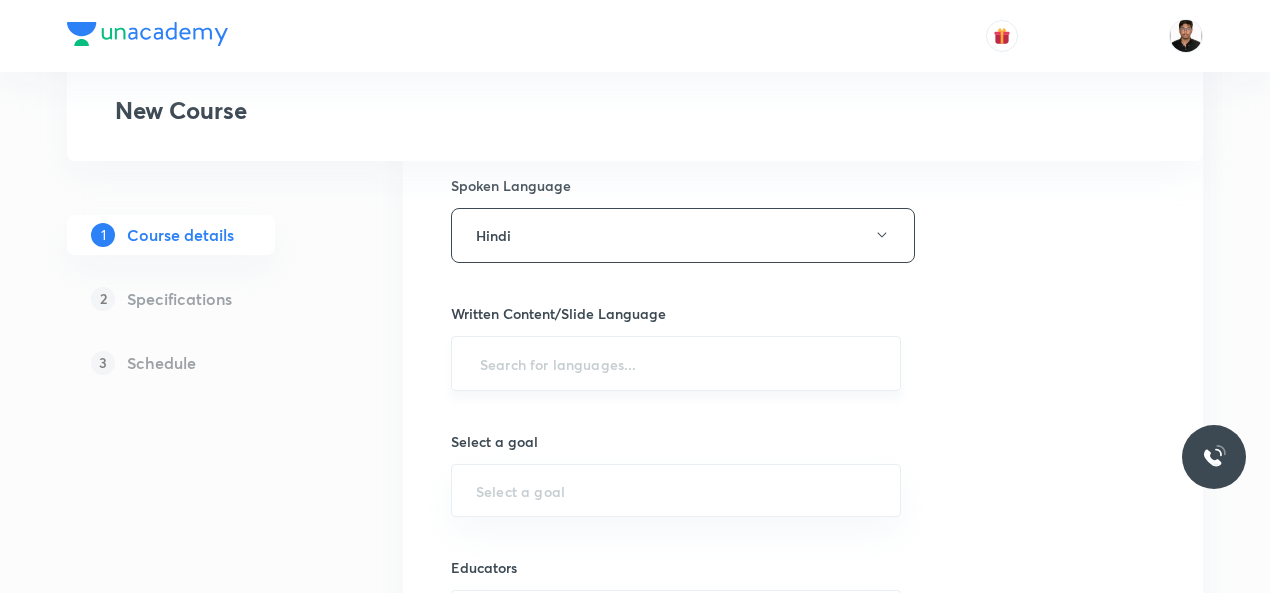 click at bounding box center (676, 363) 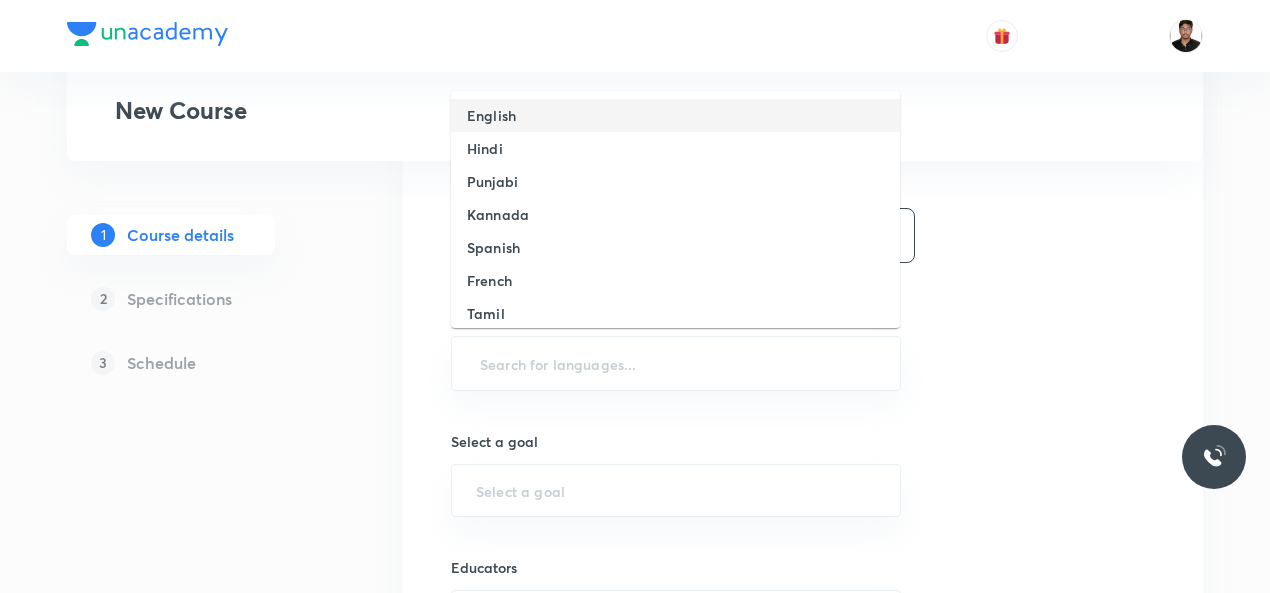 click on "English" at bounding box center [675, 115] 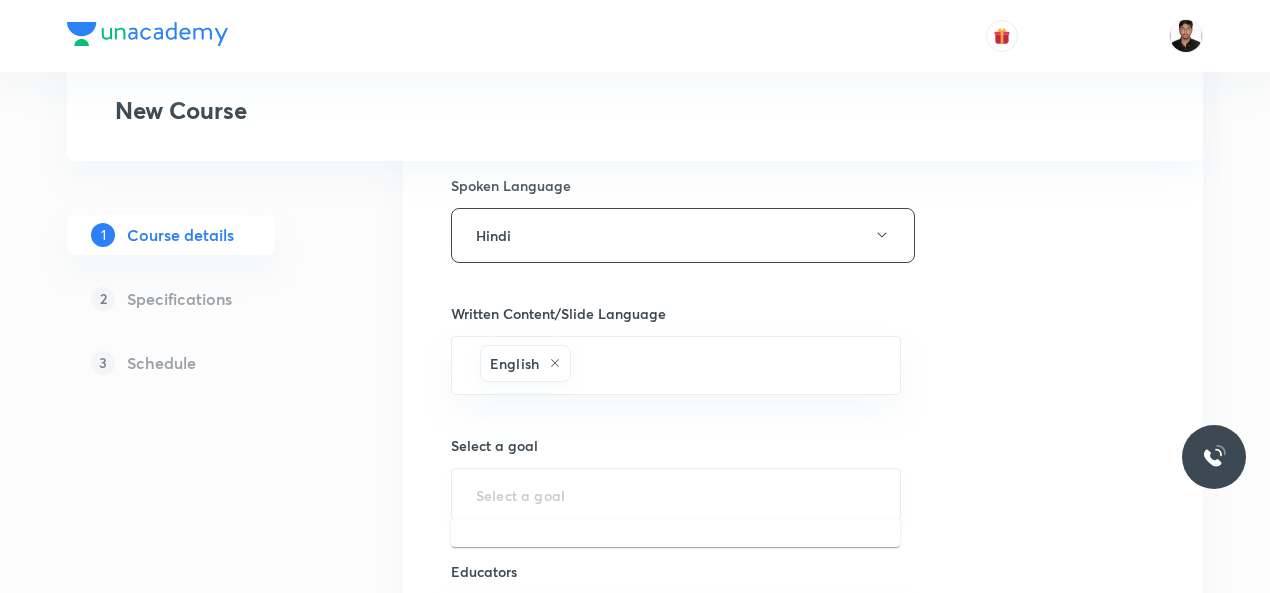 click at bounding box center (676, 494) 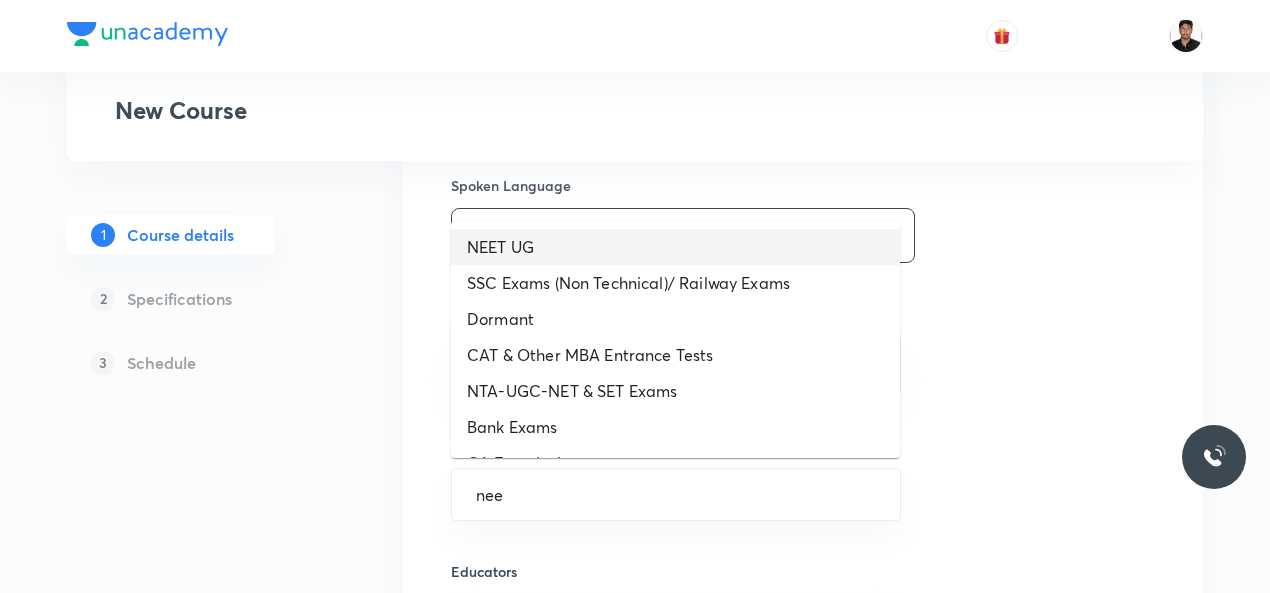 click on "NEET UG" at bounding box center [675, 247] 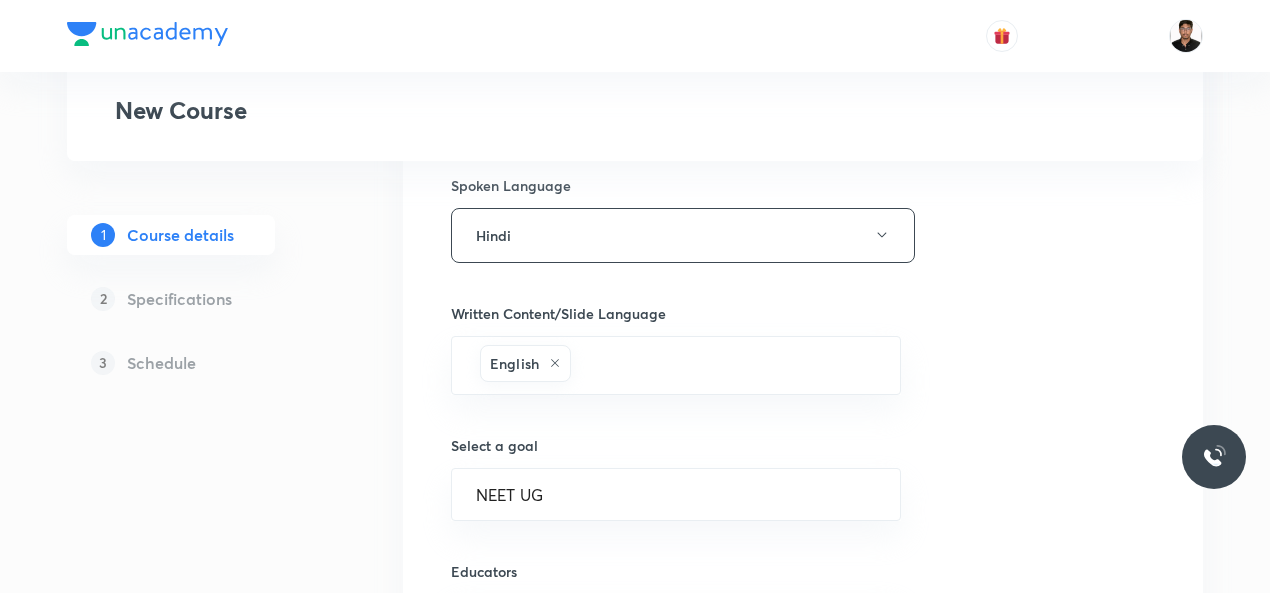 click on "Course title 41/80 Course On Chemistry for NEET Excel 1 2026 ​ Educator type Unacademy educator   Course type Online only Hybrid (Unacademy centre) Hybrid (non-offline) Only select if both recorded and live classes would be added to the course City [GEOGRAPHIC_DATA] [GEOGRAPHIC_DATA] This is a TA powered course Checking this flag will make this course available to online learners as well Course description 320/500 "In this course, [PERSON_NAME] will provide in-depth knowledge of Chemistry. The course will
be helpful for aspirants preparing for NEET UG. All doubts related to the topic will be
clarified during the doubt-clearing sessions in the course. The course will be covered in Hinglish and the notes will be provided in English" ​ Spoken Language Hindi Written Content/Slide Language English ​ Select a goal NEET UG ​ Educators ​ Save & continue" at bounding box center (803, -19) 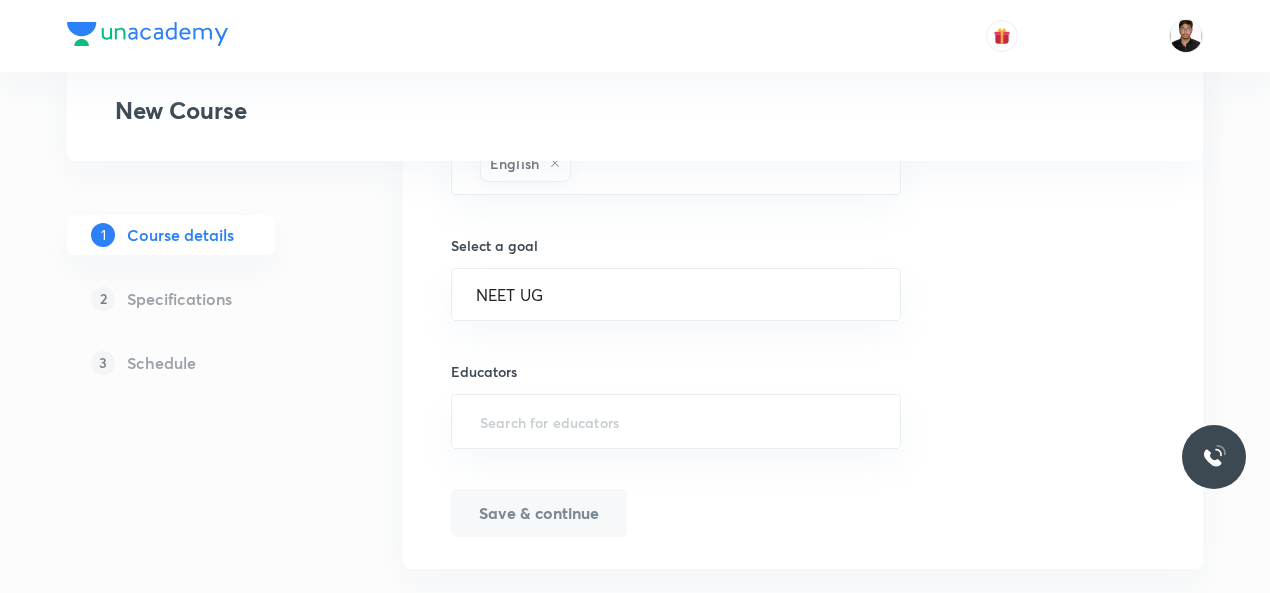 scroll, scrollTop: 1352, scrollLeft: 0, axis: vertical 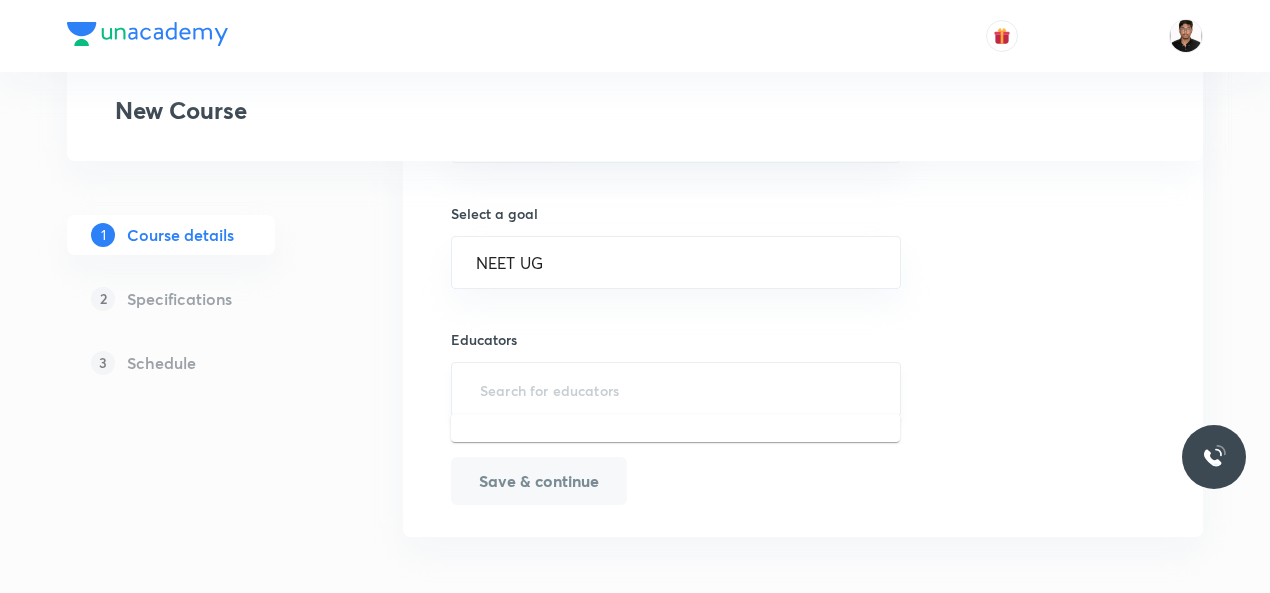 click at bounding box center (676, 389) 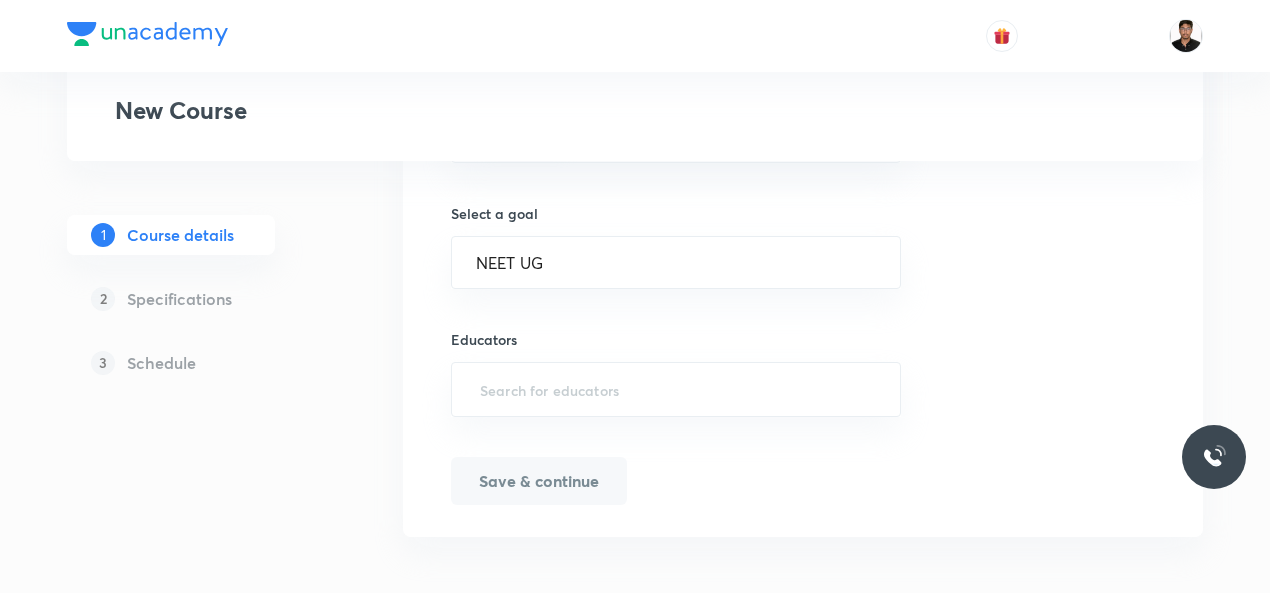 paste on "unacademy-user-F6E9DA1W8HLK" 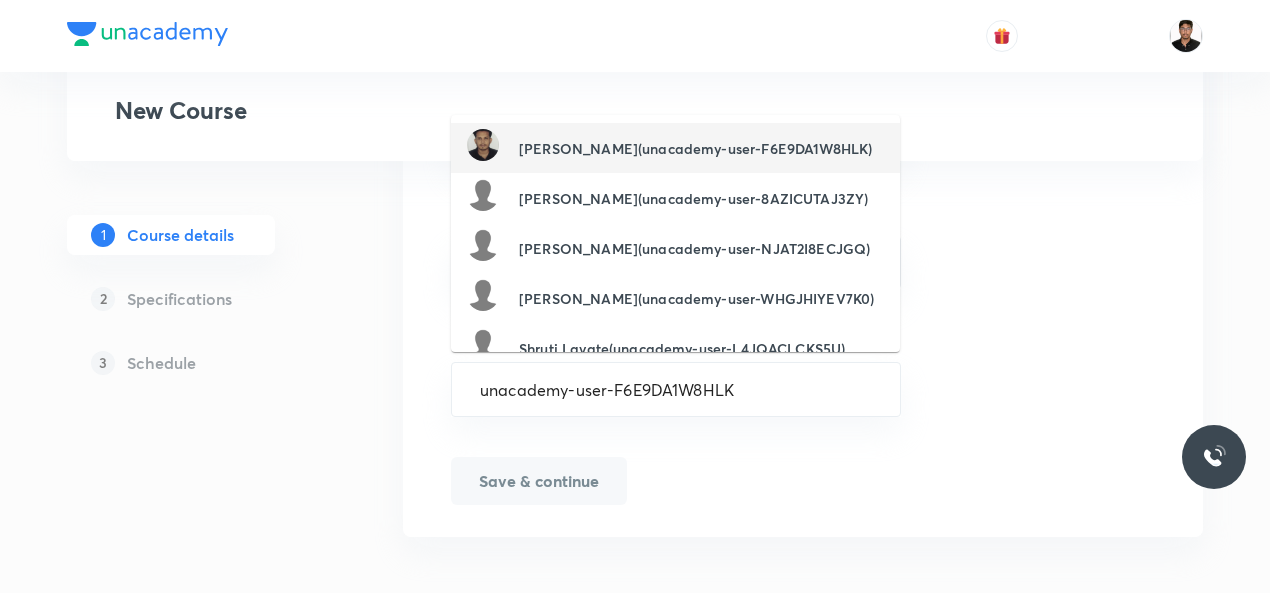 click on "[PERSON_NAME](unacademy-user-F6E9DA1W8HLK)" at bounding box center [695, 148] 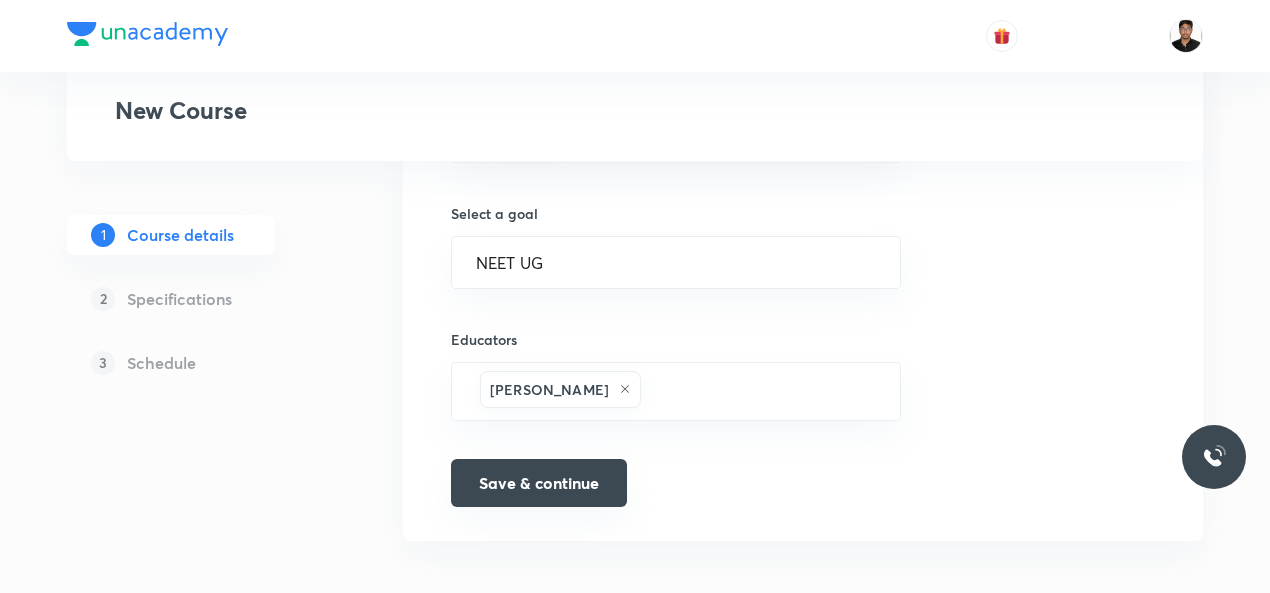 click on "Save & continue" at bounding box center [539, 483] 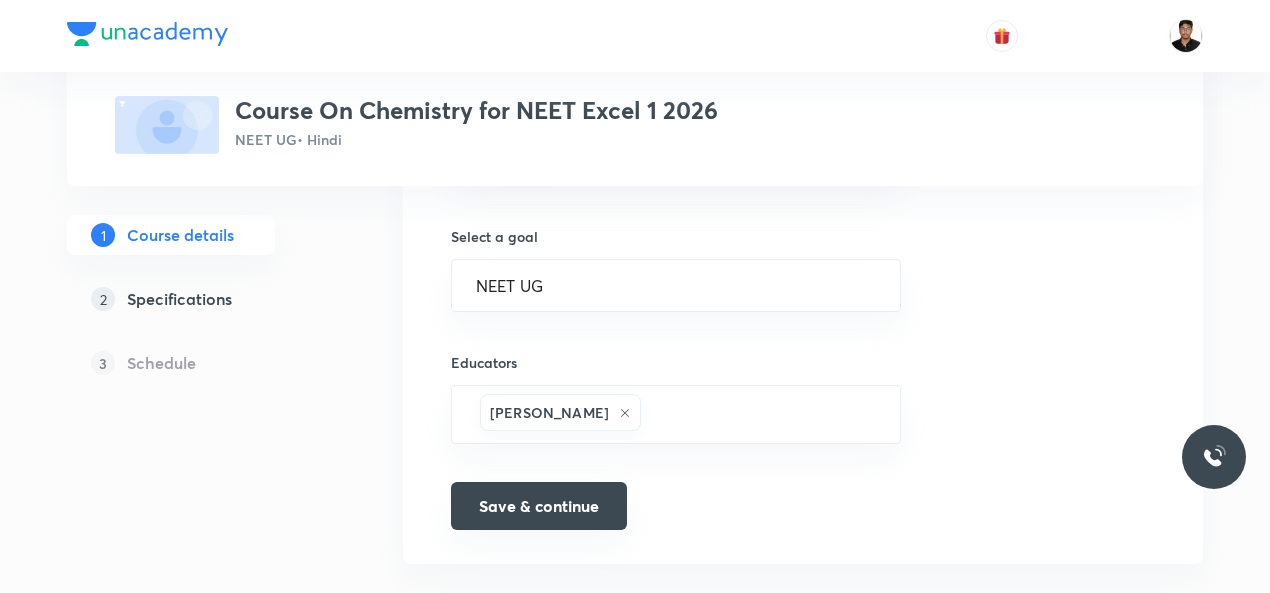 scroll, scrollTop: 1378, scrollLeft: 0, axis: vertical 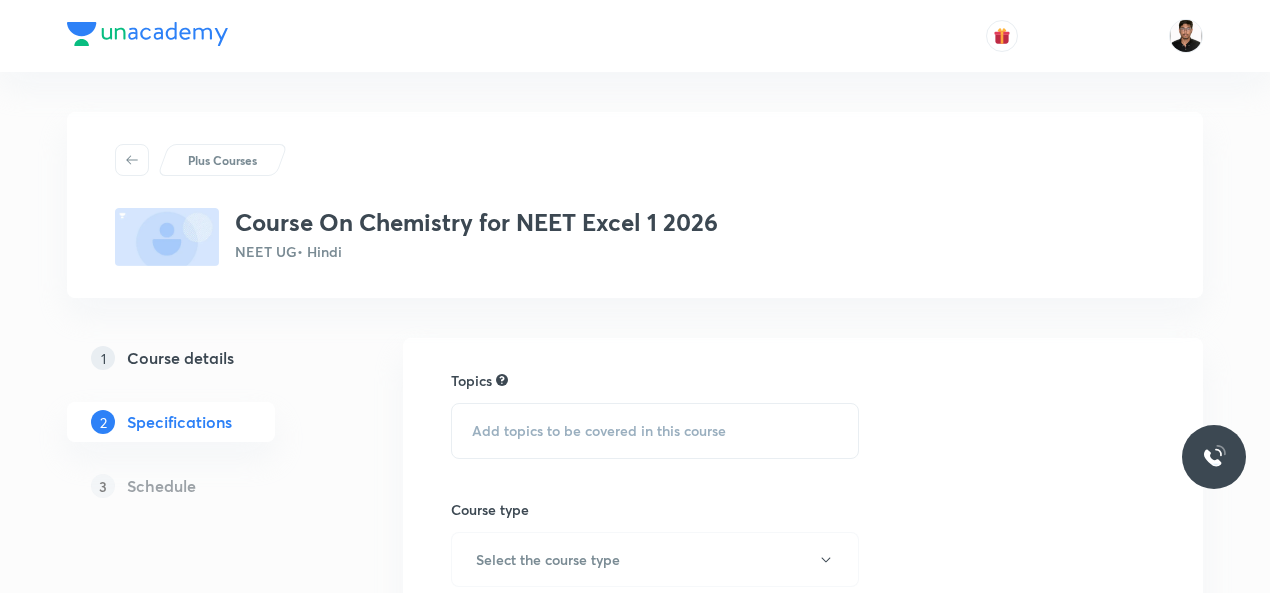 click on "Add topics to be covered in this course" at bounding box center [599, 431] 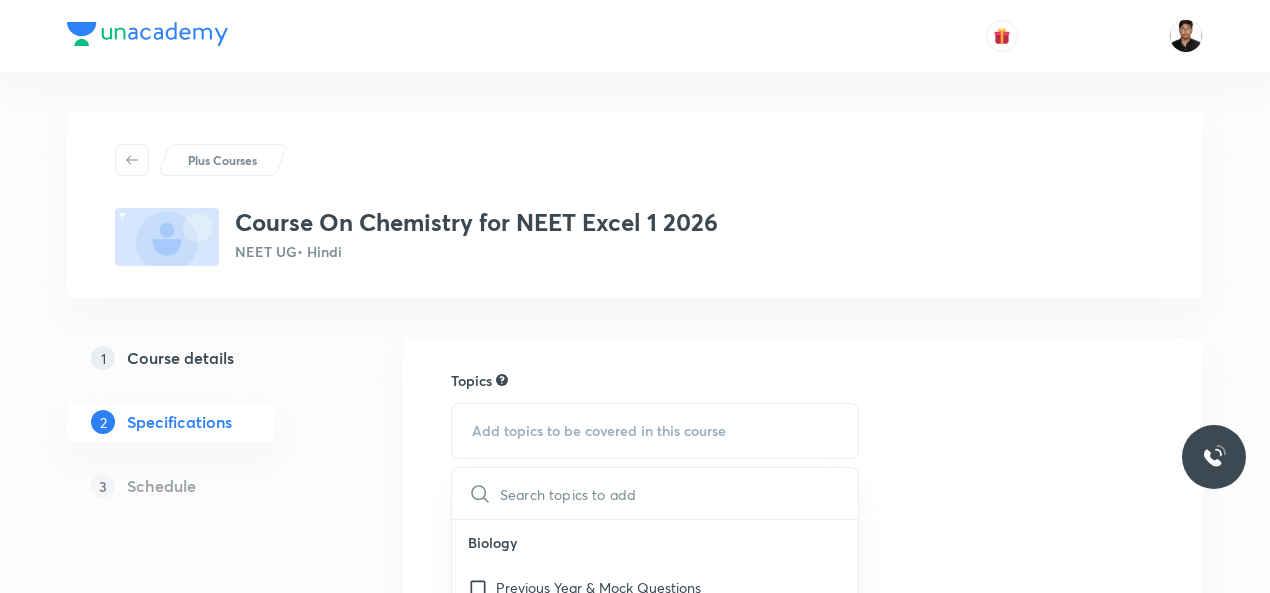 scroll, scrollTop: 519, scrollLeft: 0, axis: vertical 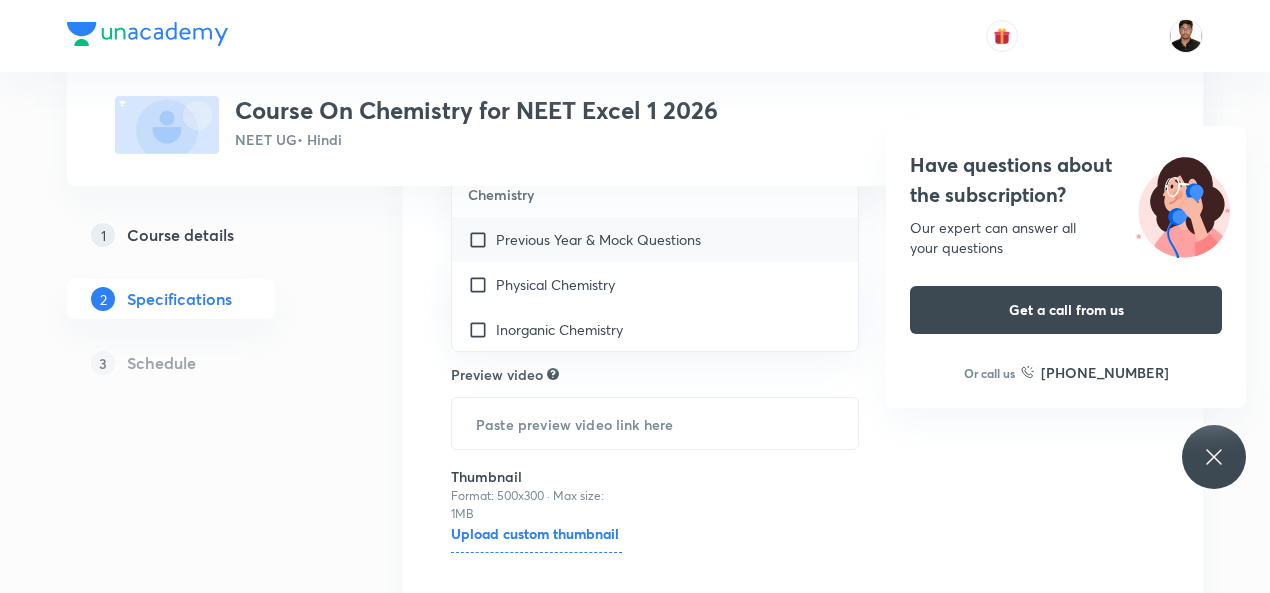 click at bounding box center (482, 239) 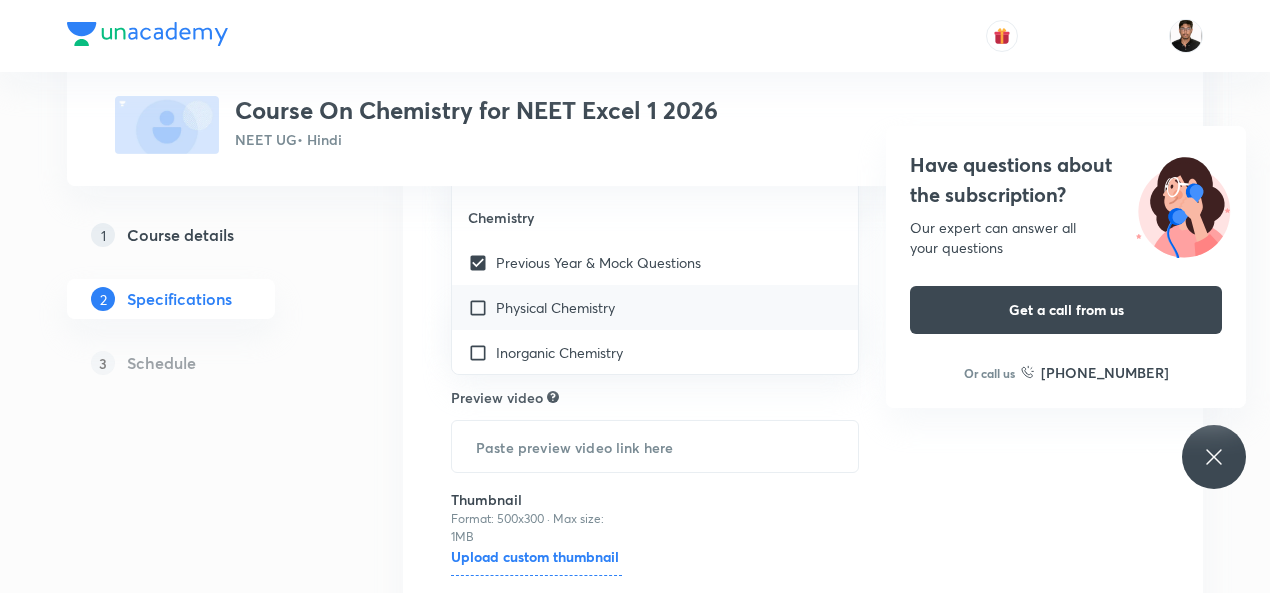 click at bounding box center (482, 307) 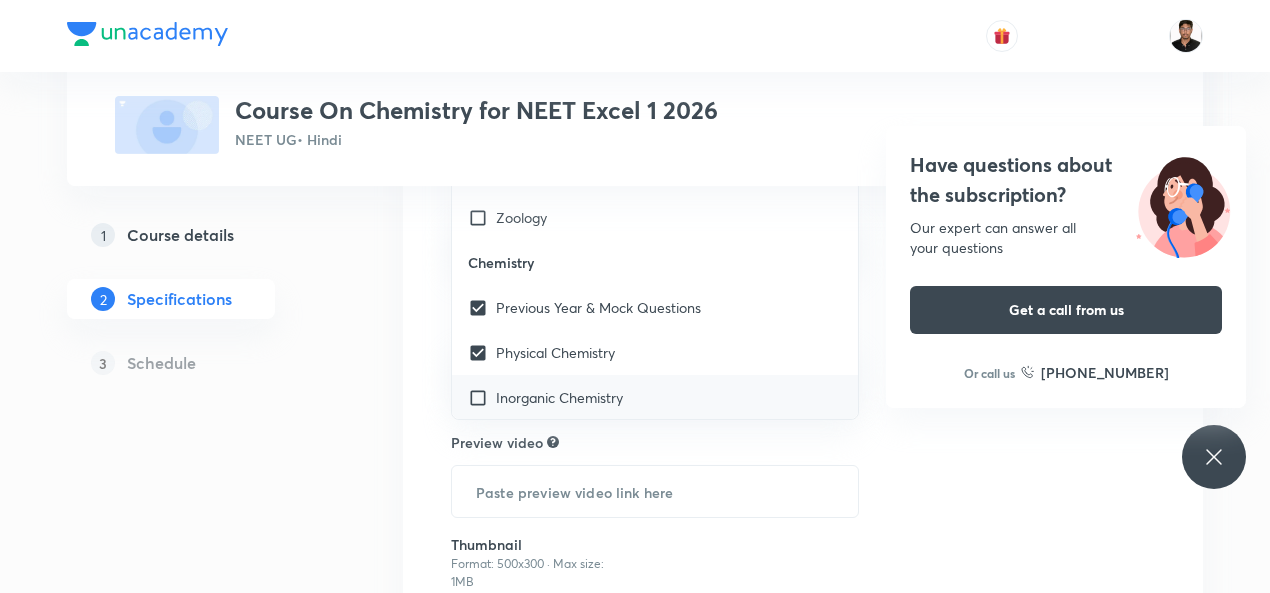 click at bounding box center (482, 397) 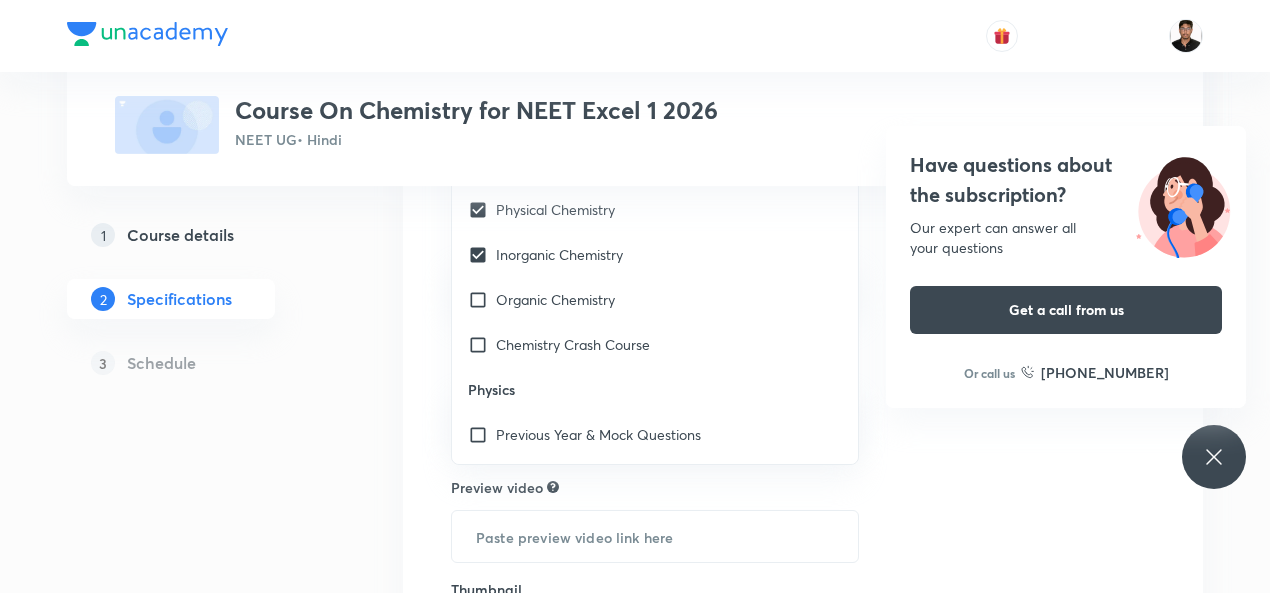 scroll, scrollTop: 2954, scrollLeft: 0, axis: vertical 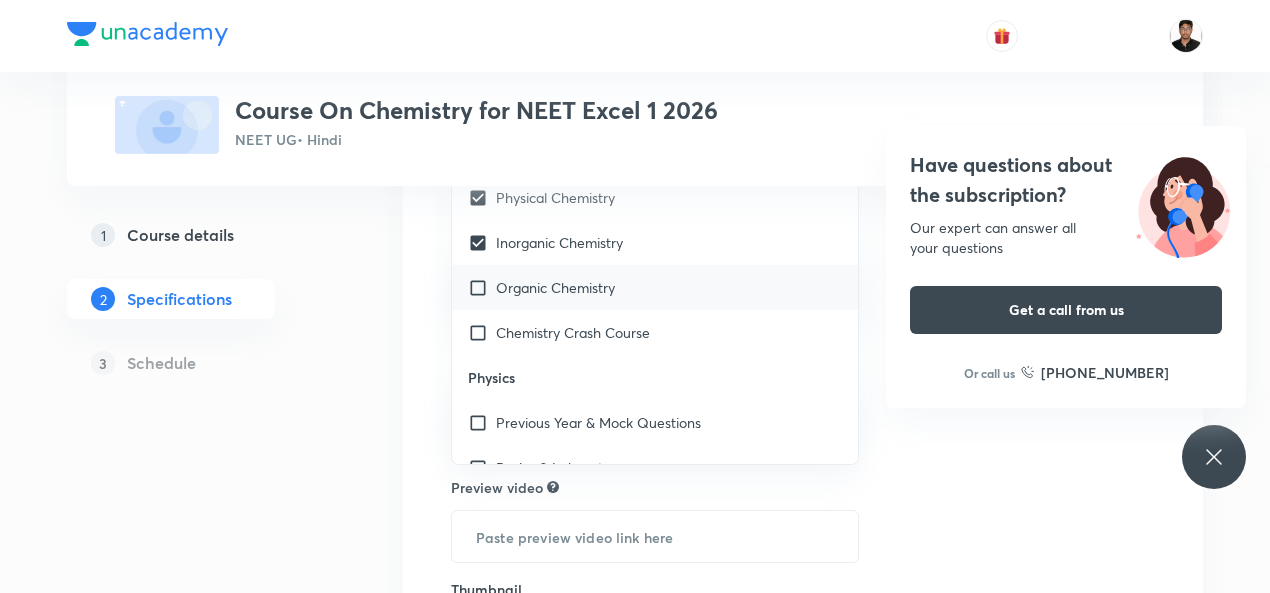 click at bounding box center [482, 287] 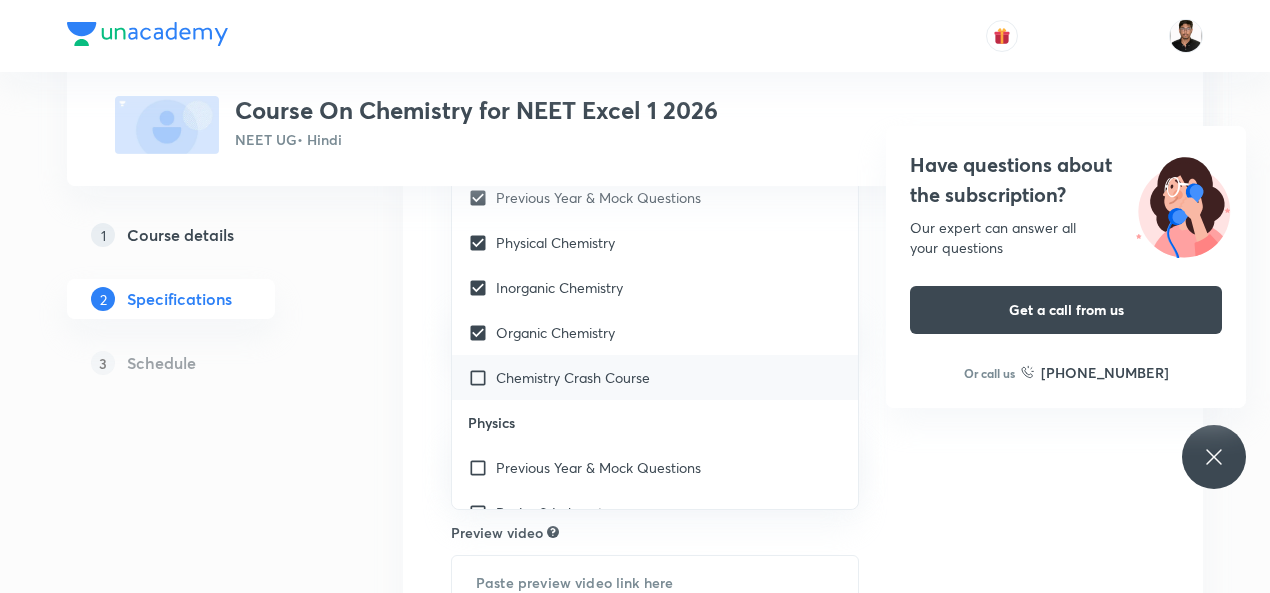 click at bounding box center (482, 377) 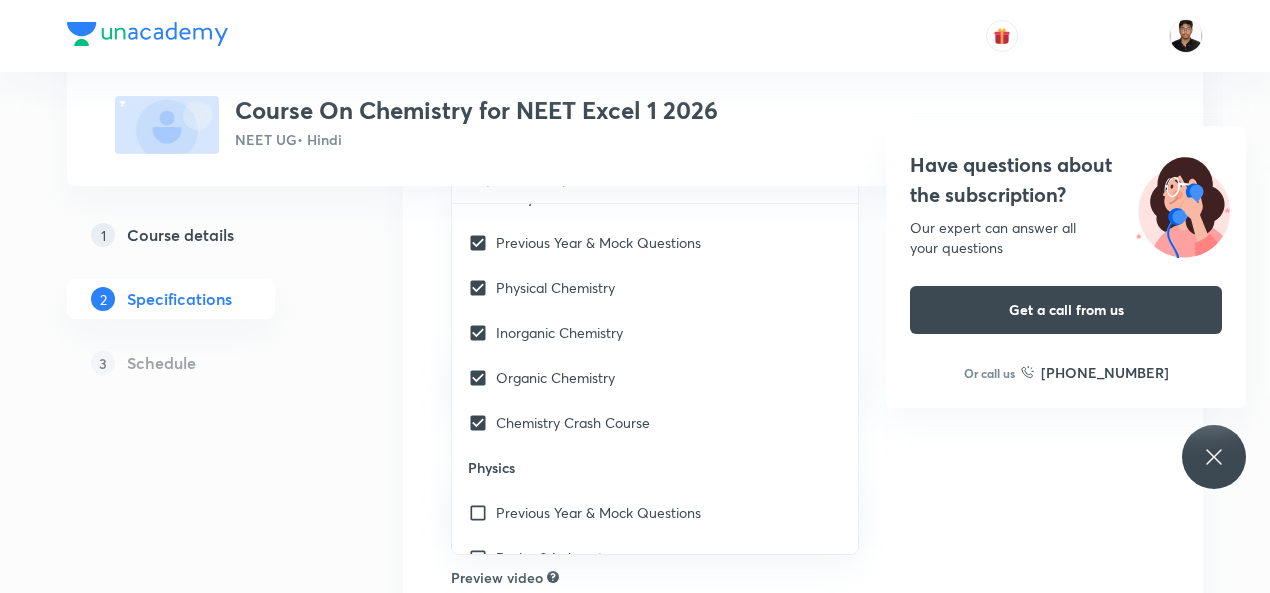 click on "1 Course details 2 Specifications 3 Schedule" at bounding box center [203, 361] 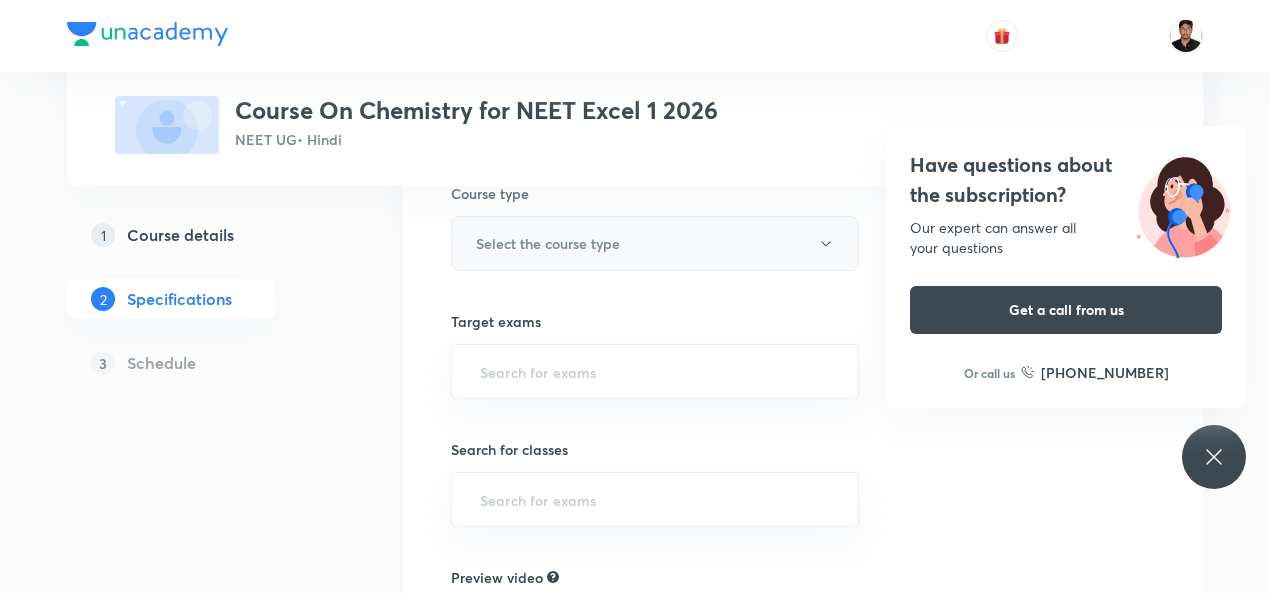 click on "Select the course type" at bounding box center (655, 243) 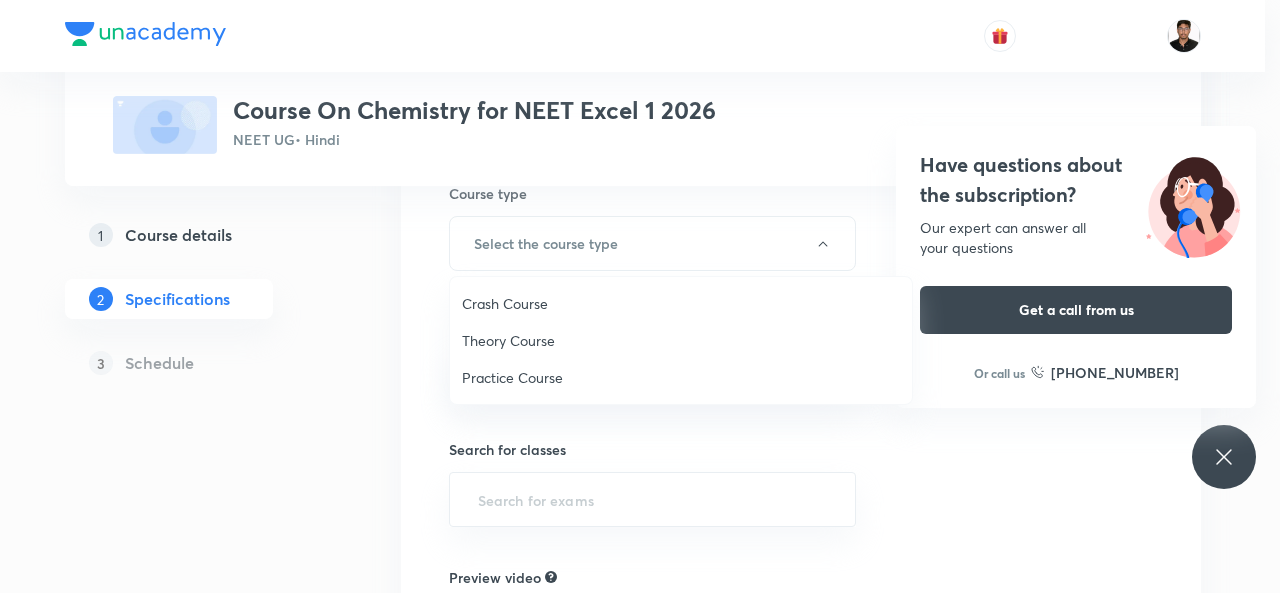 click on "Theory Course" at bounding box center [681, 340] 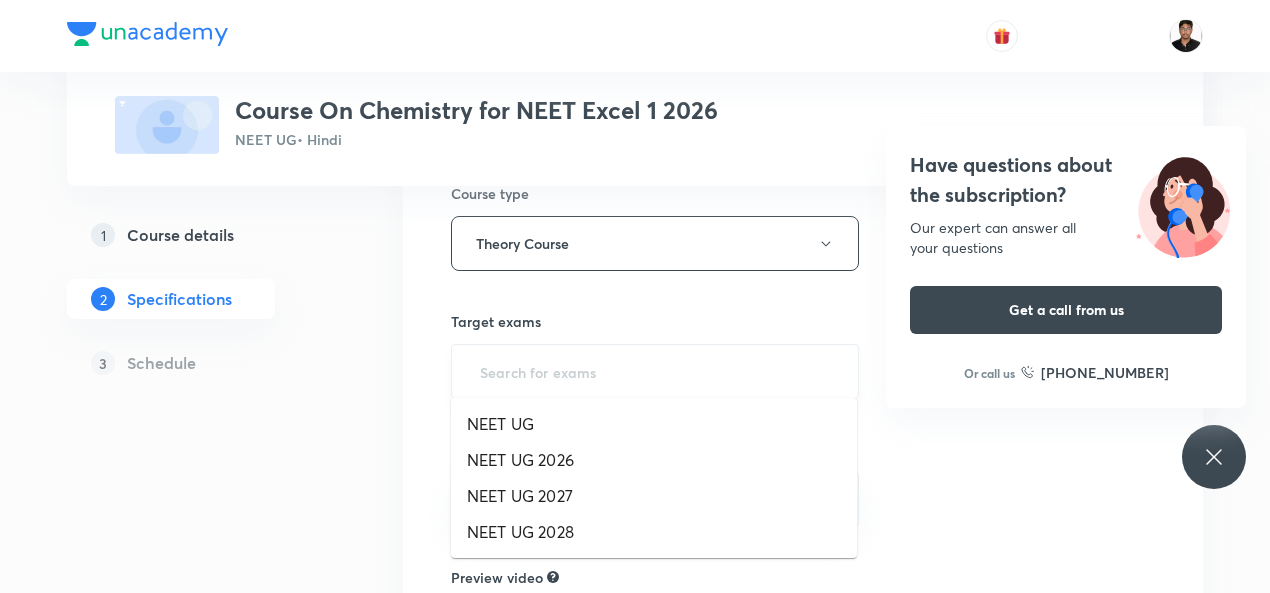 click at bounding box center (655, 371) 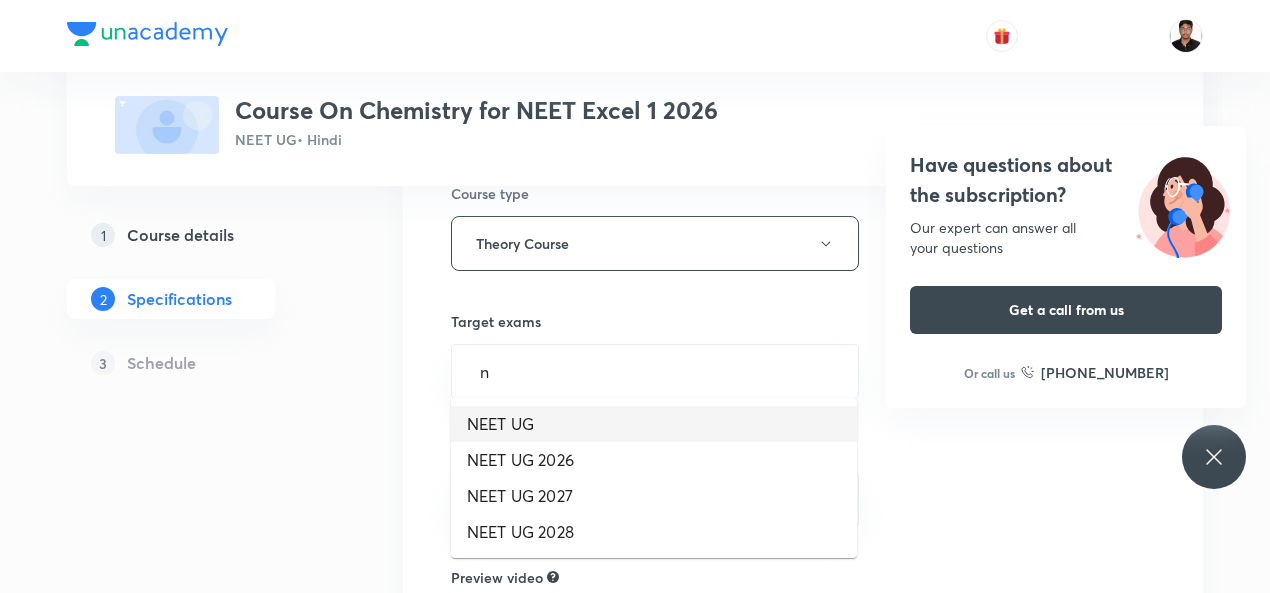 click on "NEET UG" at bounding box center [654, 424] 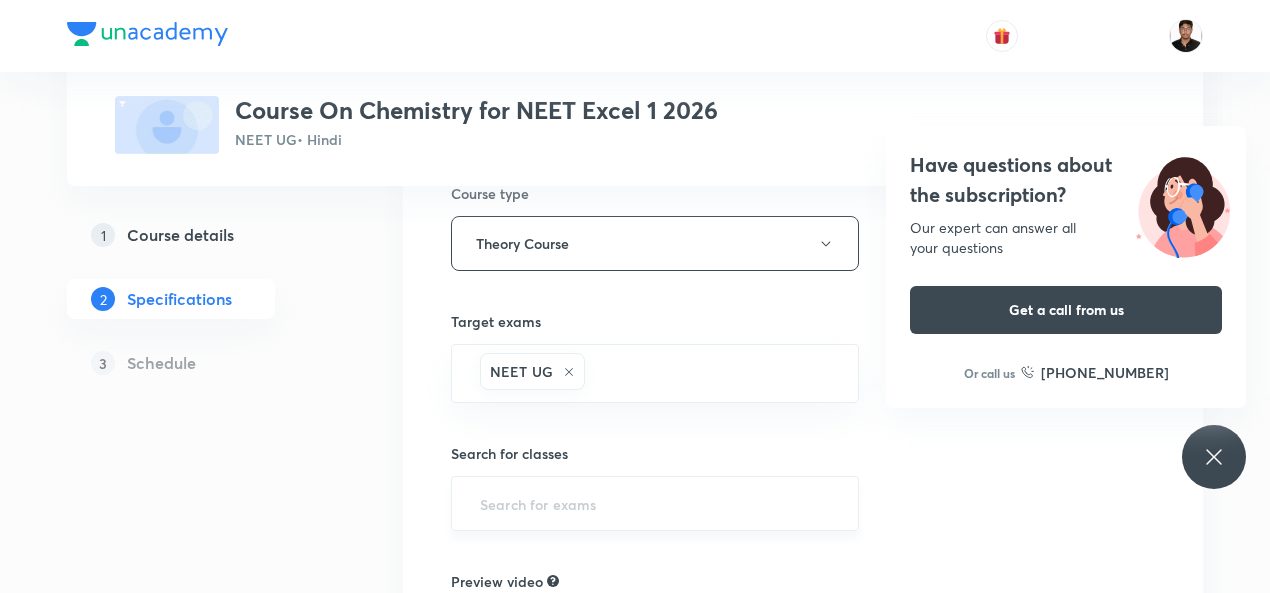 click at bounding box center (655, 503) 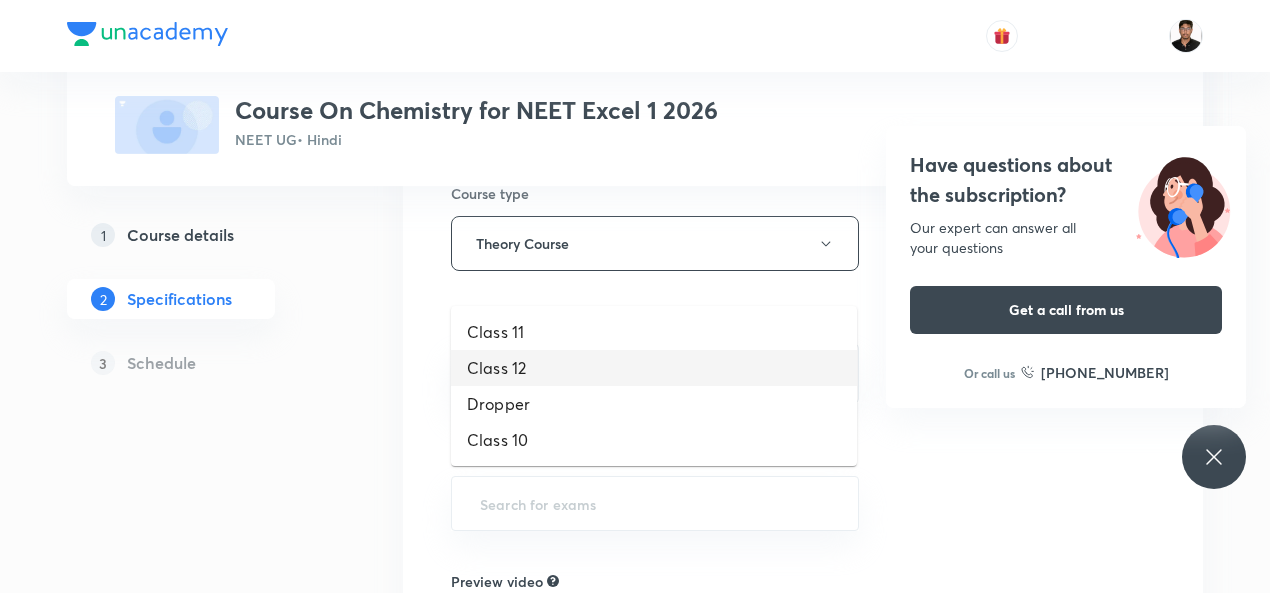 click on "Class 12" at bounding box center (654, 368) 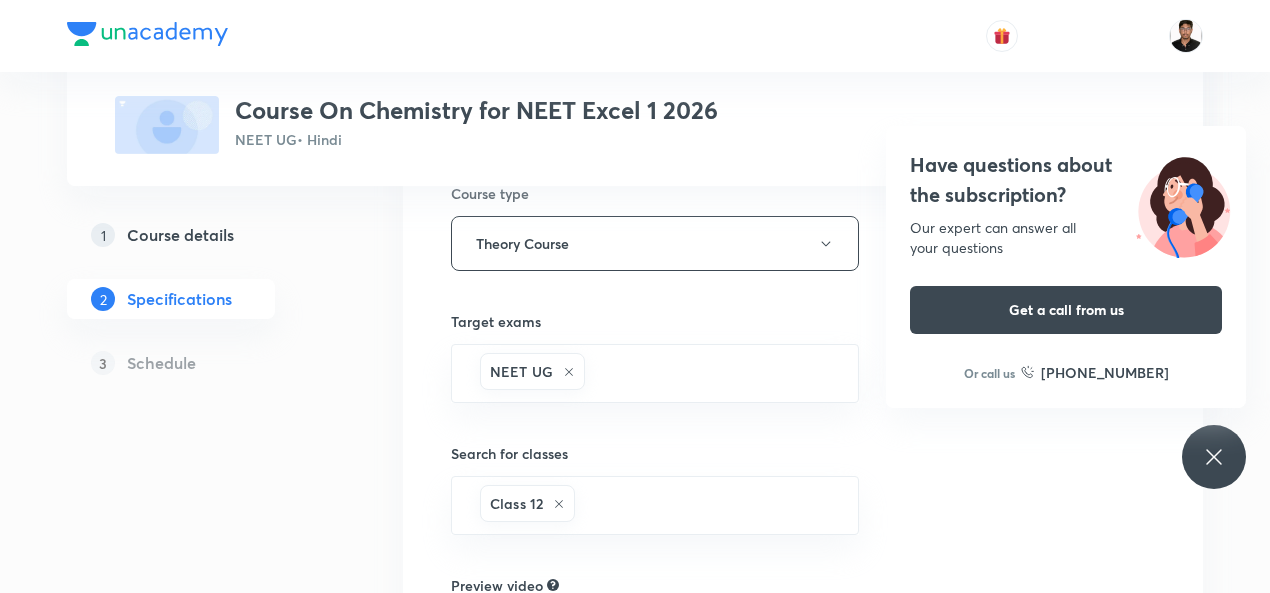 click on "Topics Previous Year & Mock Questions Physical Chemistry Inorganic Chemistry Organic Chemistry Chemistry Crash Course CLEAR Course type Theory Course Target exams NEET UG ​ Search for classes Class 12 ​ Preview video ​ Thumbnail Format: 500x300 · Max size: 1MB Upload custom thumbnail Save & continue" at bounding box center [803, 351] 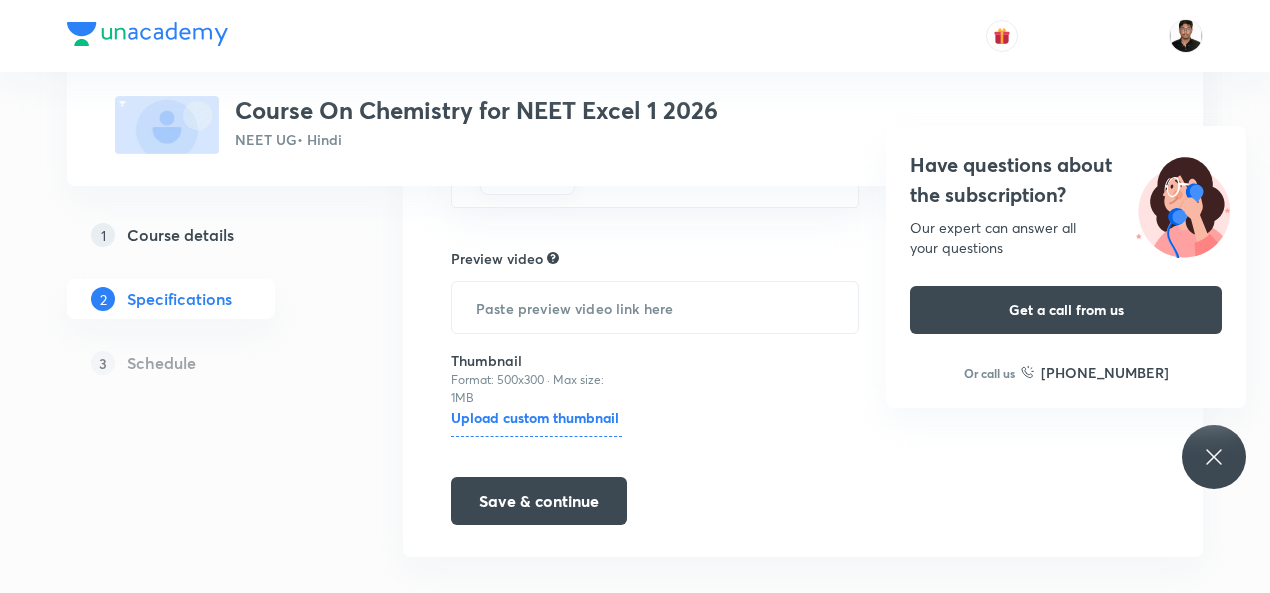 scroll, scrollTop: 865, scrollLeft: 0, axis: vertical 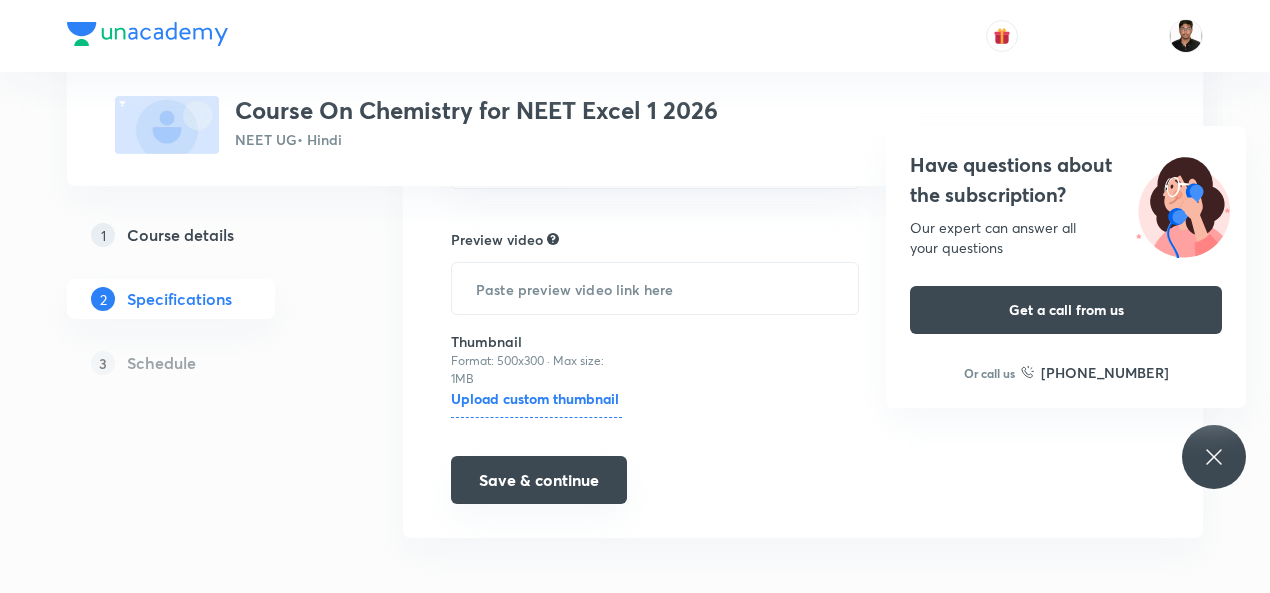 click on "Save & continue" at bounding box center [539, 480] 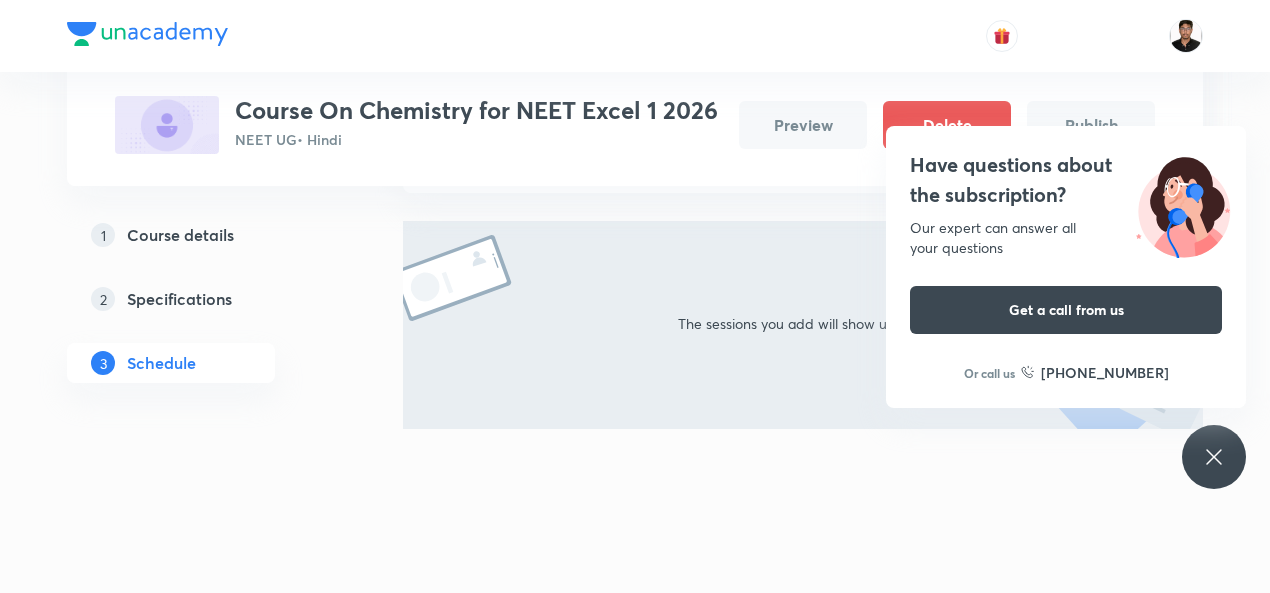 scroll, scrollTop: 0, scrollLeft: 0, axis: both 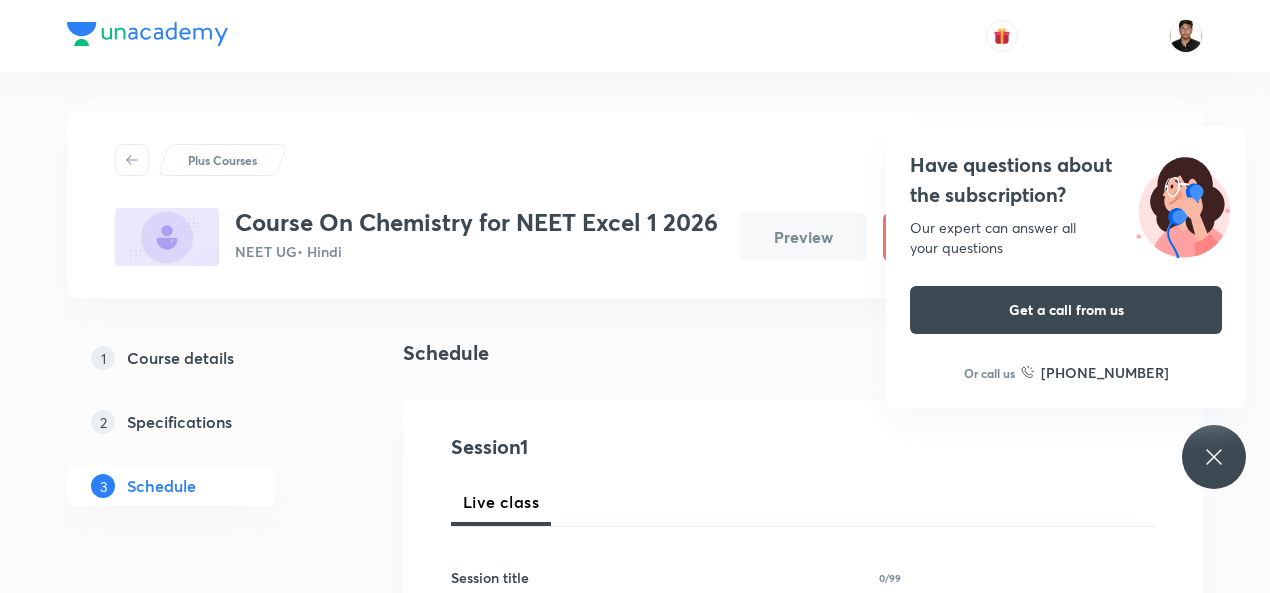 click on "Session  1 Live class Session title 0/99 ​   Session type Online Offline Sub-concepts Select concepts that wil be covered in this session Add Cancel" at bounding box center (803, 711) 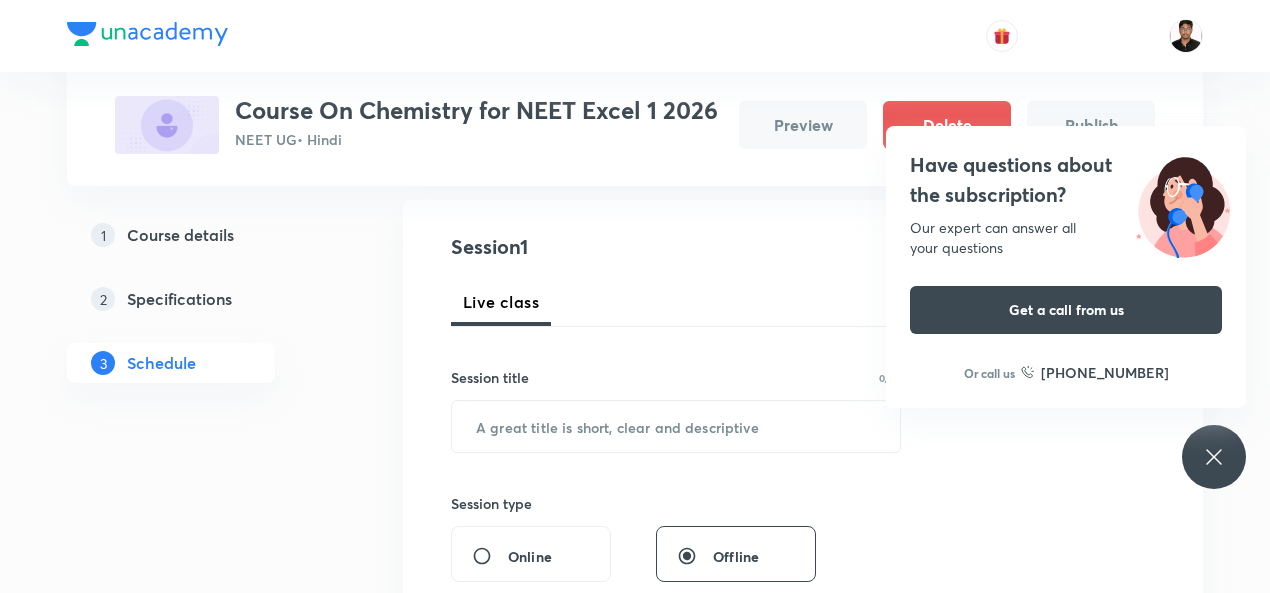 scroll, scrollTop: 240, scrollLeft: 0, axis: vertical 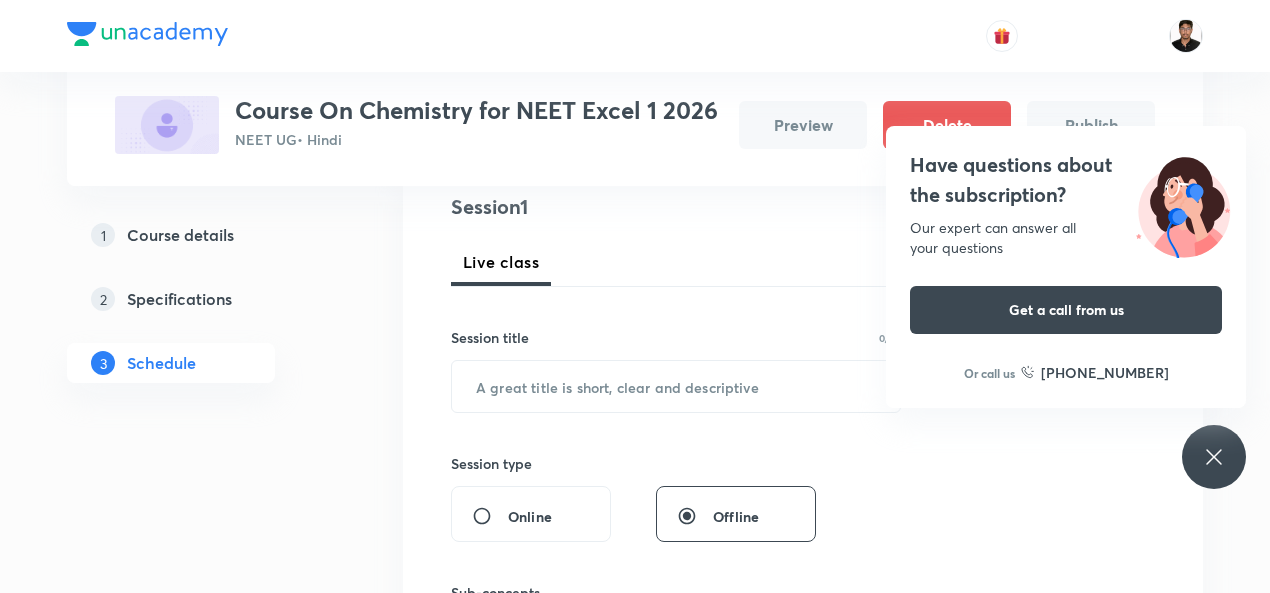 click 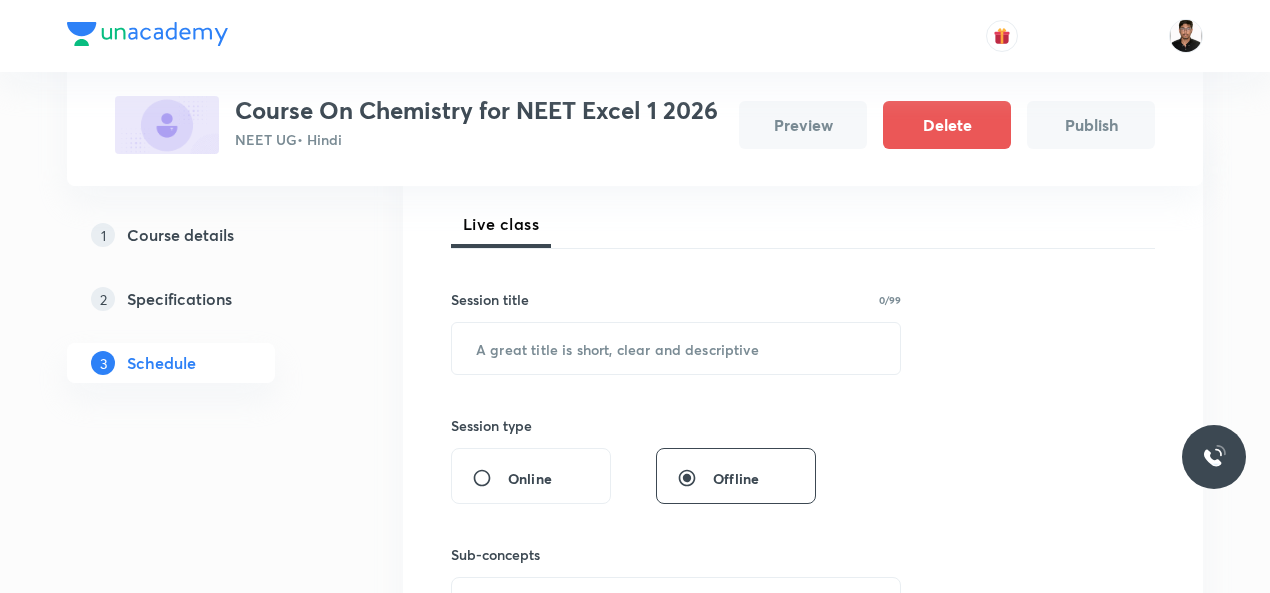 scroll, scrollTop: 280, scrollLeft: 0, axis: vertical 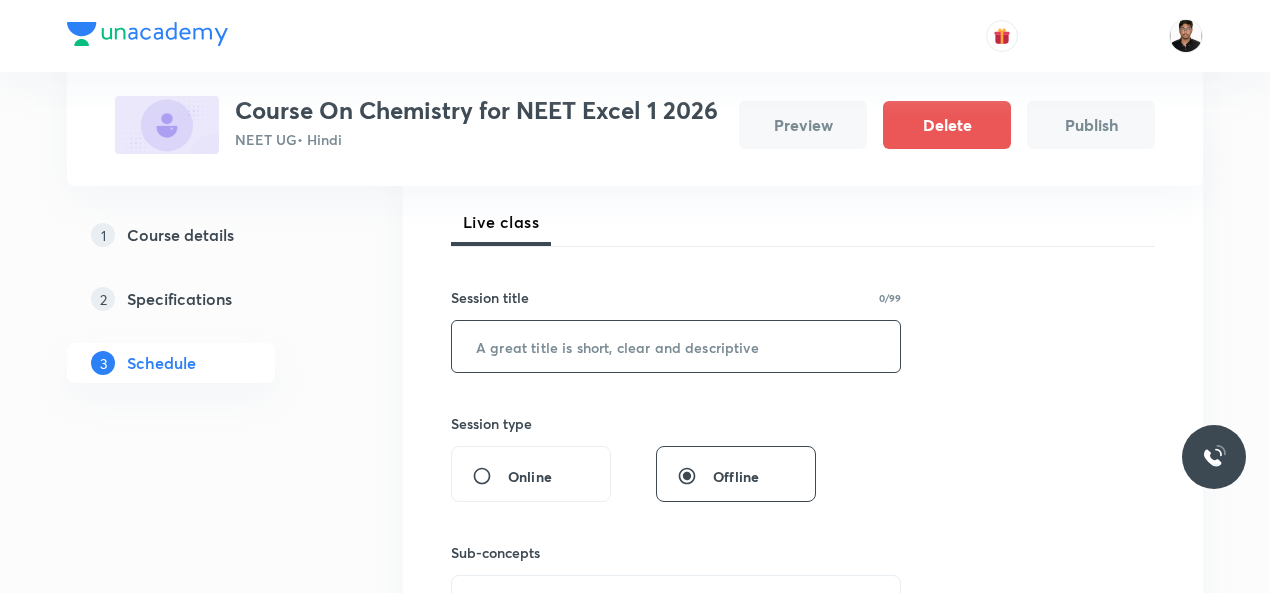 click at bounding box center [676, 346] 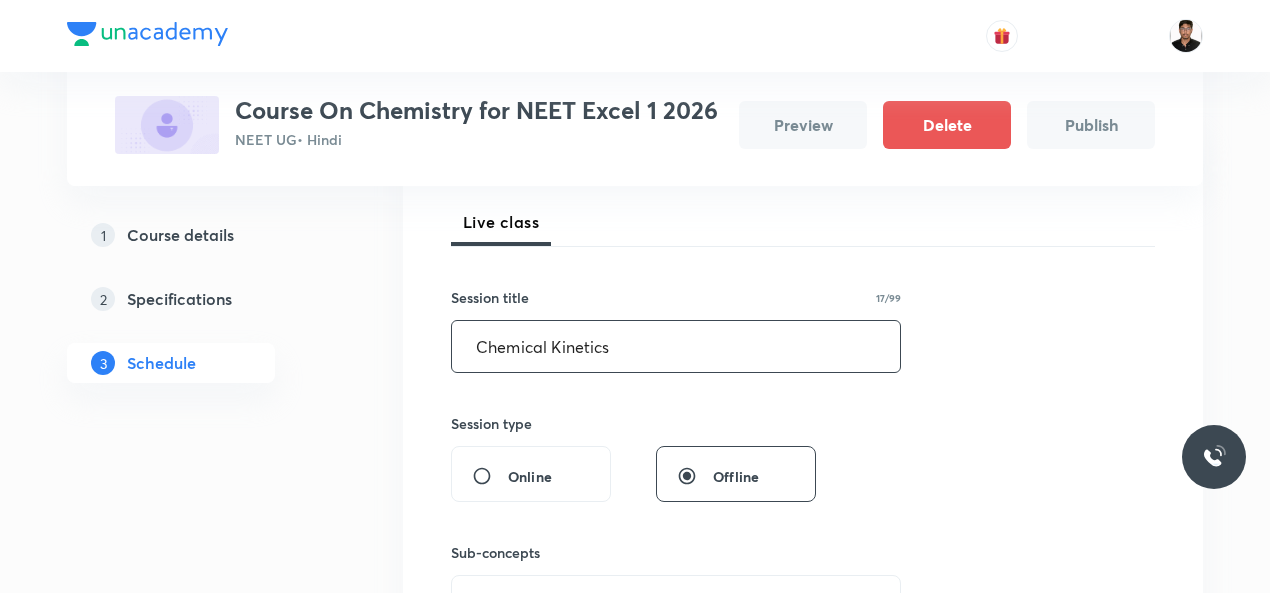 type on "Chemical Kinetics" 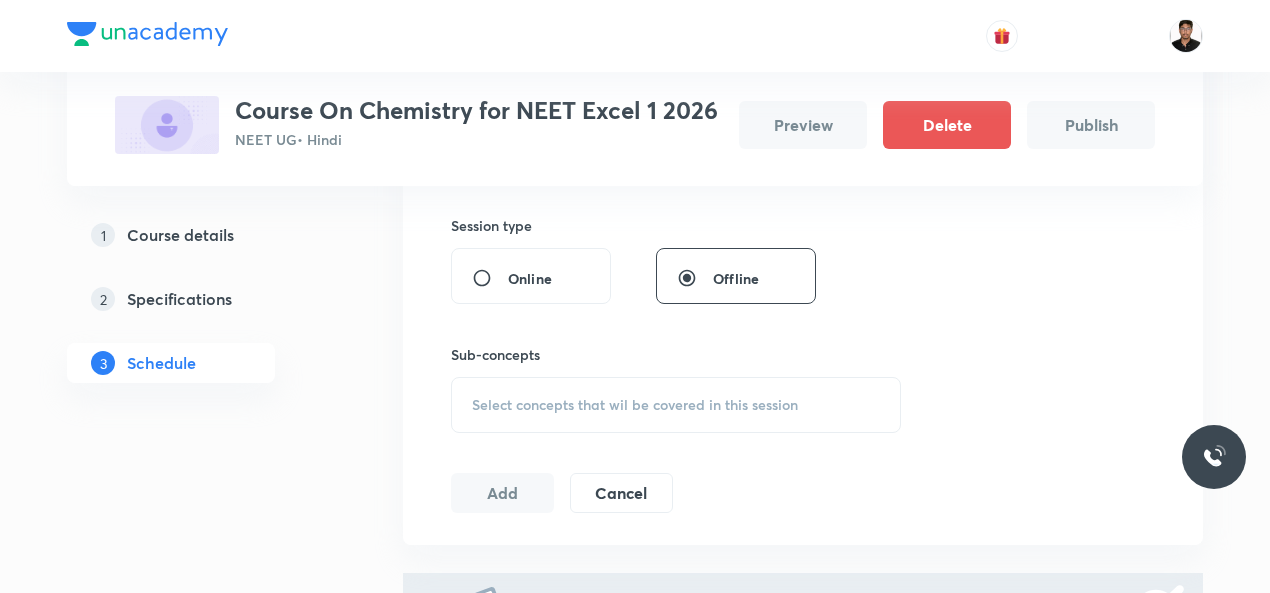 scroll, scrollTop: 480, scrollLeft: 0, axis: vertical 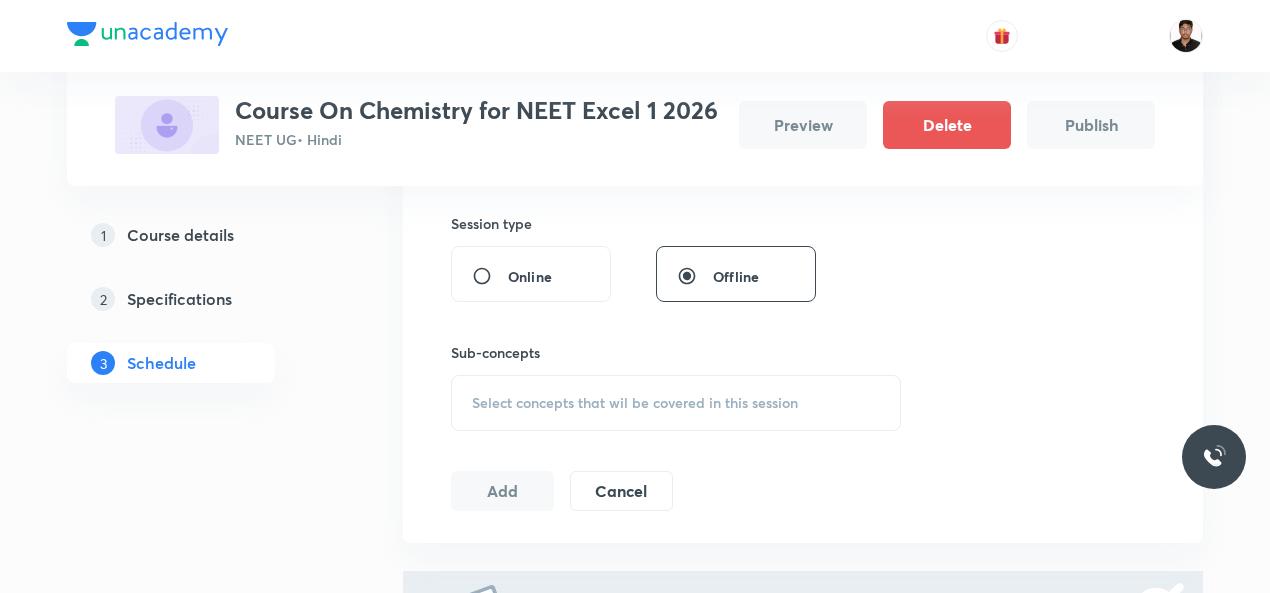 click on "Select concepts that wil be covered in this session" at bounding box center [635, 403] 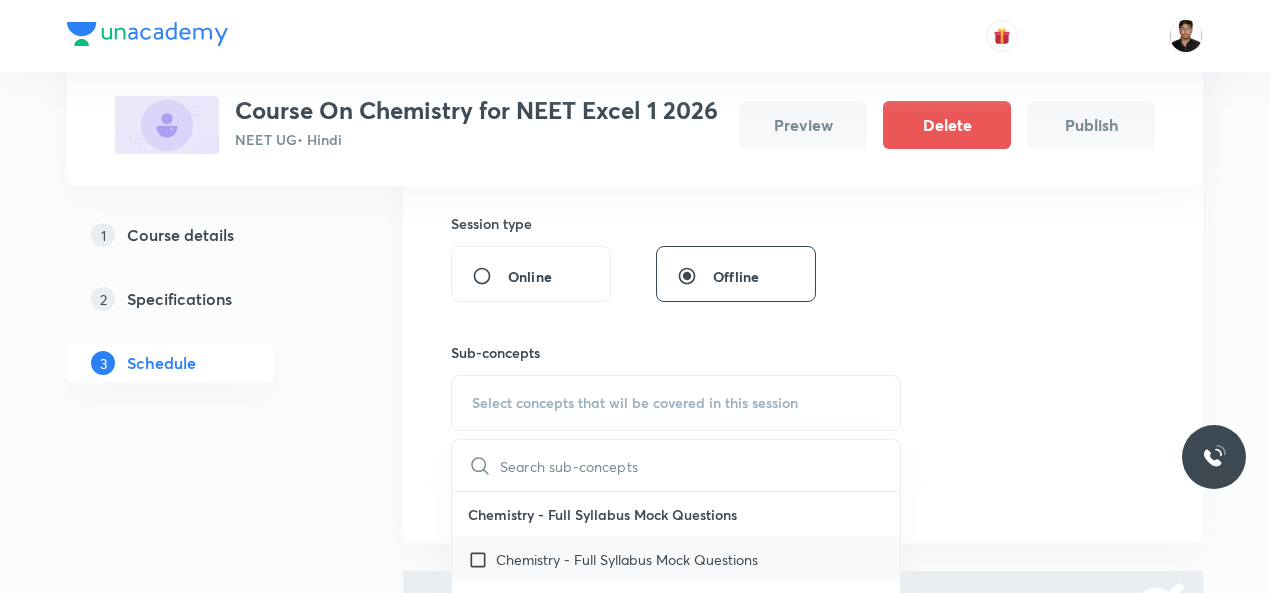 click at bounding box center (482, 559) 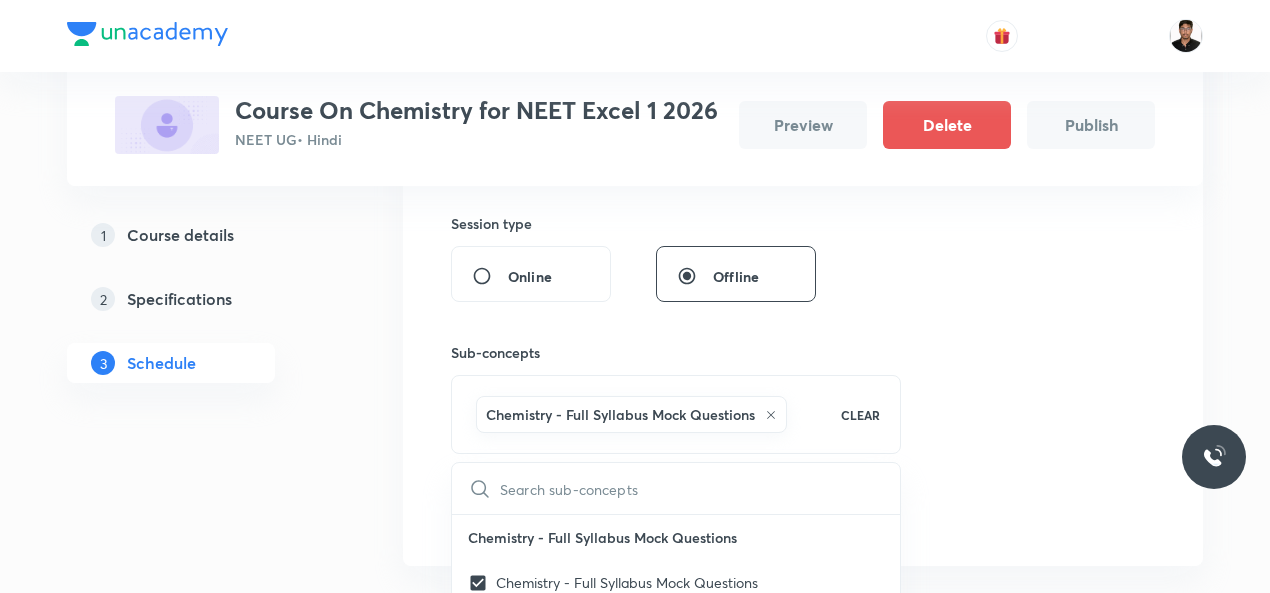 scroll, scrollTop: 306, scrollLeft: 0, axis: vertical 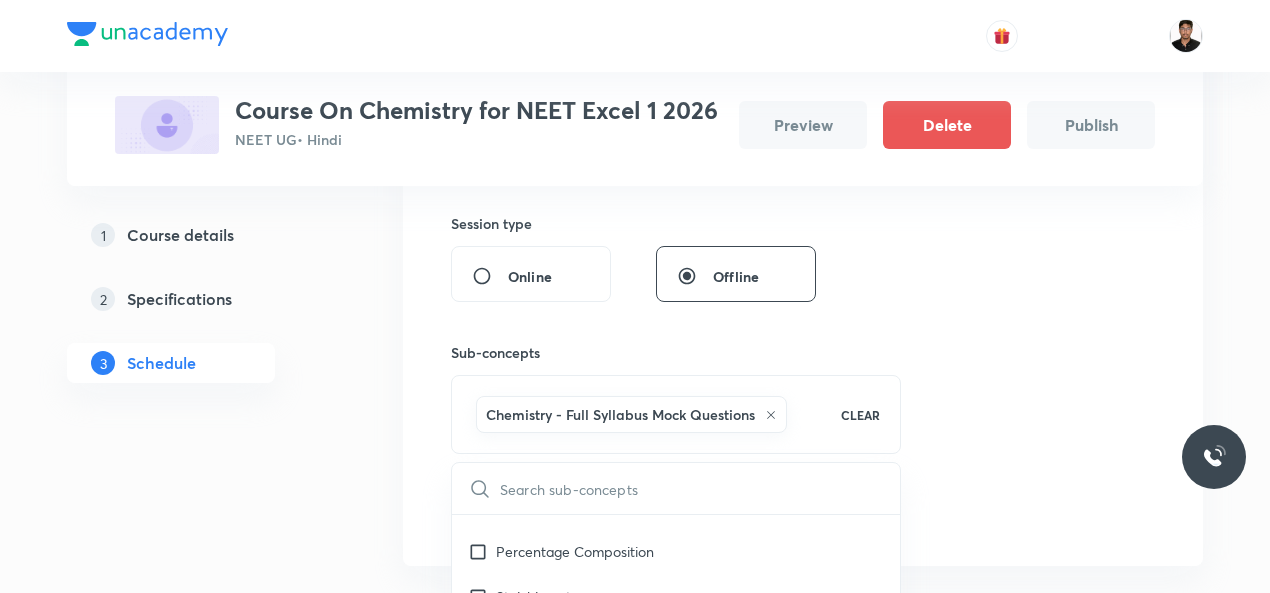 click 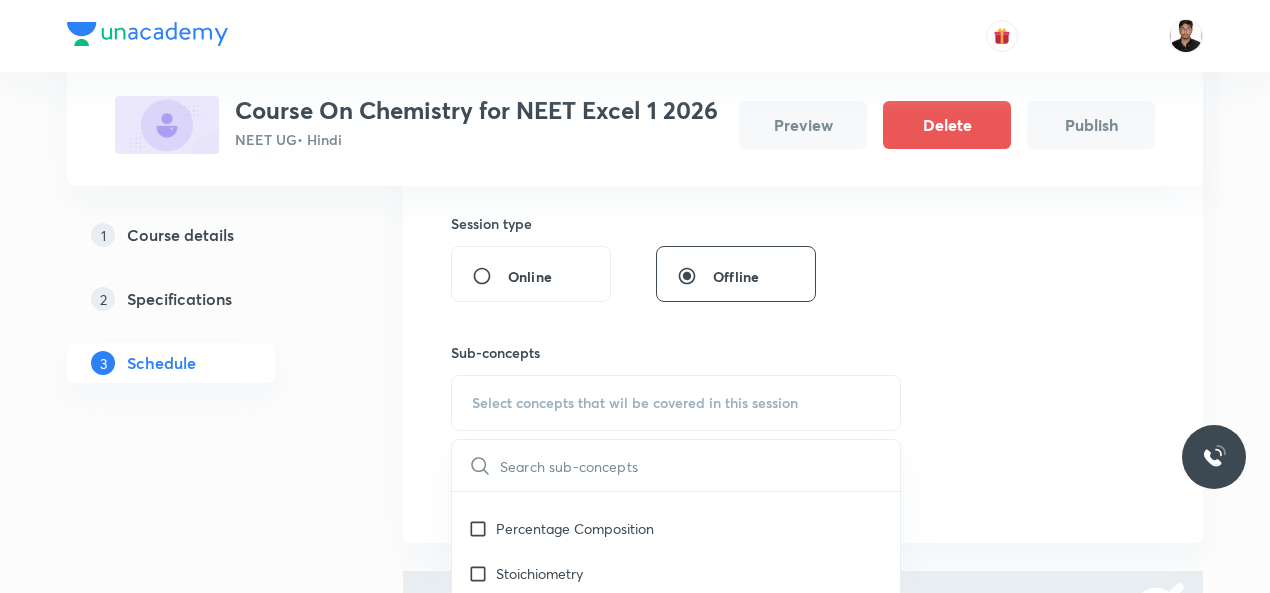 click on "Select concepts that wil be covered in this session" at bounding box center (635, 403) 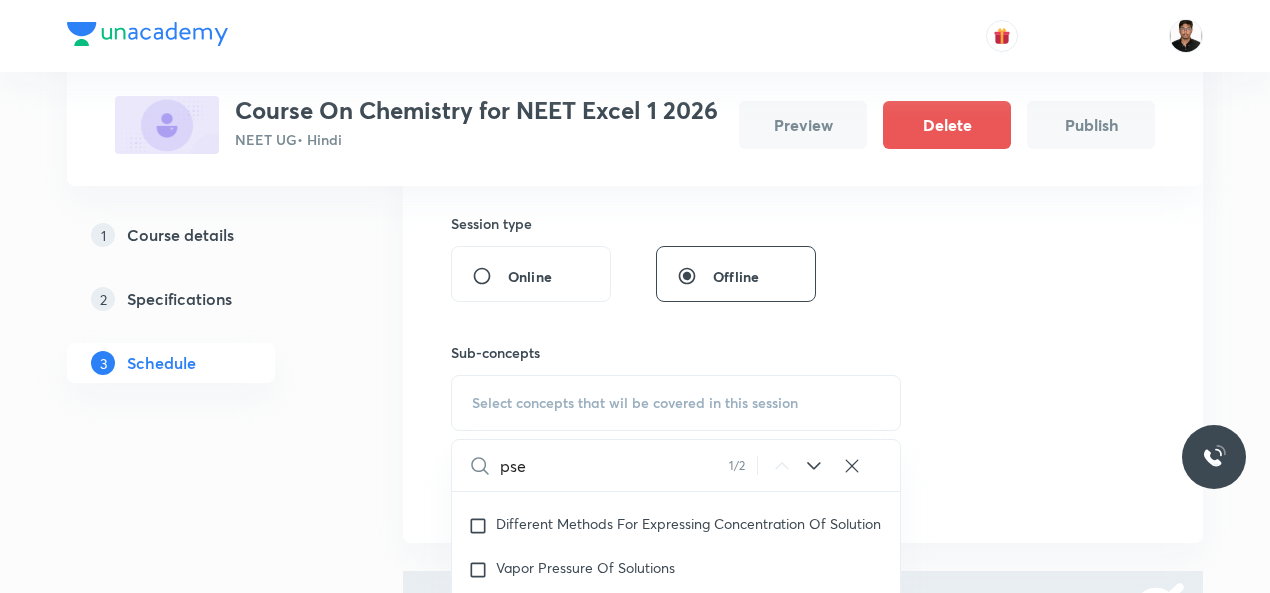 scroll, scrollTop: 13356, scrollLeft: 0, axis: vertical 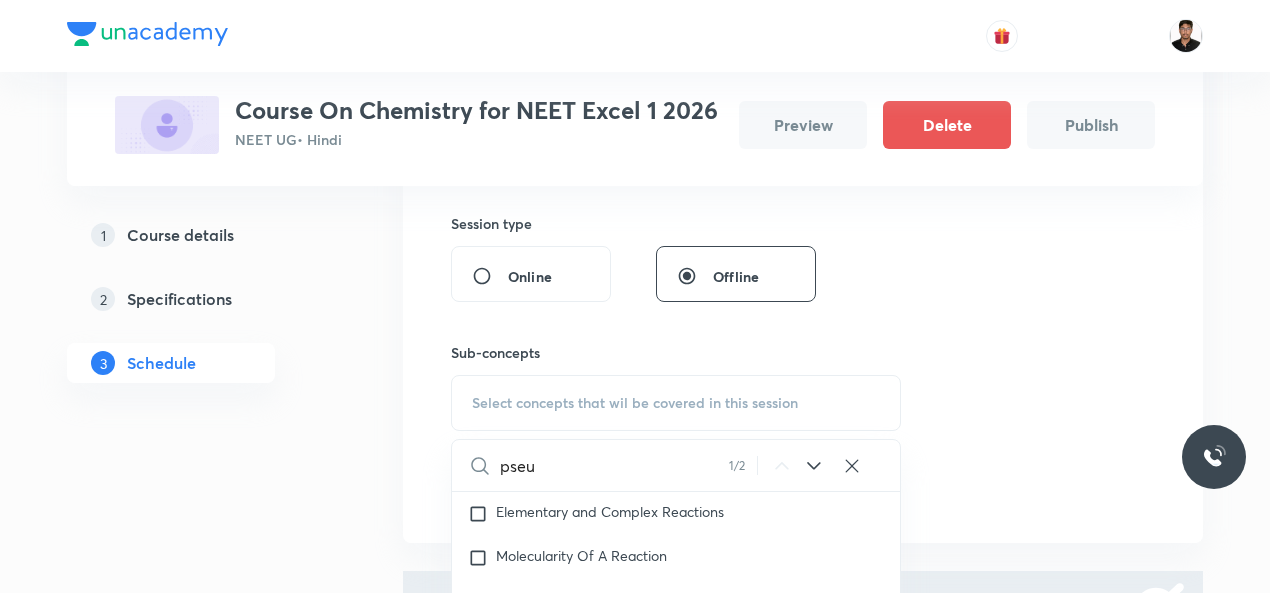 type on "pseu" 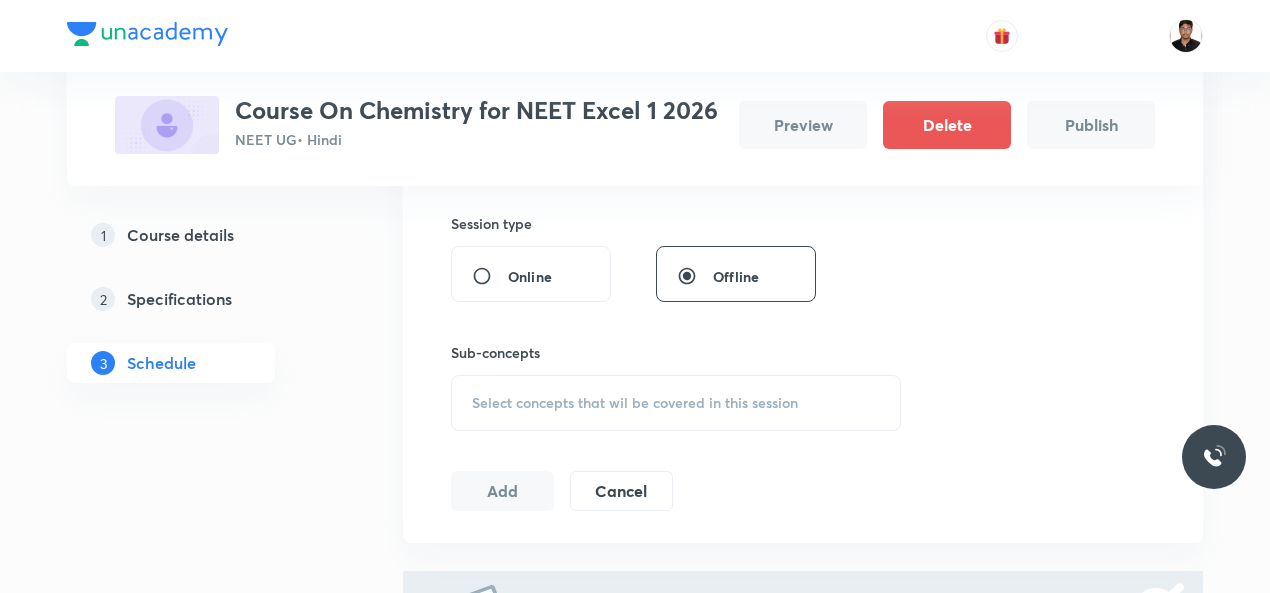 click on "Select concepts that wil be covered in this session" at bounding box center (635, 403) 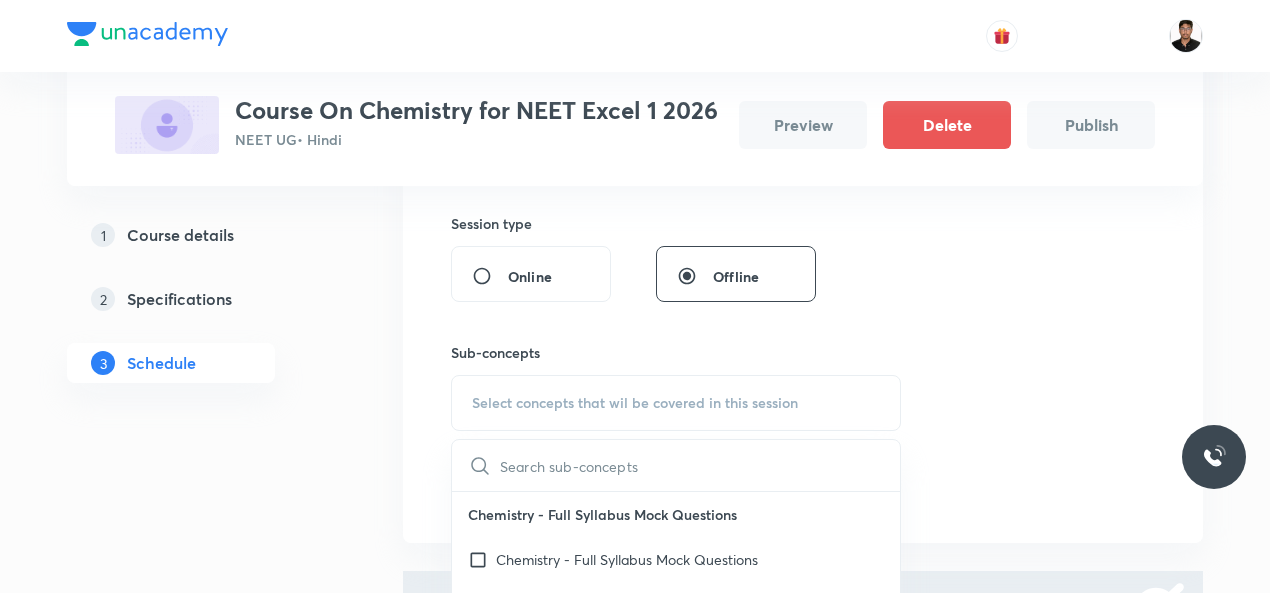 click at bounding box center [700, 465] 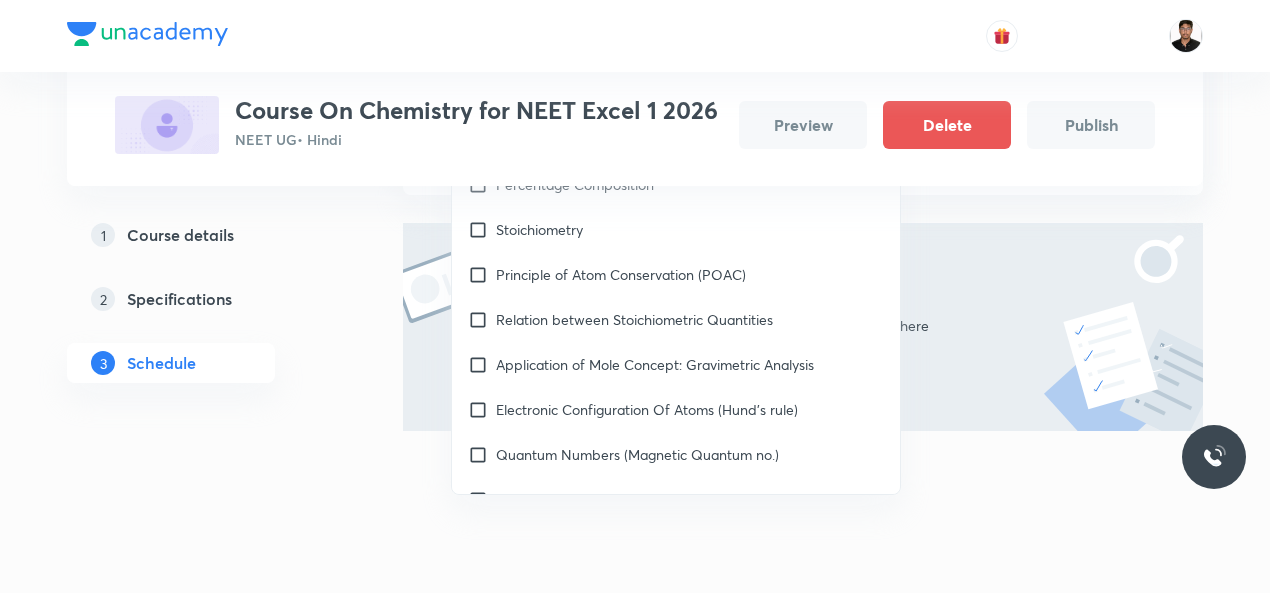 scroll, scrollTop: 360, scrollLeft: 0, axis: vertical 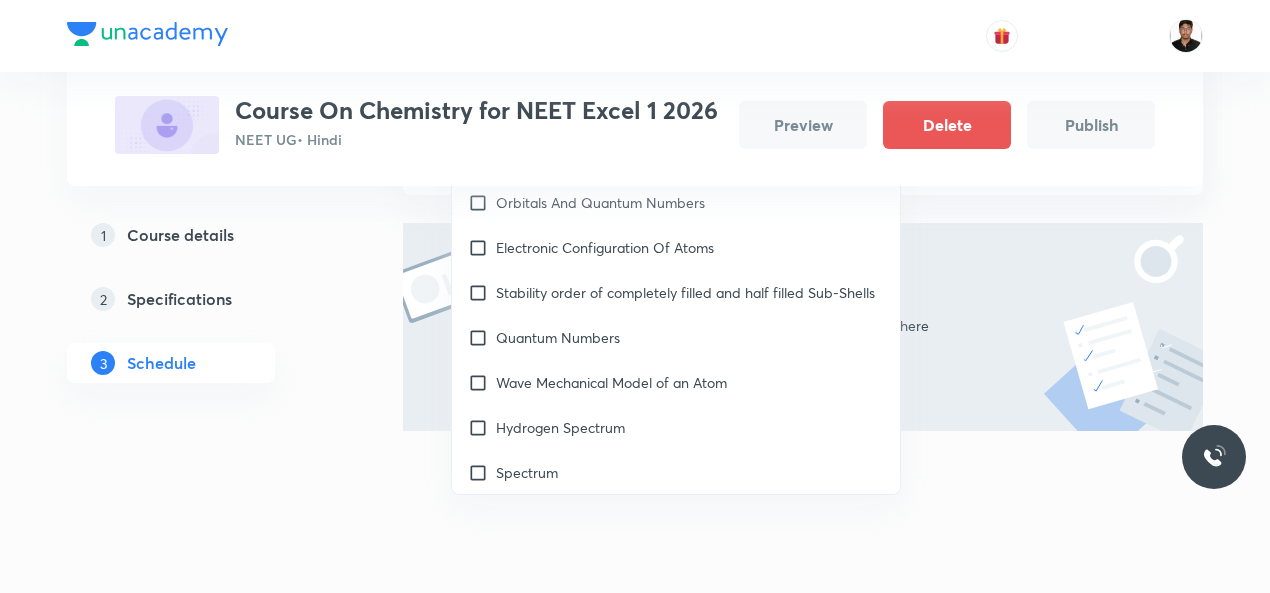 click on "Plus Courses Course On Chemistry for NEET Excel 1 2026 NEET UG  • Hindi Preview Delete Publish 1 Course details 2 Specifications 3 Schedule Schedule Session  1 Live class Session title 17/99 Chemical Kinetics ​   Session type Online Offline Sub-concepts Select concepts that wil be covered in this session ​ Chemistry - Full Syllabus Mock Questions Chemistry - Full Syllabus Mock Questions Chemistry Previous Year Chemistry Previous Year Questions Chemistry Previous Year Questions General Topics & Mole Concept Basic Concepts Mole – Basic Introduction Percentage Composition Stoichiometry Principle of Atom Conservation (POAC) Relation between Stoichiometric Quantities Application of Mole Concept: Gravimetric Analysis Electronic Configuration Of Atoms (Hund's rule)  Quantum Numbers (Magnetic Quantum no.) Quantum Numbers([PERSON_NAME] Exclusion law) Mean [MEDICAL_DATA] Mass or Molecular Mass Variation of Conductivity with Concentration Mechanism of Corrosion Atomic Structure Discovery Of Electron Atomic Models Spectrum Wave" at bounding box center (635, -79) 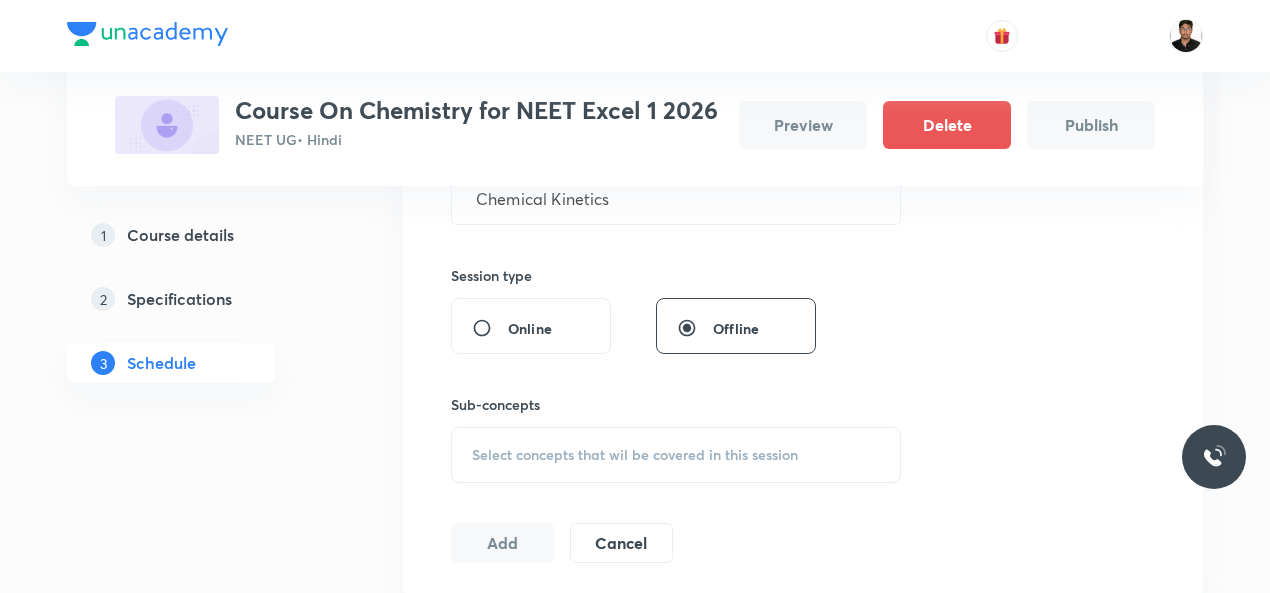 scroll, scrollTop: 468, scrollLeft: 0, axis: vertical 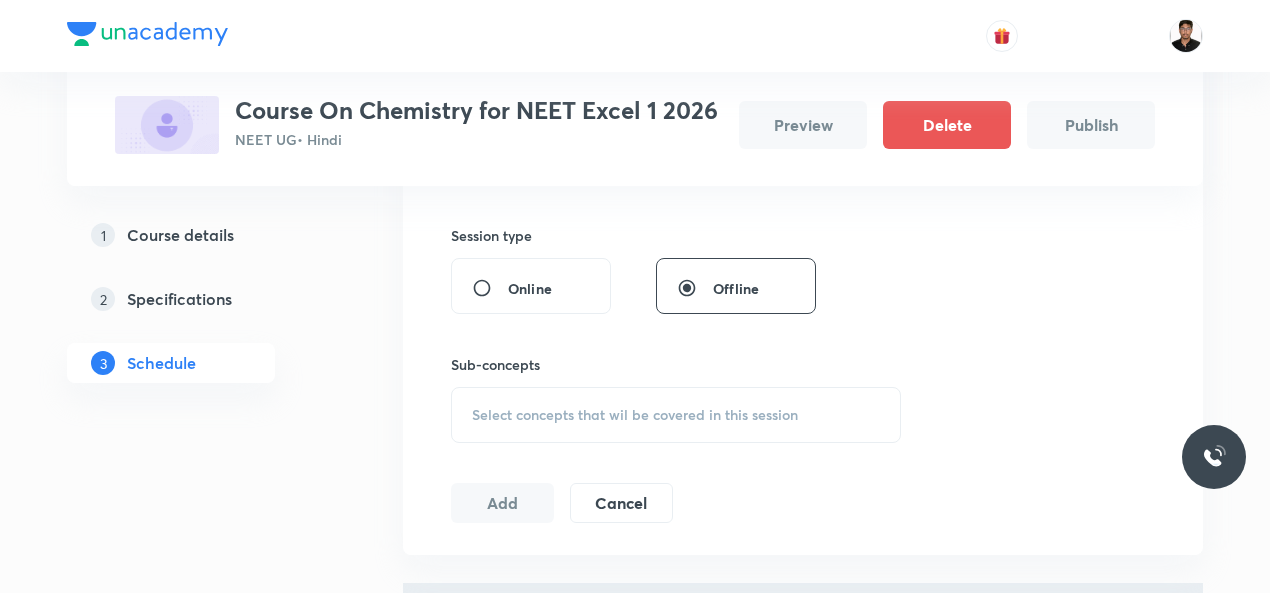 click on "Select concepts that wil be covered in this session" at bounding box center (676, 415) 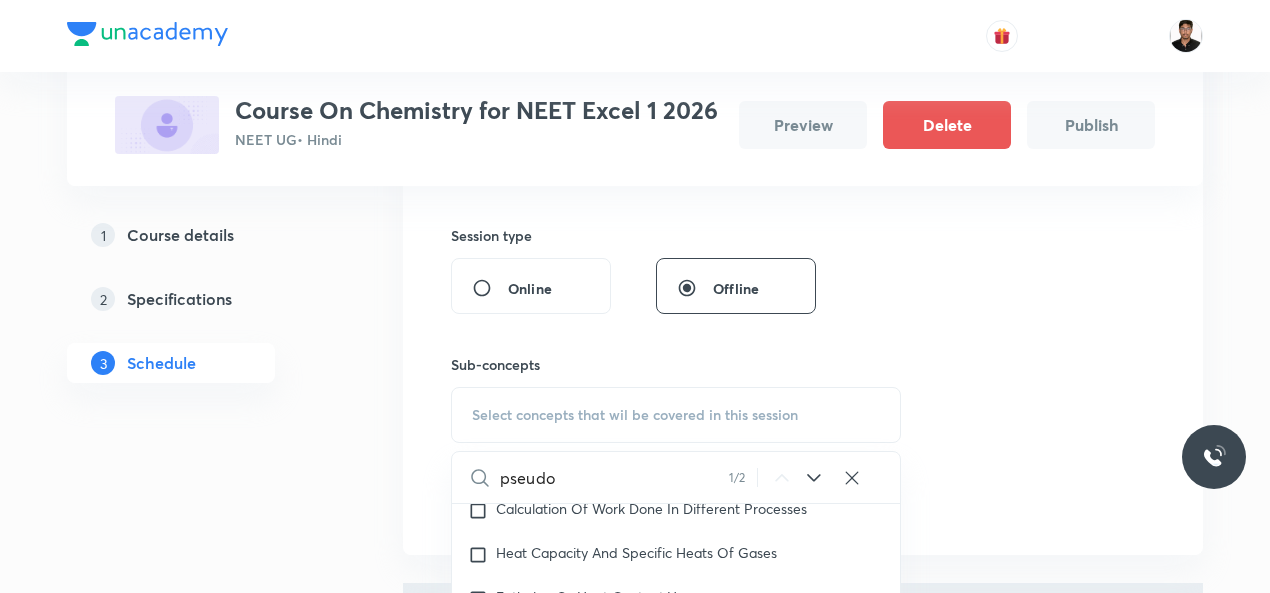 scroll, scrollTop: 13356, scrollLeft: 0, axis: vertical 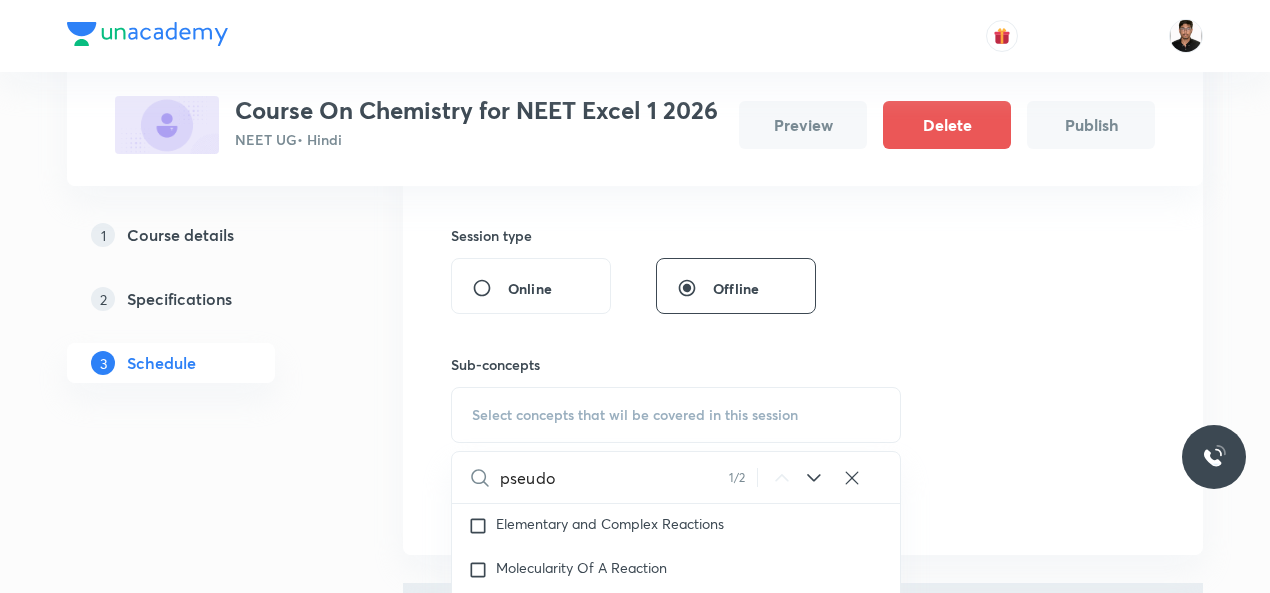 type on "pseudo" 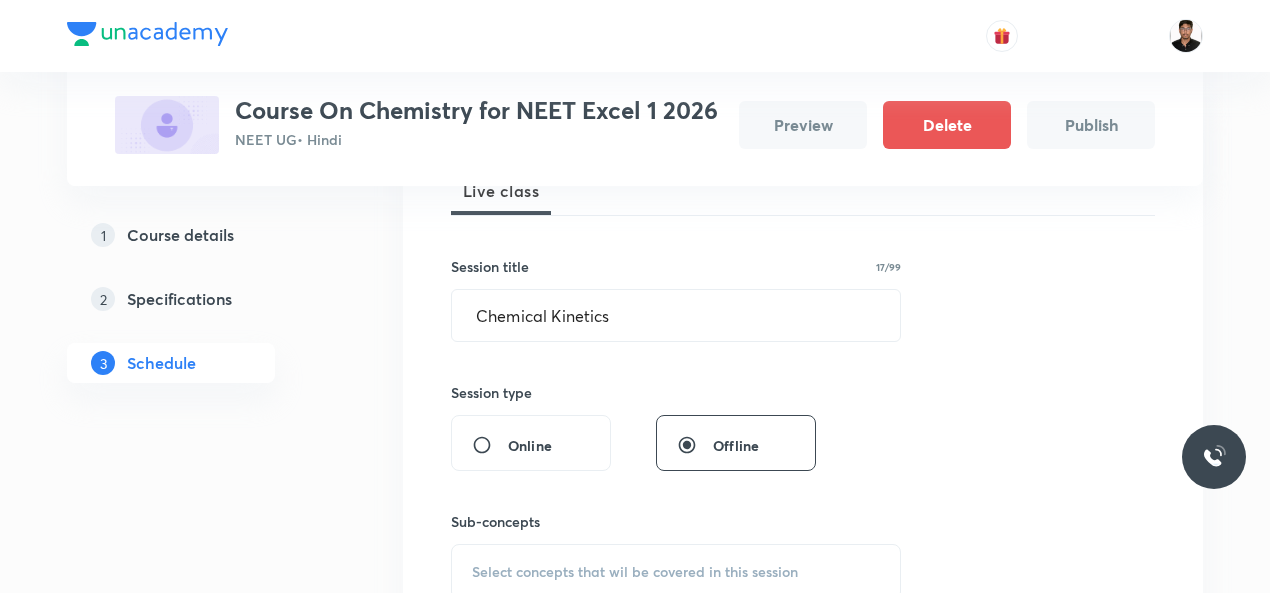 scroll, scrollTop: 308, scrollLeft: 0, axis: vertical 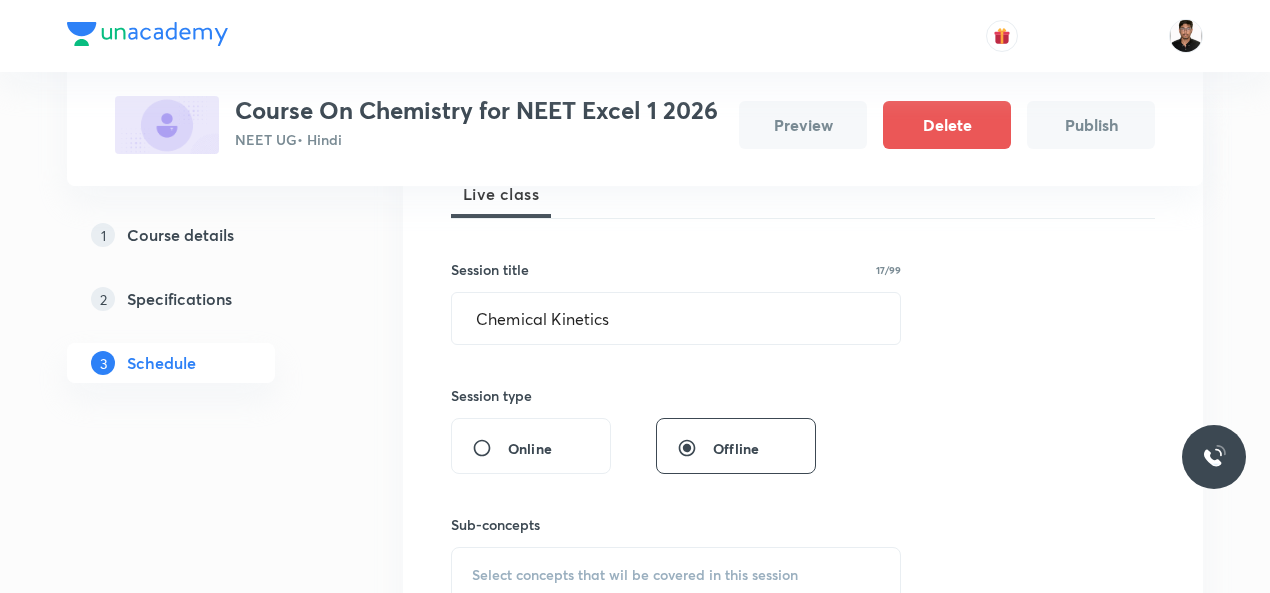 click on "Select concepts that wil be covered in this session" at bounding box center [676, 575] 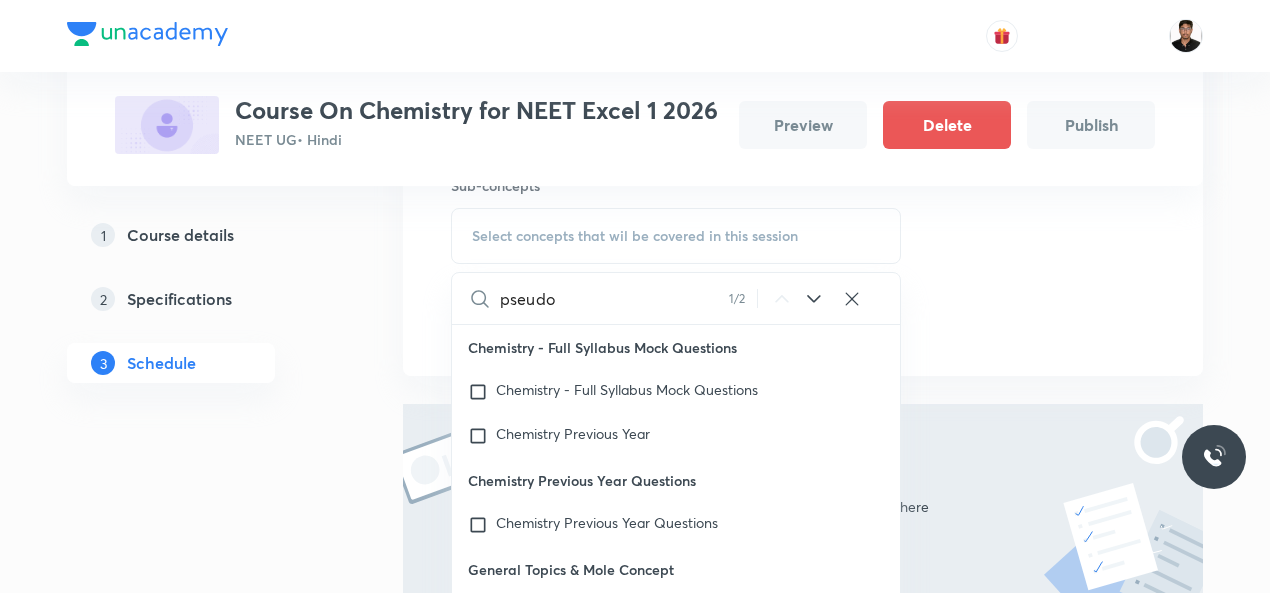 scroll, scrollTop: 13356, scrollLeft: 0, axis: vertical 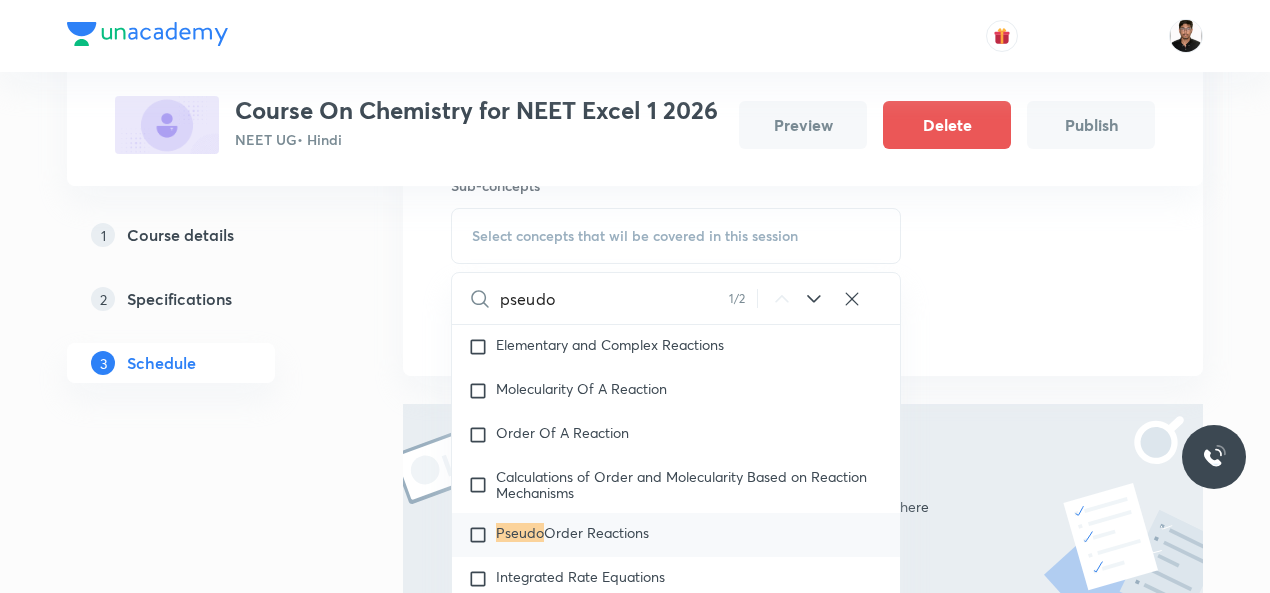 type on "pseudo" 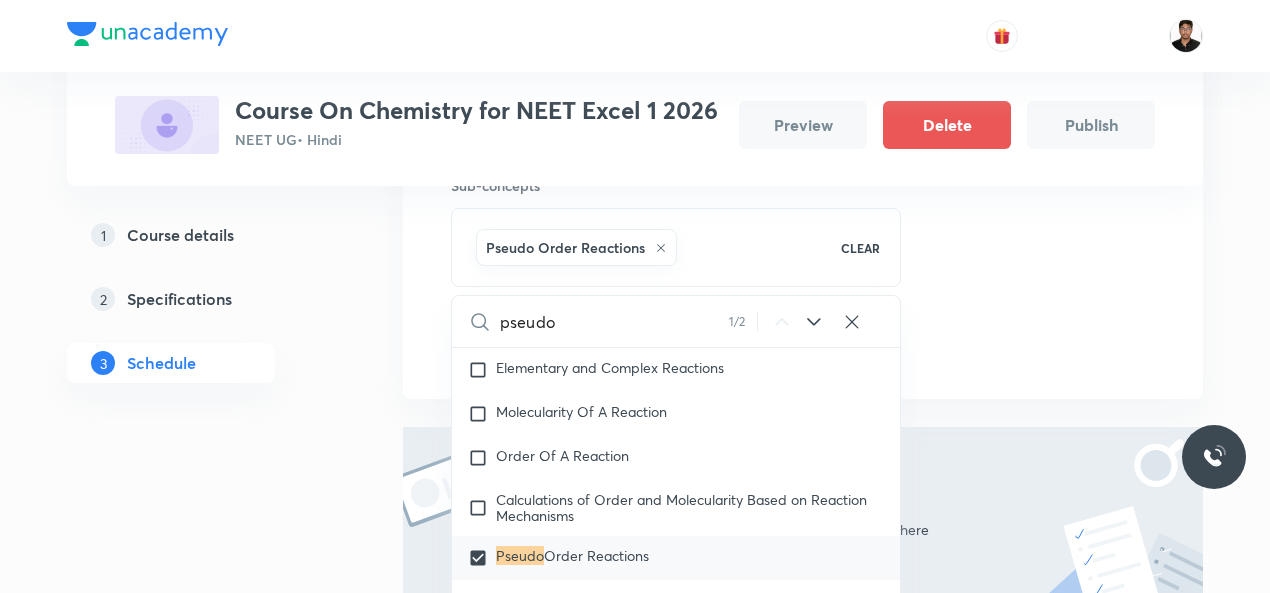 click on "Pseudo Order Reactions" at bounding box center (645, 247) 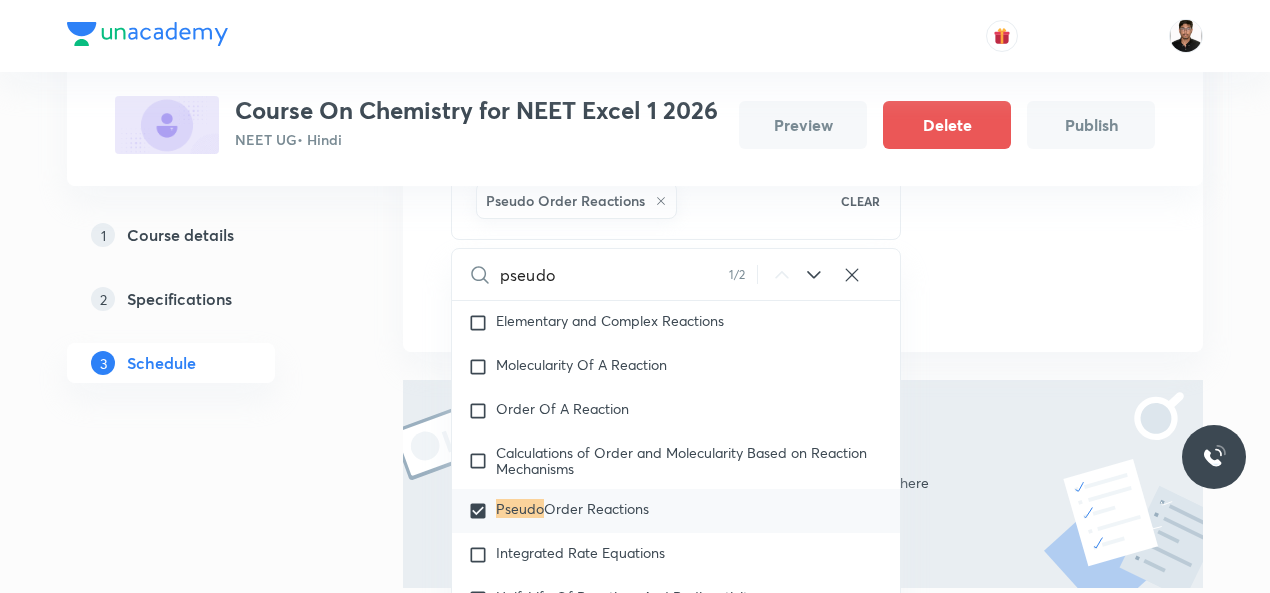 scroll, scrollTop: 690, scrollLeft: 0, axis: vertical 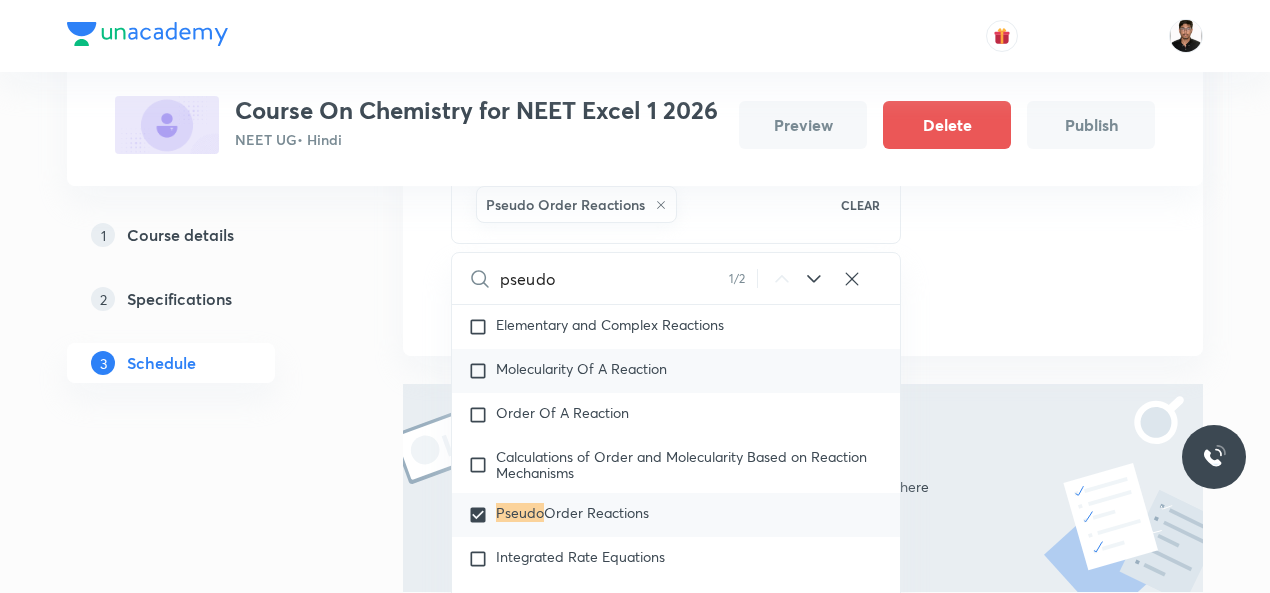 click at bounding box center (482, 371) 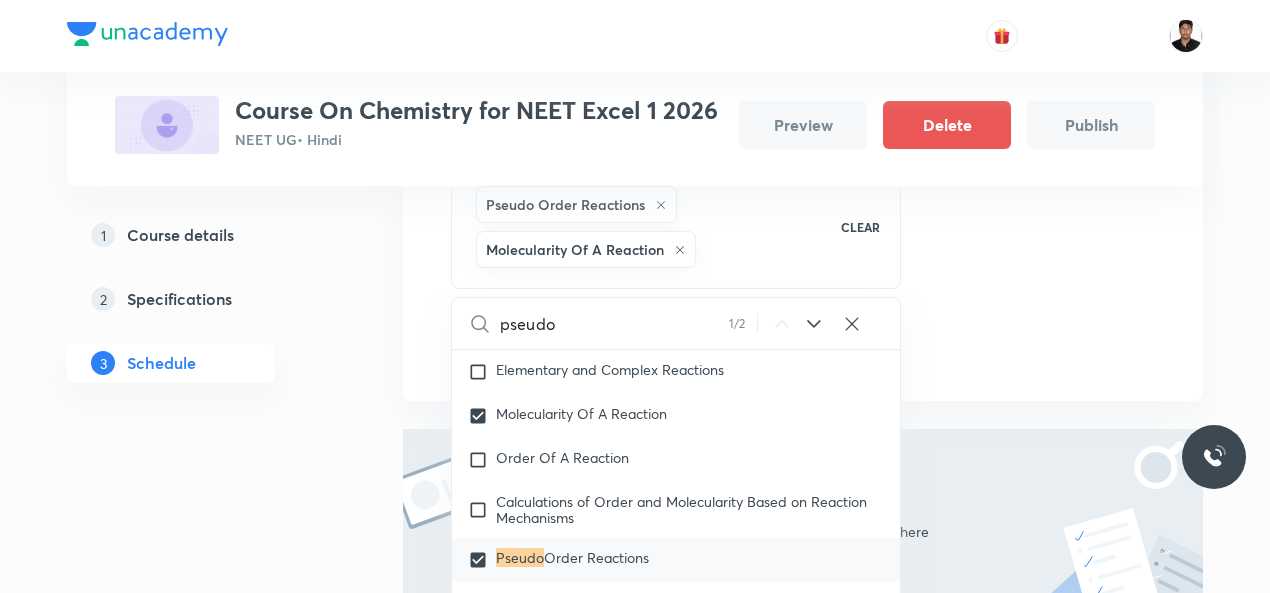 click on "Session  1 Live class Session title 17/99 Chemical Kinetics ​   Session type Online Offline Sub-concepts Pseudo Order Reactions Molecularity Of A Reaction CLEAR pseudo 1 / 2 ​ Chemistry - Full Syllabus Mock Questions Chemistry - Full Syllabus Mock Questions Chemistry Previous Year Chemistry Previous Year Questions Chemistry Previous Year Questions General Topics & Mole Concept Basic Concepts Mole – Basic Introduction Percentage Composition Stoichiometry Principle of Atom Conservation (POAC) Relation between Stoichiometric Quantities Application of Mole Concept: Gravimetric Analysis Electronic Configuration Of Atoms (Hund's rule)  Quantum Numbers (Magnetic Quantum no.) Quantum Numbers([PERSON_NAME] Exclusion law) Mean [MEDICAL_DATA] Mass or Molecular Mass Variation of Conductivity with Concentration Mechanism of Corrosion Atomic Structure Discovery Of Electron Some Prerequisites of Physics Discovery Of Protons And Neutrons Atomic Models Representation Of Atom With Electrons And Neutrons Nature of Waves Quantum Numbers" at bounding box center (803, 55) 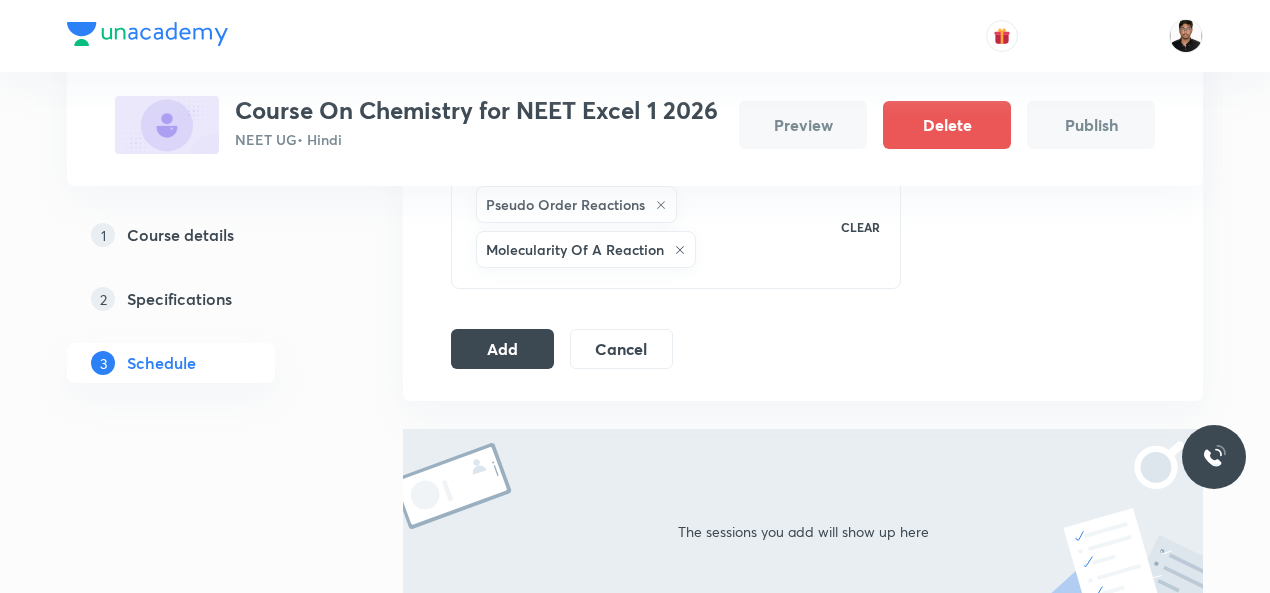 click on "Session  1 Live class Session title 17/99 Chemical Kinetics ​   Session type Online Offline Sub-concepts Pseudo Order Reactions Molecularity Of A Reaction CLEAR Add Cancel" at bounding box center [803, 55] 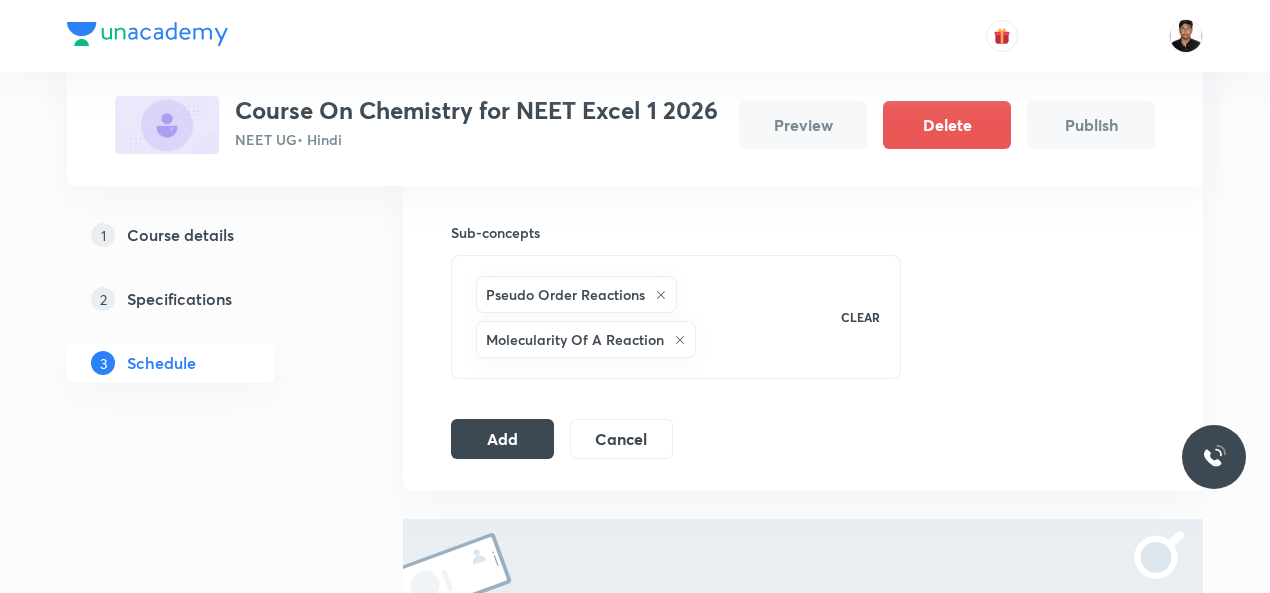 scroll, scrollTop: 640, scrollLeft: 0, axis: vertical 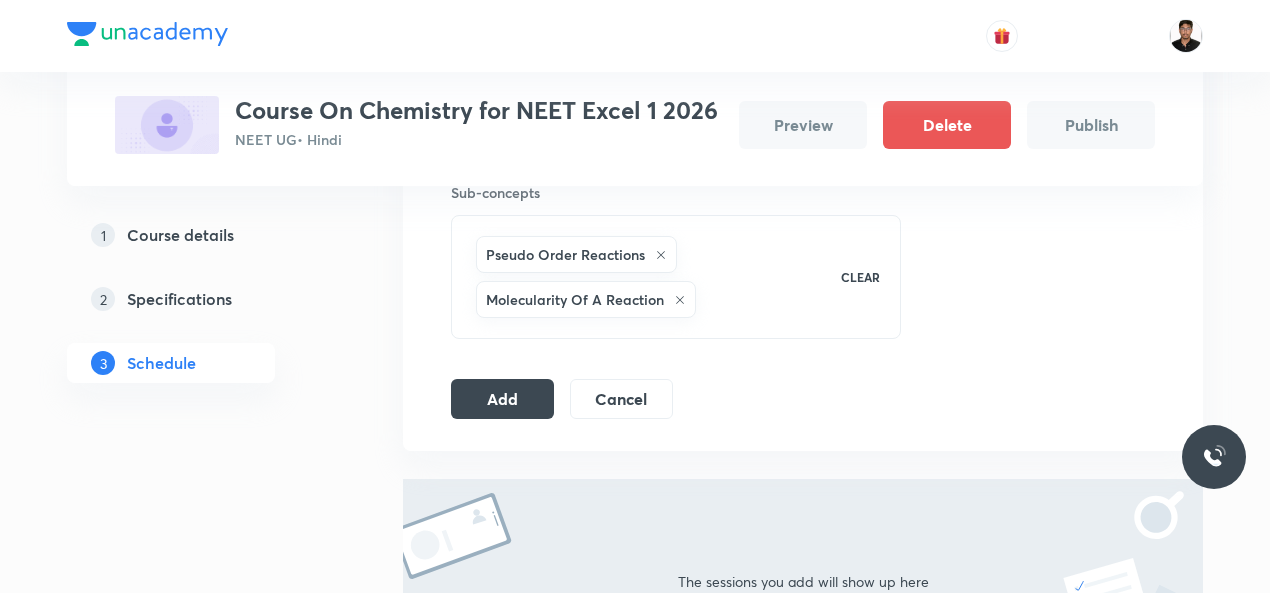drag, startPoint x: 1112, startPoint y: 297, endPoint x: 1064, endPoint y: 287, distance: 49.0306 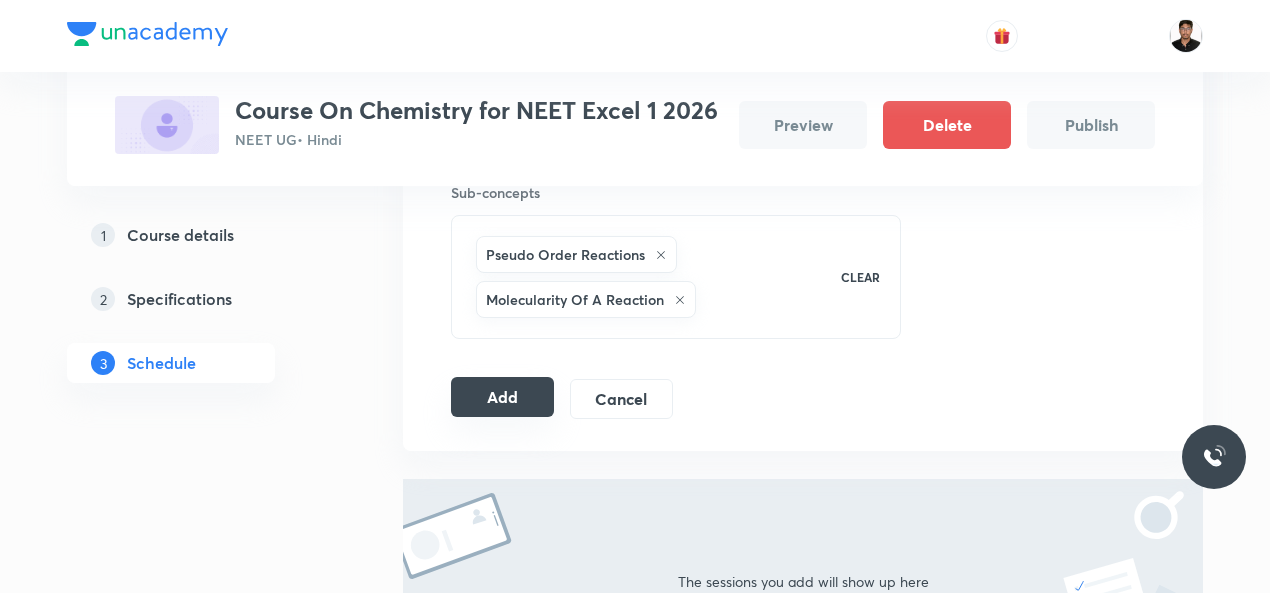 click on "Add" at bounding box center (502, 397) 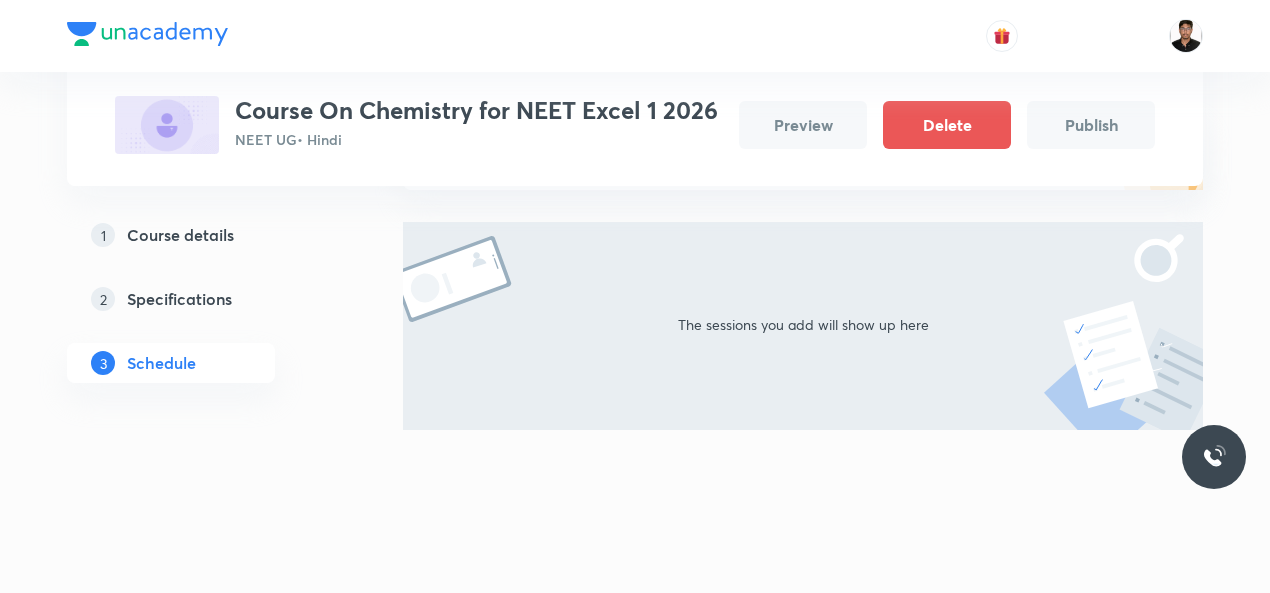 scroll, scrollTop: 263, scrollLeft: 0, axis: vertical 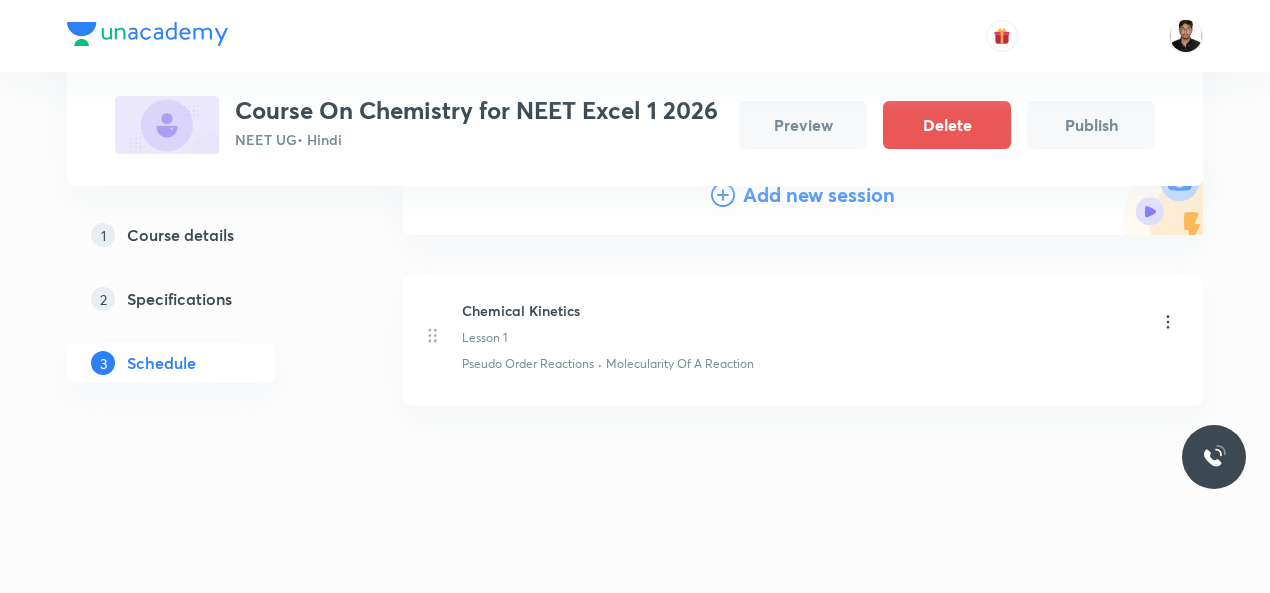 click 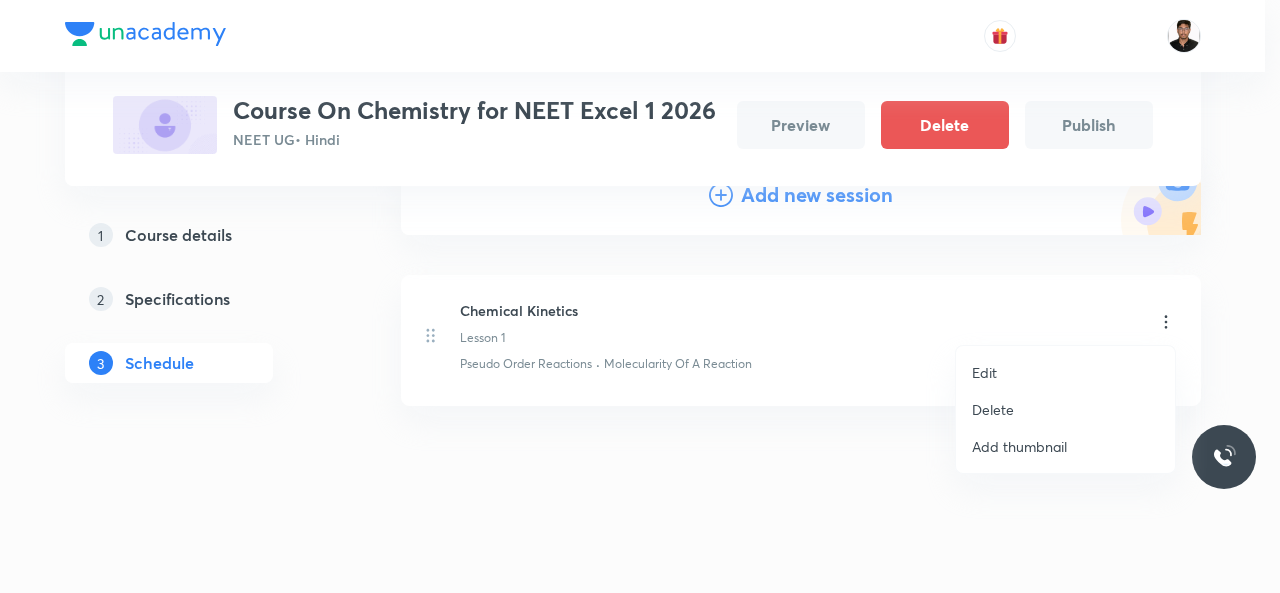 click at bounding box center (640, 296) 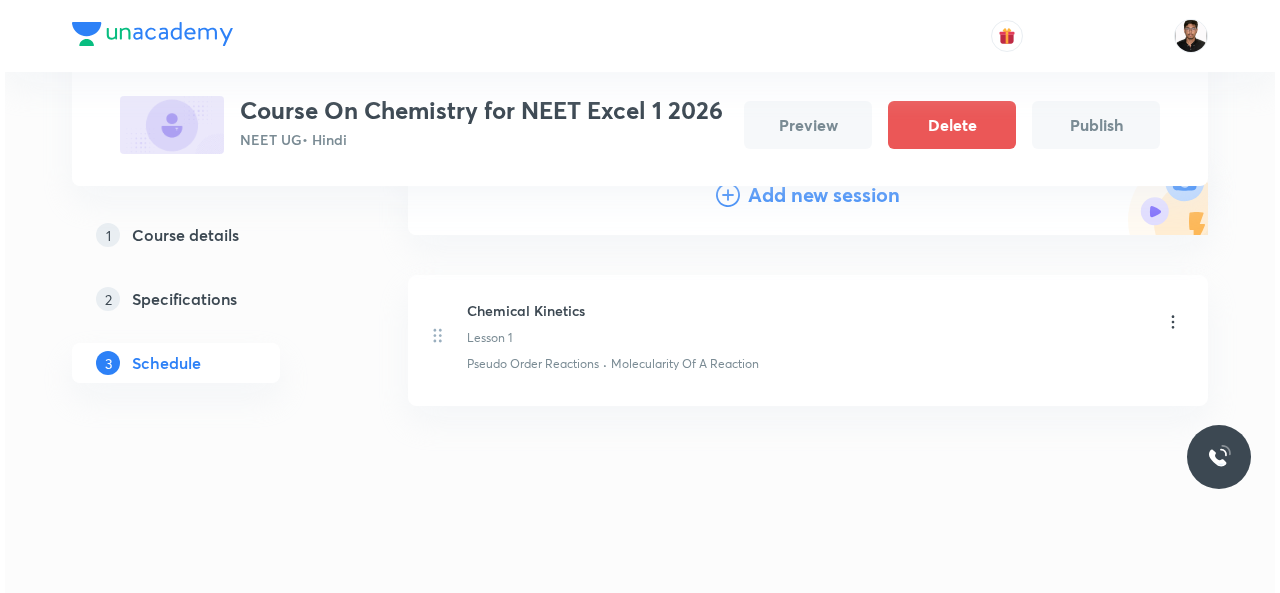 scroll, scrollTop: 0, scrollLeft: 0, axis: both 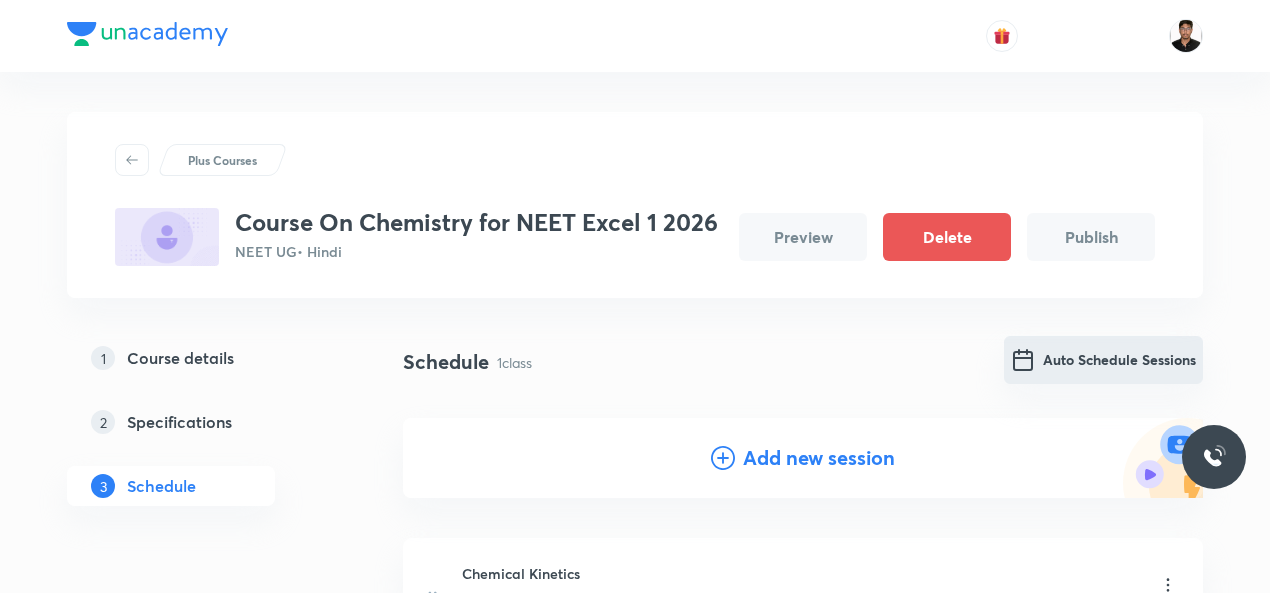 click on "Auto Schedule Sessions" at bounding box center (1103, 360) 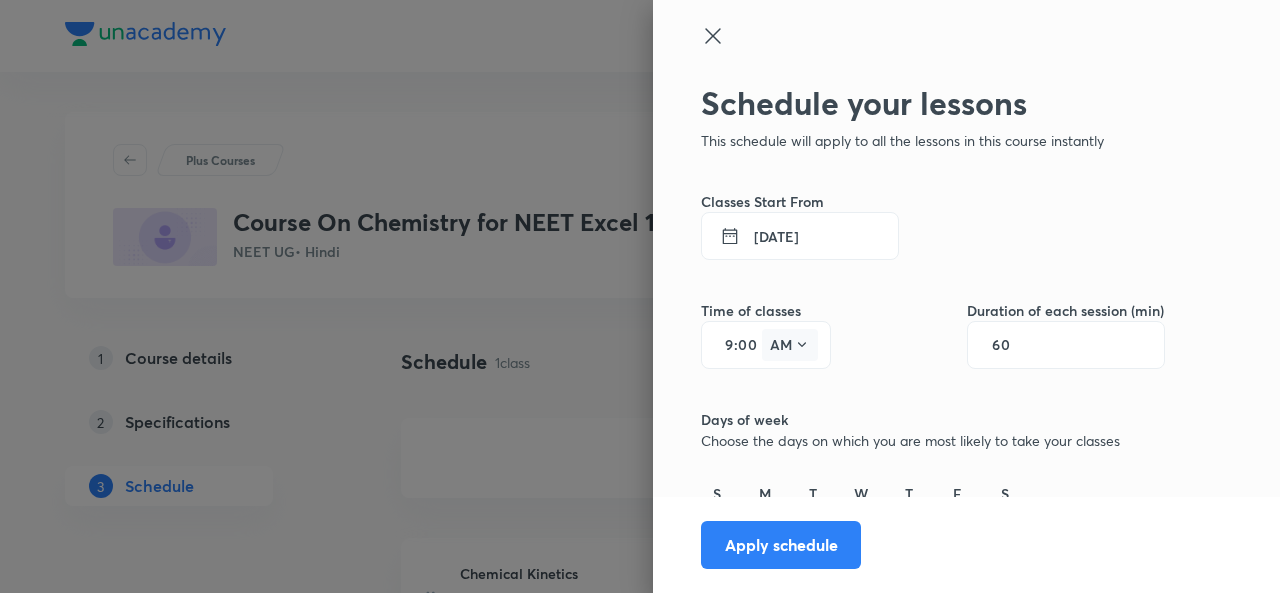 click on "AM" at bounding box center [790, 345] 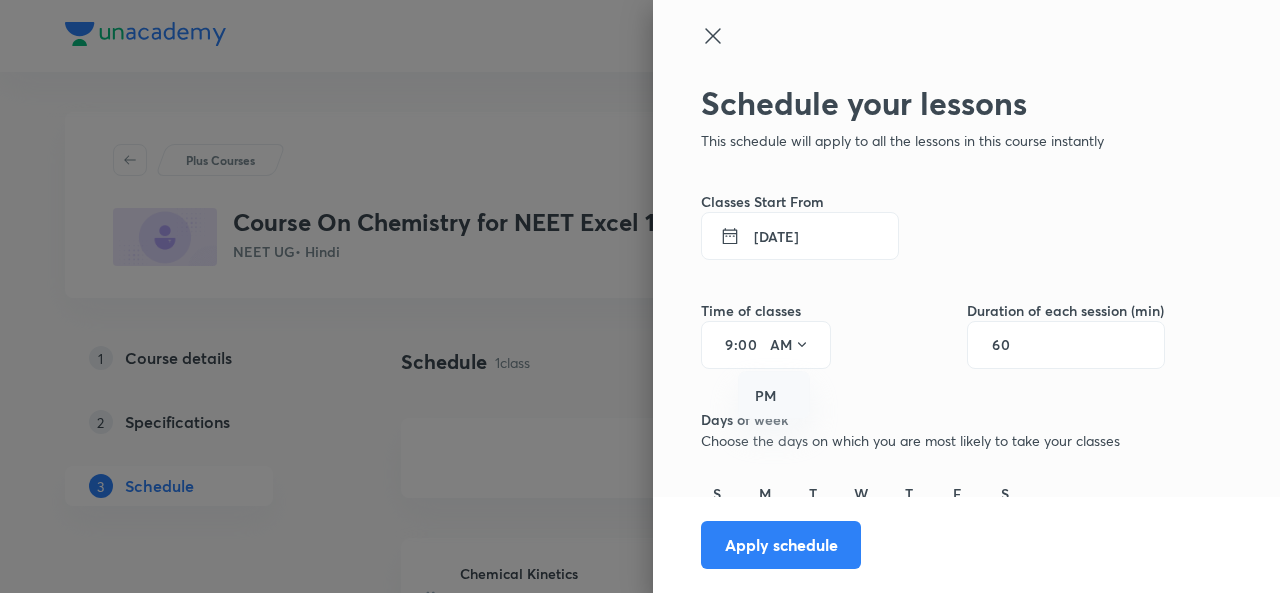 click on "PM" at bounding box center (775, 396) 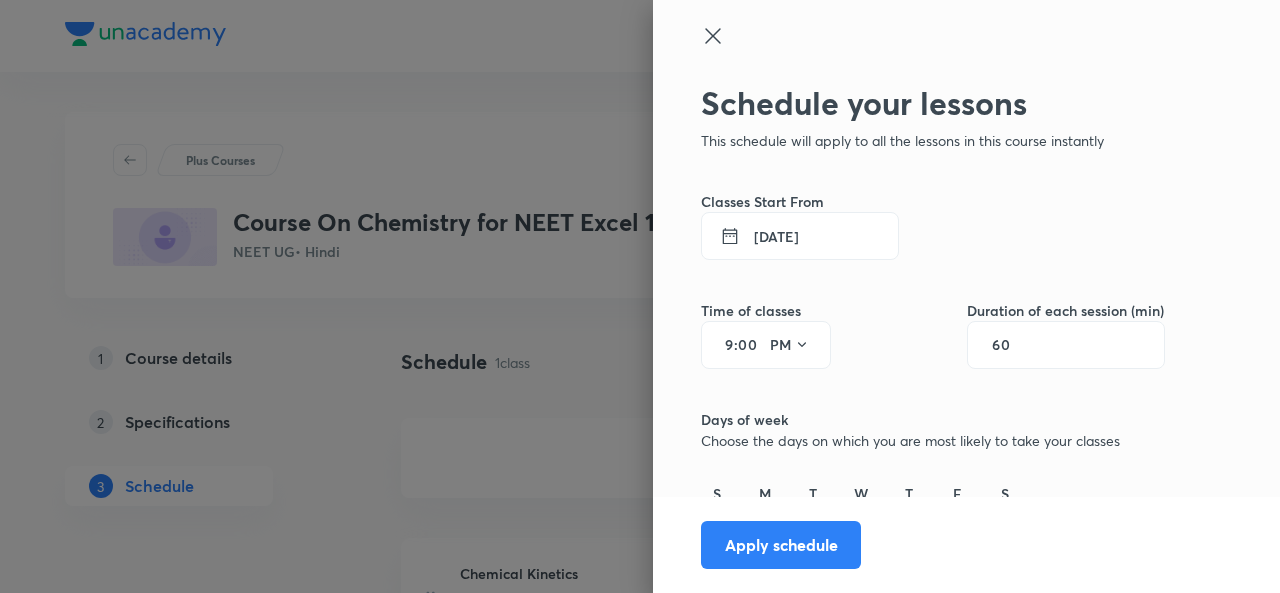 click on "00" at bounding box center (750, 345) 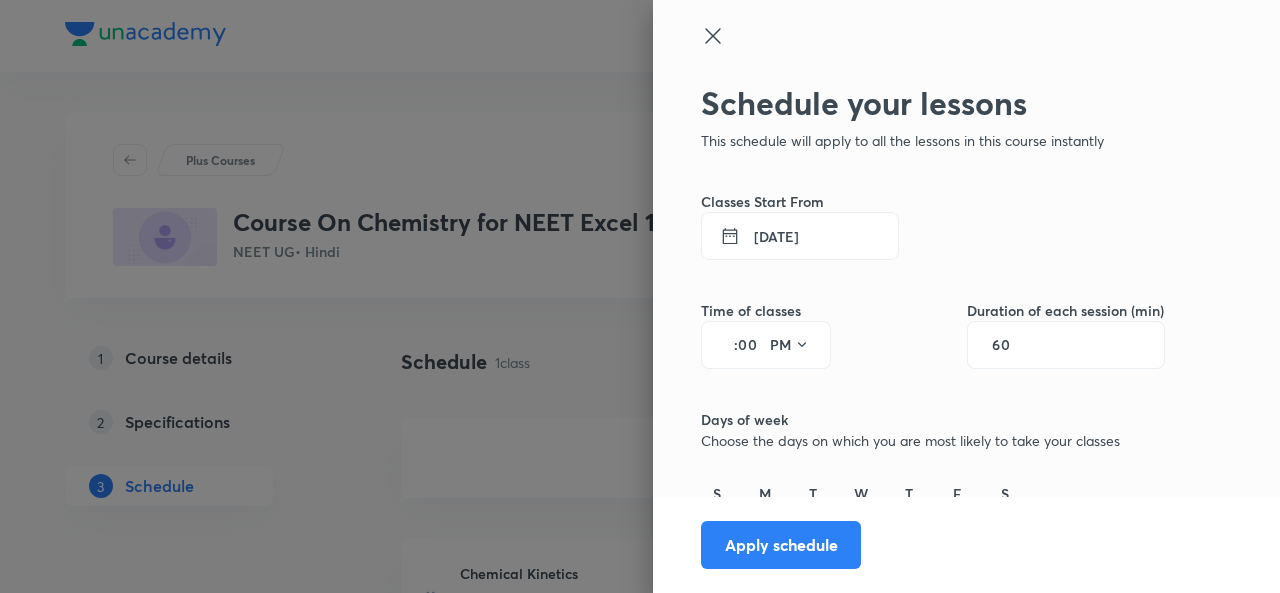 type on "5" 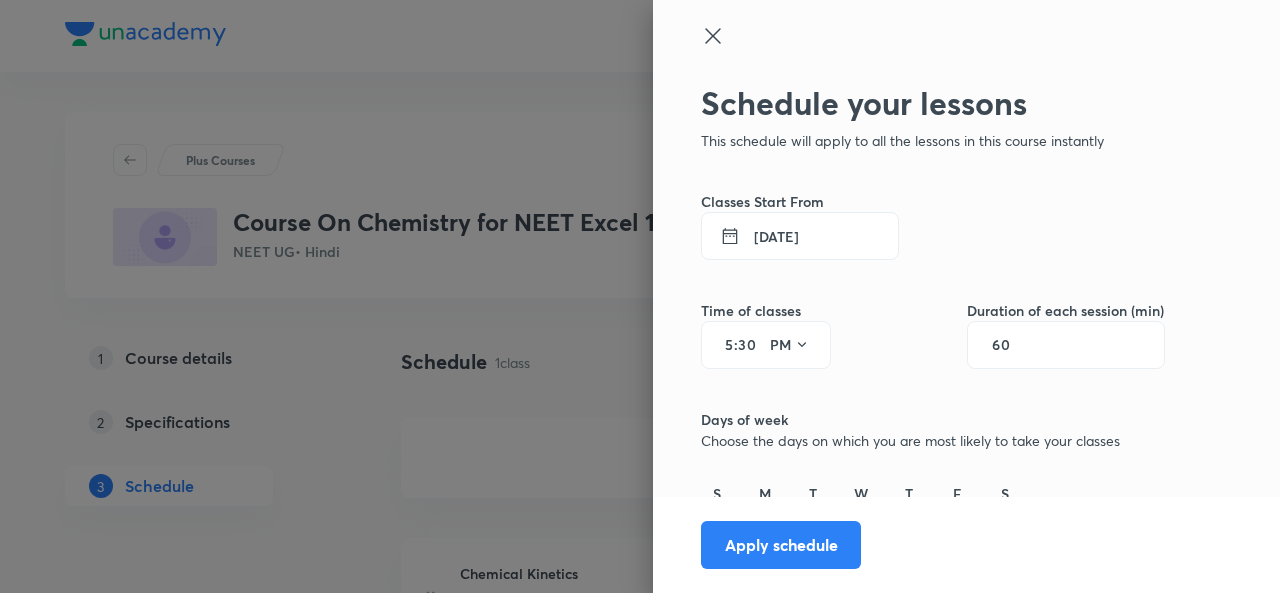 type on "30" 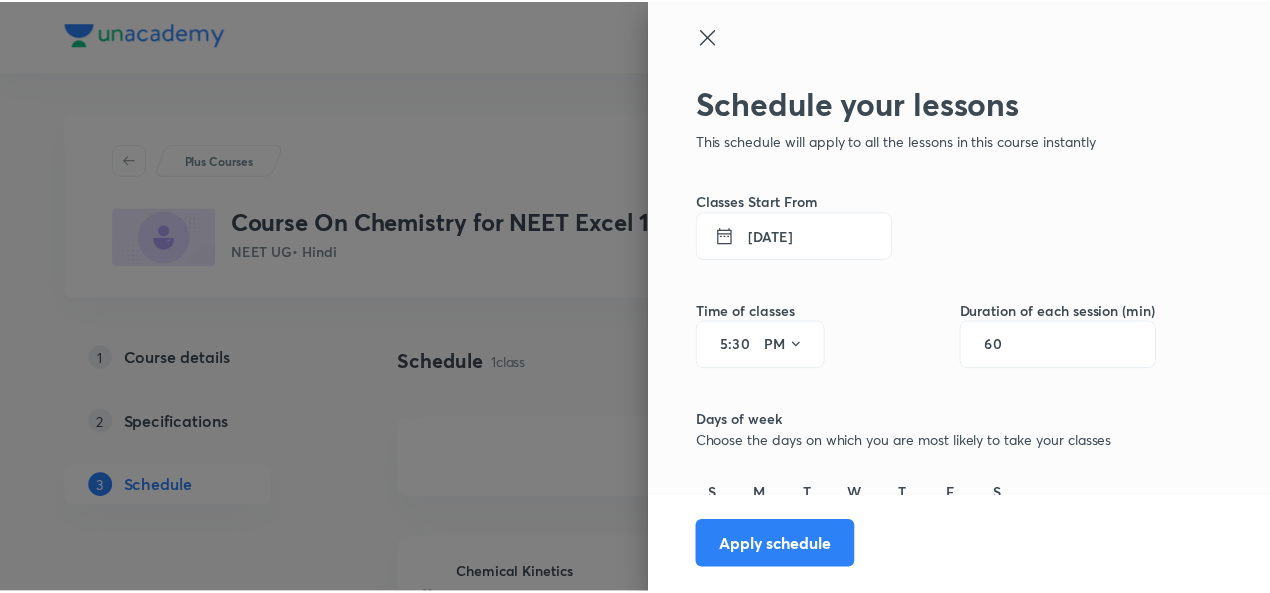 scroll, scrollTop: 146, scrollLeft: 0, axis: vertical 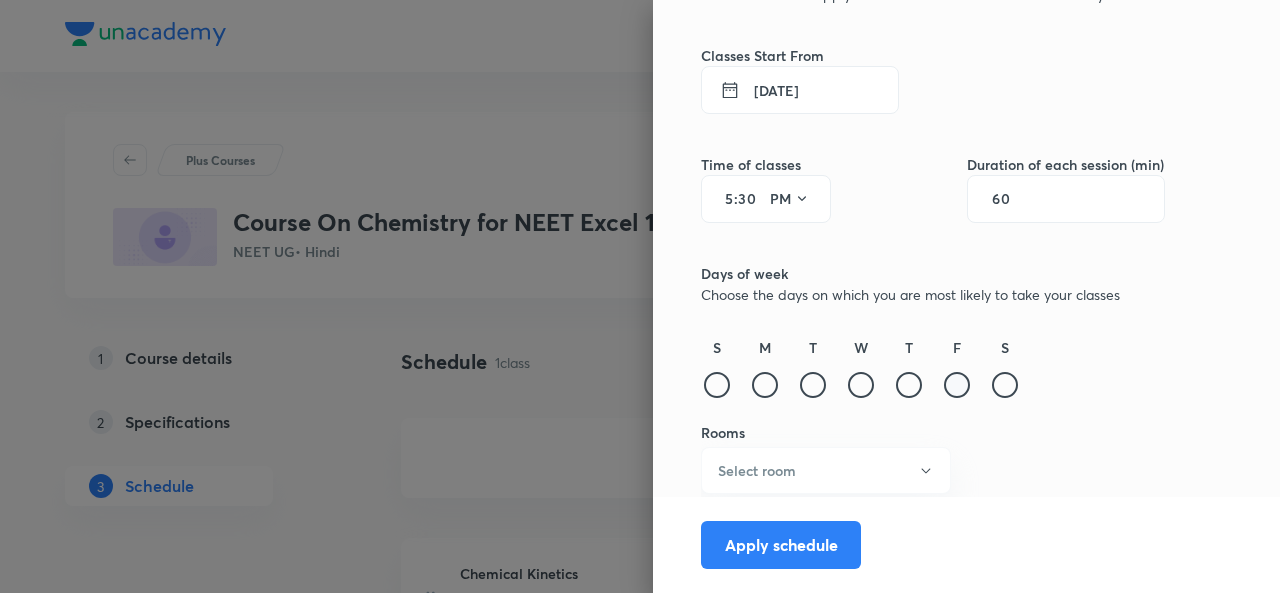 click at bounding box center [957, 385] 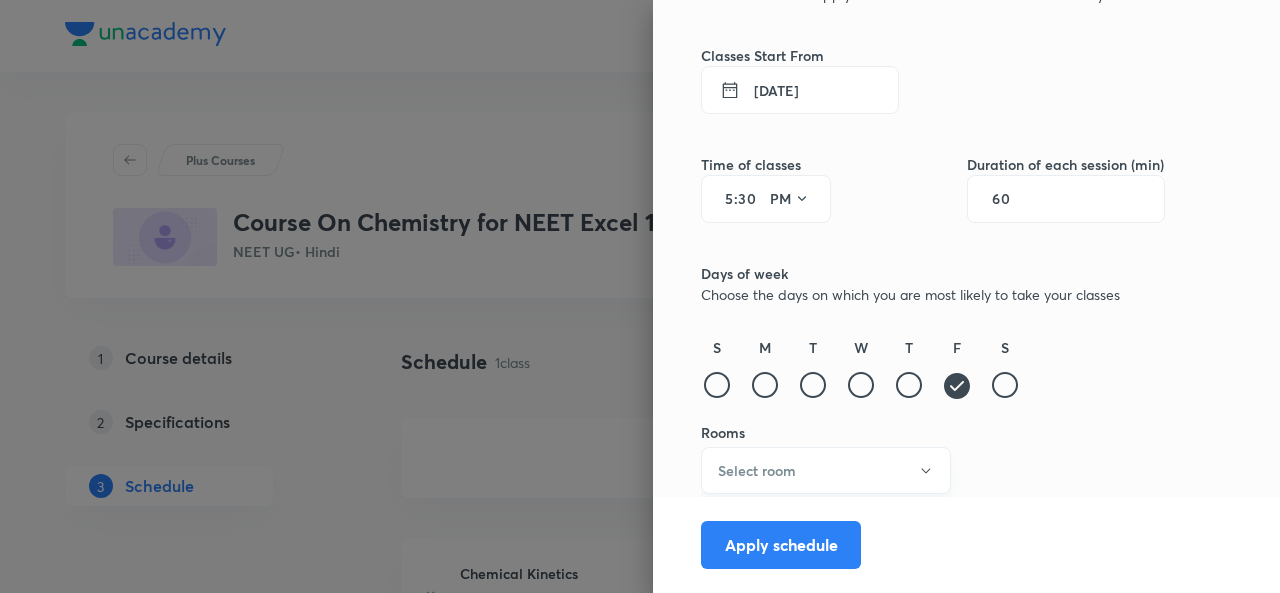 click on "Select room" at bounding box center (826, 470) 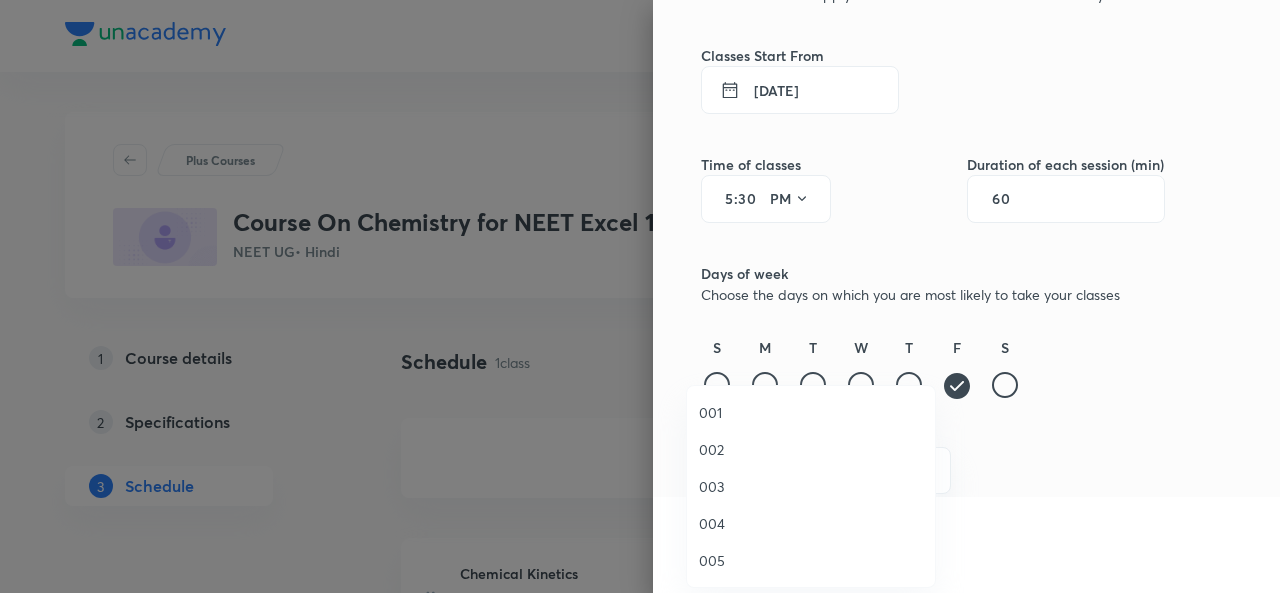 click on "002" at bounding box center (811, 449) 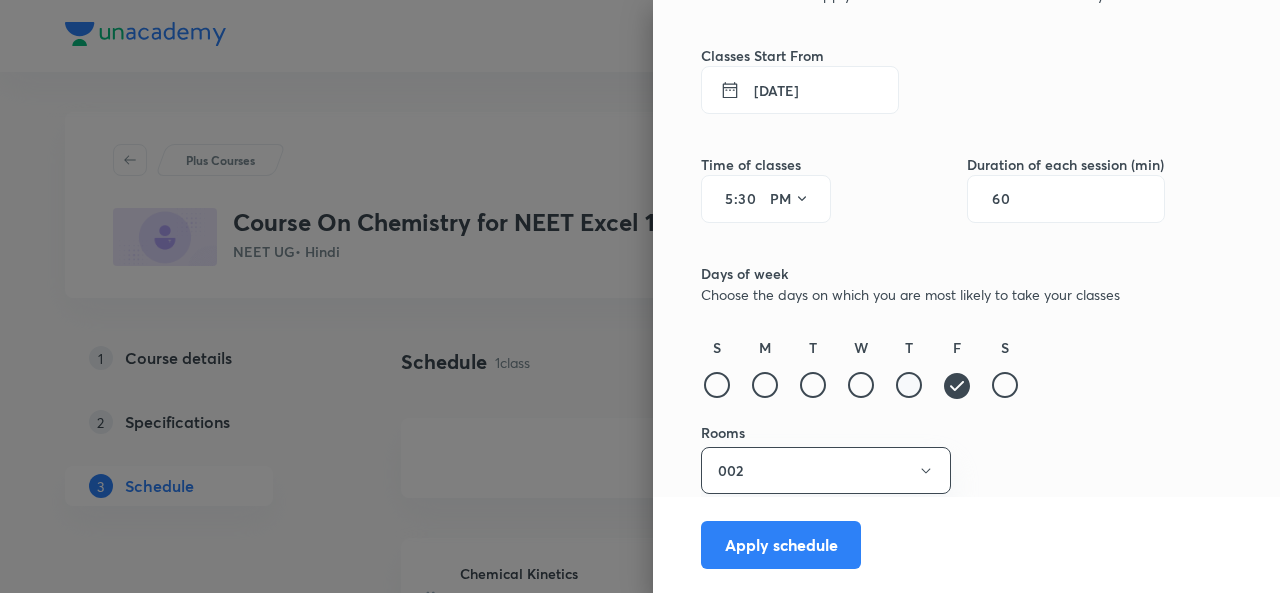 click at bounding box center (909, 385) 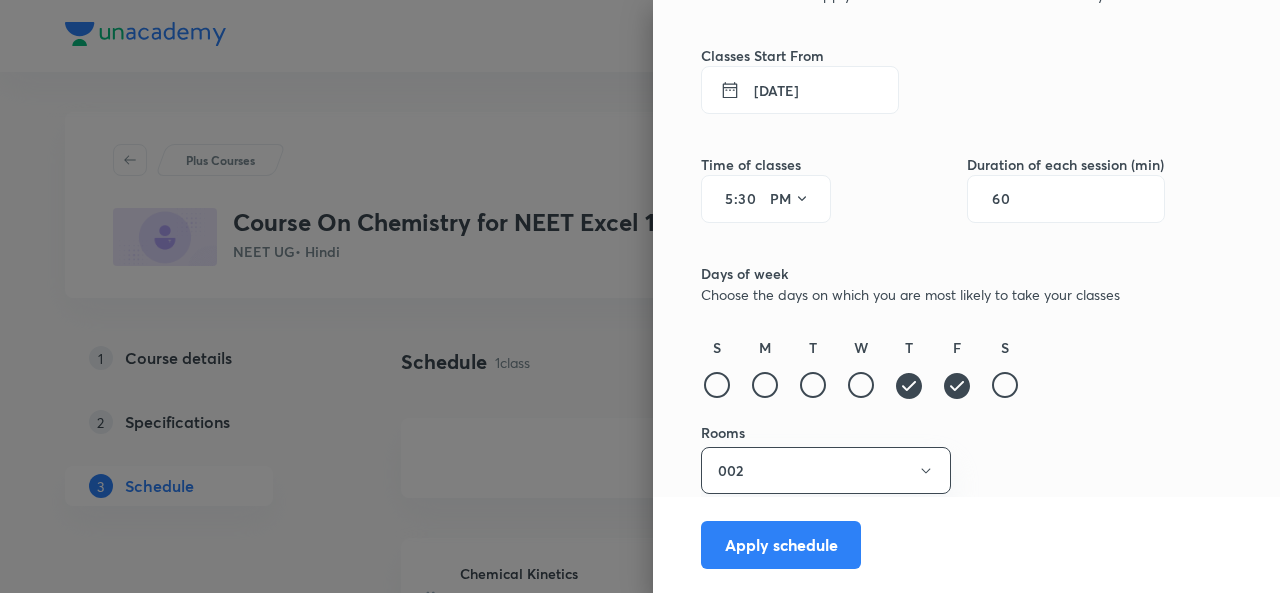 click 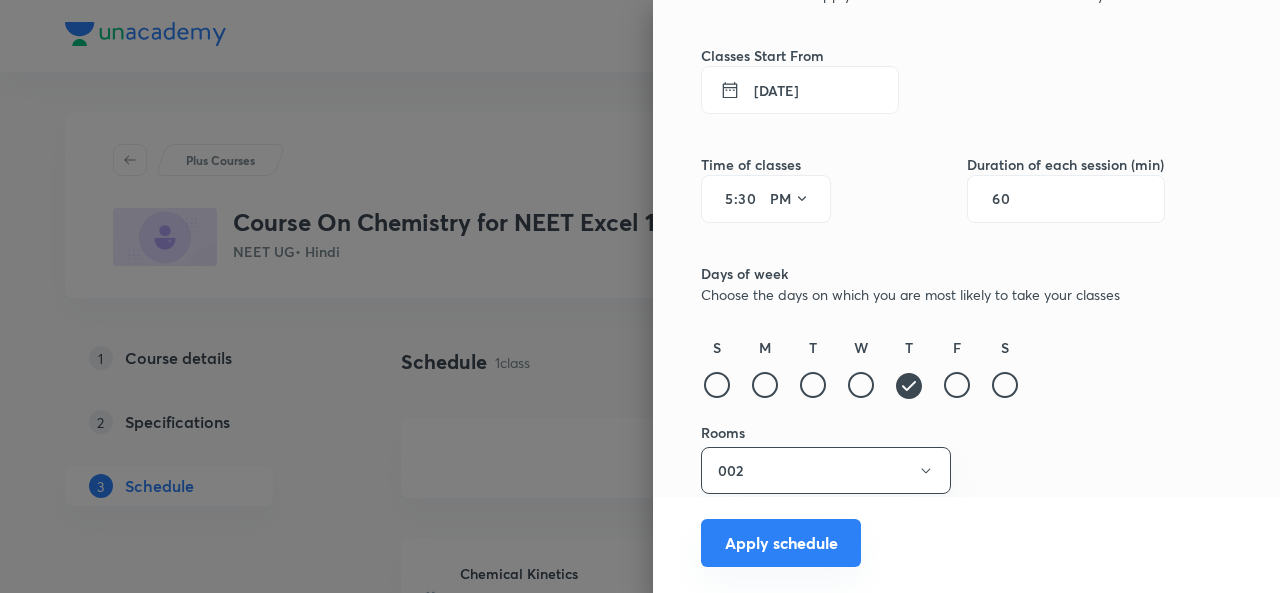 click on "Apply schedule" at bounding box center [781, 543] 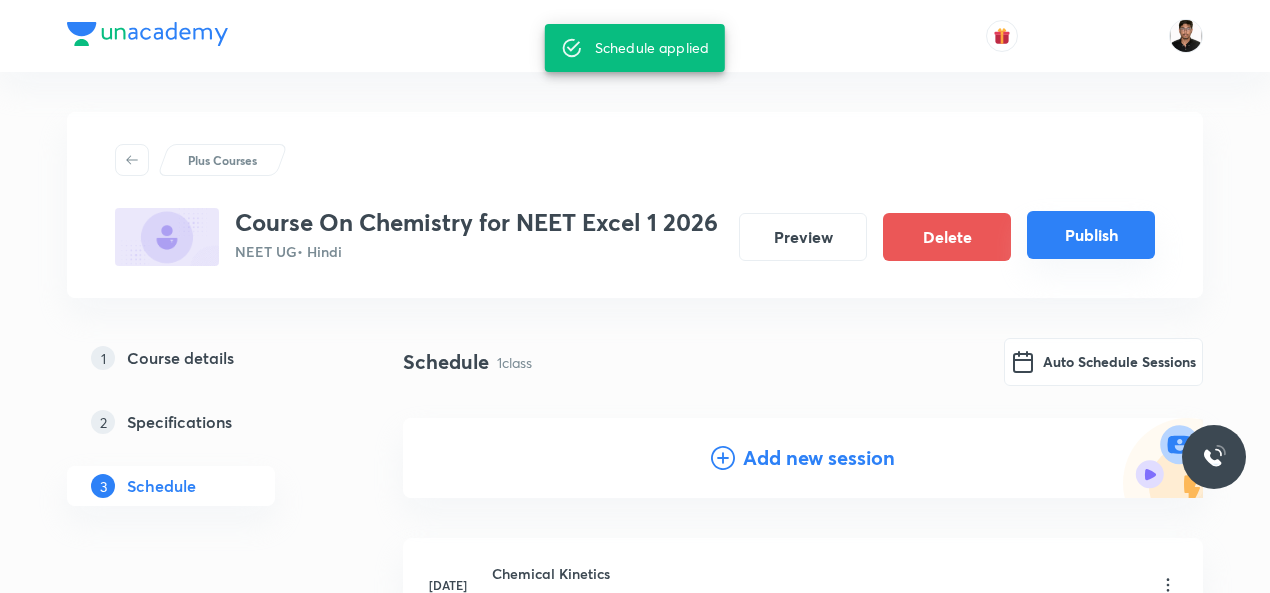 click on "Publish" at bounding box center (1091, 235) 